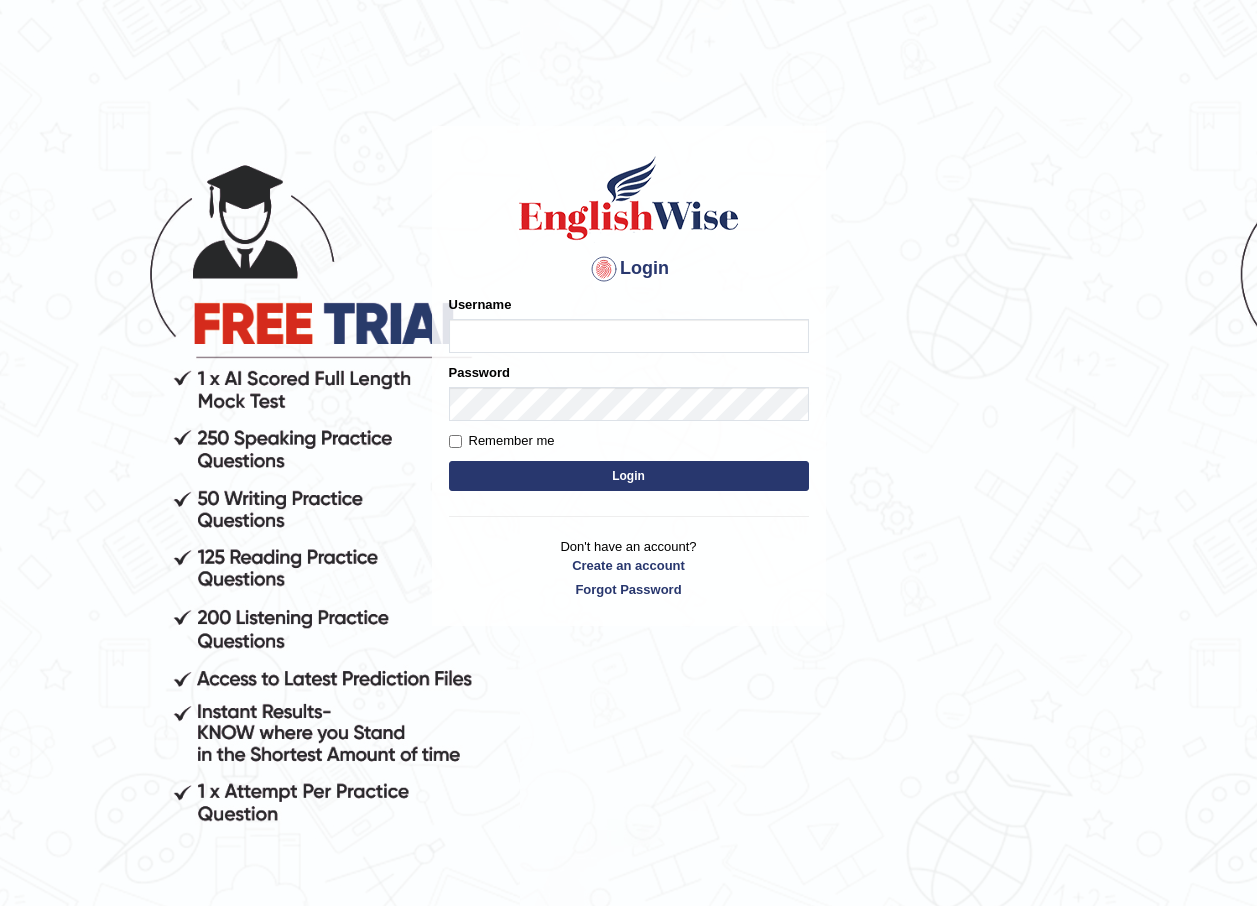 scroll, scrollTop: 0, scrollLeft: 0, axis: both 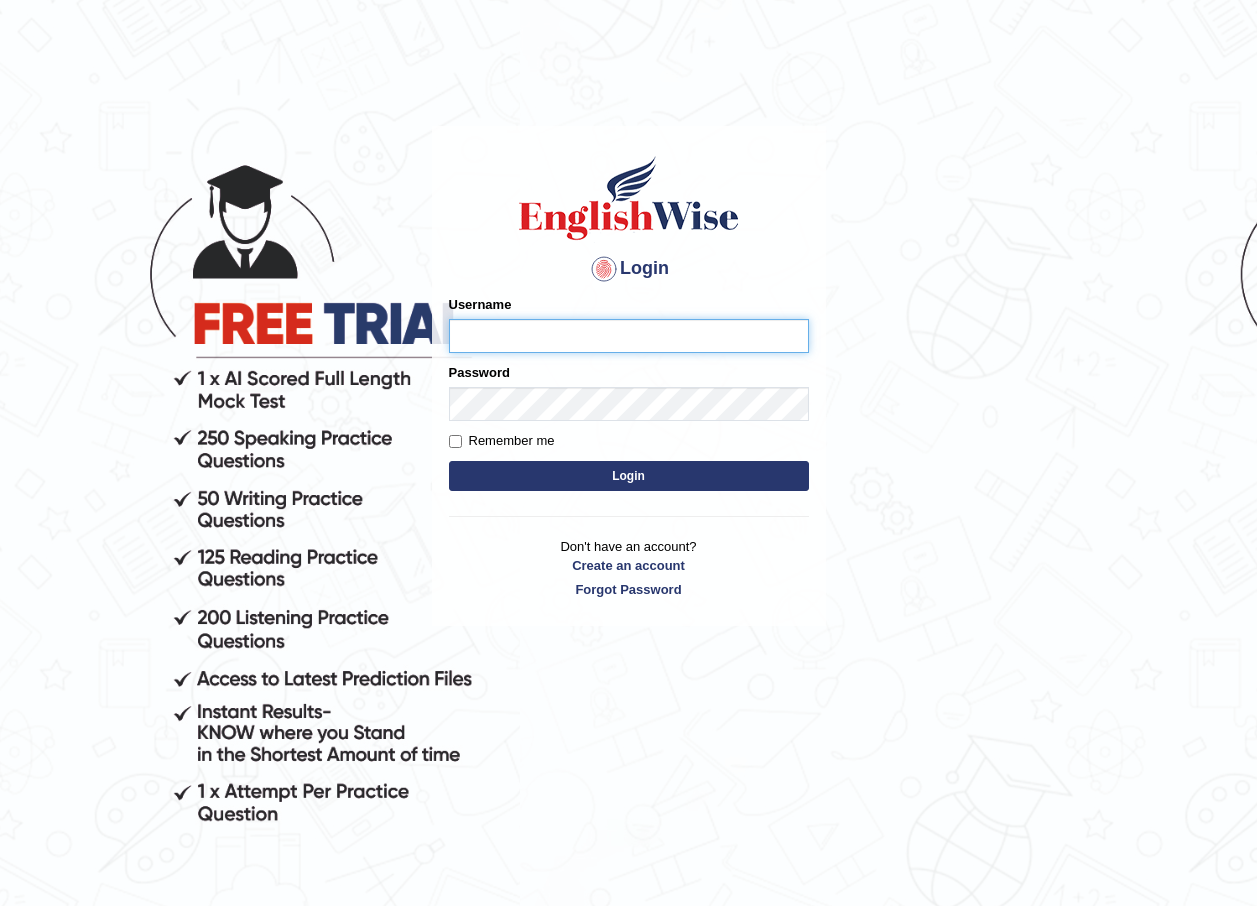 type on "[USERNAME]" 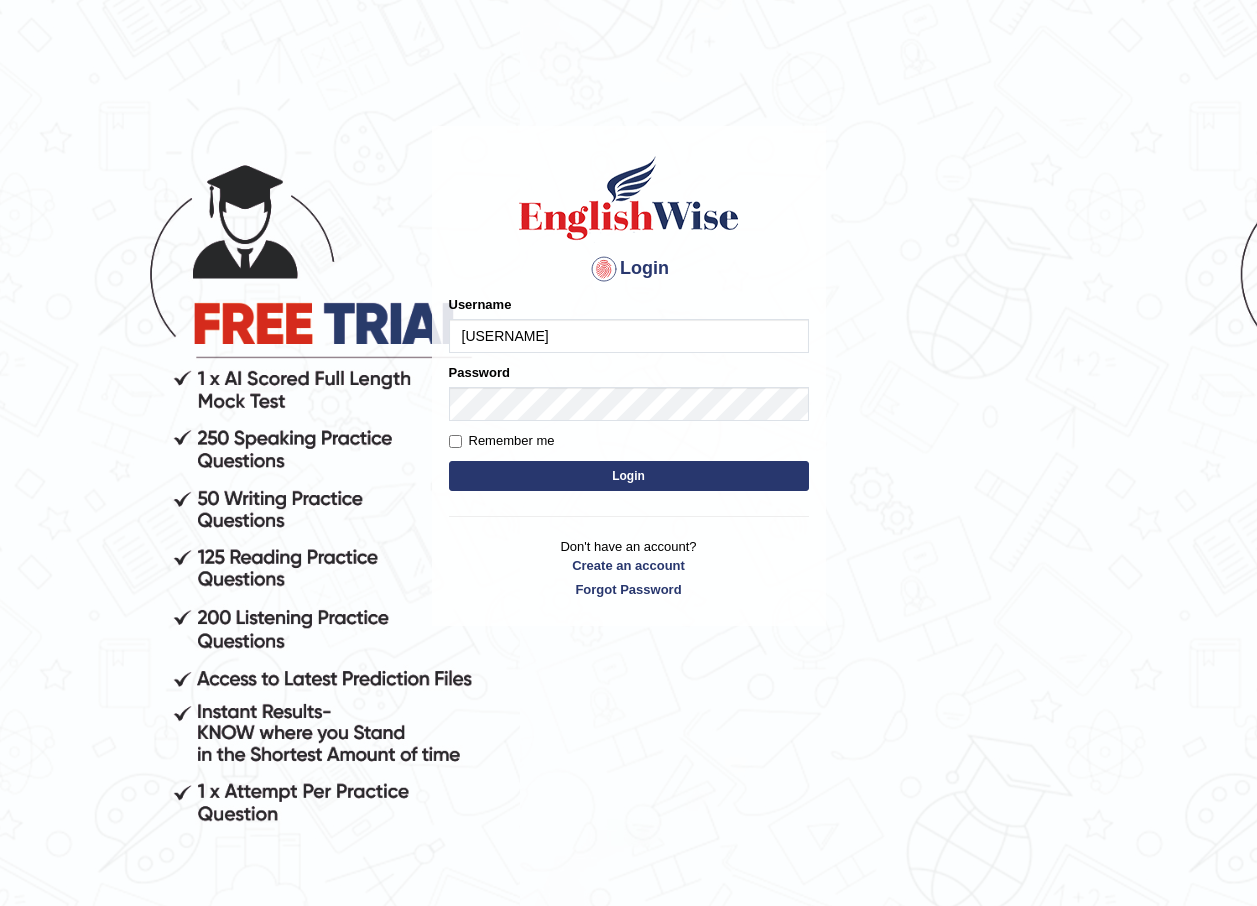 scroll, scrollTop: 0, scrollLeft: 0, axis: both 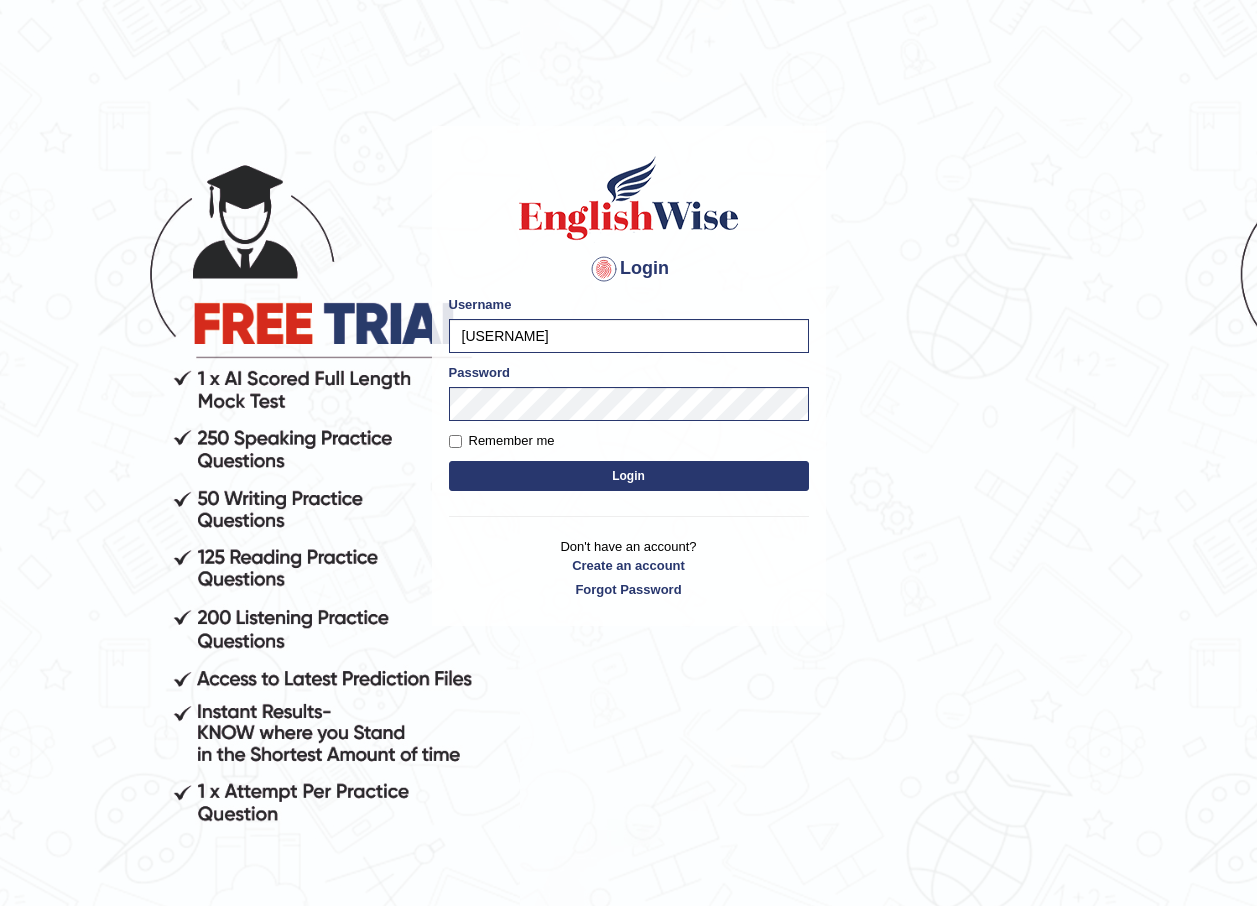 click on "Please fix the following errors:
Username
Anup2024
Password
Remember me
Login" at bounding box center (629, 395) 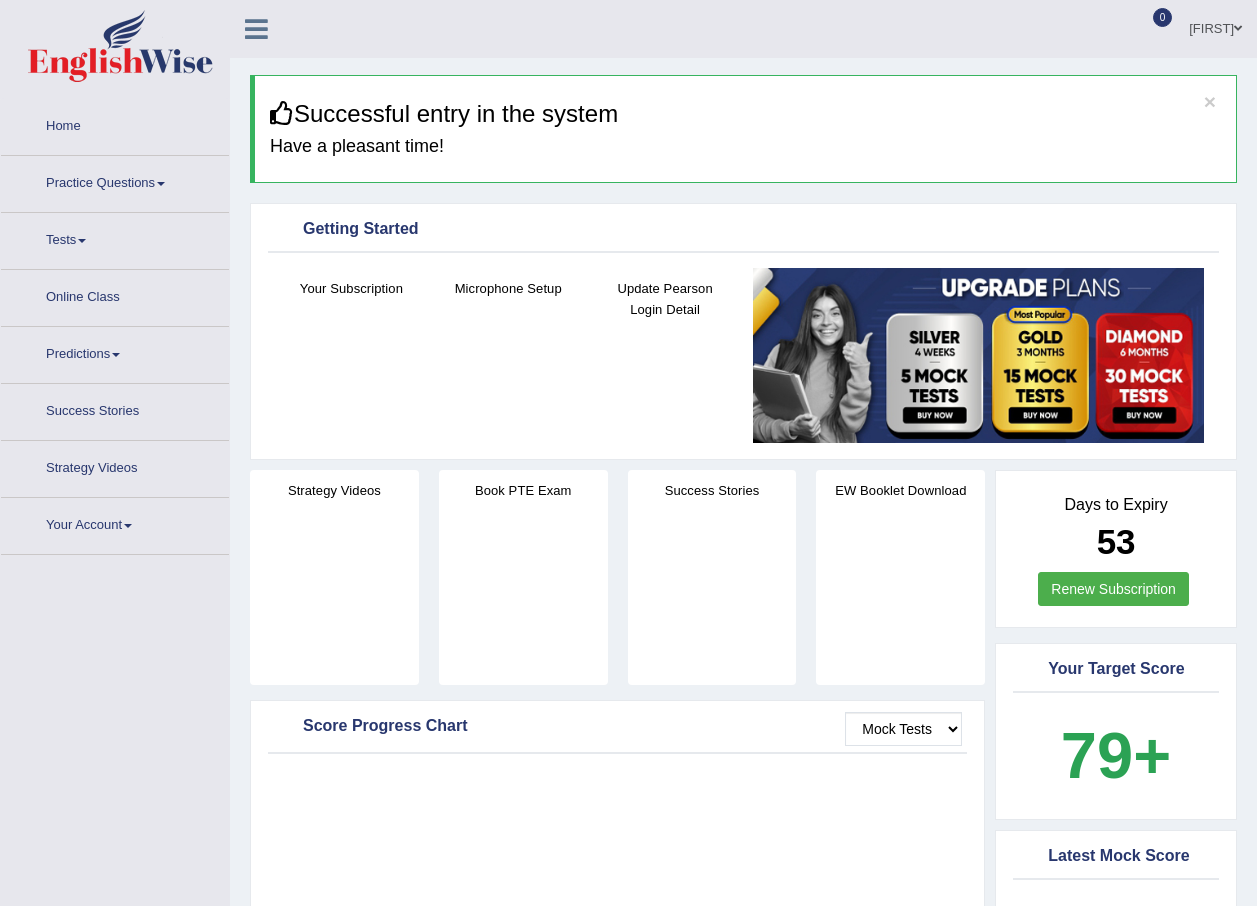 scroll, scrollTop: 0, scrollLeft: 0, axis: both 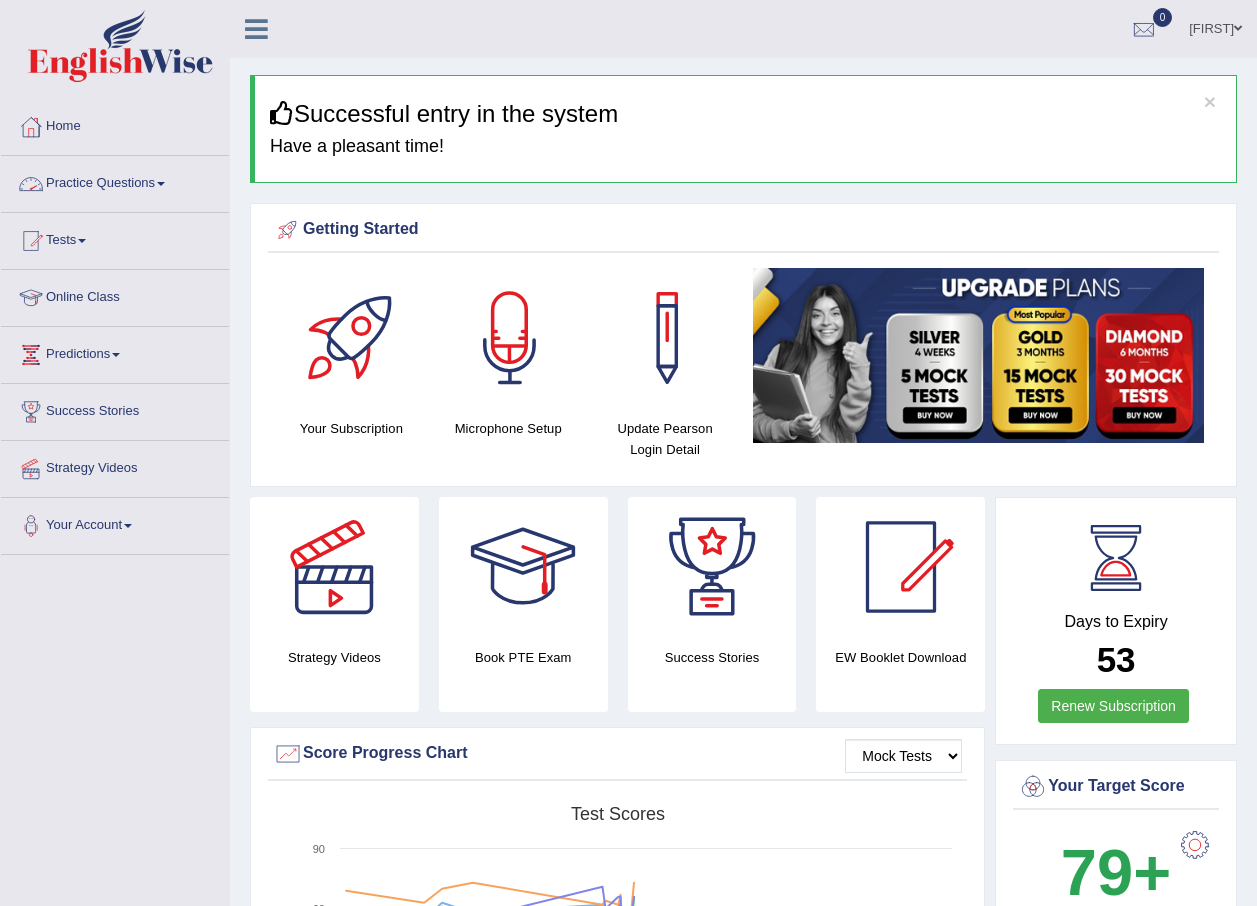 click on "Practice Questions" at bounding box center [115, 181] 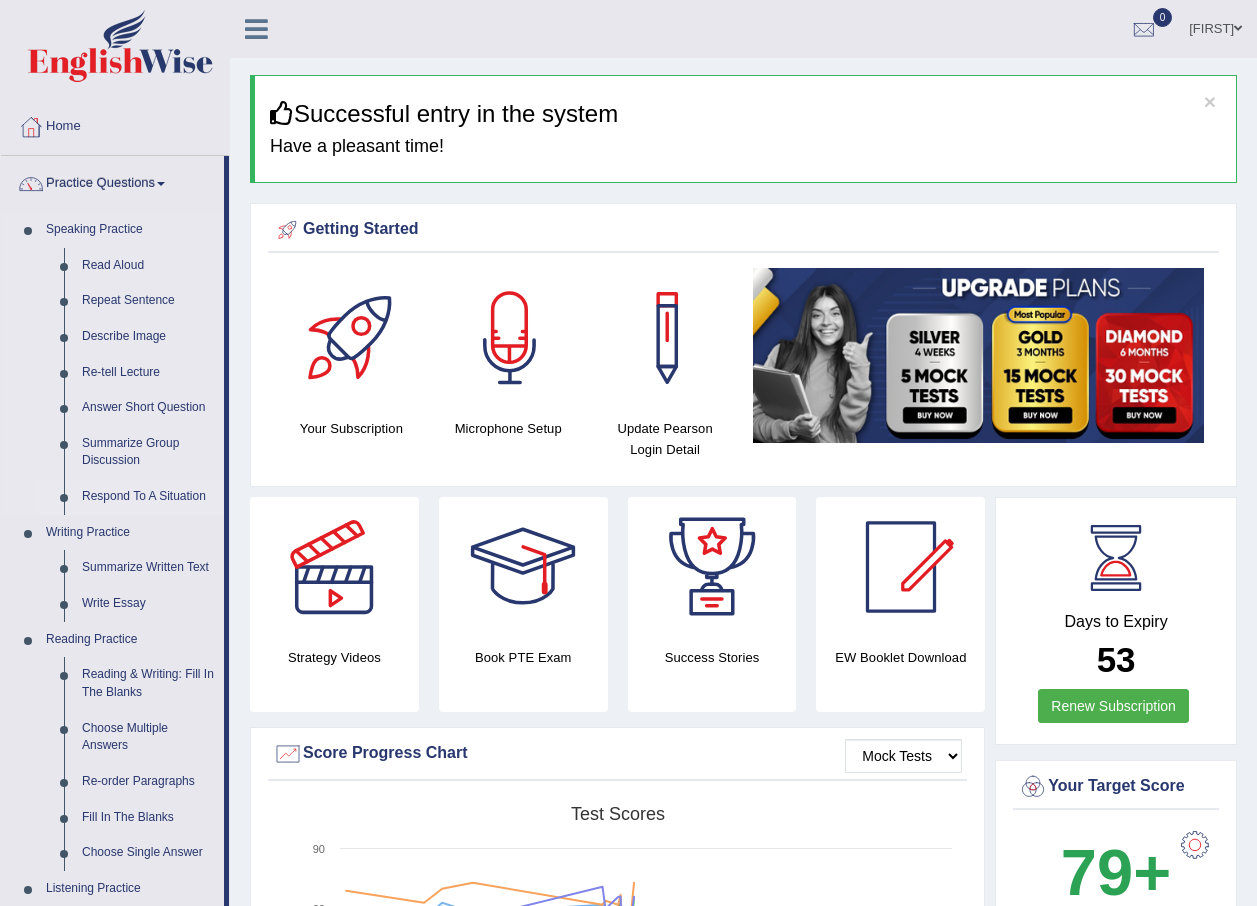 click on "Respond To A Situation" at bounding box center [148, 497] 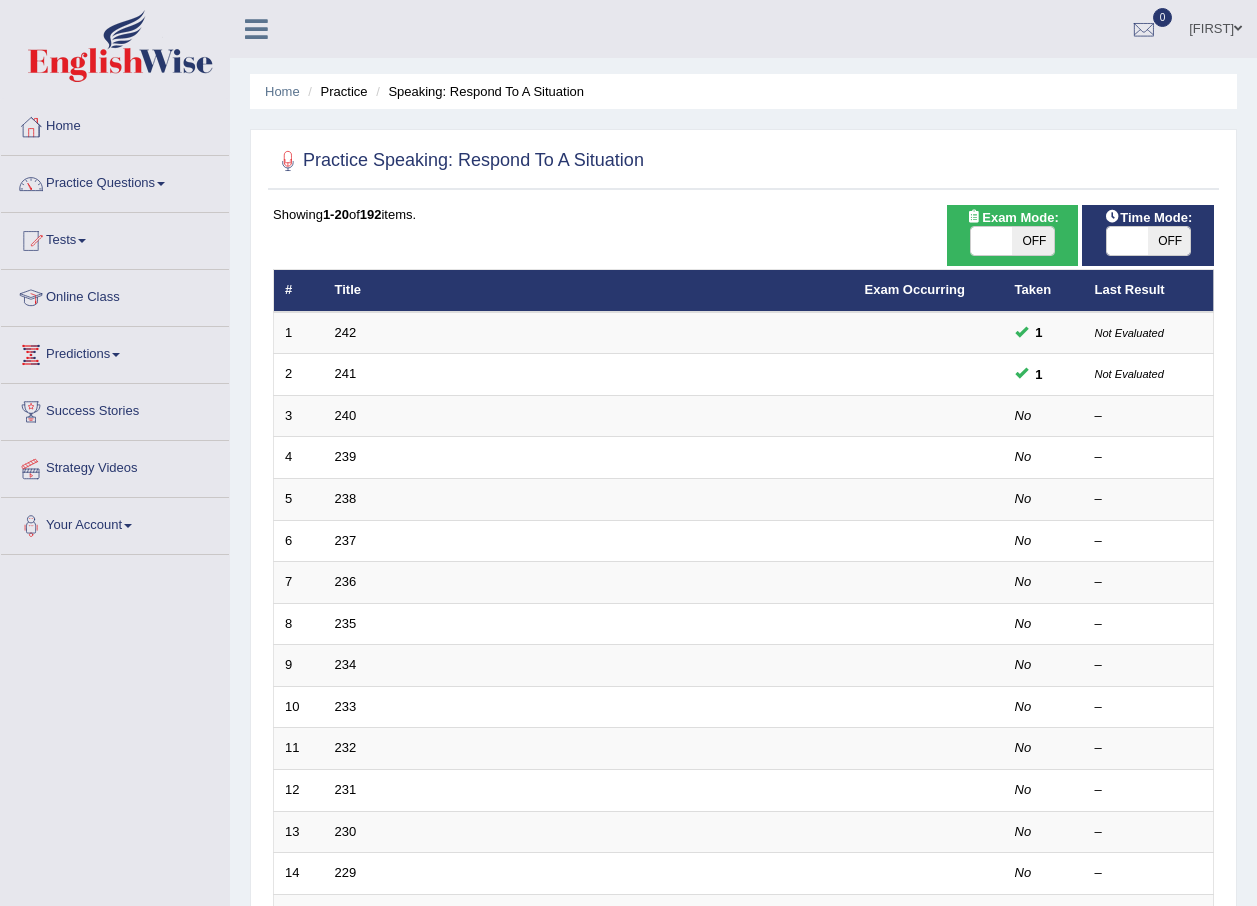 scroll, scrollTop: 0, scrollLeft: 0, axis: both 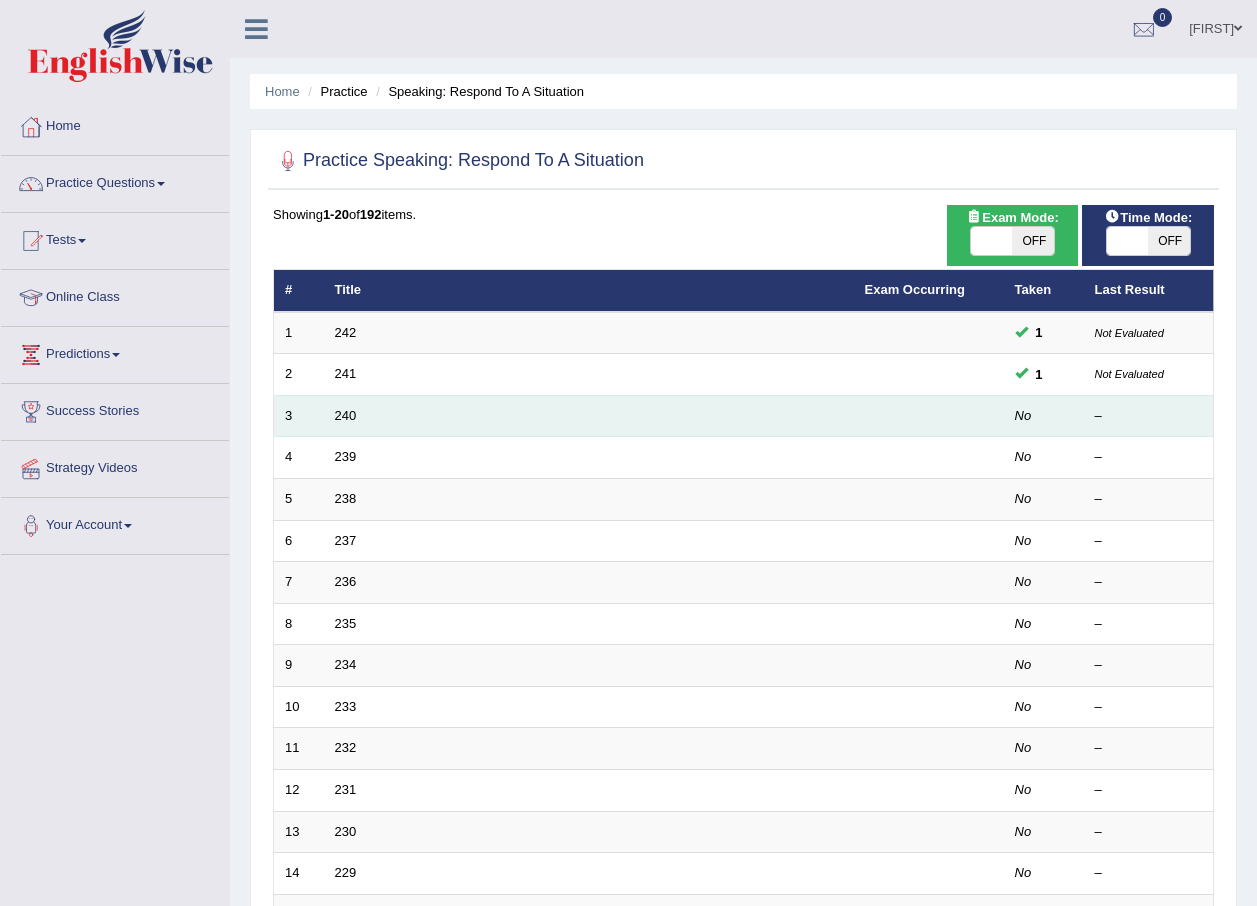 click on "240" at bounding box center [589, 416] 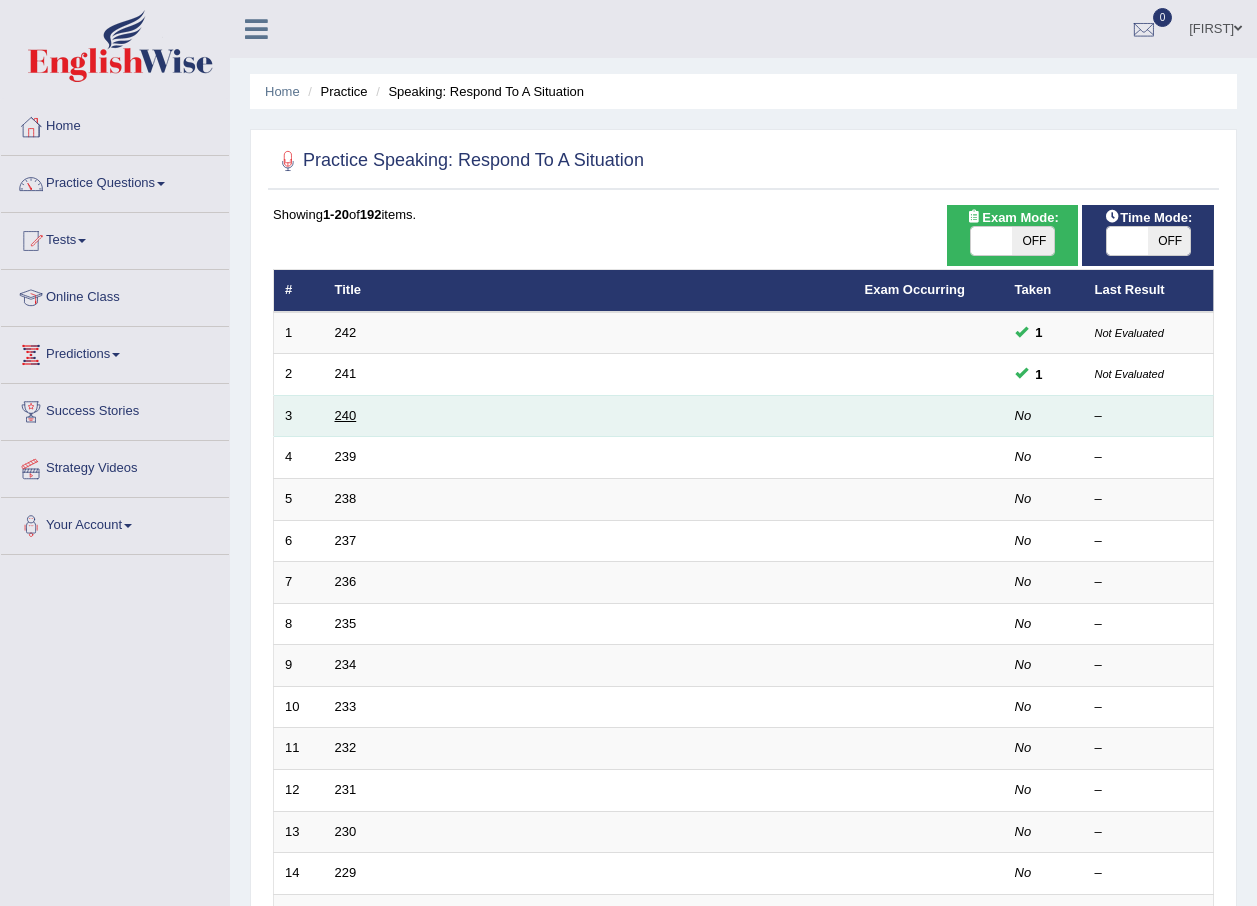click on "240" at bounding box center (346, 415) 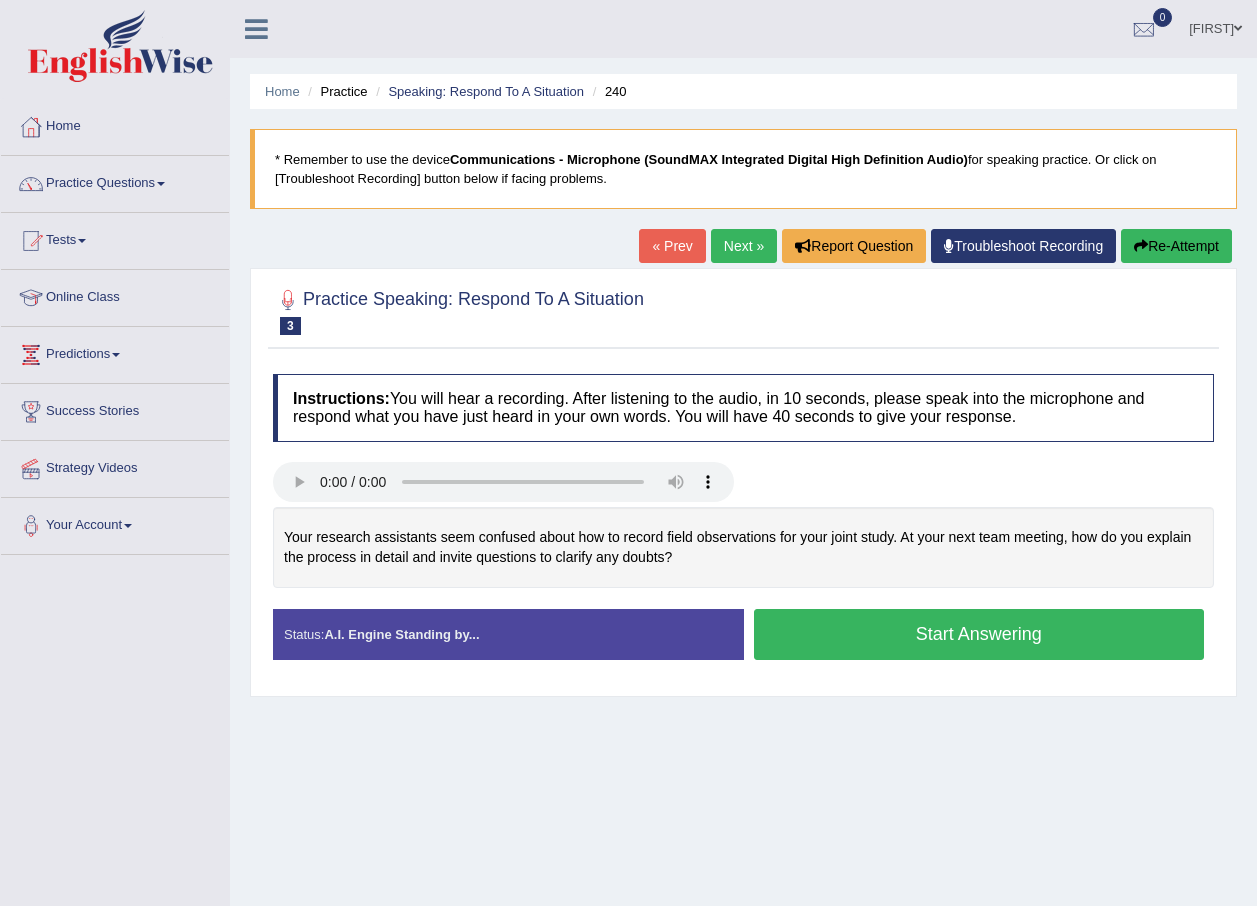 scroll, scrollTop: 144, scrollLeft: 0, axis: vertical 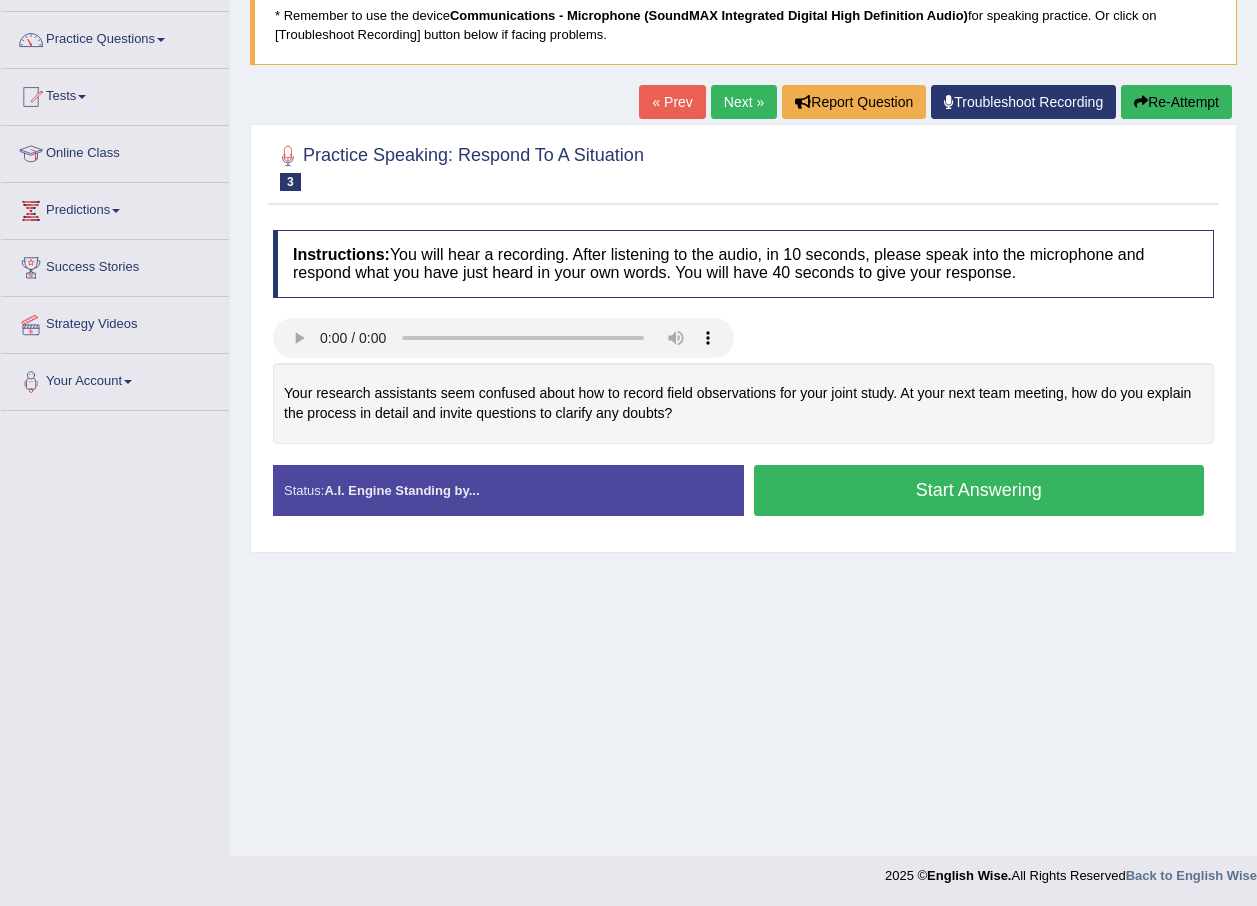 click on "Start Answering" at bounding box center (979, 490) 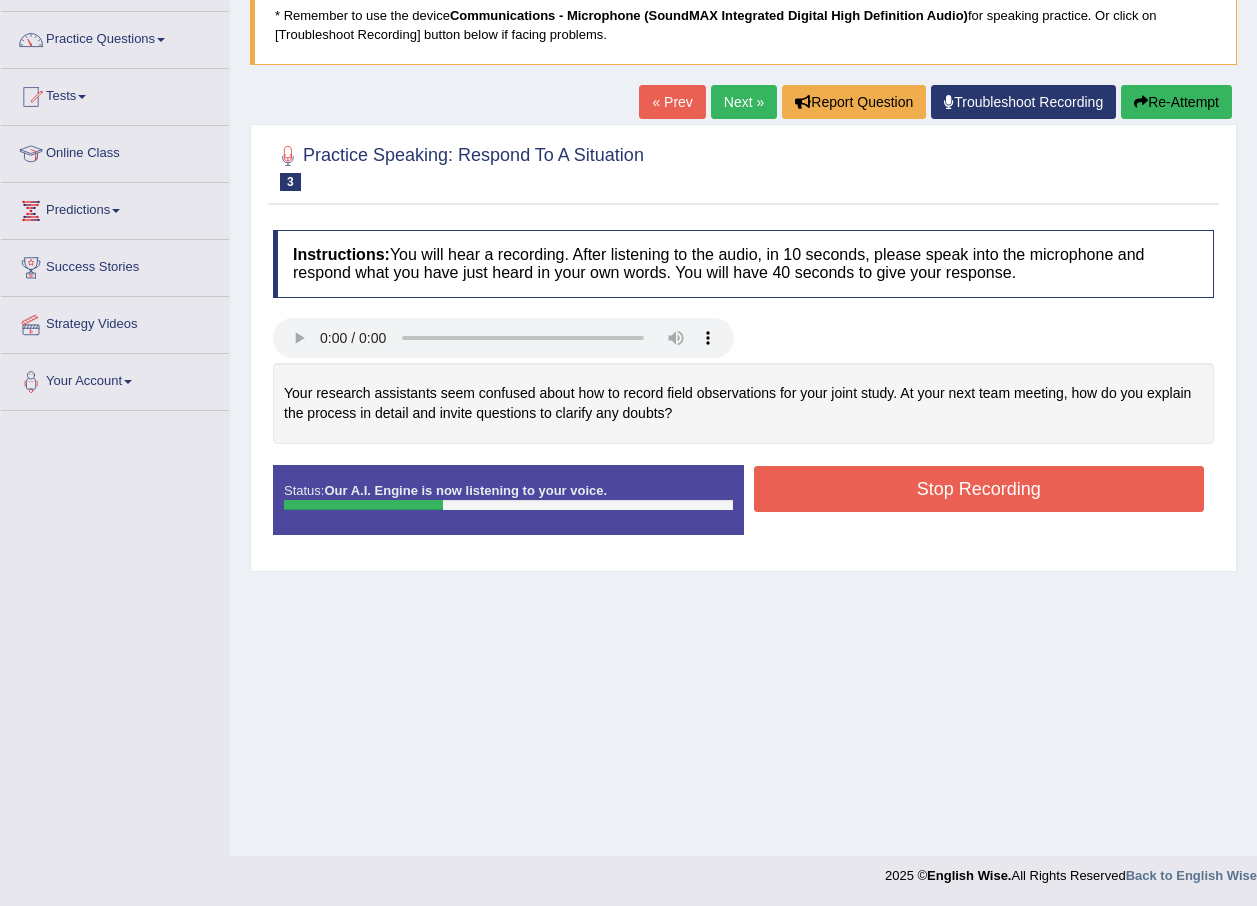 click on "Stop Recording" at bounding box center [979, 489] 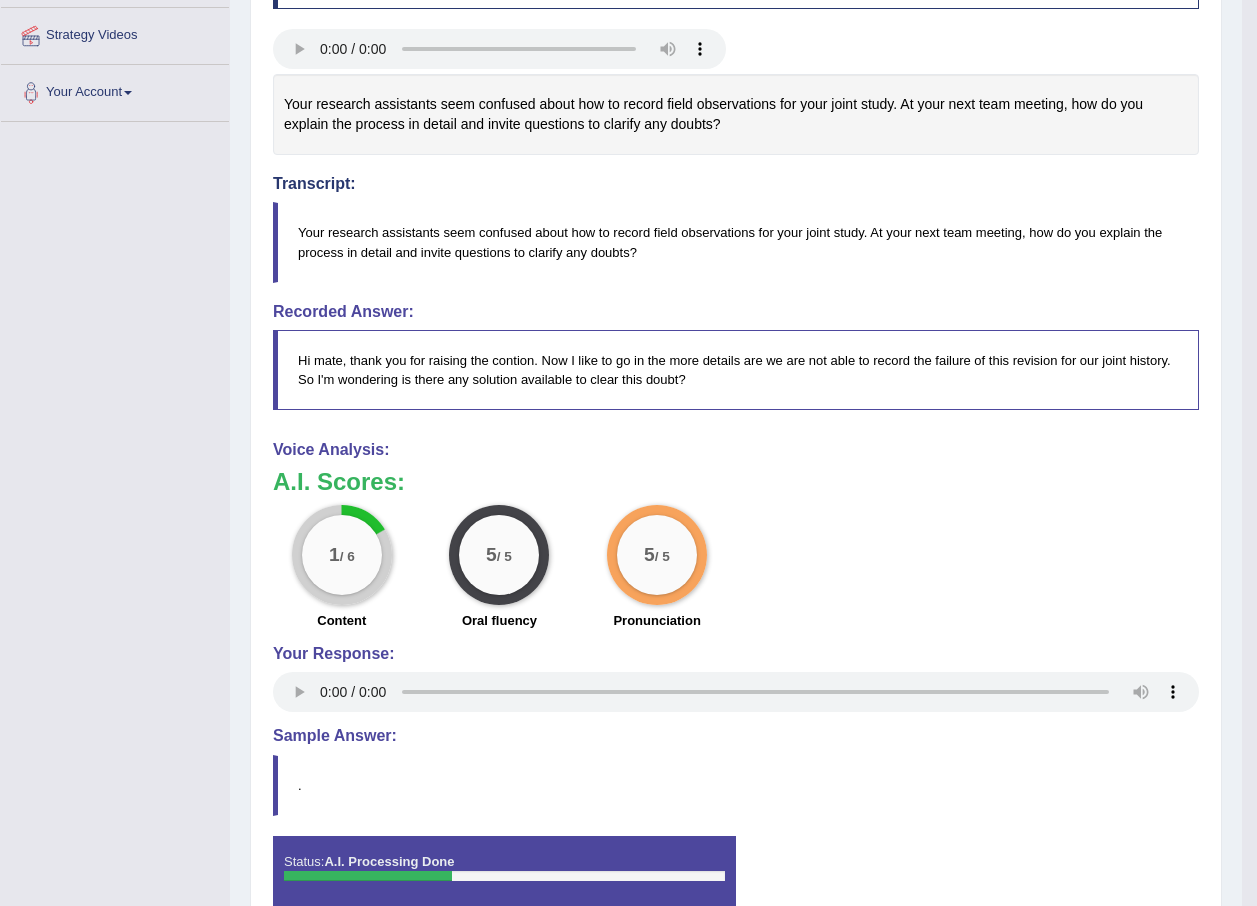 scroll, scrollTop: 444, scrollLeft: 0, axis: vertical 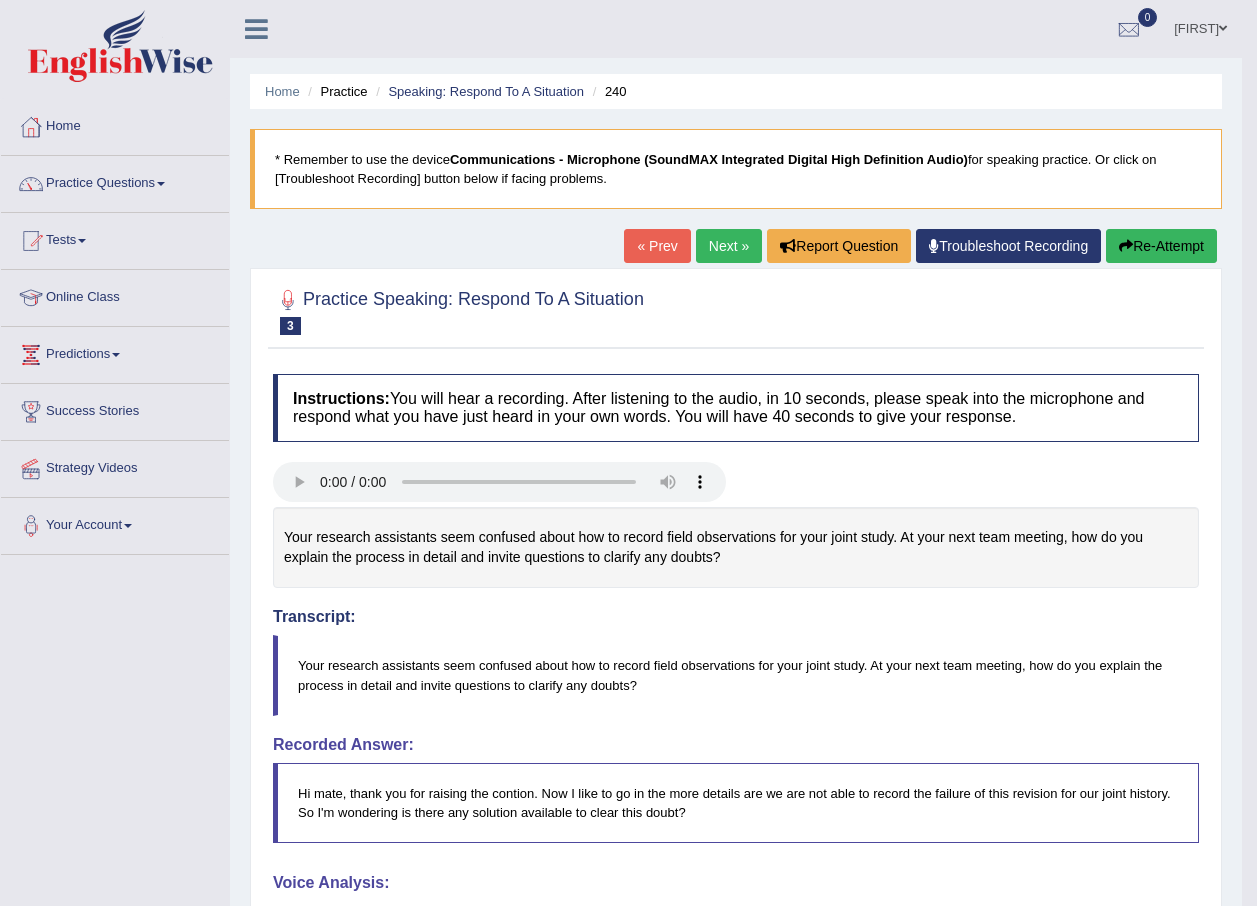 click on "Next »" at bounding box center (729, 246) 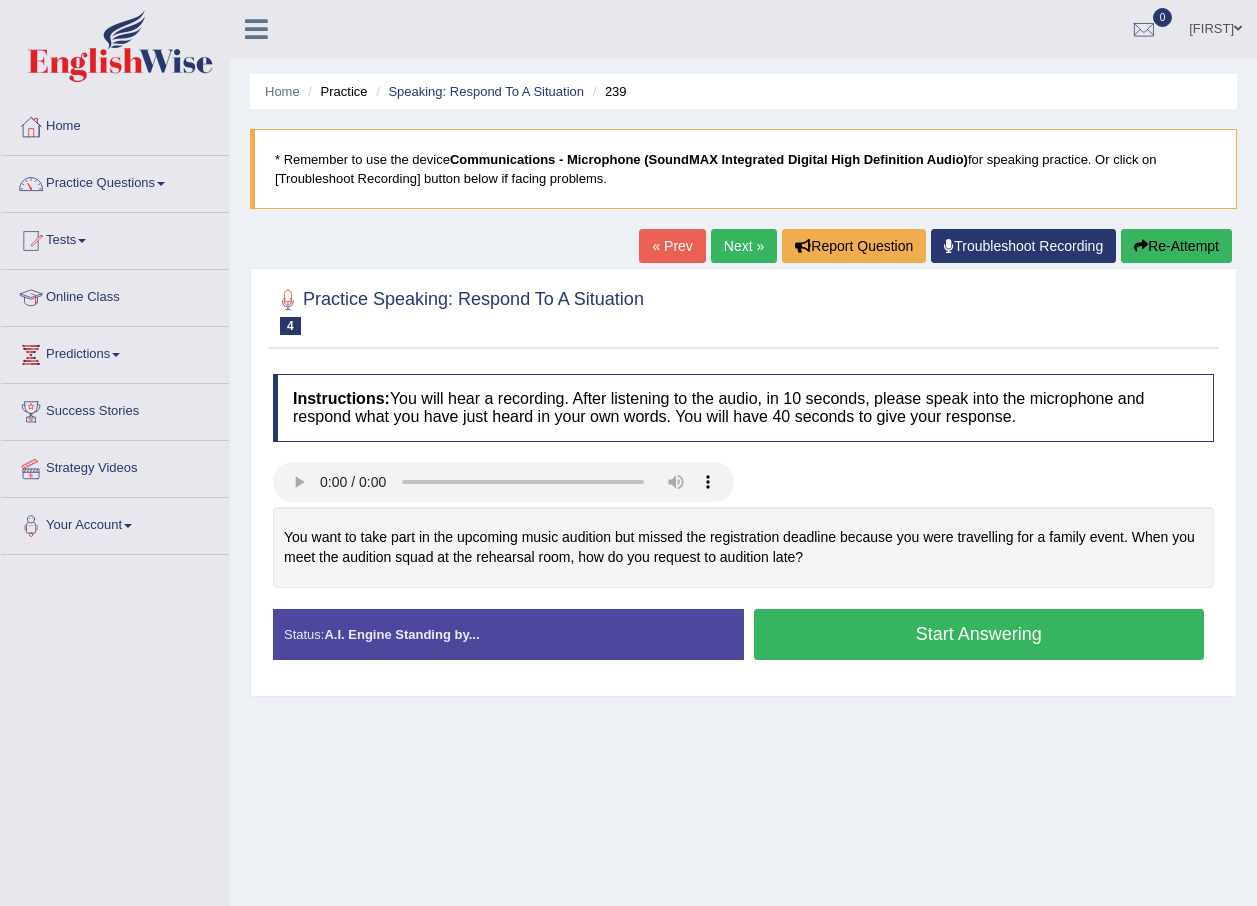 scroll, scrollTop: 0, scrollLeft: 0, axis: both 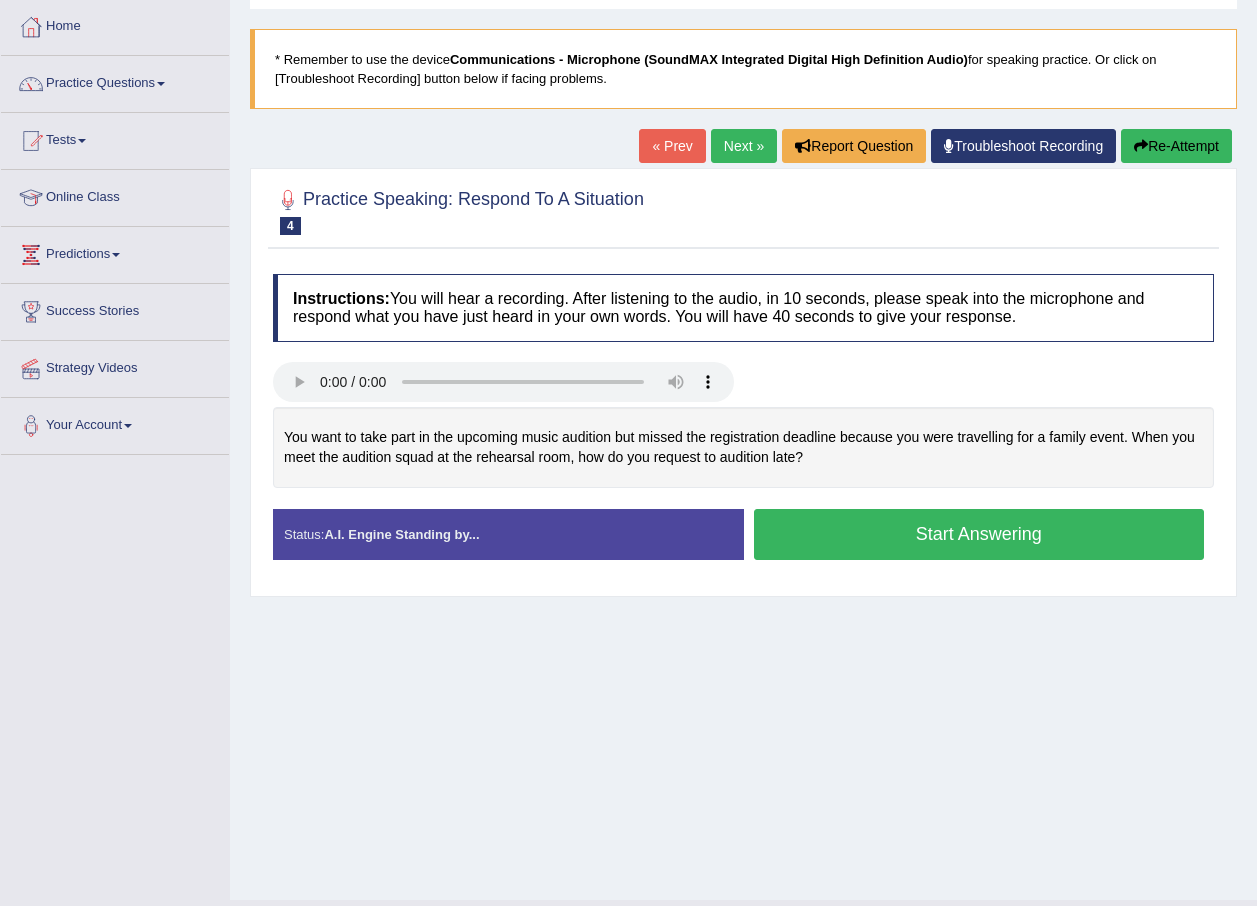 click on "Start Answering" at bounding box center [979, 534] 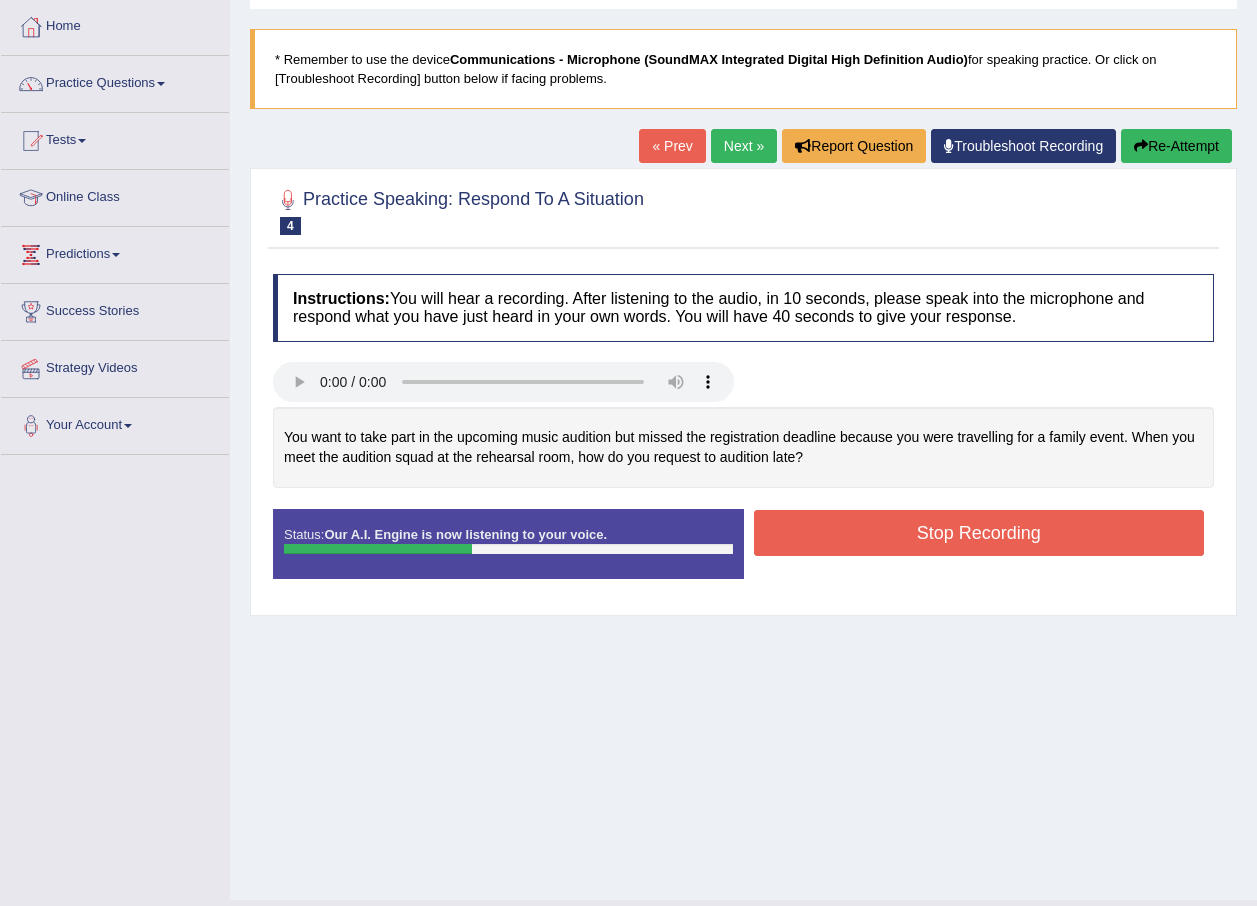 click on "Stop Recording" at bounding box center [979, 533] 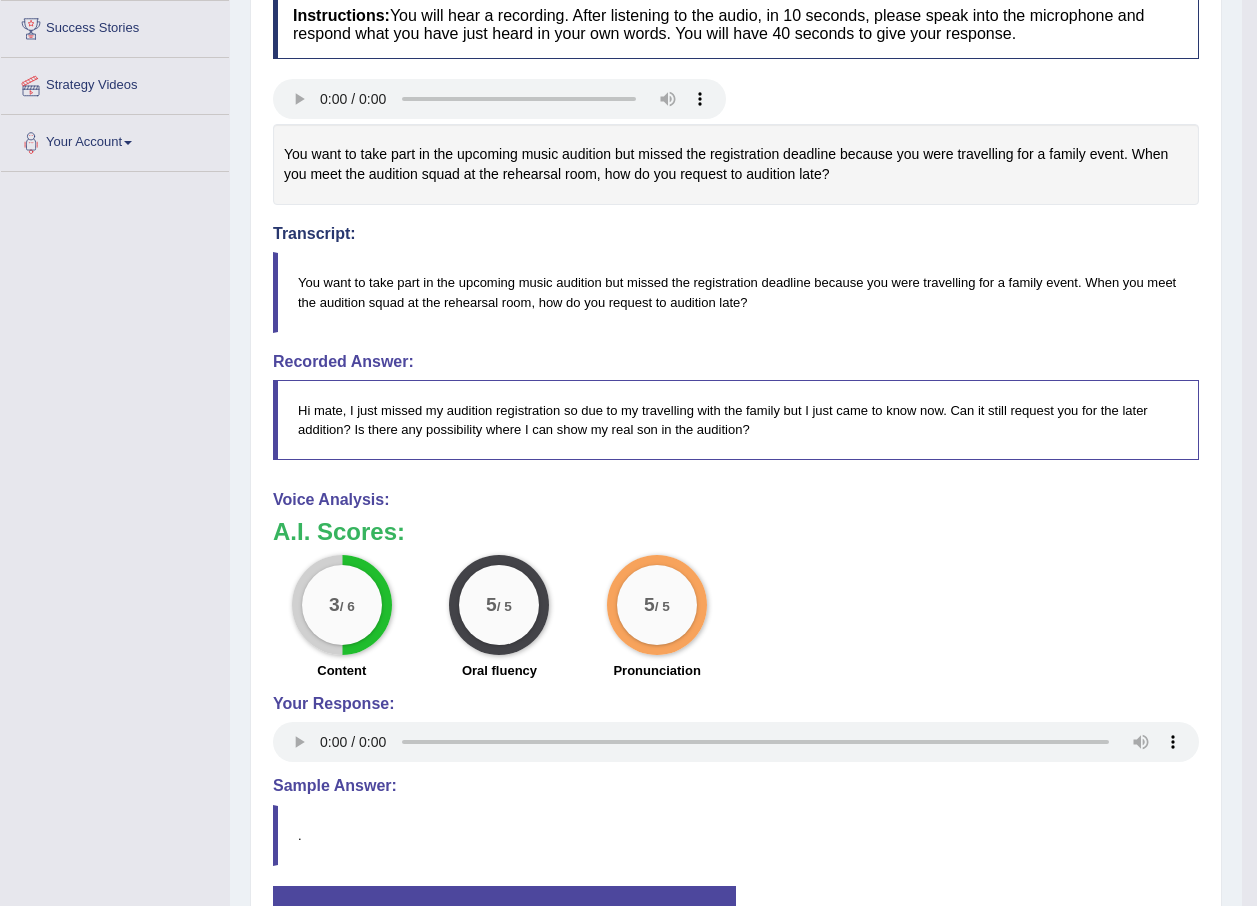 scroll, scrollTop: 535, scrollLeft: 0, axis: vertical 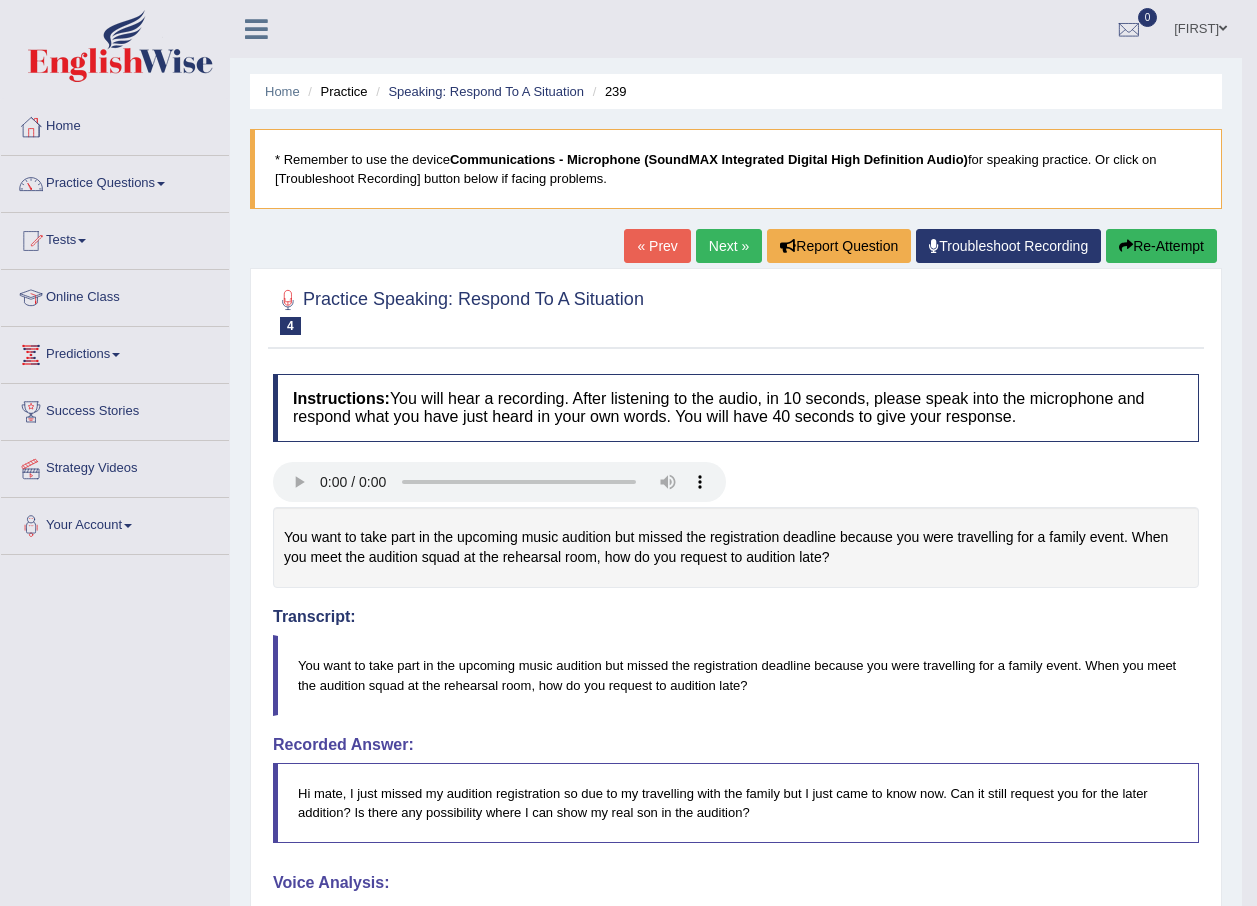 click on "Next »" at bounding box center [729, 246] 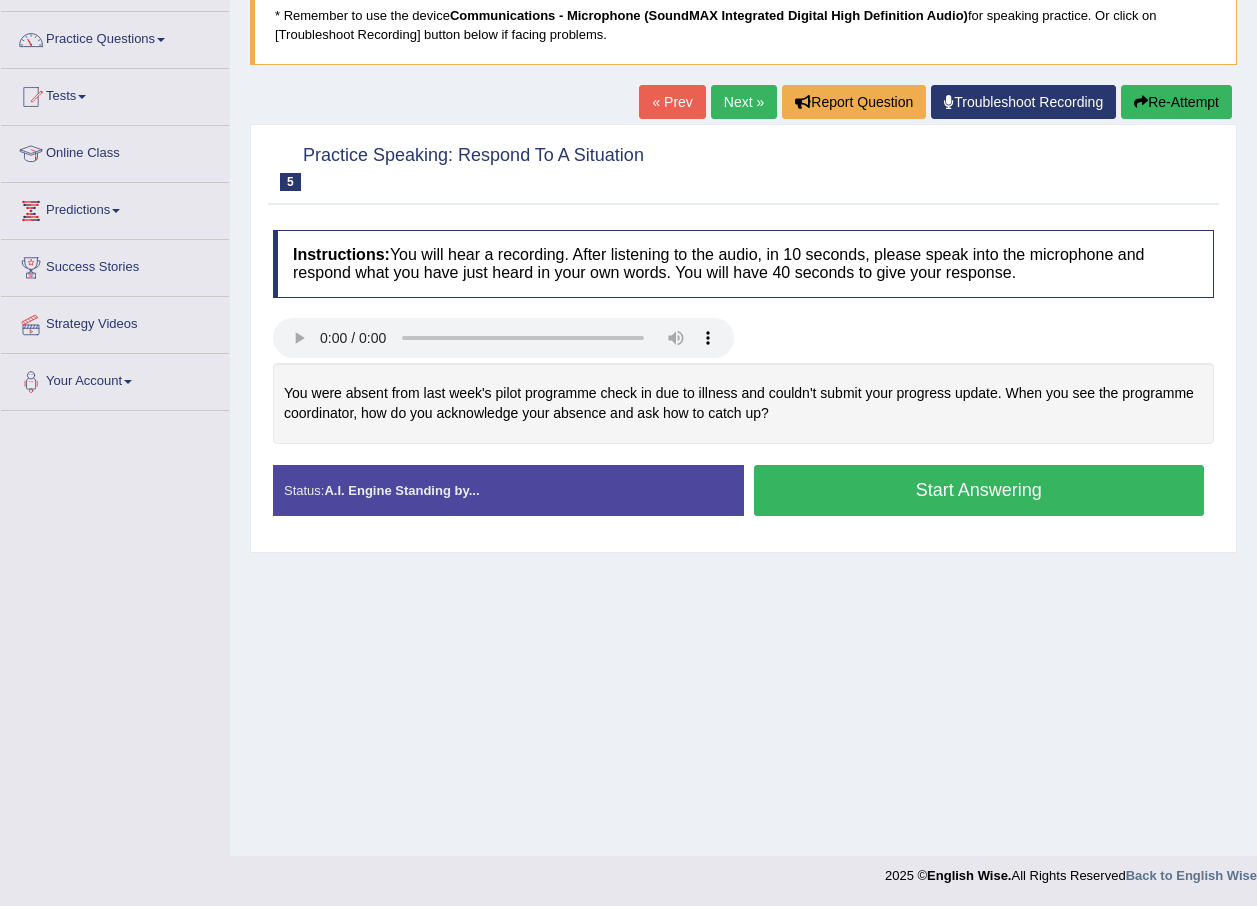 scroll, scrollTop: 144, scrollLeft: 0, axis: vertical 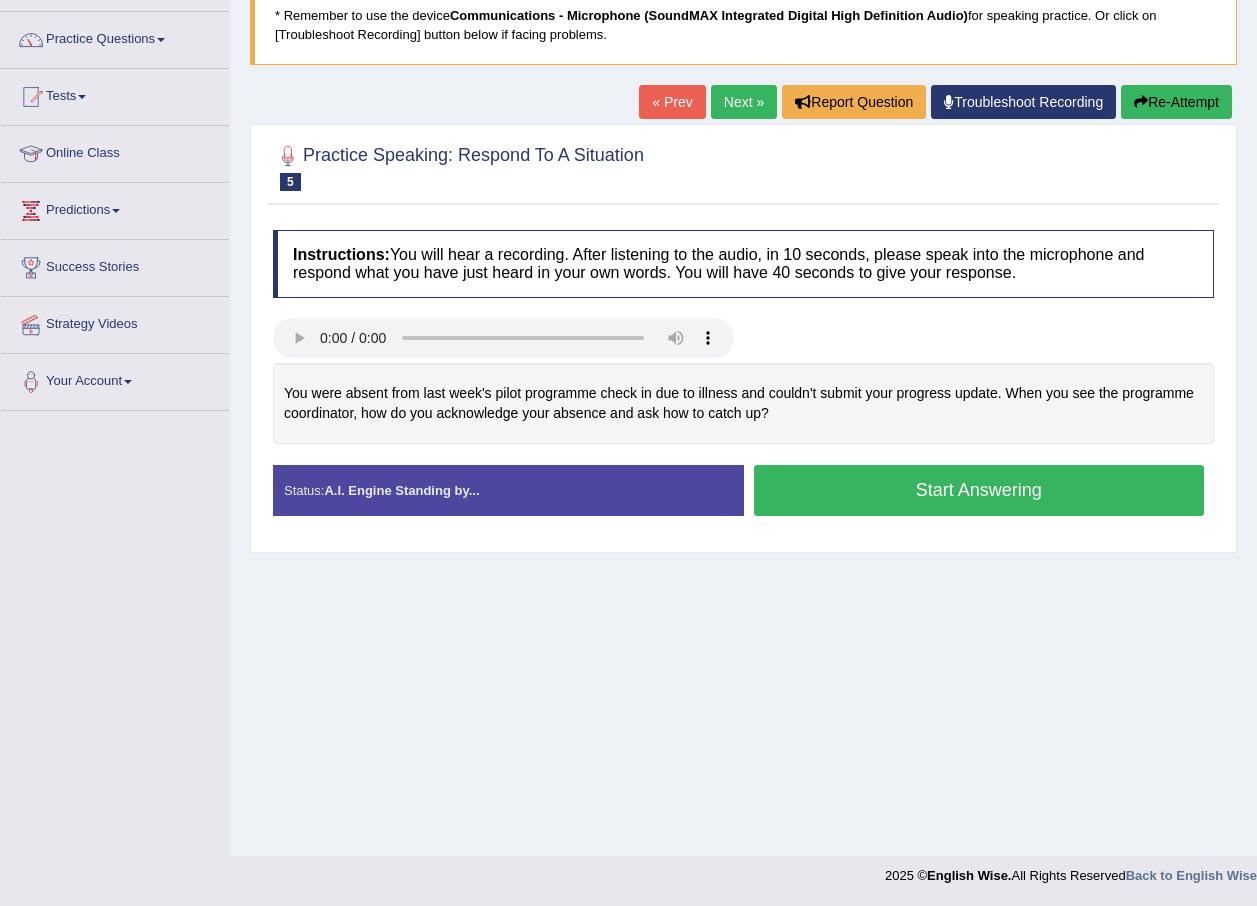 click on "Start Answering" at bounding box center [979, 490] 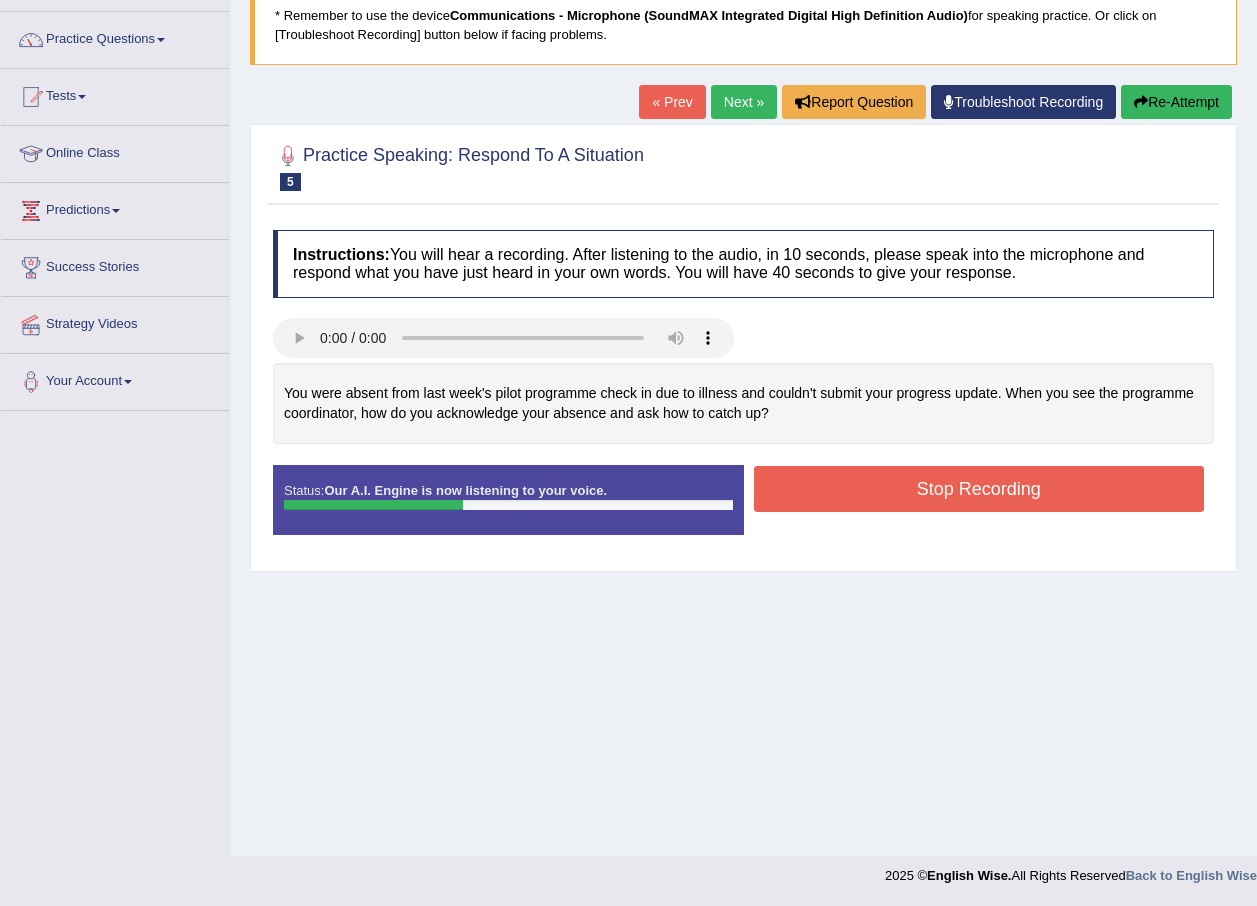 click on "Stop Recording" at bounding box center [979, 489] 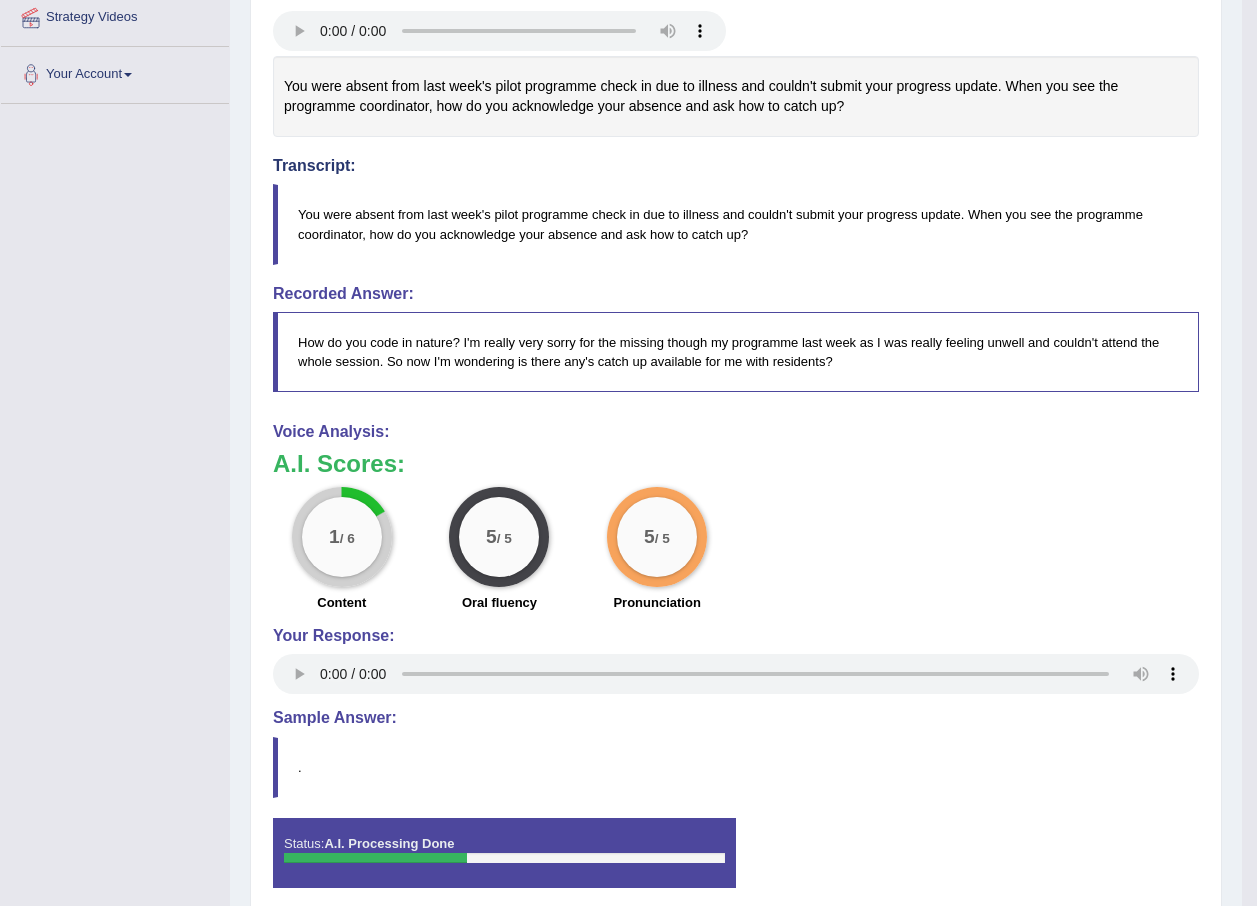 scroll, scrollTop: 535, scrollLeft: 0, axis: vertical 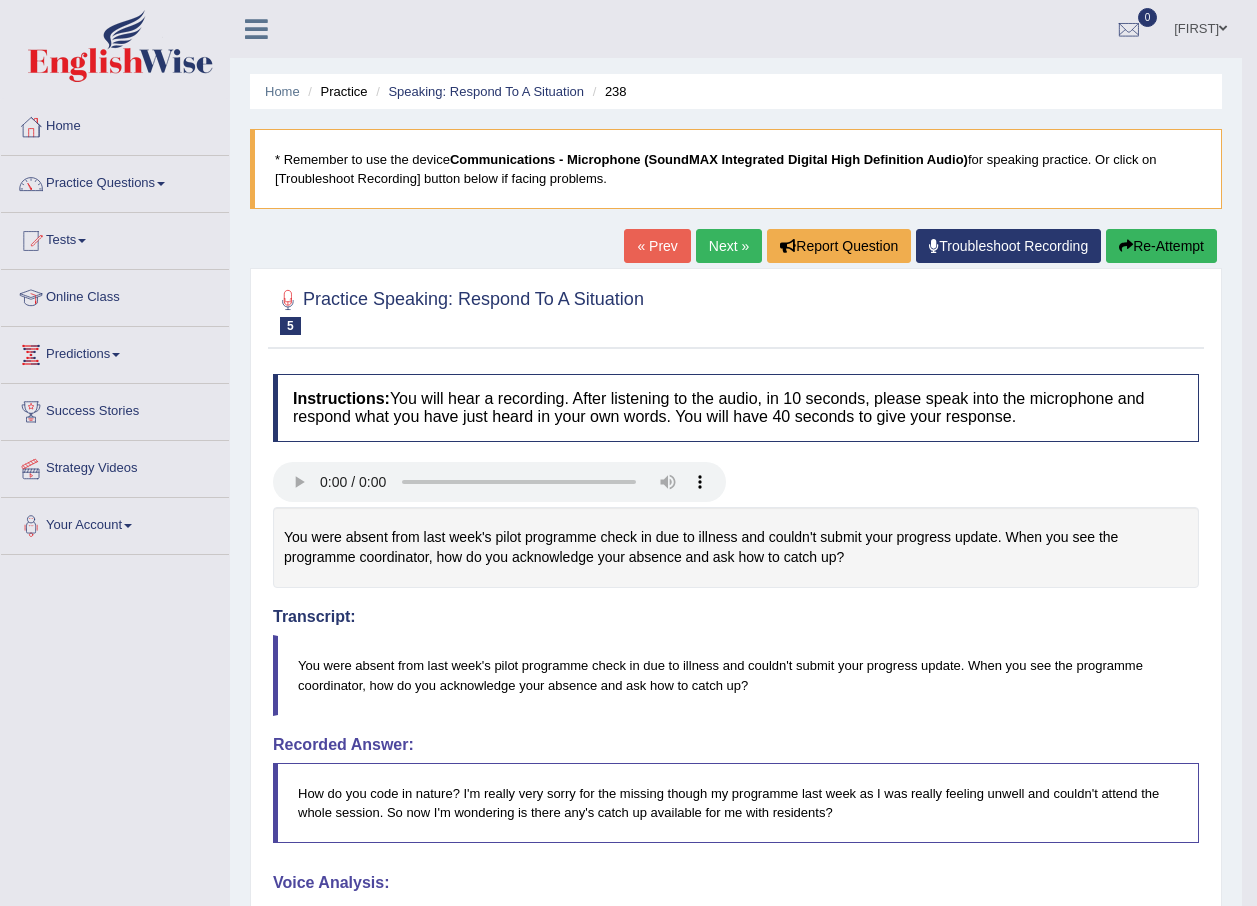 click on "Re-Attempt" at bounding box center [1161, 246] 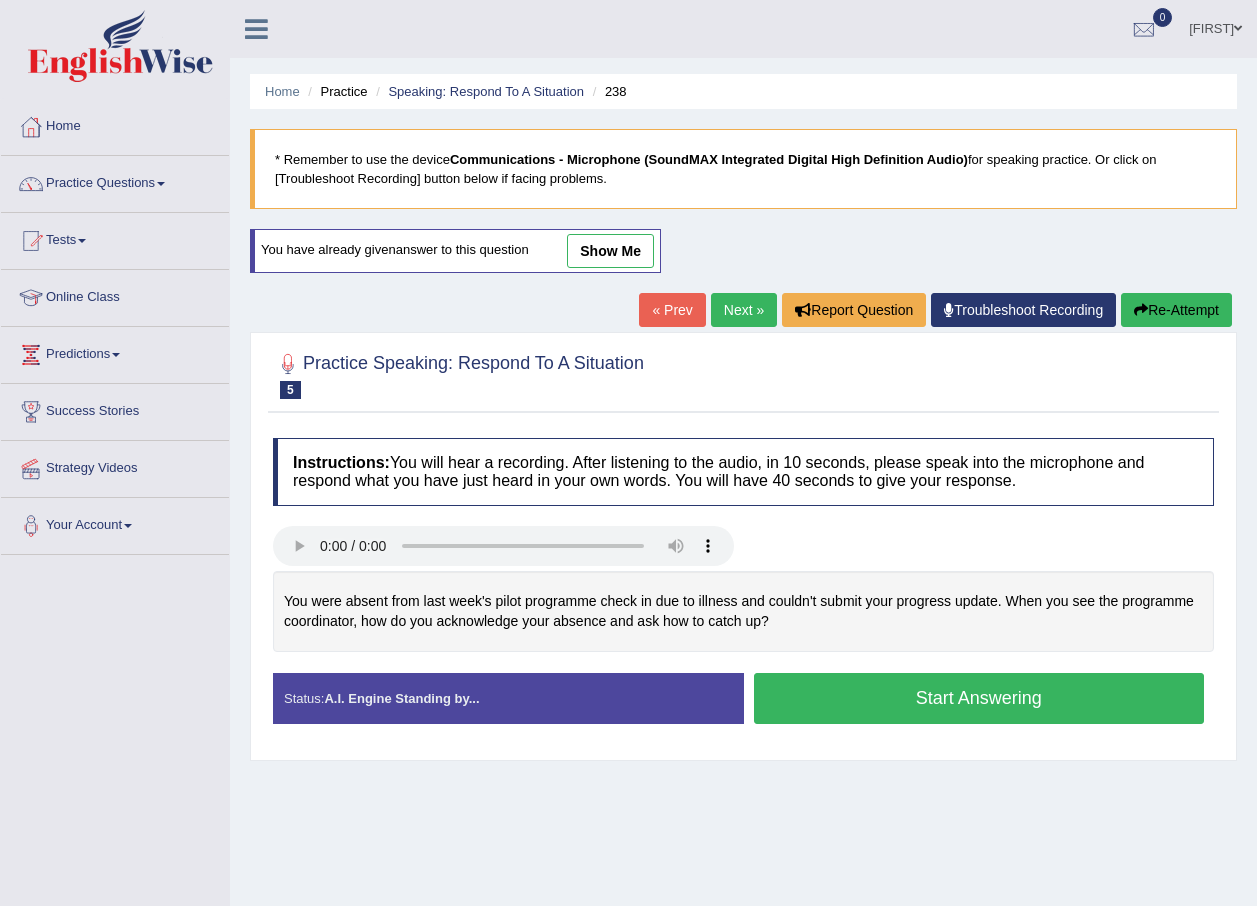 scroll, scrollTop: 144, scrollLeft: 0, axis: vertical 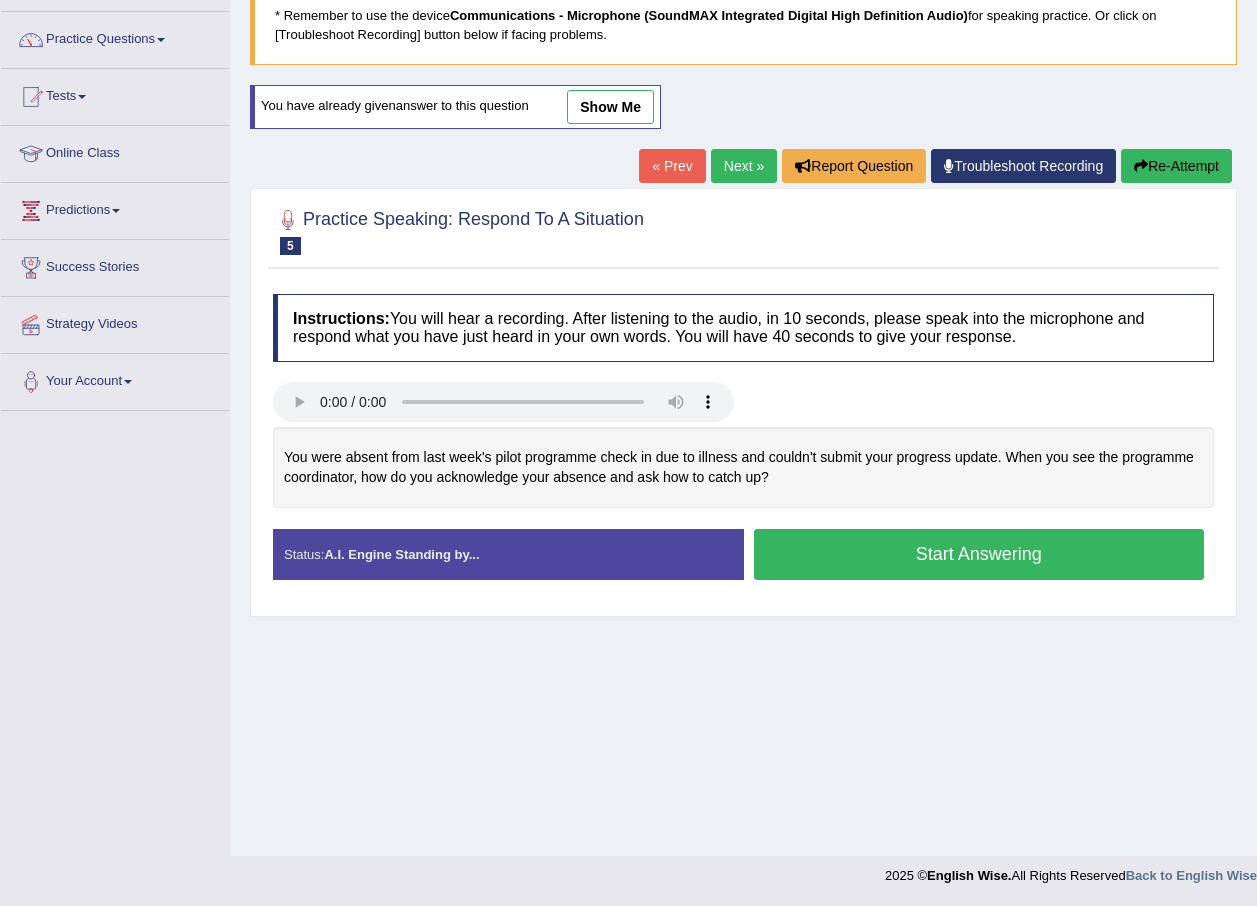 click on "Start Answering" at bounding box center [979, 554] 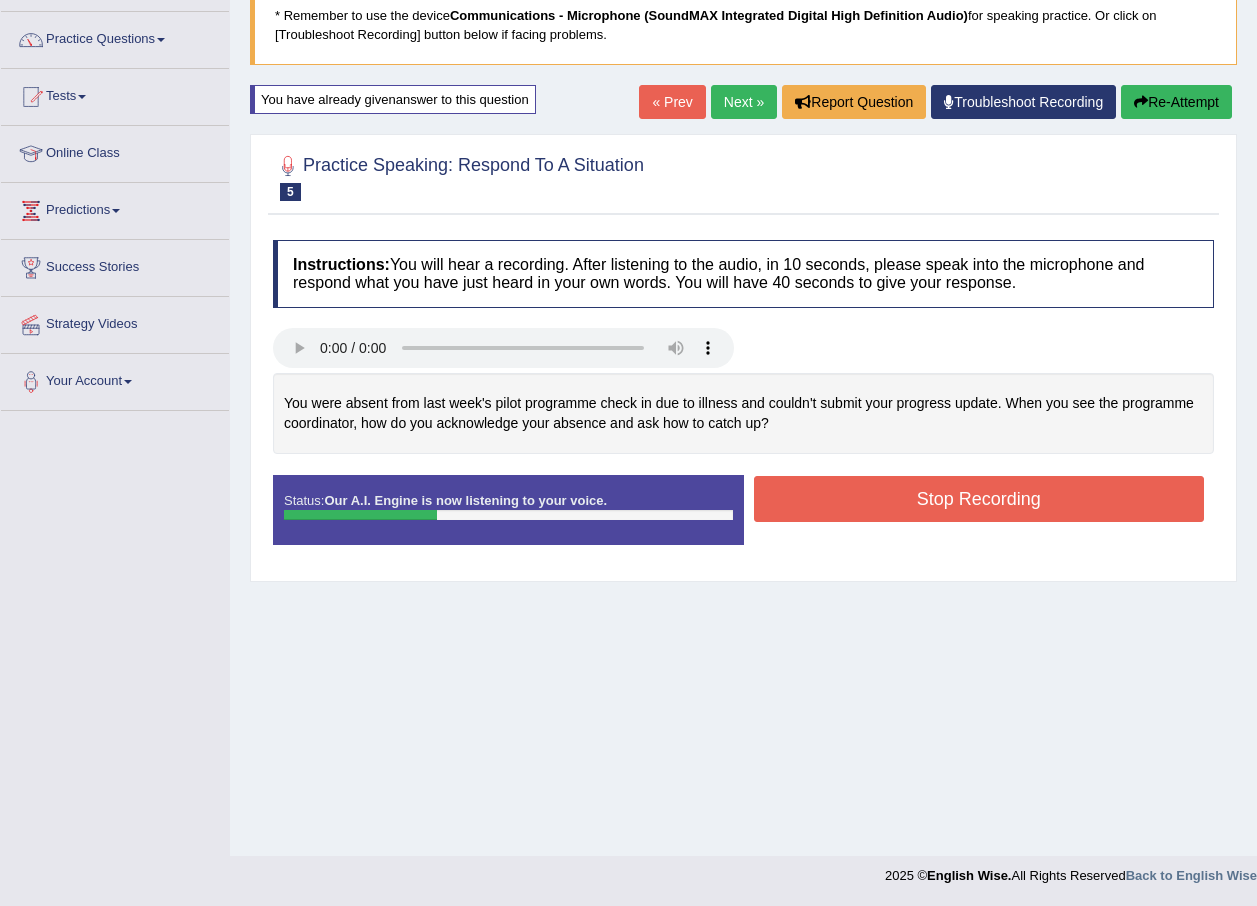 click on "Stop Recording" at bounding box center [979, 499] 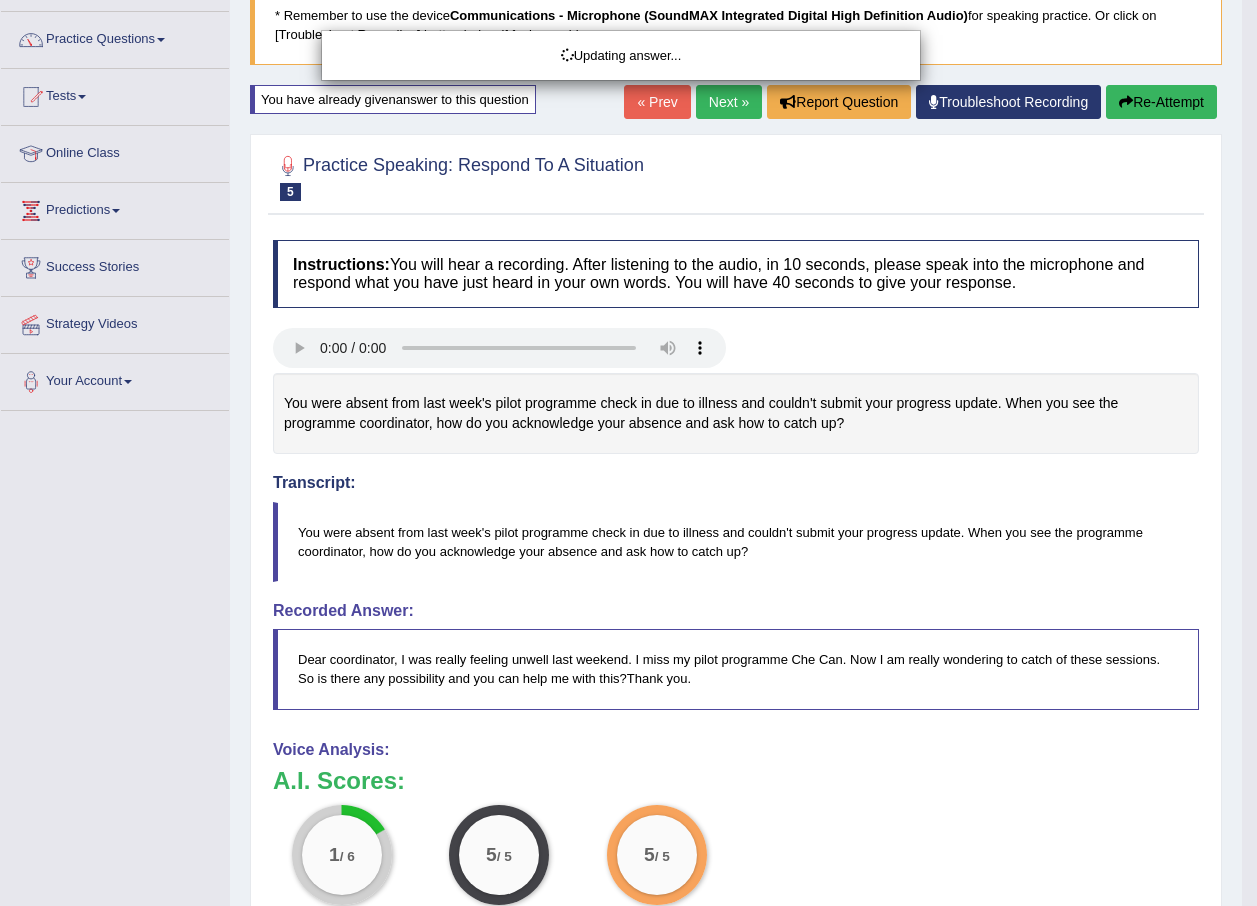 scroll, scrollTop: 544, scrollLeft: 0, axis: vertical 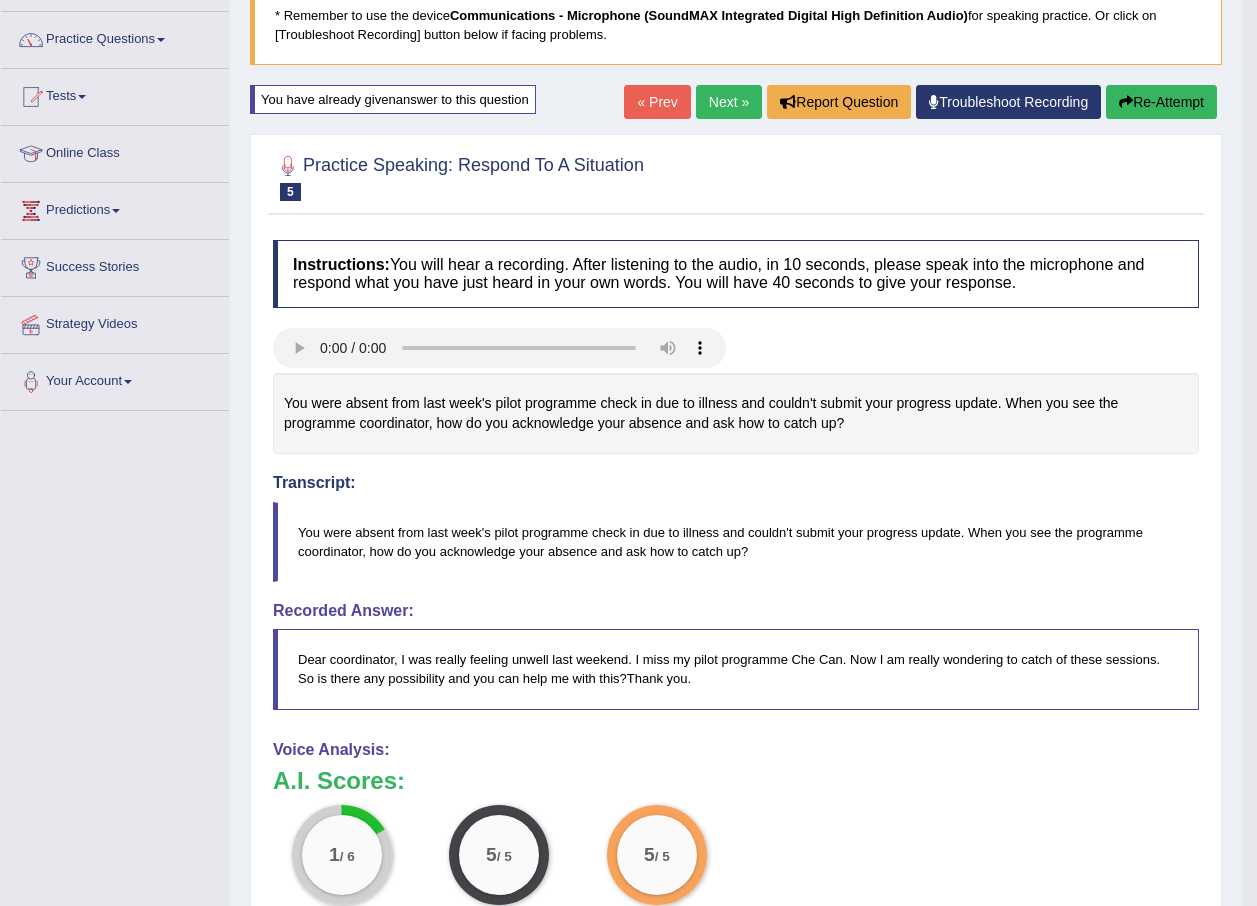 click on "Next »" at bounding box center [729, 102] 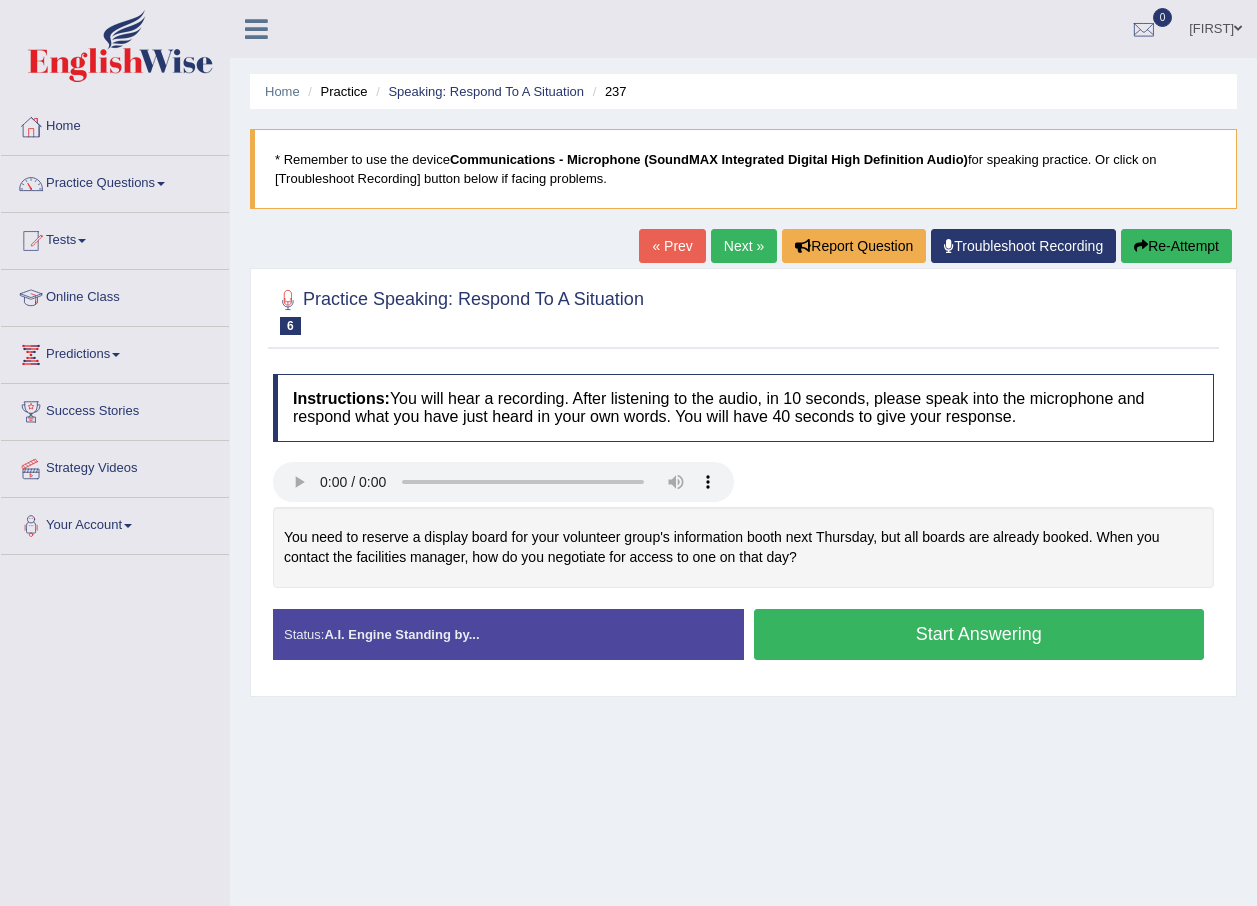 scroll, scrollTop: 0, scrollLeft: 0, axis: both 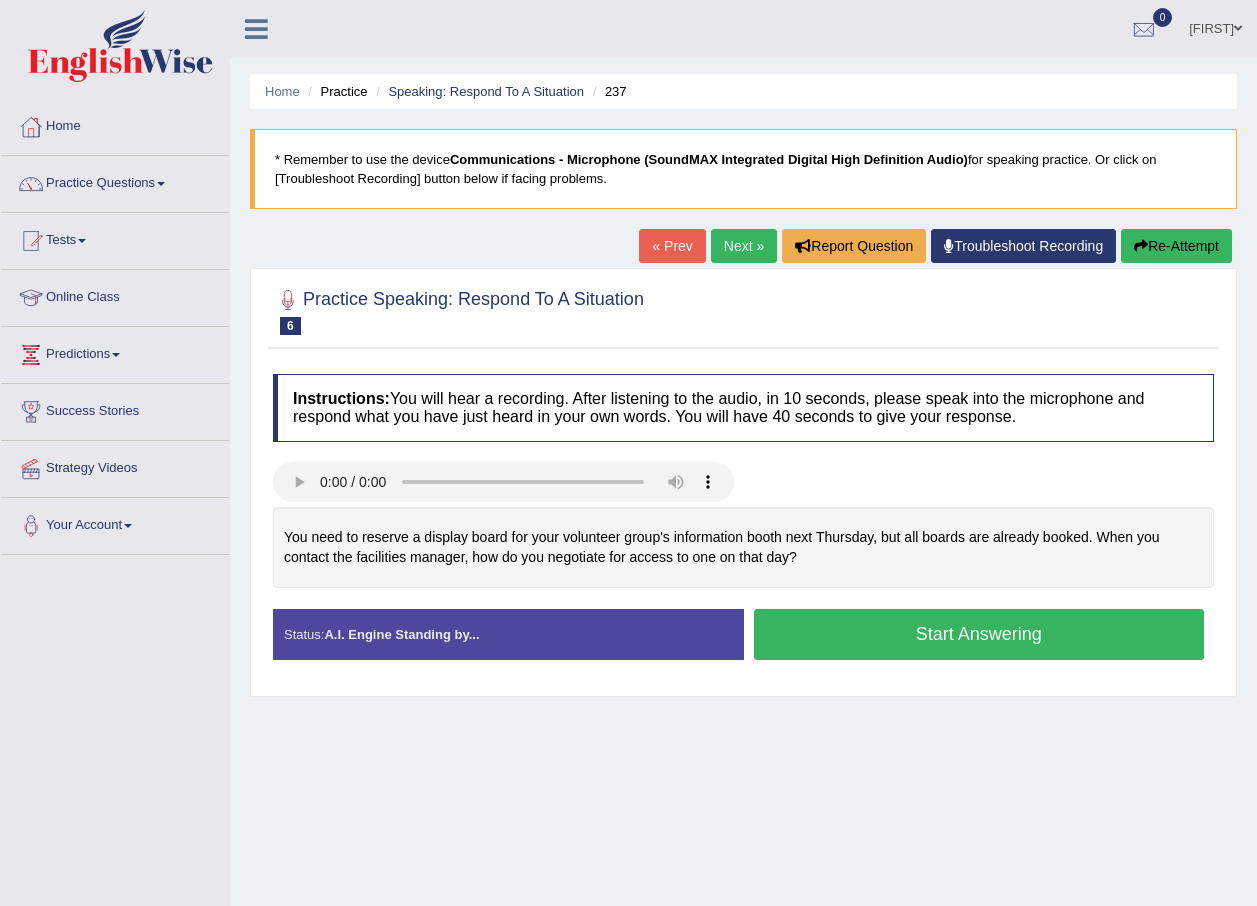 click on "Start Answering" at bounding box center (979, 634) 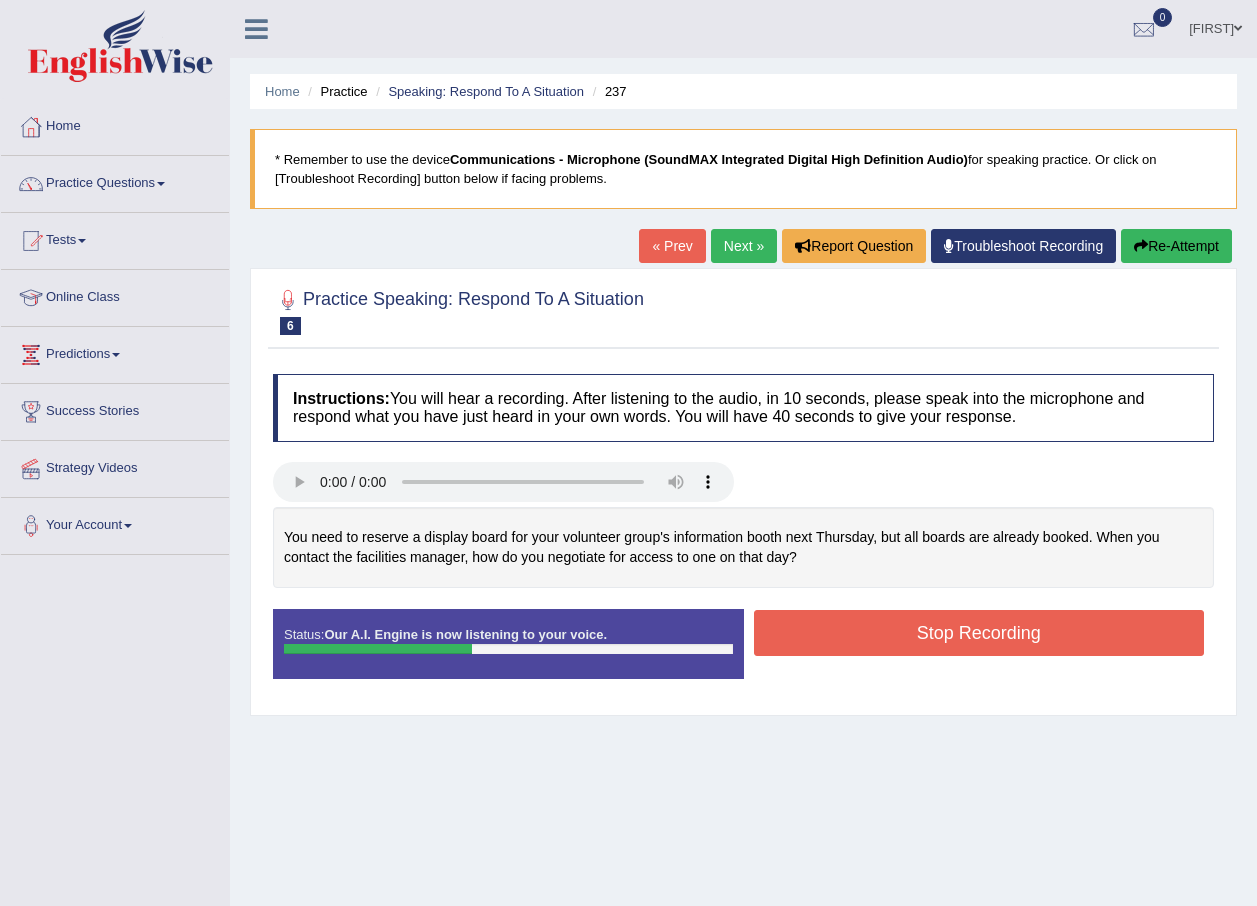 click on "Stop Recording" at bounding box center (979, 633) 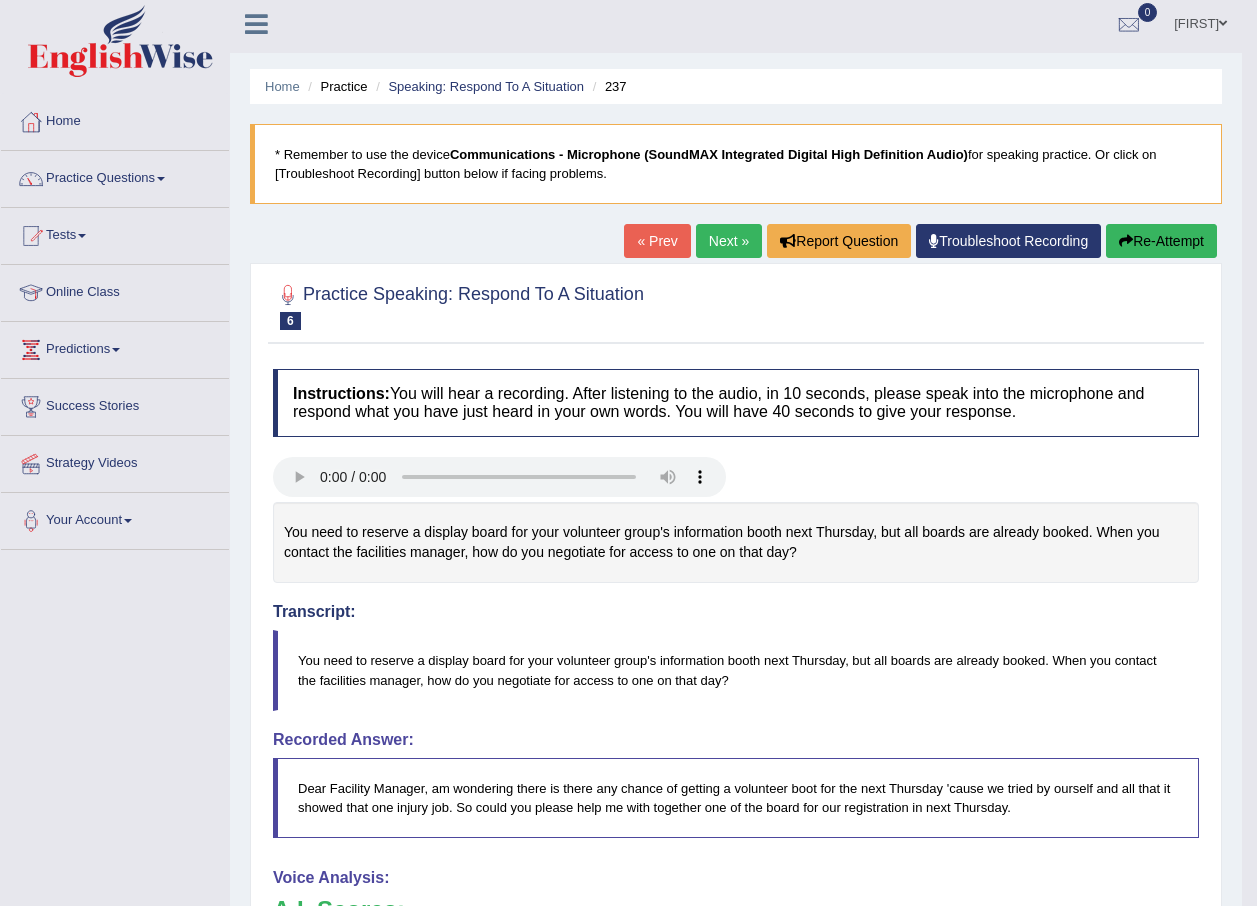 scroll, scrollTop: 0, scrollLeft: 0, axis: both 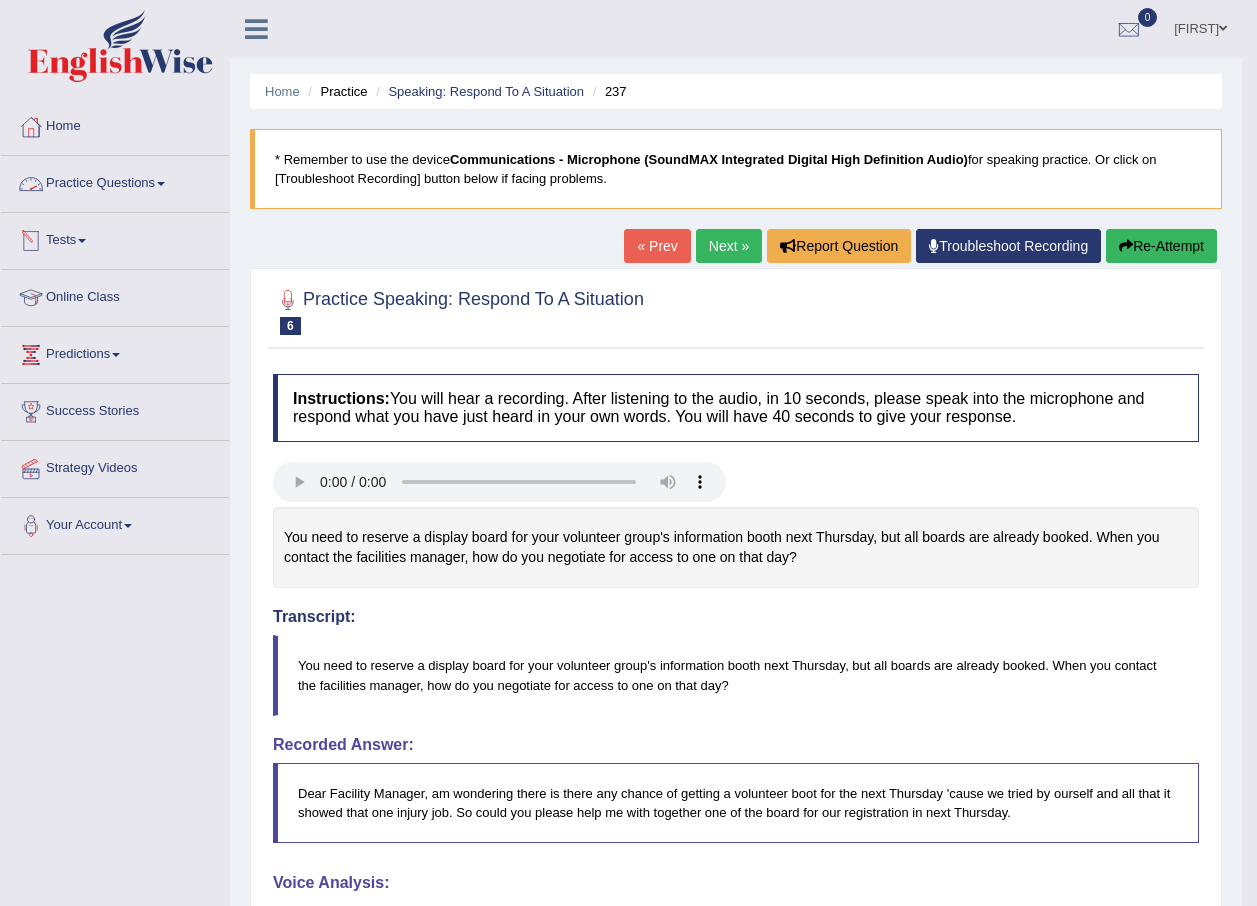 click on "Practice Questions" at bounding box center (115, 181) 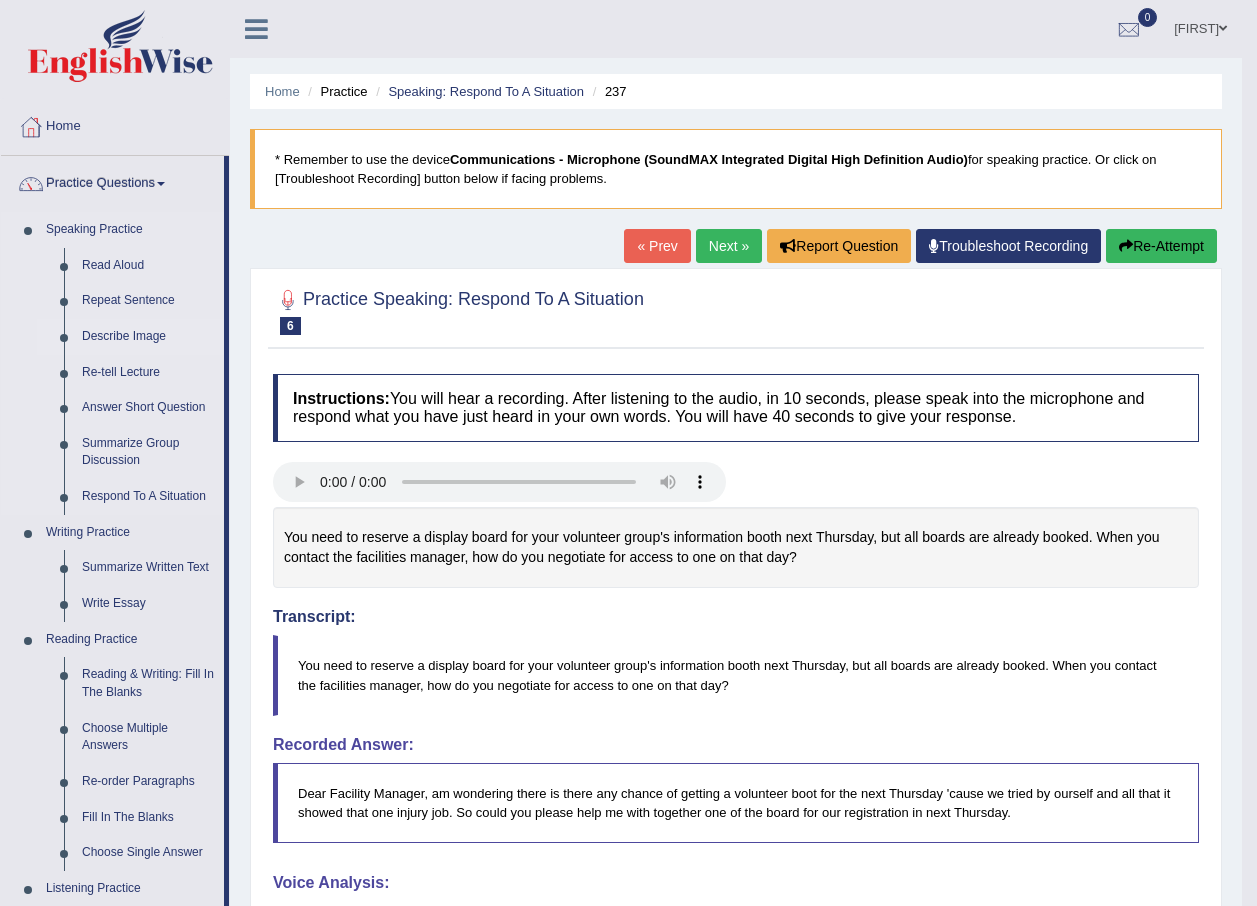 click on "Describe Image" at bounding box center [148, 337] 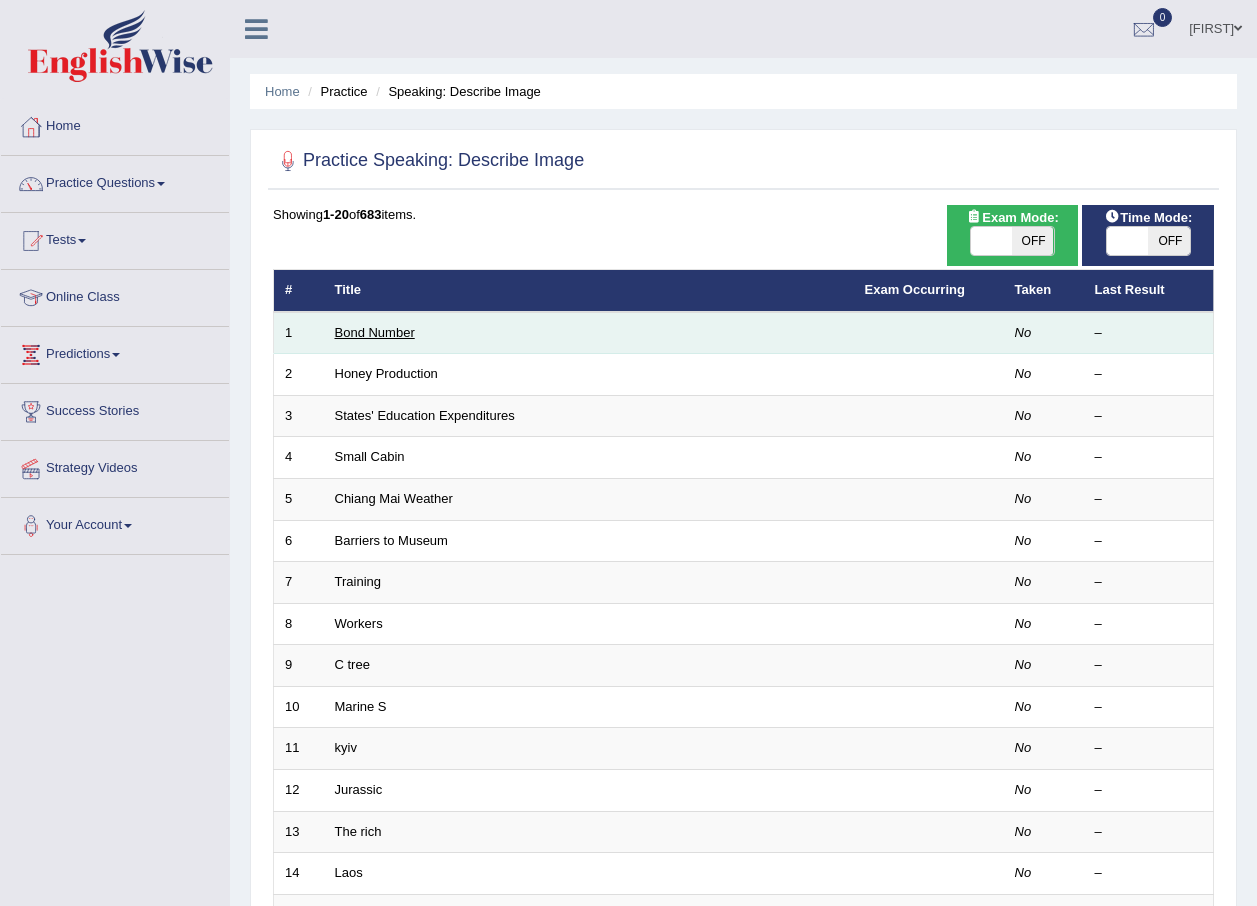 scroll, scrollTop: 0, scrollLeft: 0, axis: both 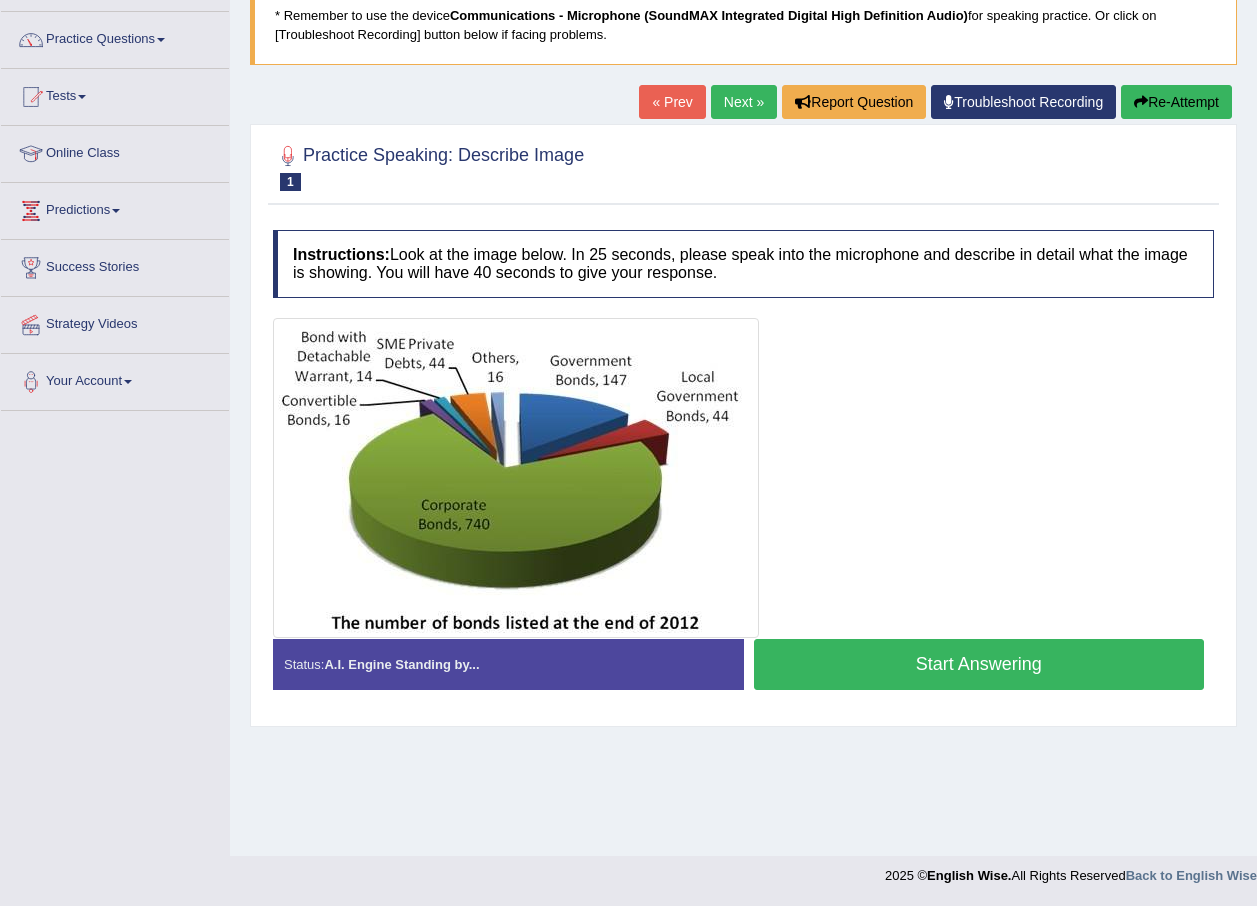 click on "Start Answering" at bounding box center (979, 664) 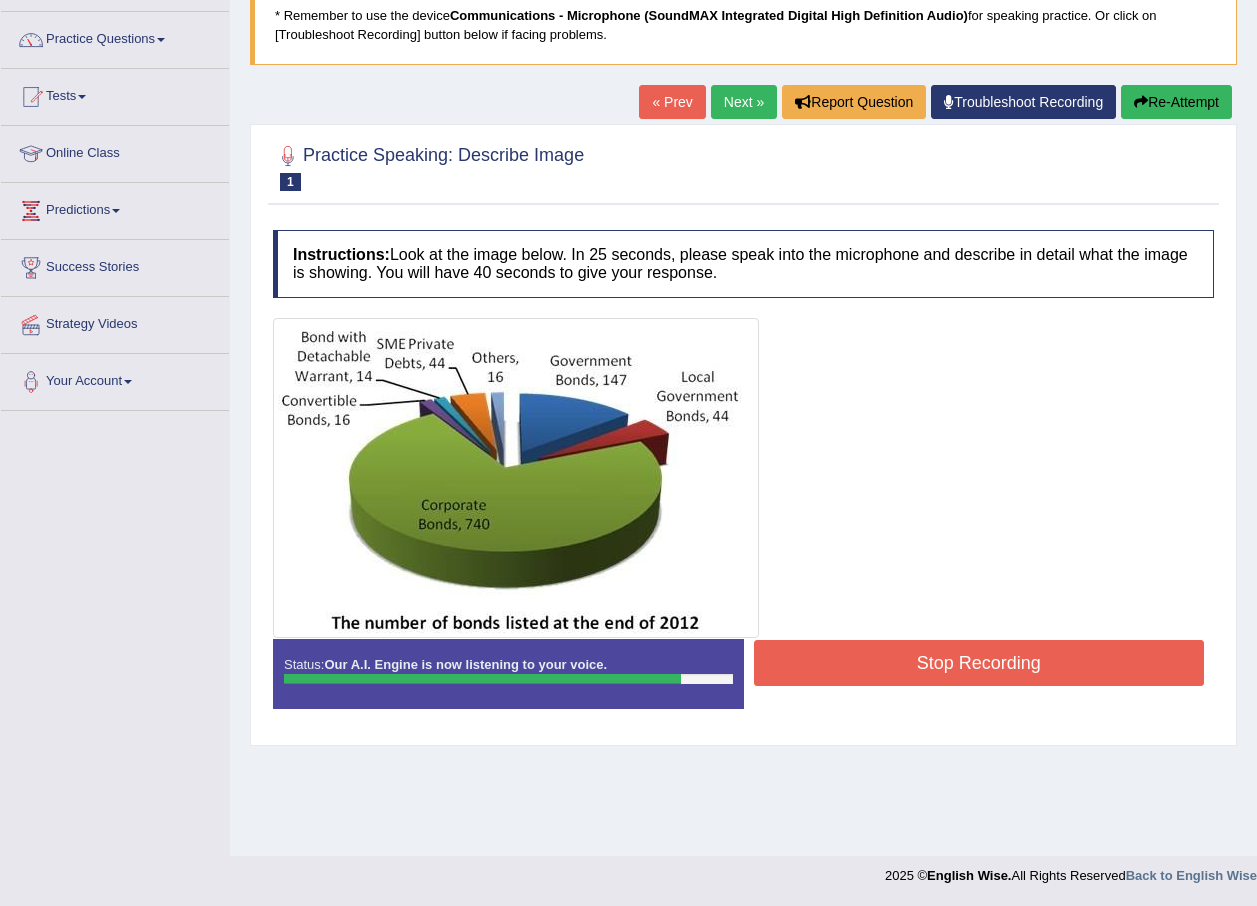 click on "Stop Recording" at bounding box center [979, 663] 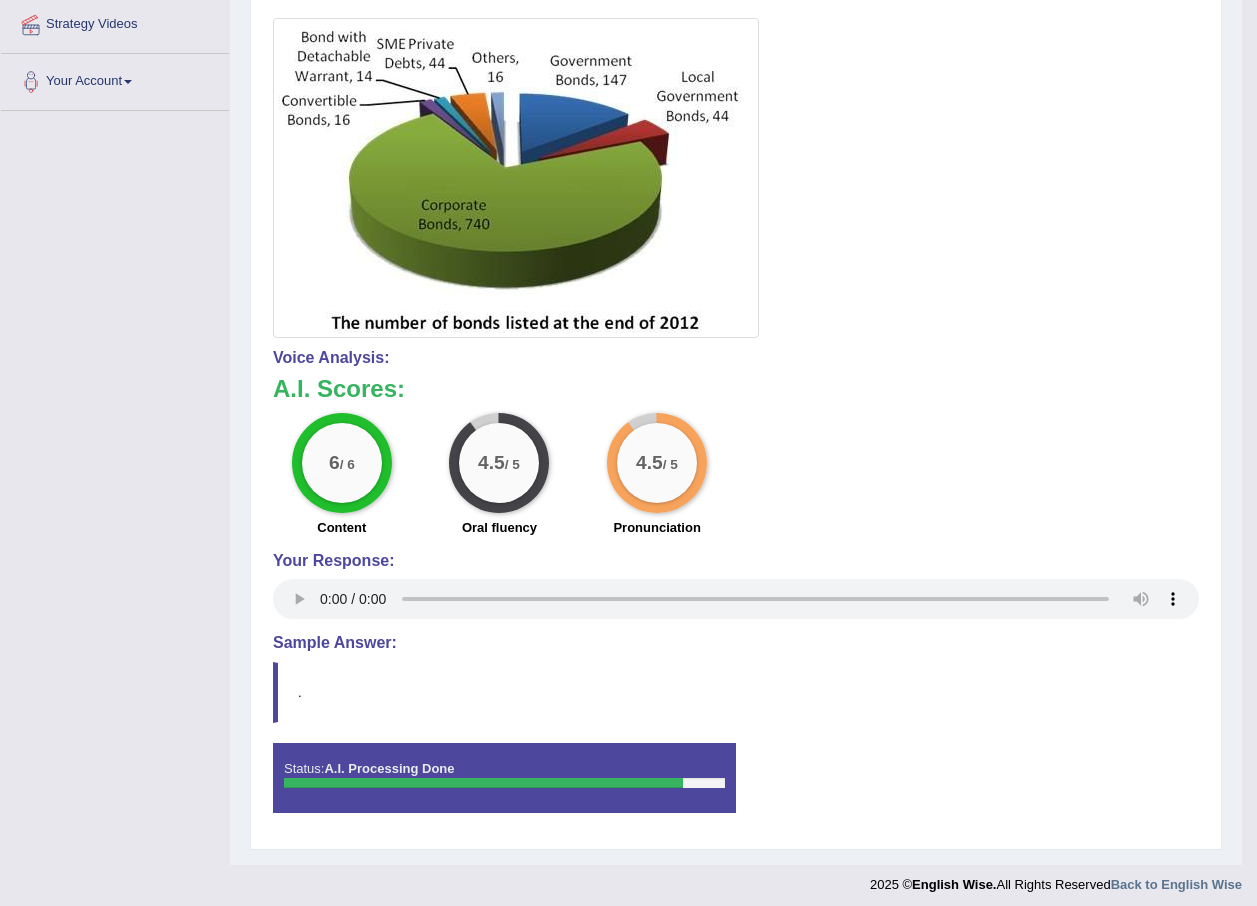 scroll, scrollTop: 453, scrollLeft: 0, axis: vertical 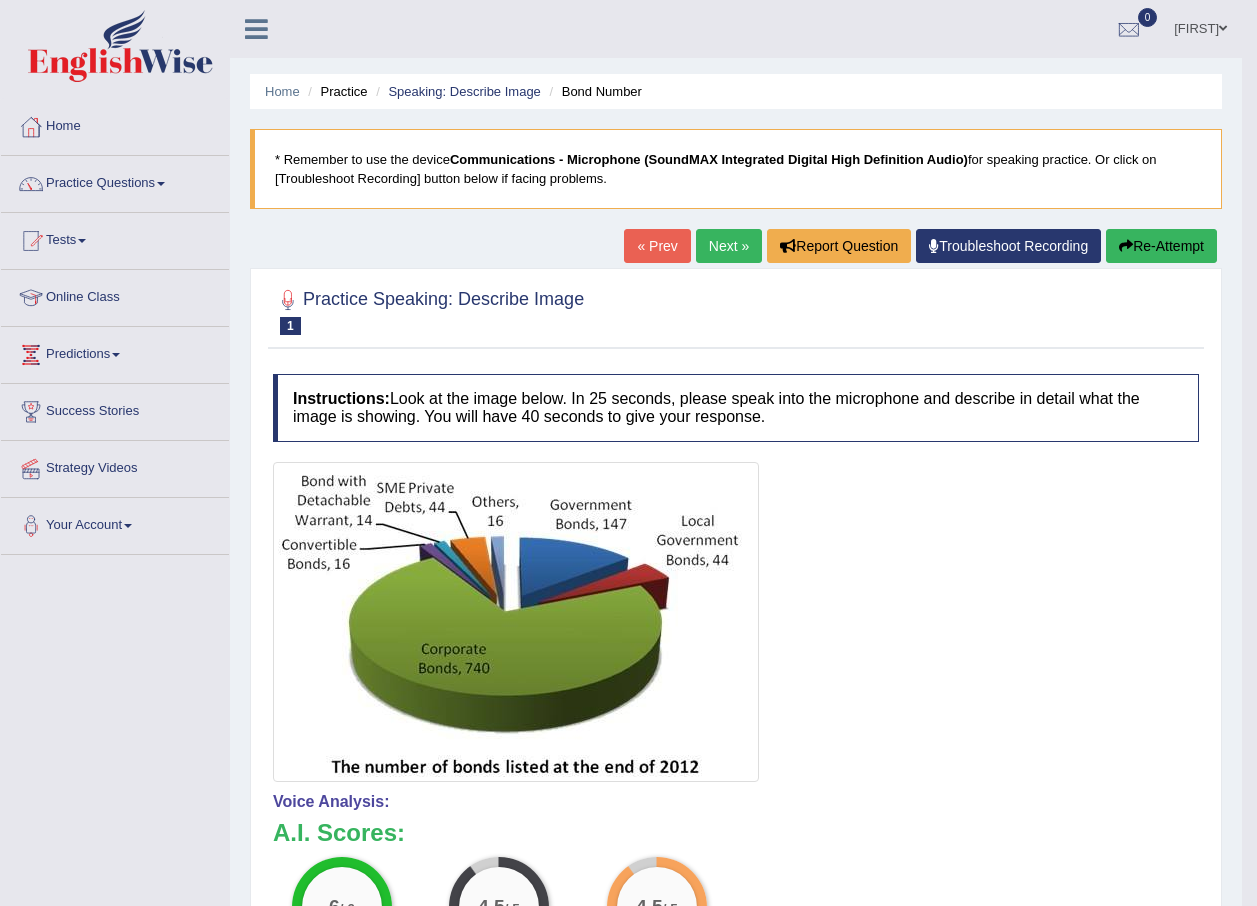 click on "« Prev Next »  Report Question  Troubleshoot Recording  Re-Attempt" at bounding box center (923, 248) 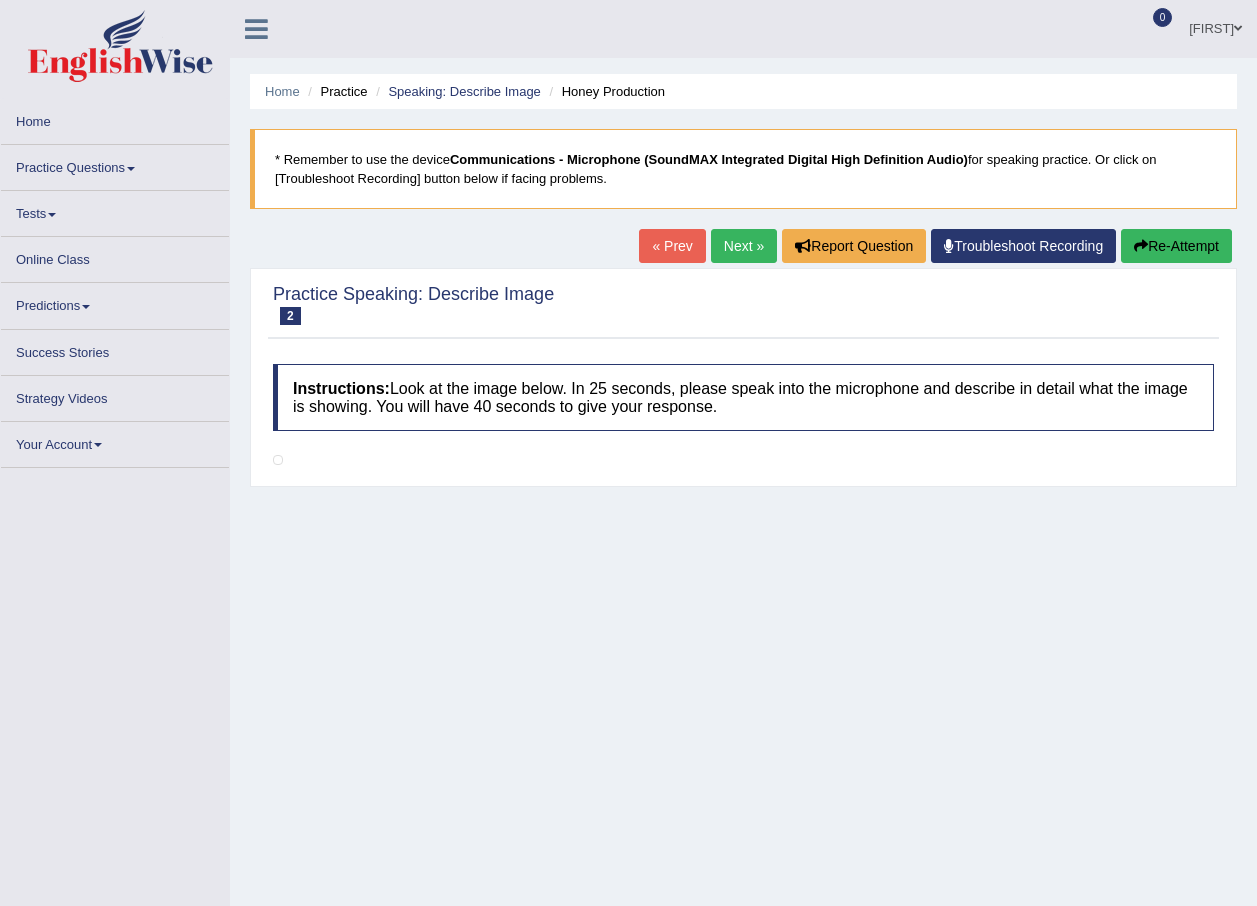 scroll, scrollTop: 0, scrollLeft: 0, axis: both 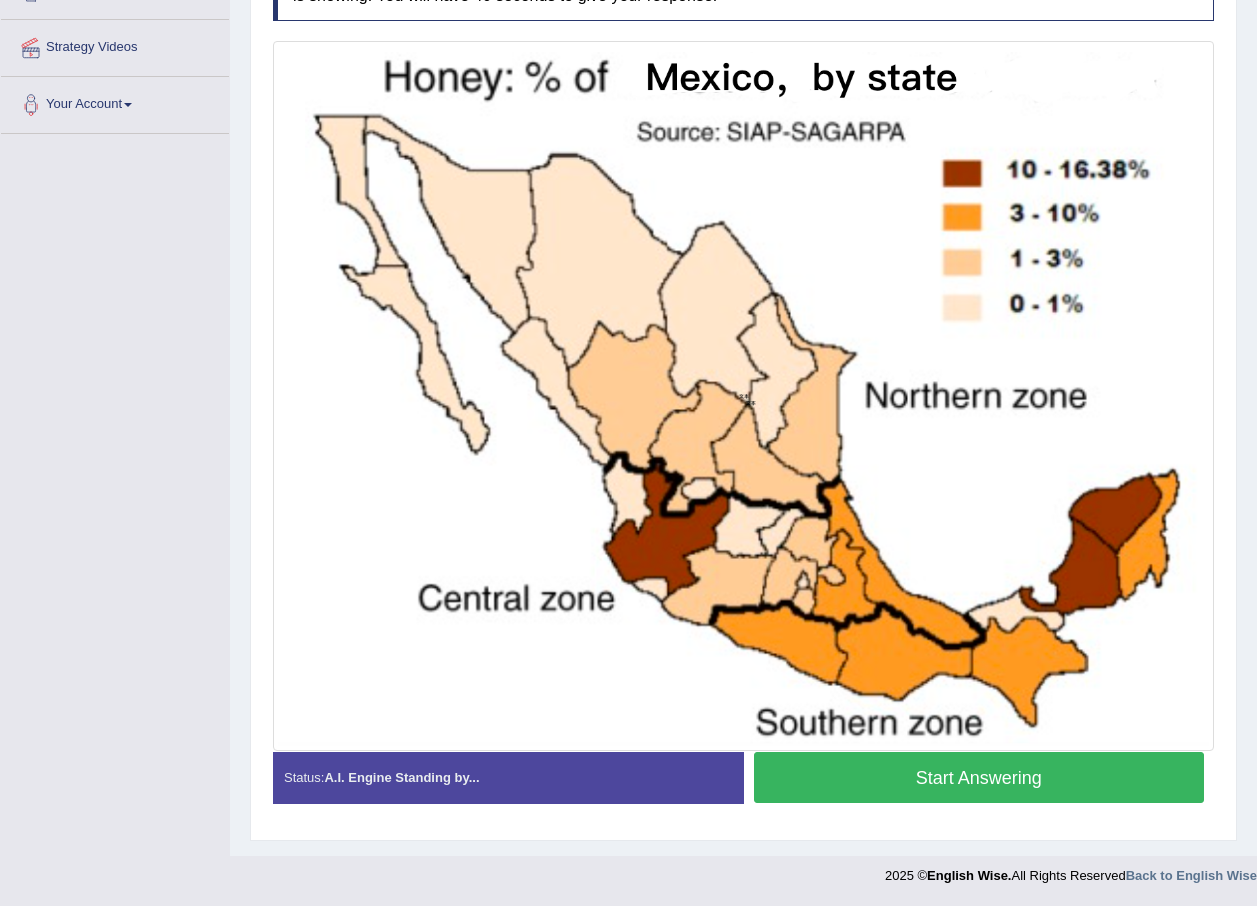 click on "Start Answering" at bounding box center [979, 777] 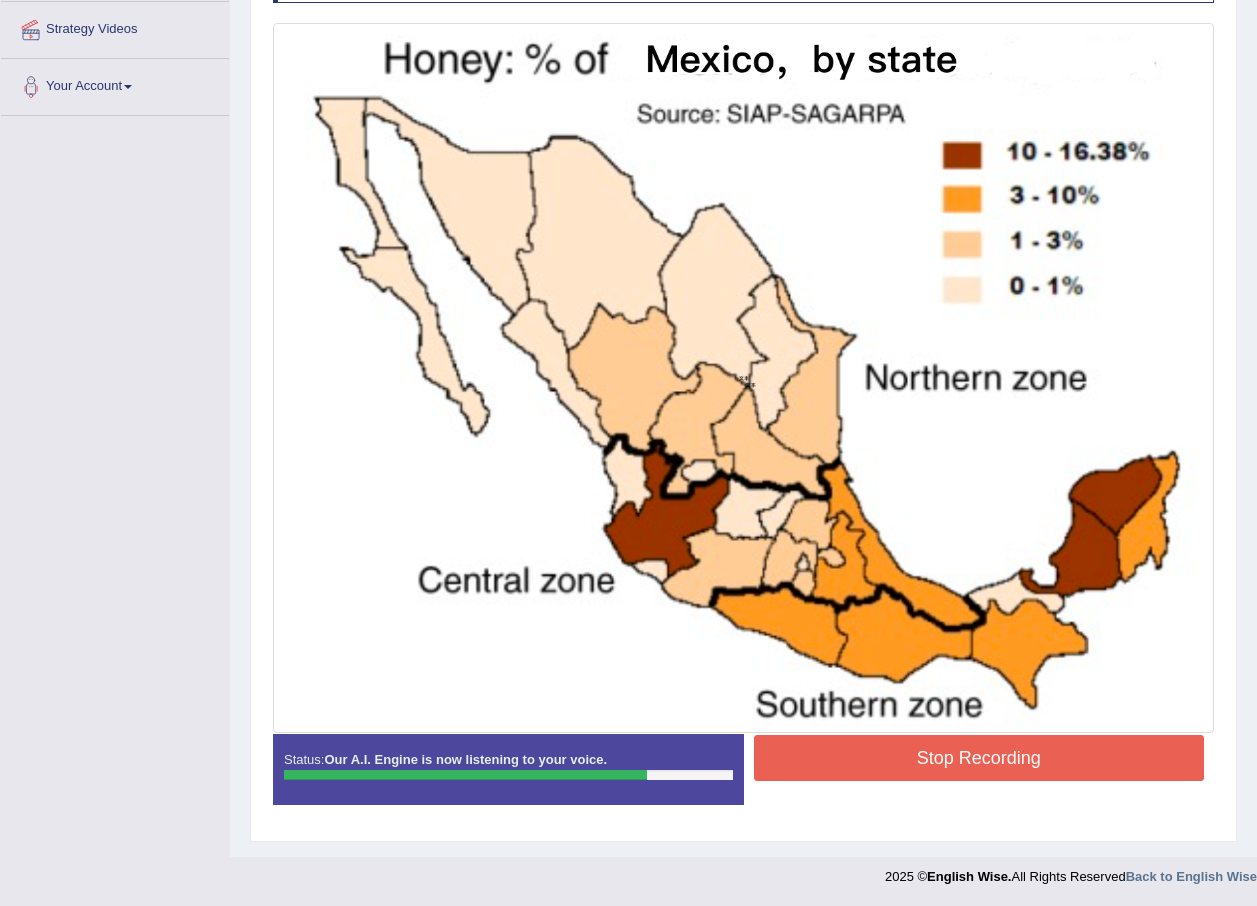 scroll, scrollTop: 440, scrollLeft: 0, axis: vertical 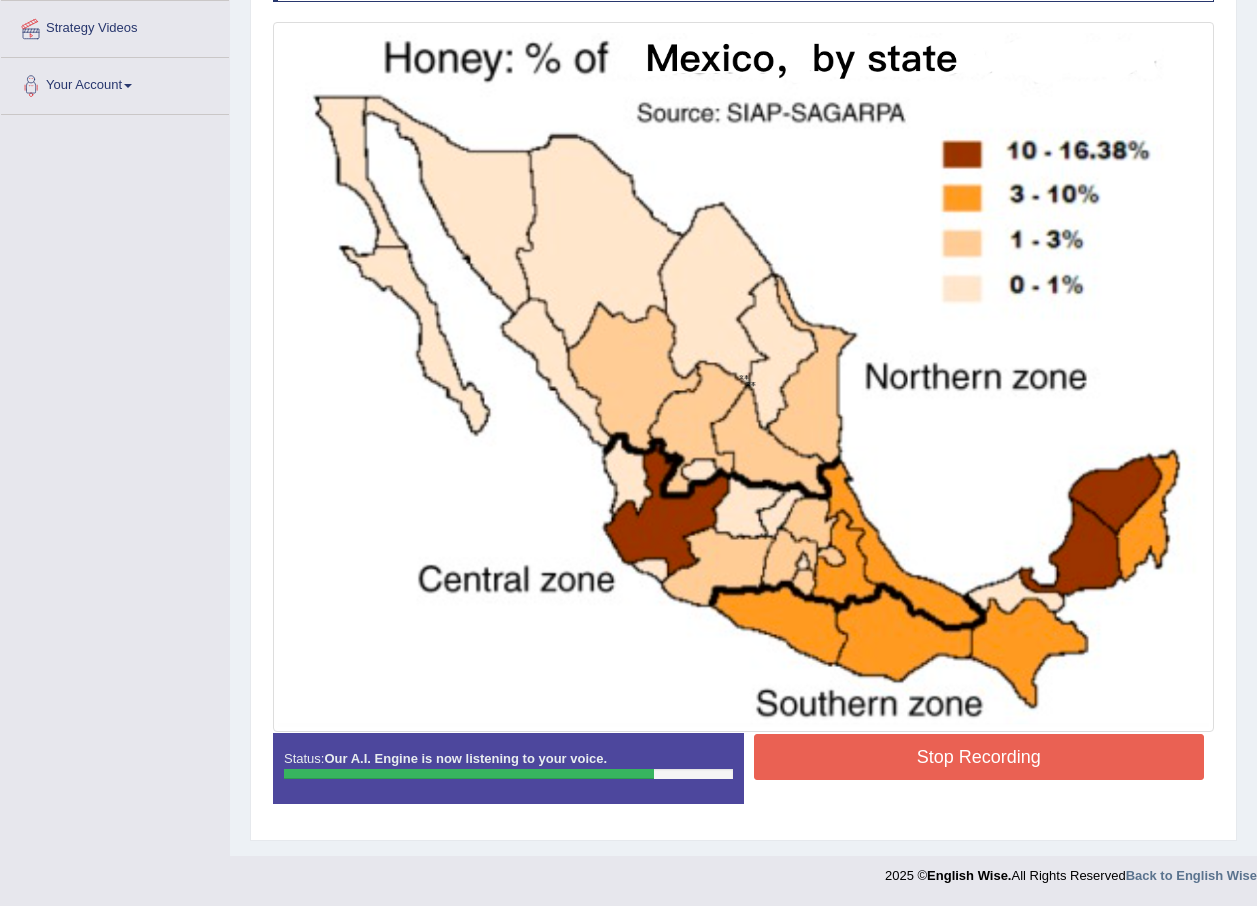 click on "Stop Recording" at bounding box center (979, 757) 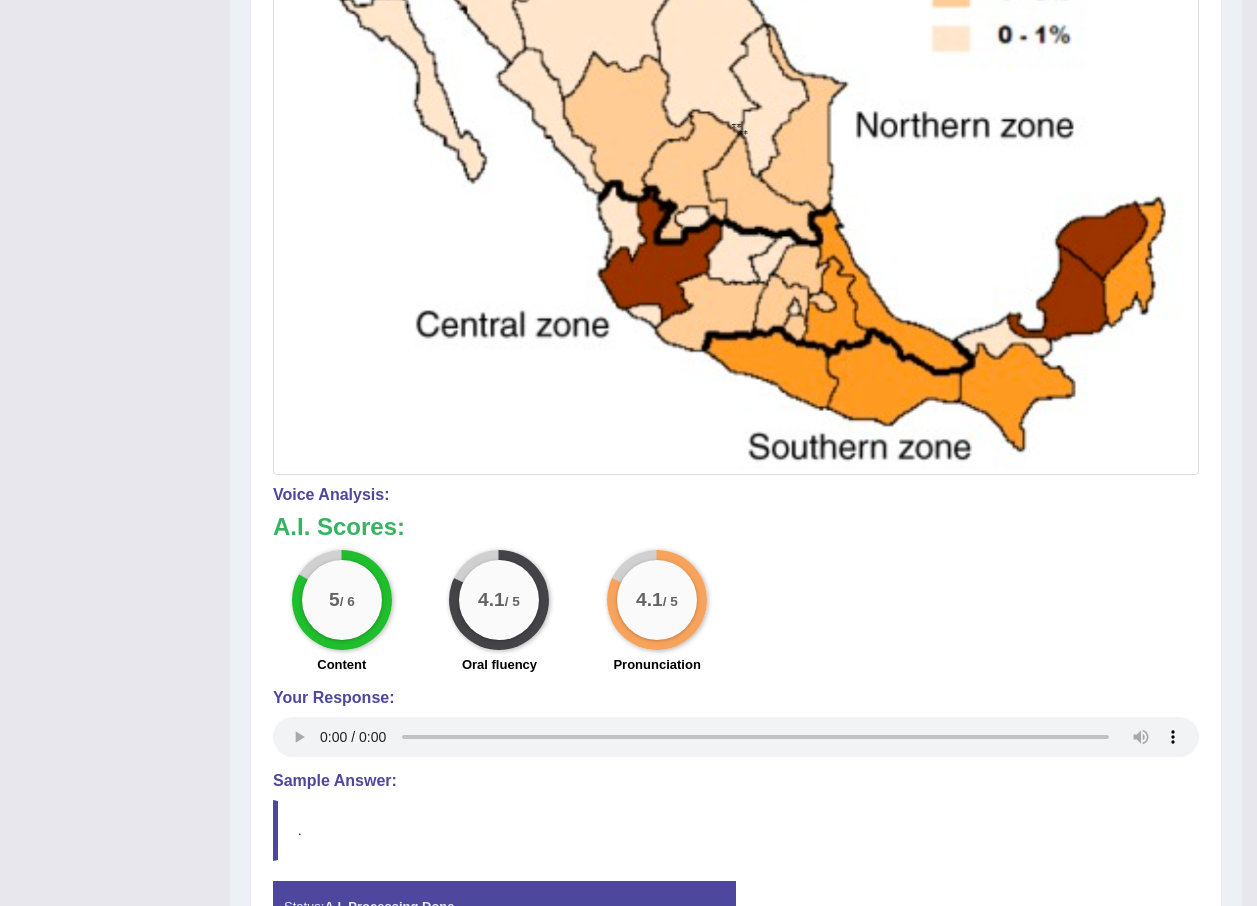 scroll, scrollTop: 740, scrollLeft: 0, axis: vertical 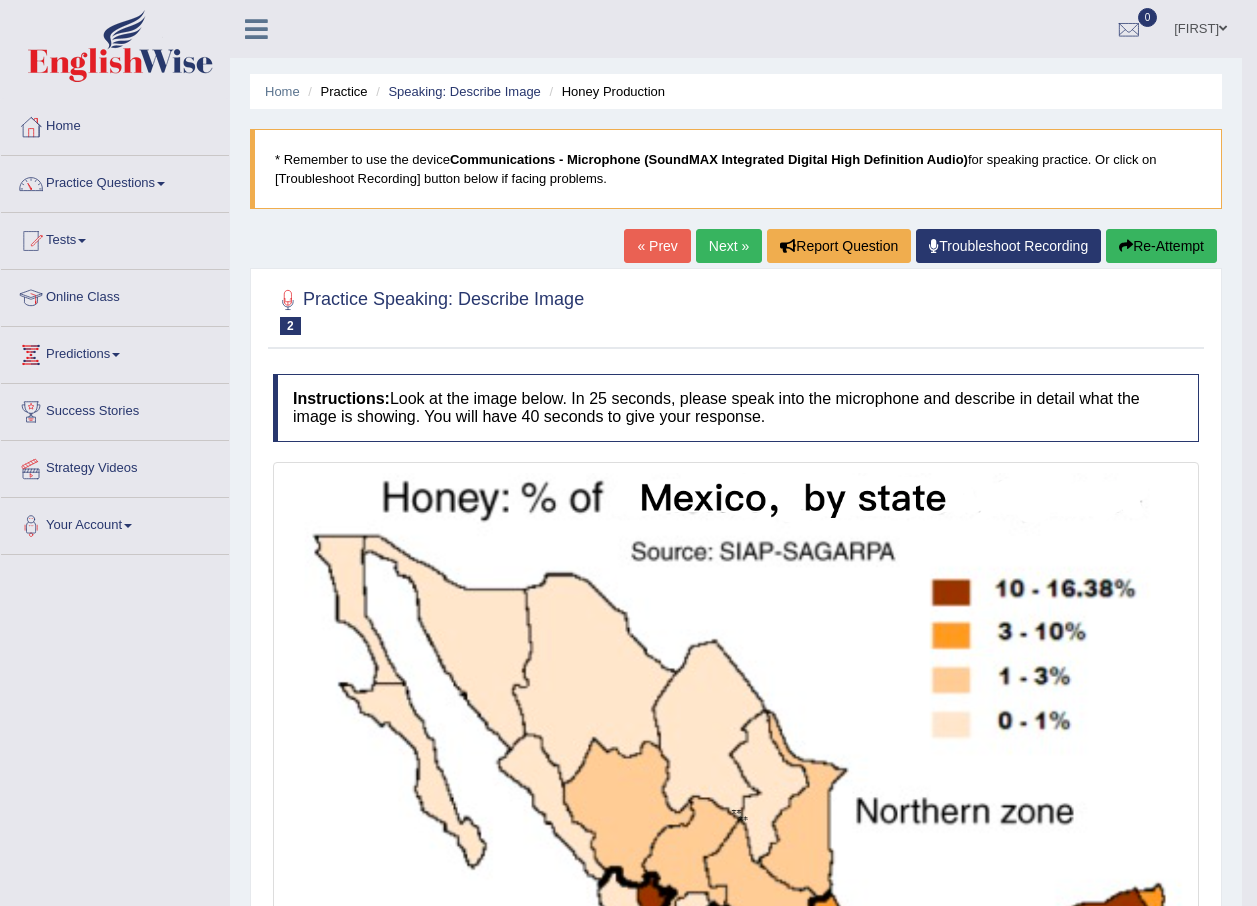 click on "Re-Attempt" at bounding box center (1161, 246) 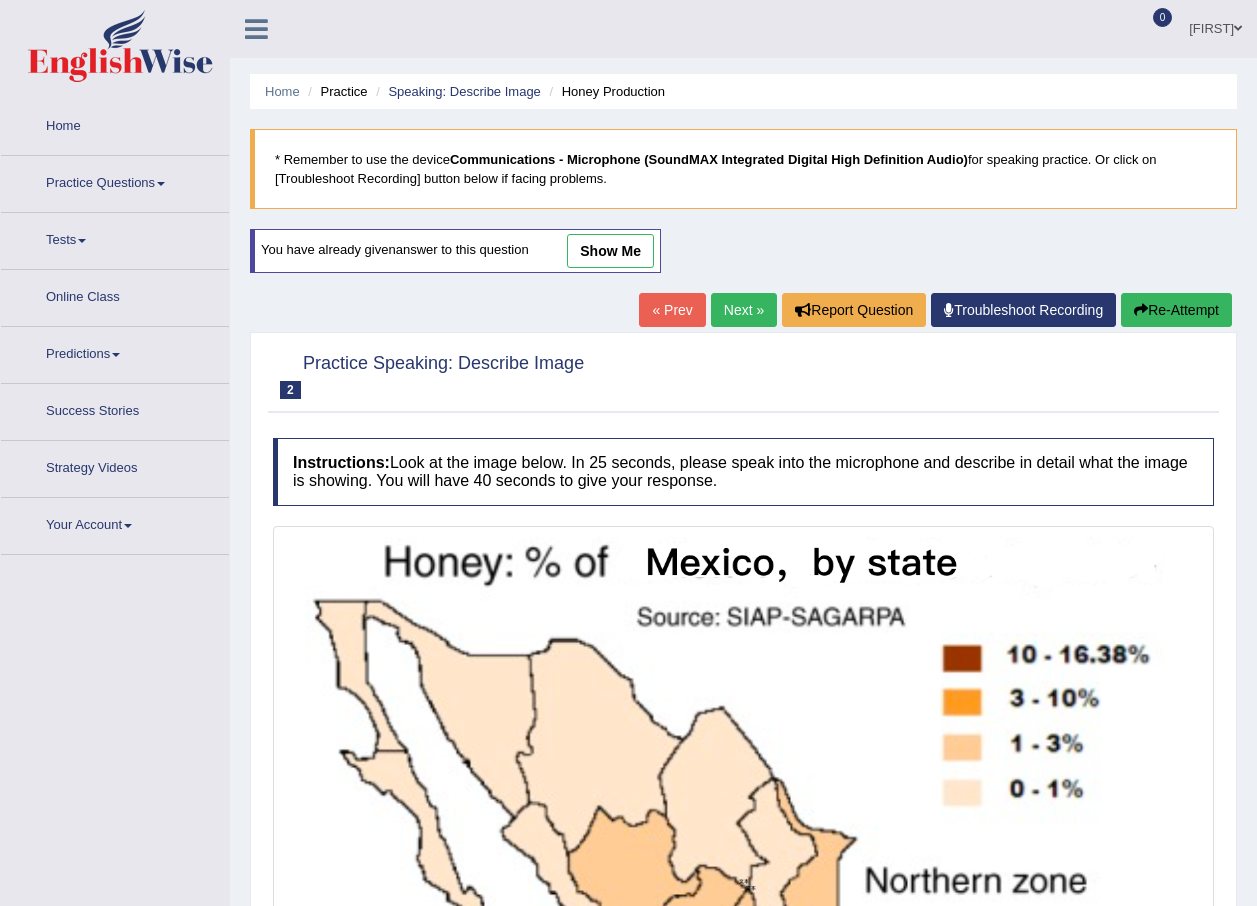 scroll, scrollTop: 485, scrollLeft: 0, axis: vertical 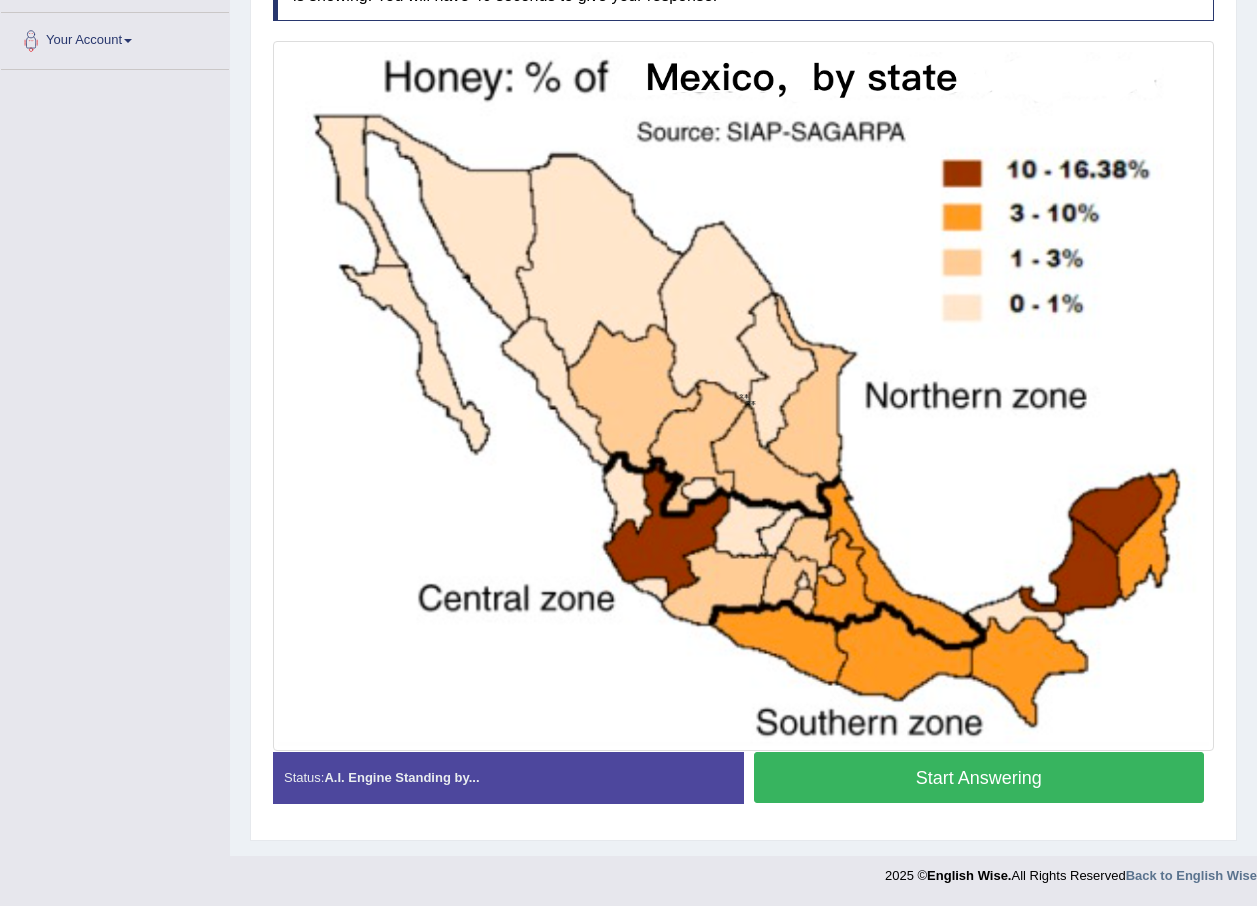 click on "Start Answering" at bounding box center (979, 777) 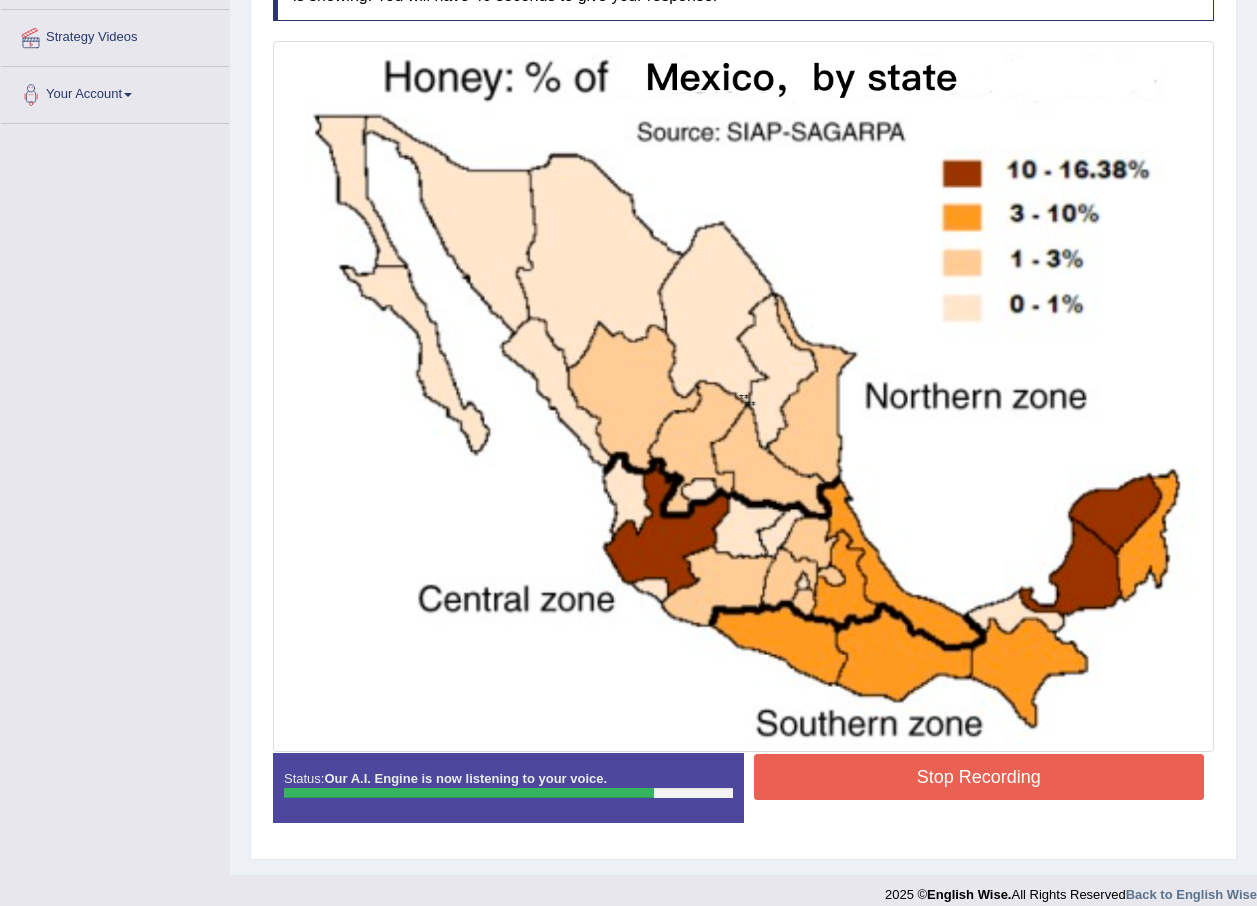 click on "Stop Recording" at bounding box center (979, 777) 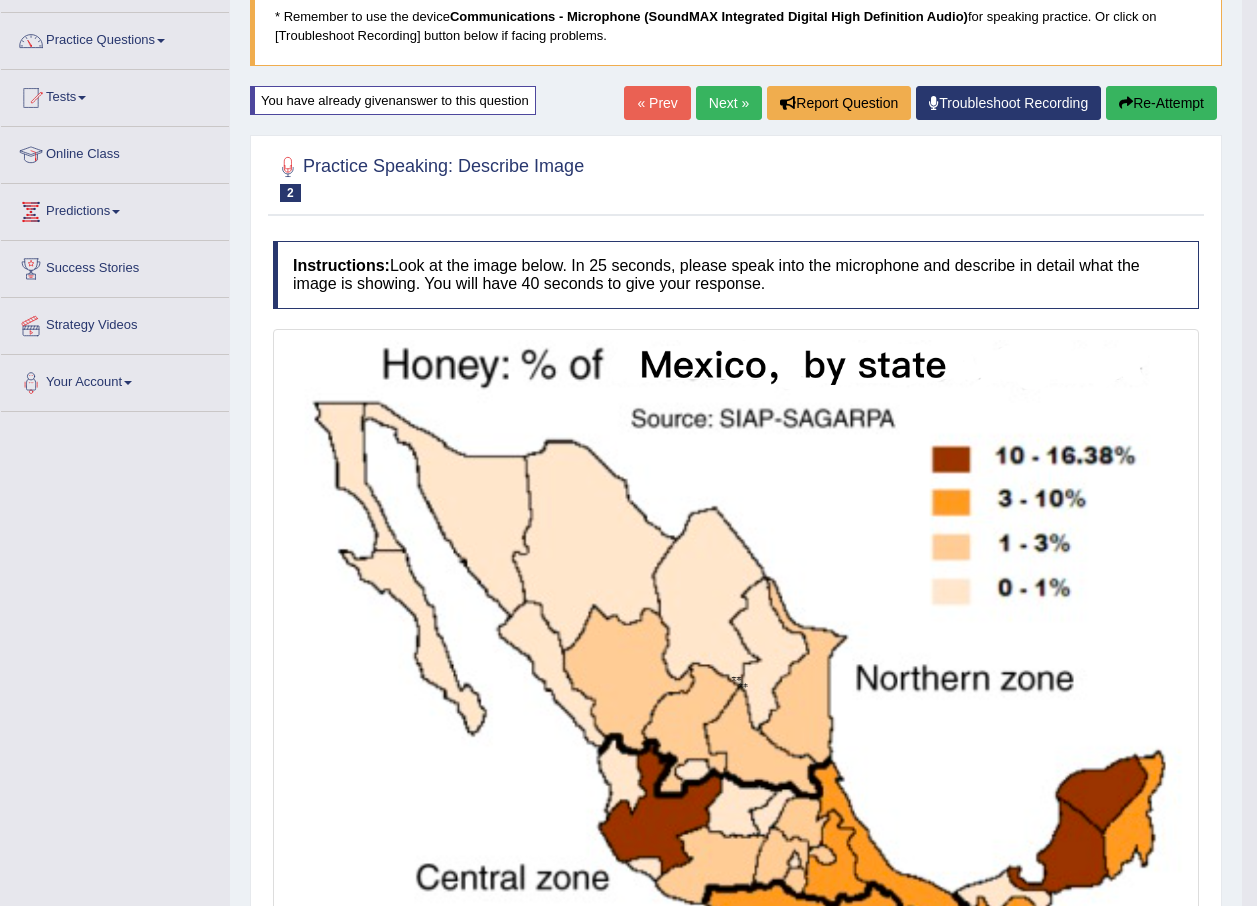 scroll, scrollTop: 43, scrollLeft: 0, axis: vertical 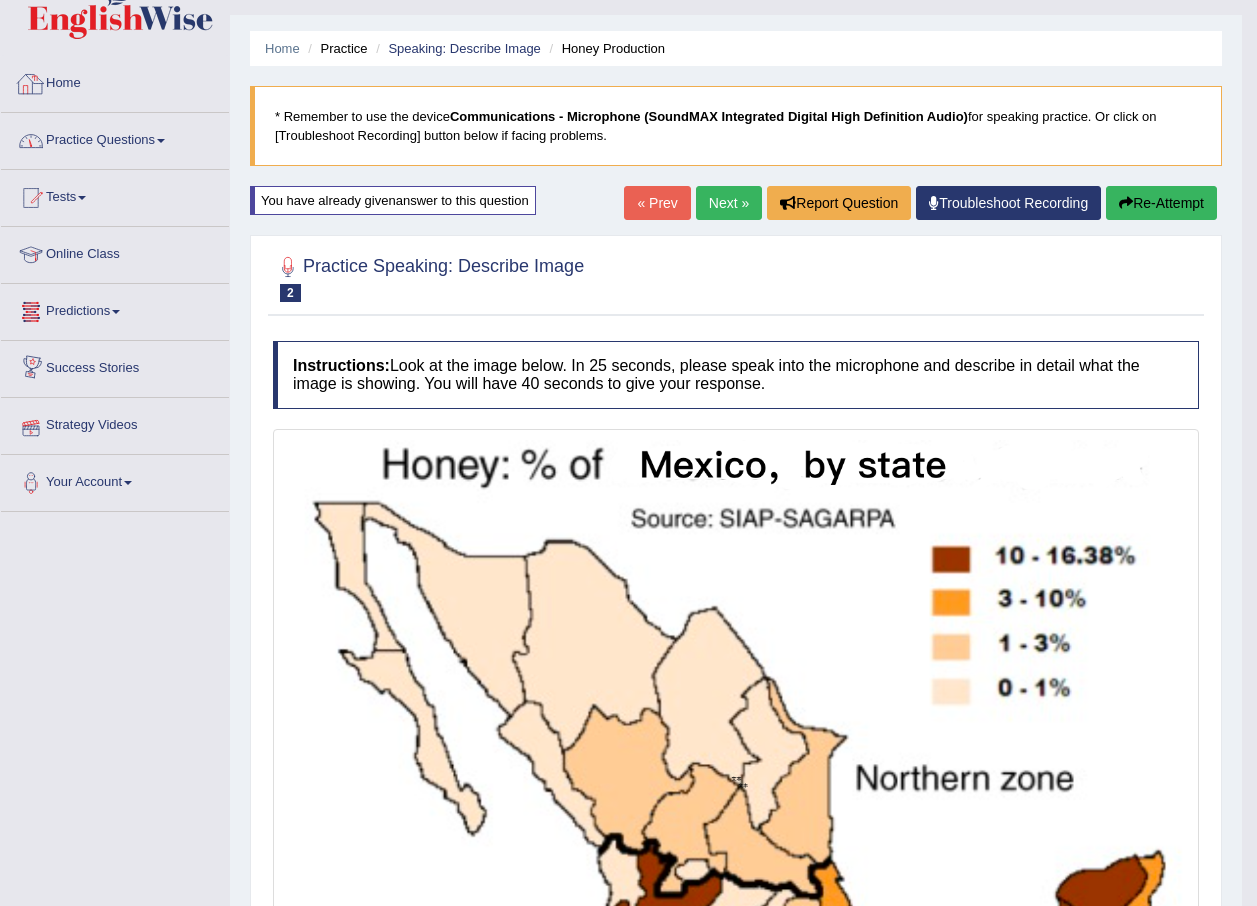 click on "Practice Questions" at bounding box center [115, 138] 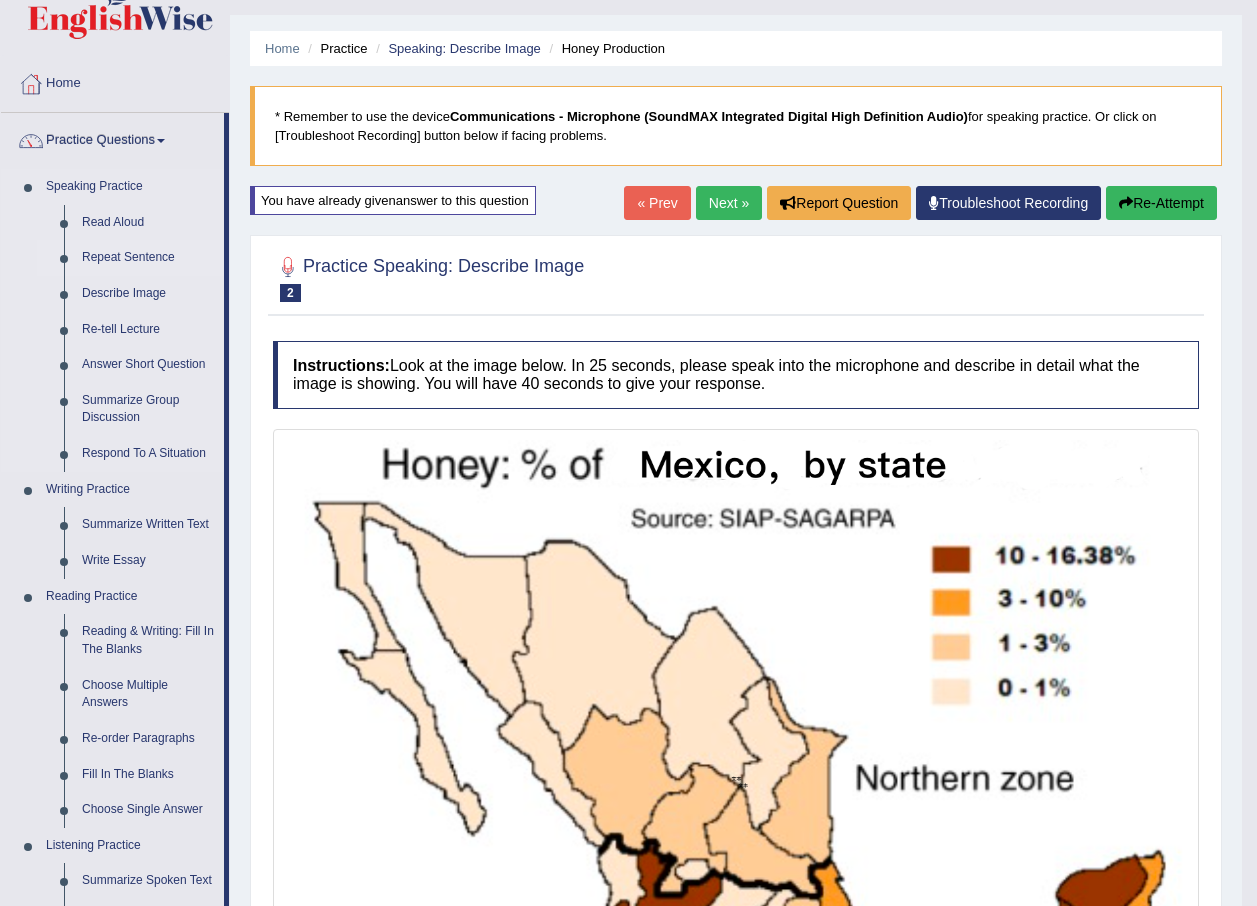 click on "Repeat Sentence" at bounding box center (148, 258) 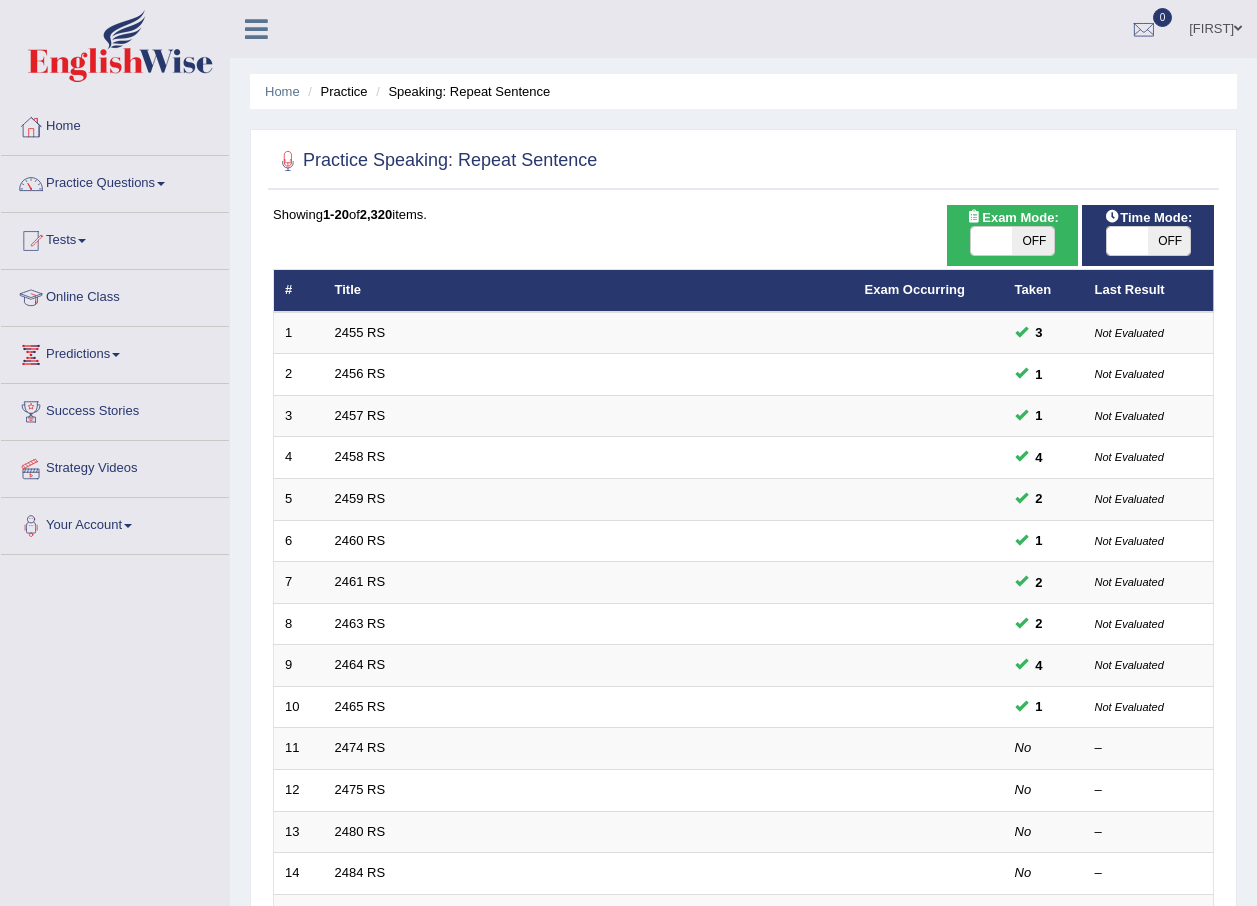 scroll, scrollTop: 418, scrollLeft: 0, axis: vertical 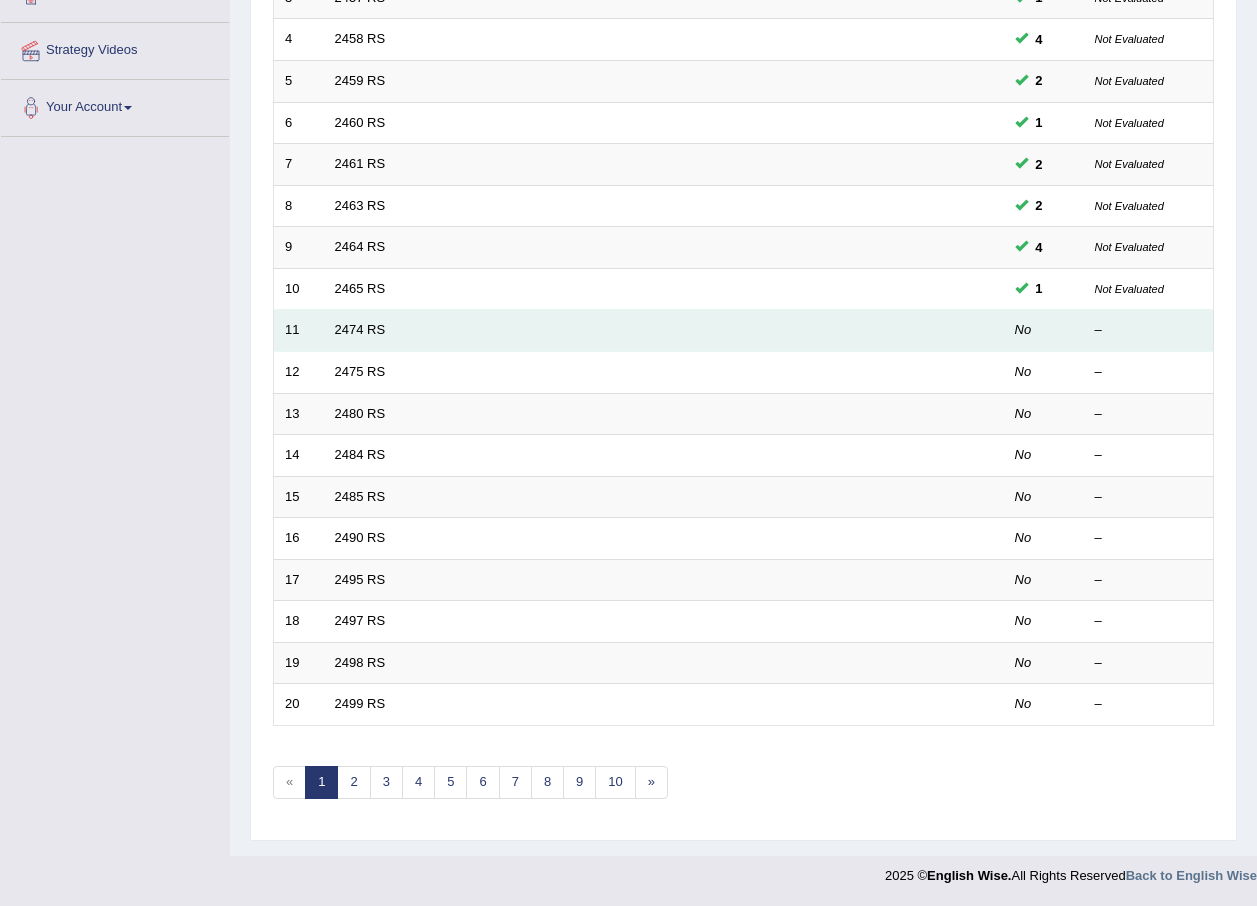 click on "2474 RS" at bounding box center [589, 331] 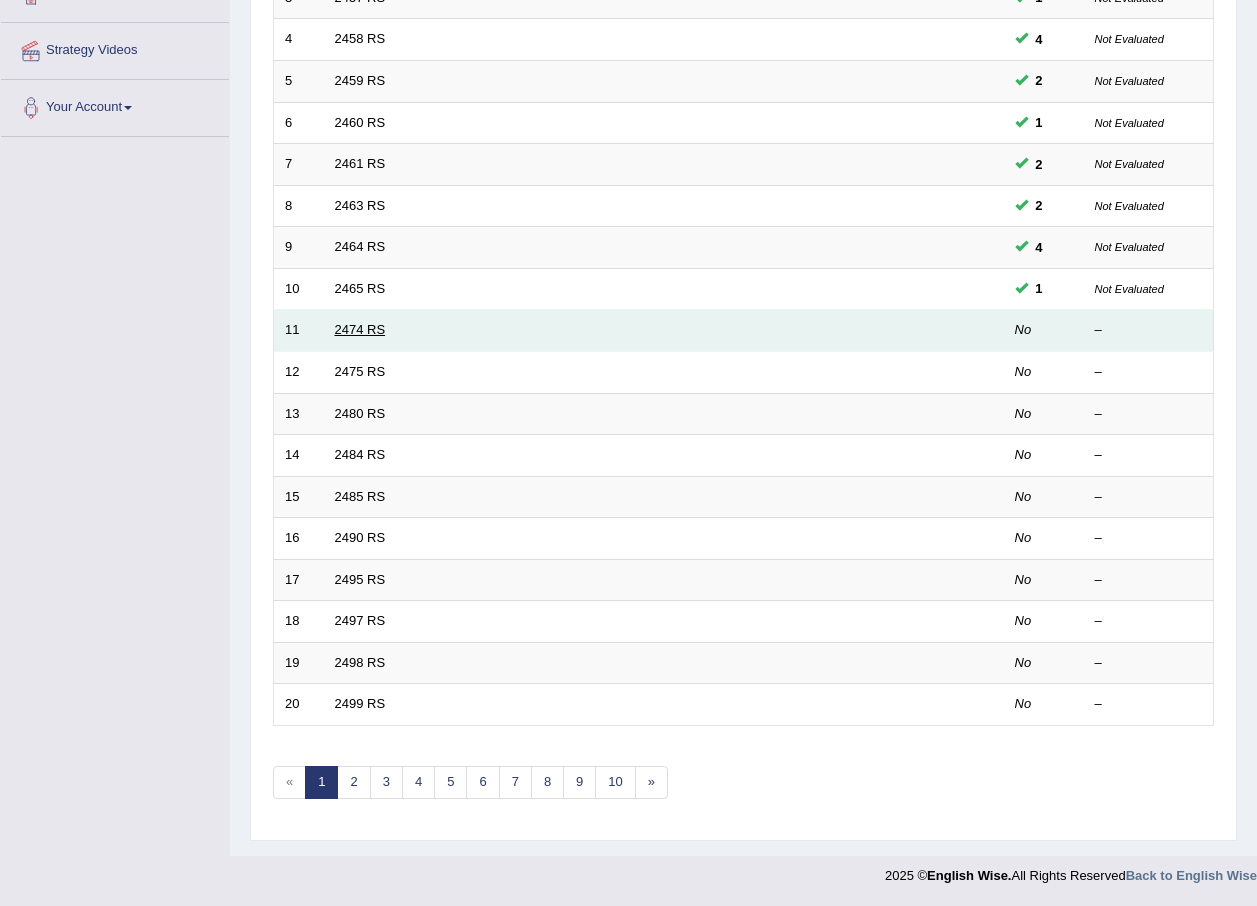 click on "2474 RS" at bounding box center [360, 329] 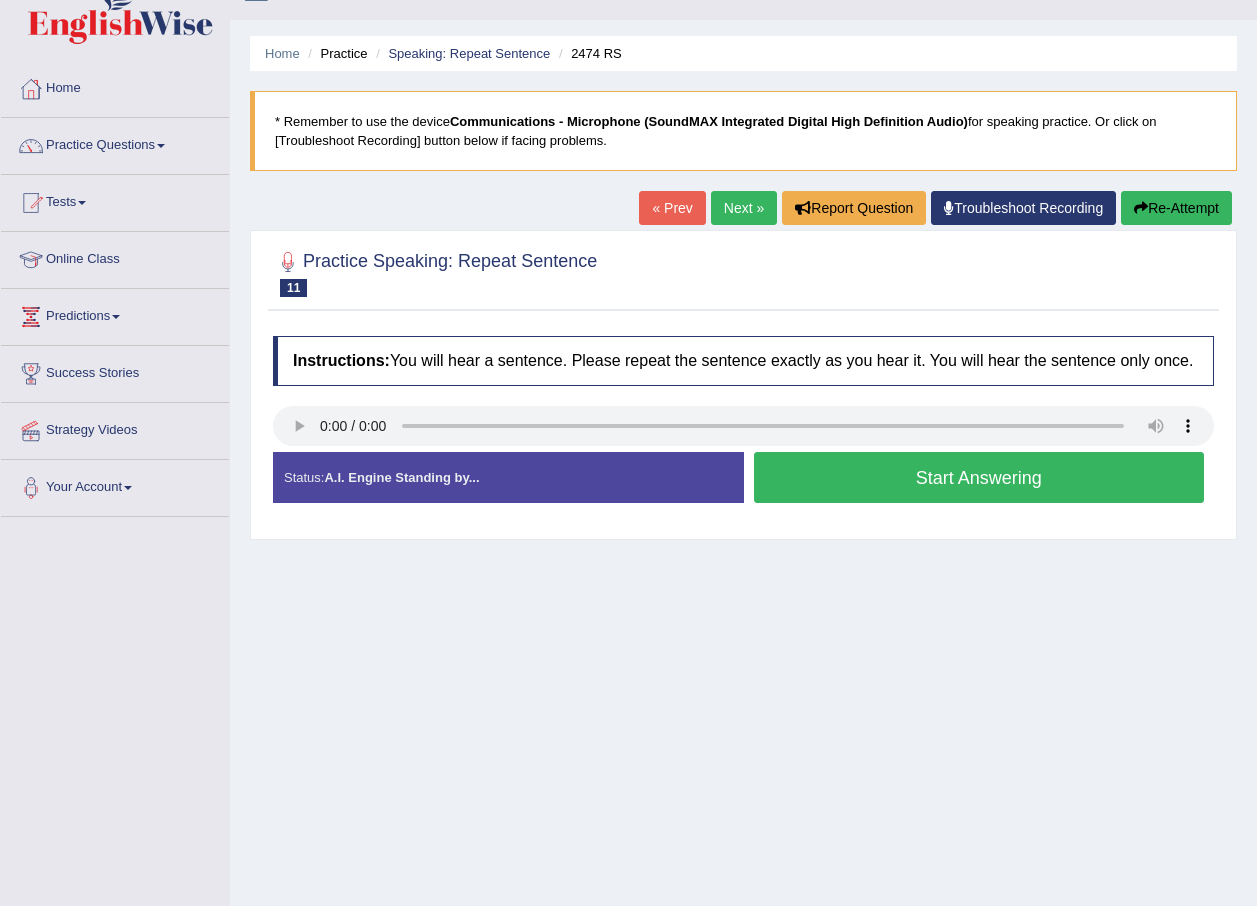 scroll, scrollTop: 144, scrollLeft: 0, axis: vertical 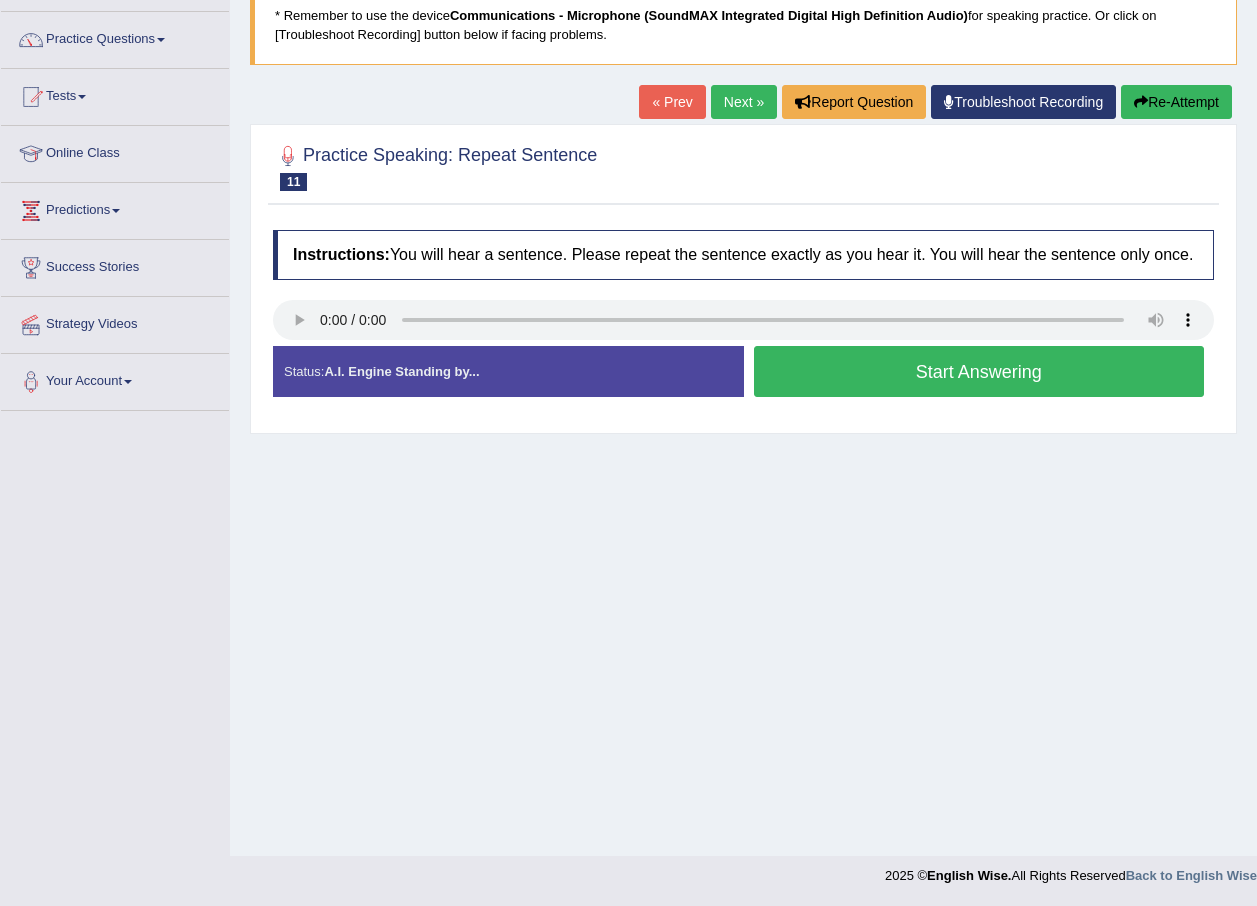 click on "Start Answering" at bounding box center [979, 371] 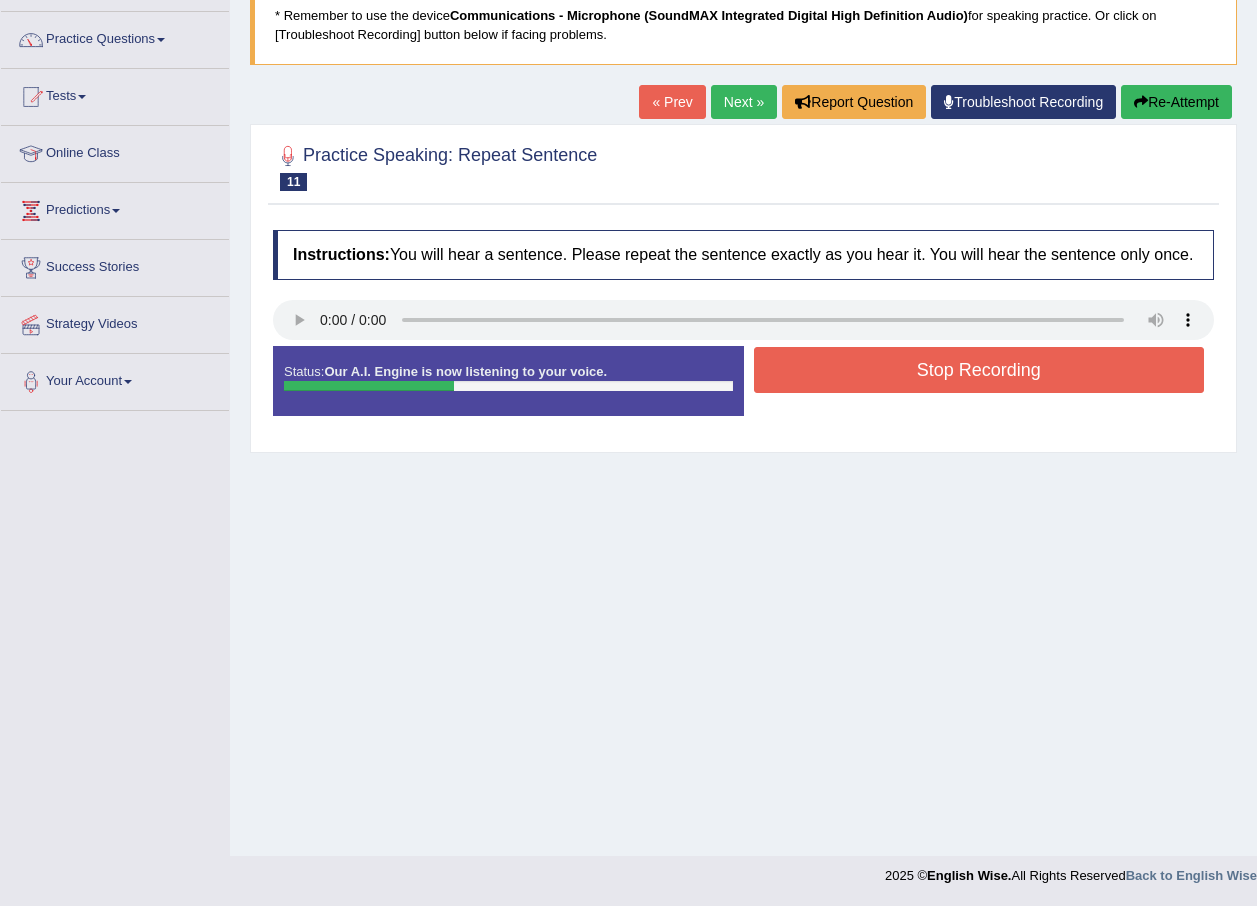click on "Stop Recording" at bounding box center [979, 370] 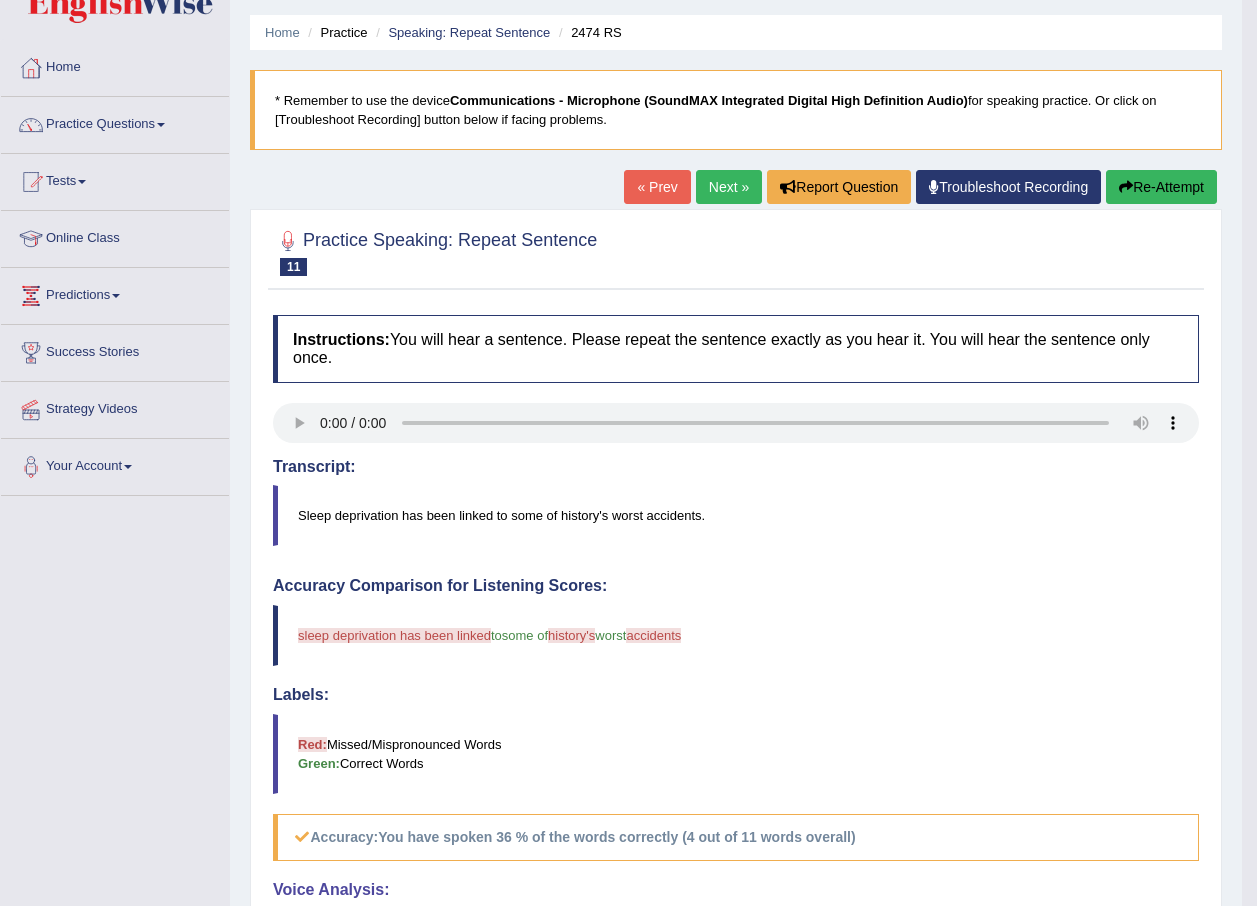 scroll, scrollTop: 44, scrollLeft: 0, axis: vertical 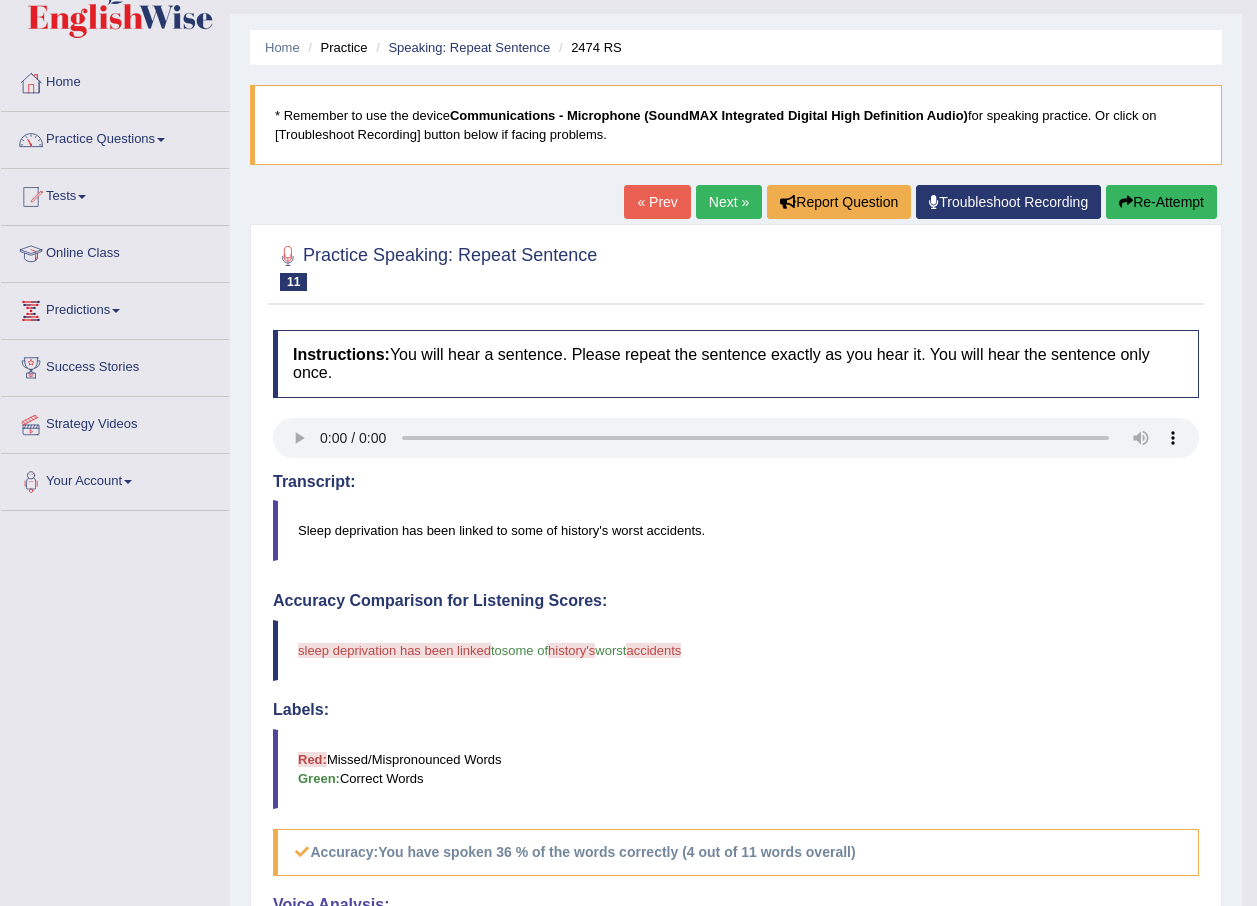 click on "sleep deprivation has been linked go  to  history.  some of  history's the  worst  accidents accident" at bounding box center (736, 650) 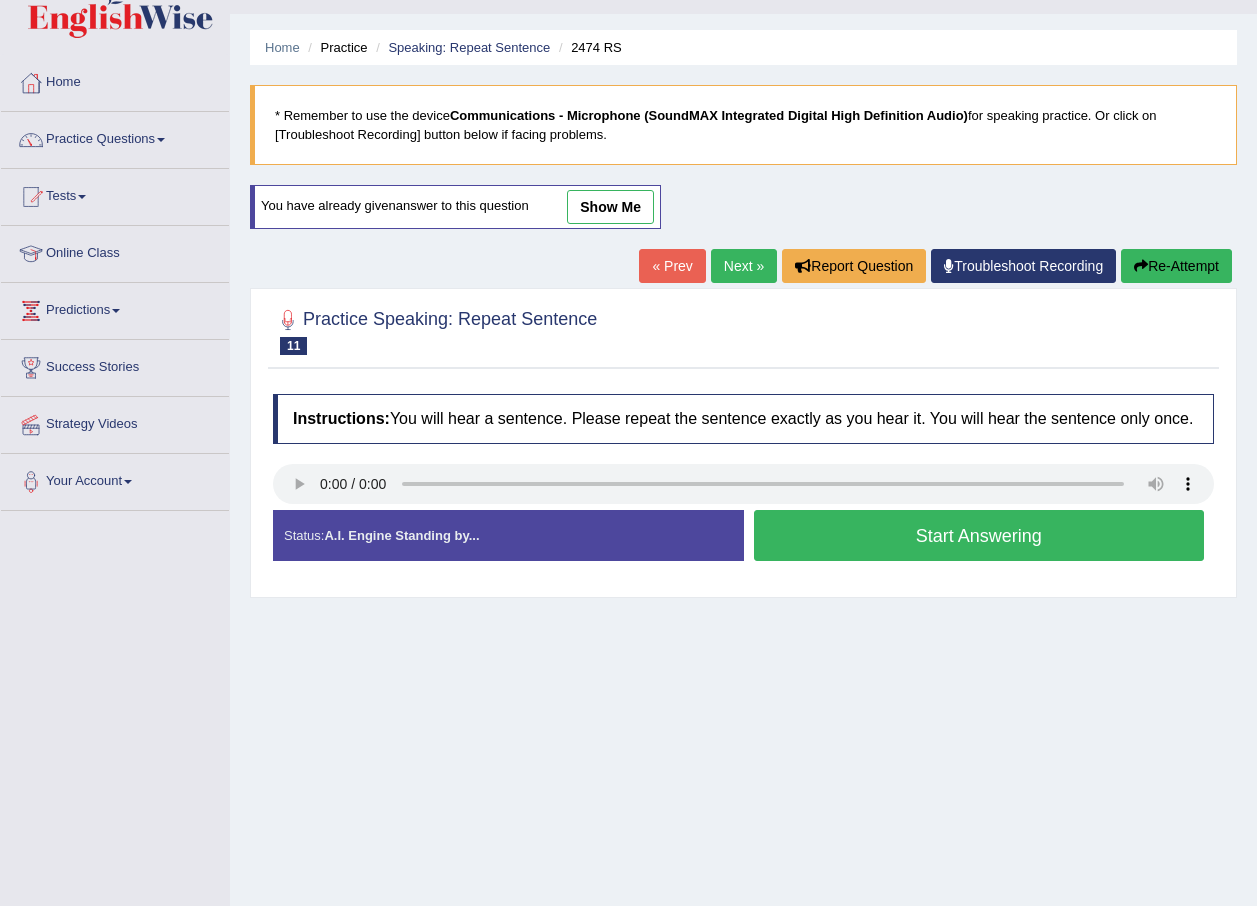 scroll, scrollTop: 44, scrollLeft: 0, axis: vertical 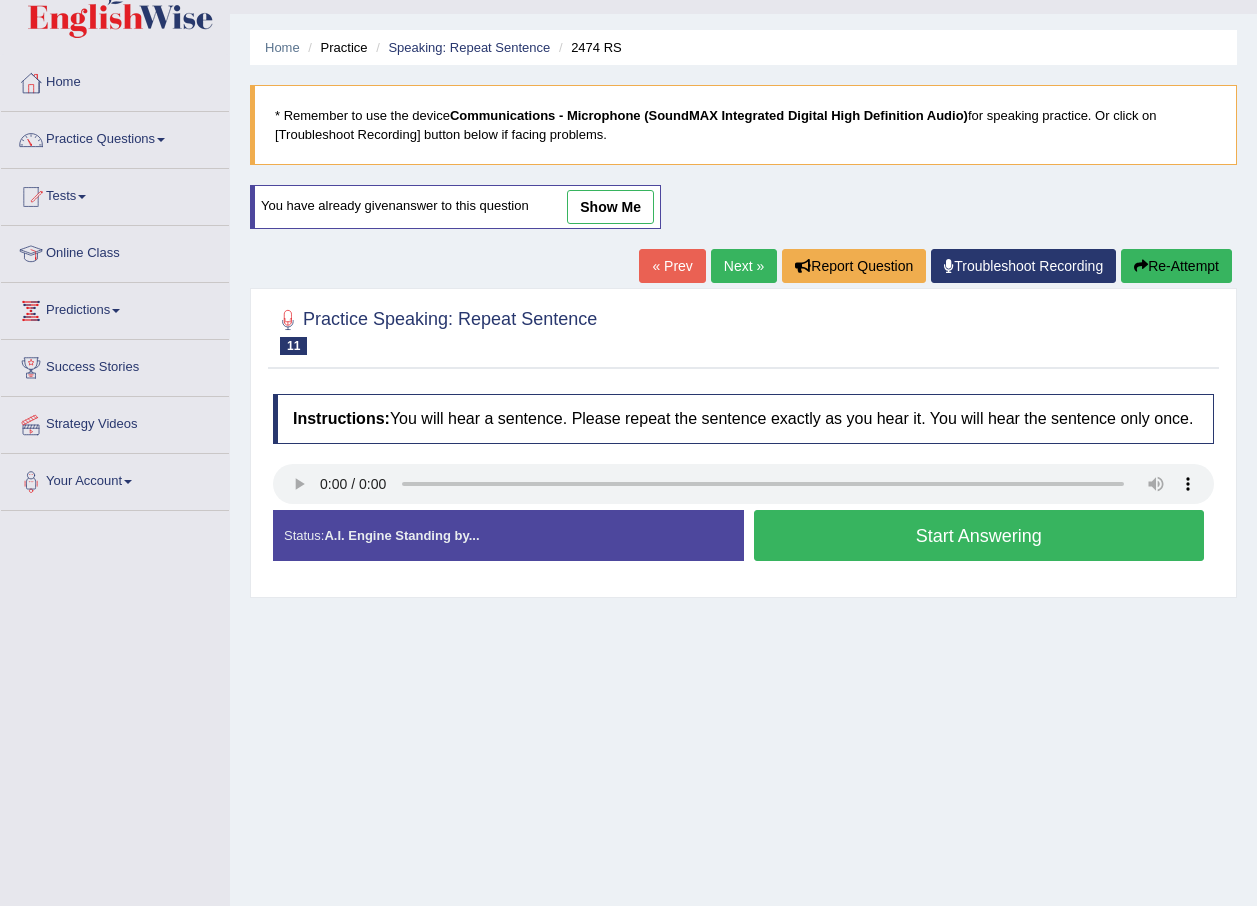 click on "Start Answering" at bounding box center (979, 535) 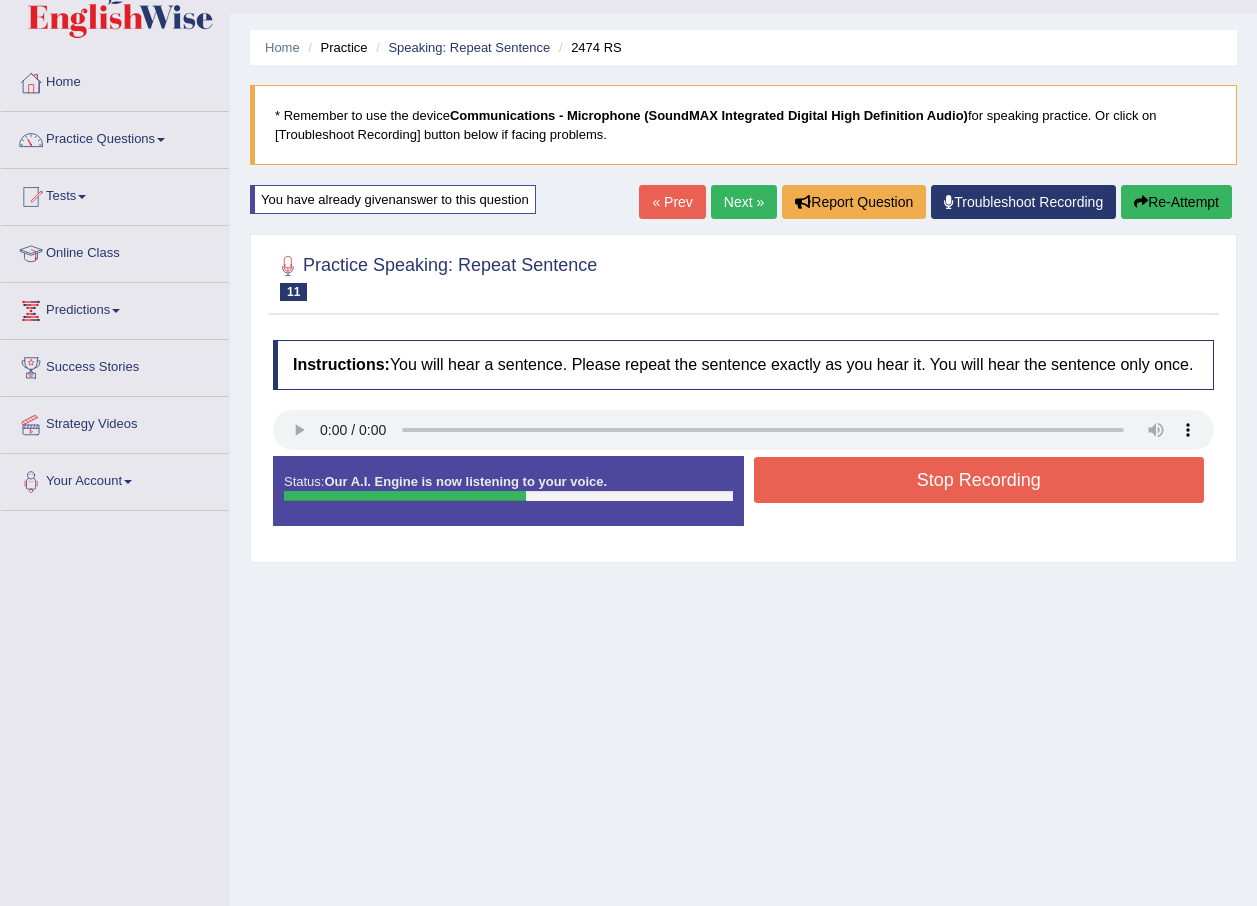 click on "Stop Recording" at bounding box center [979, 480] 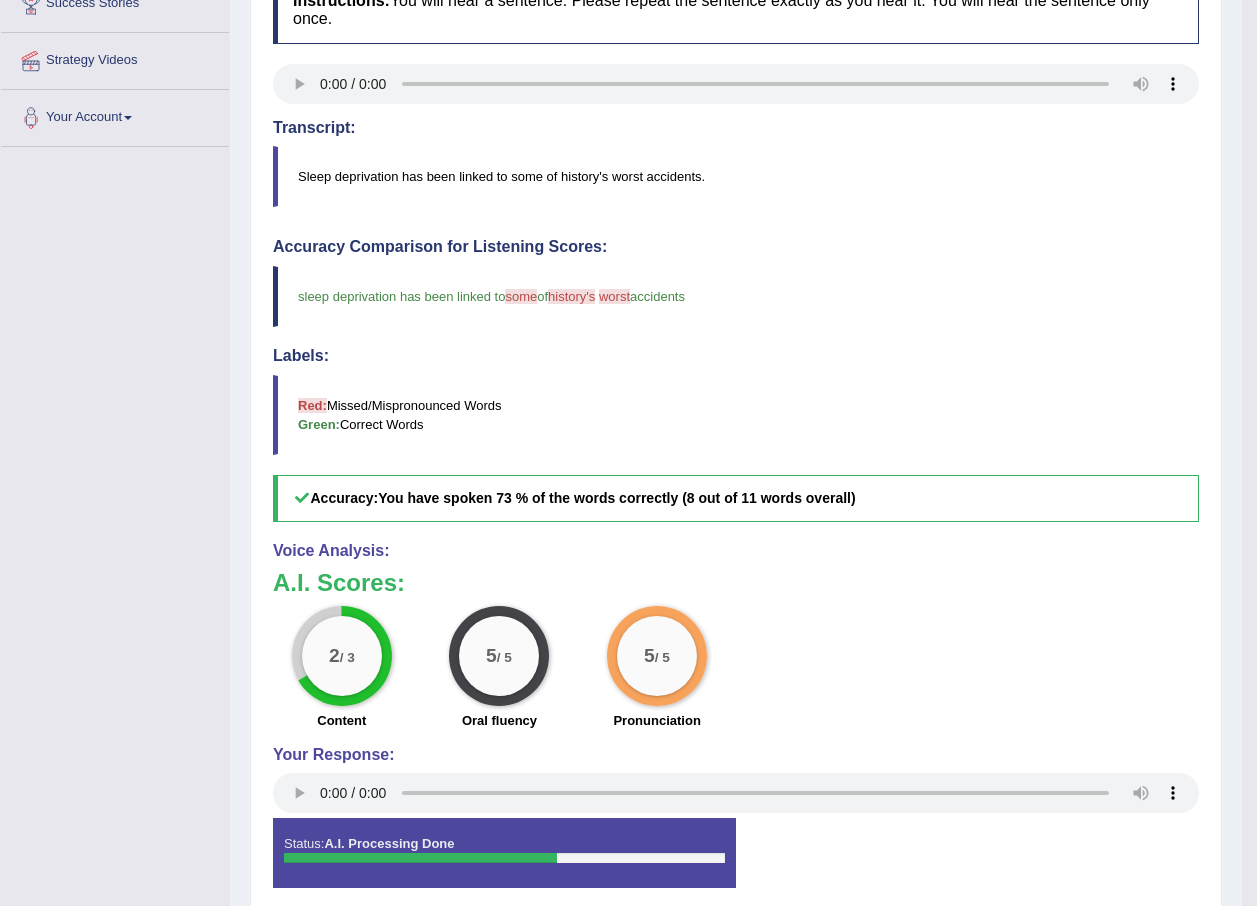 scroll, scrollTop: 444, scrollLeft: 0, axis: vertical 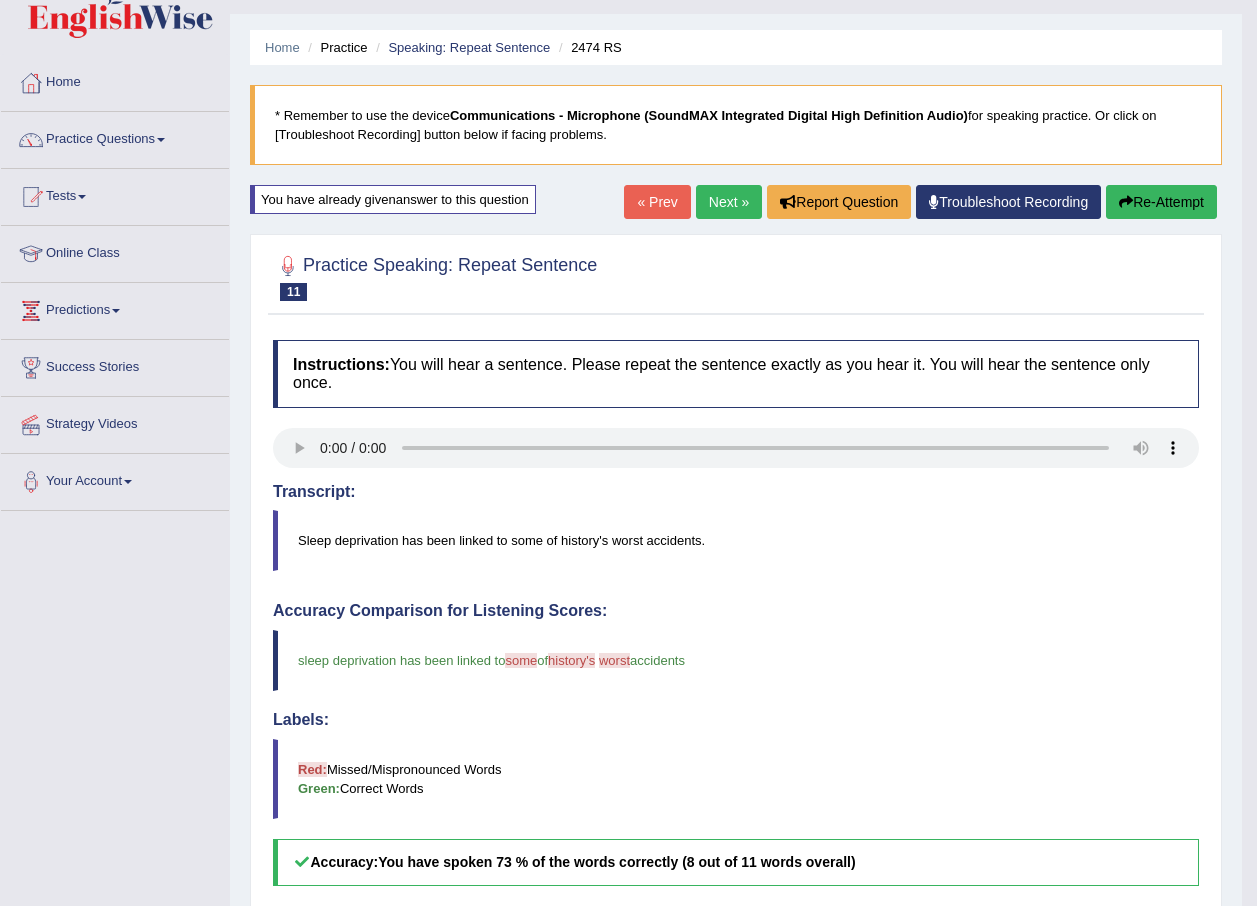 click on "Next »" at bounding box center (729, 202) 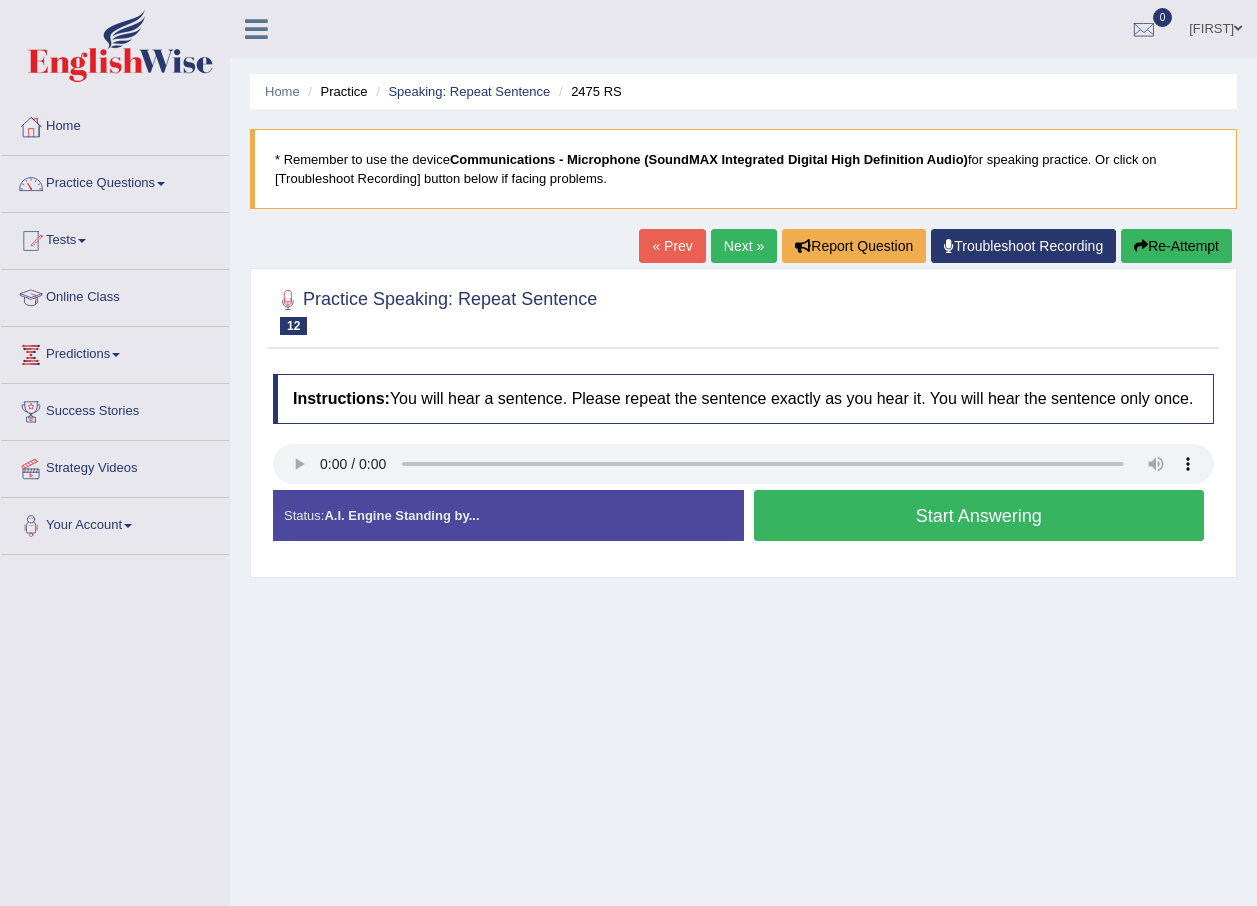 scroll, scrollTop: 0, scrollLeft: 0, axis: both 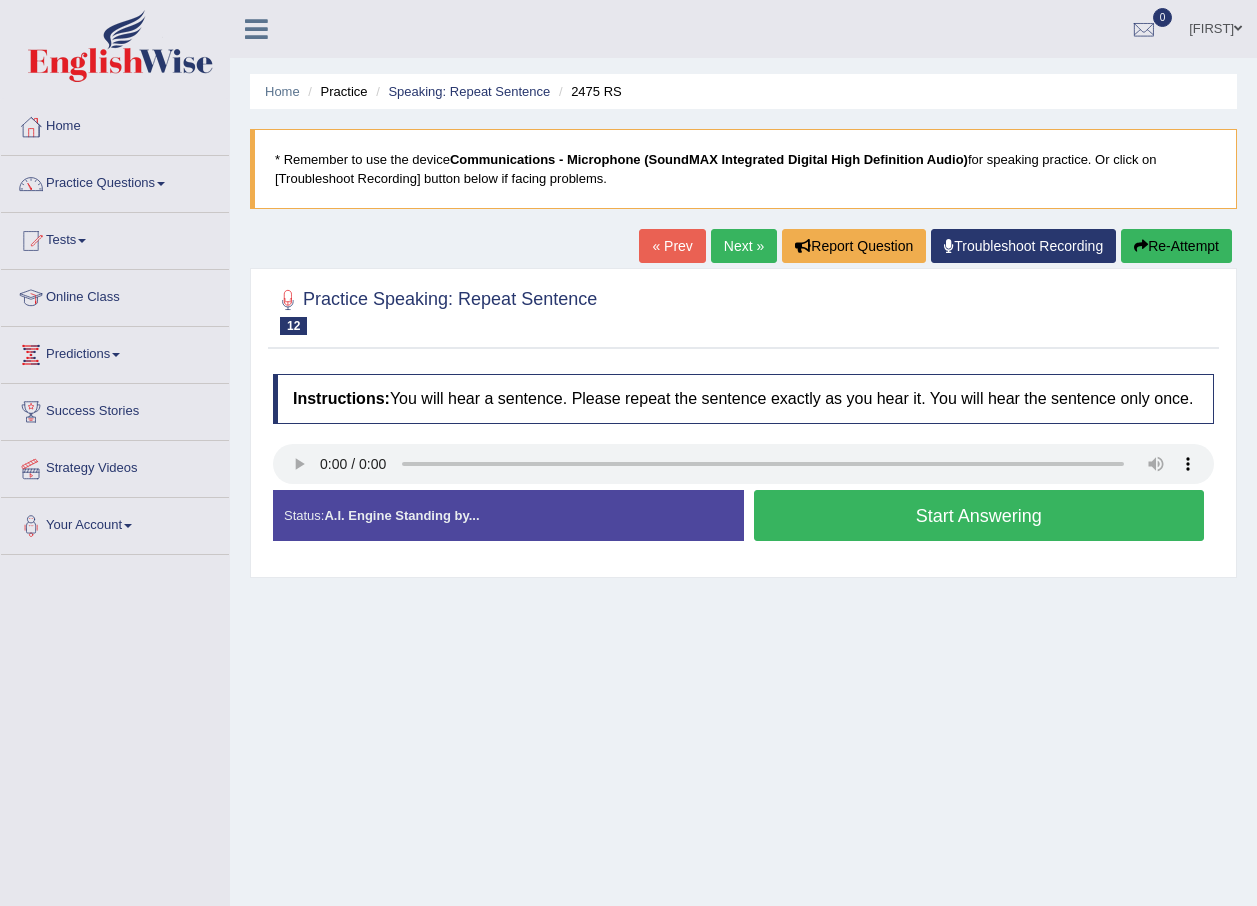 click on "Start Answering" at bounding box center (979, 515) 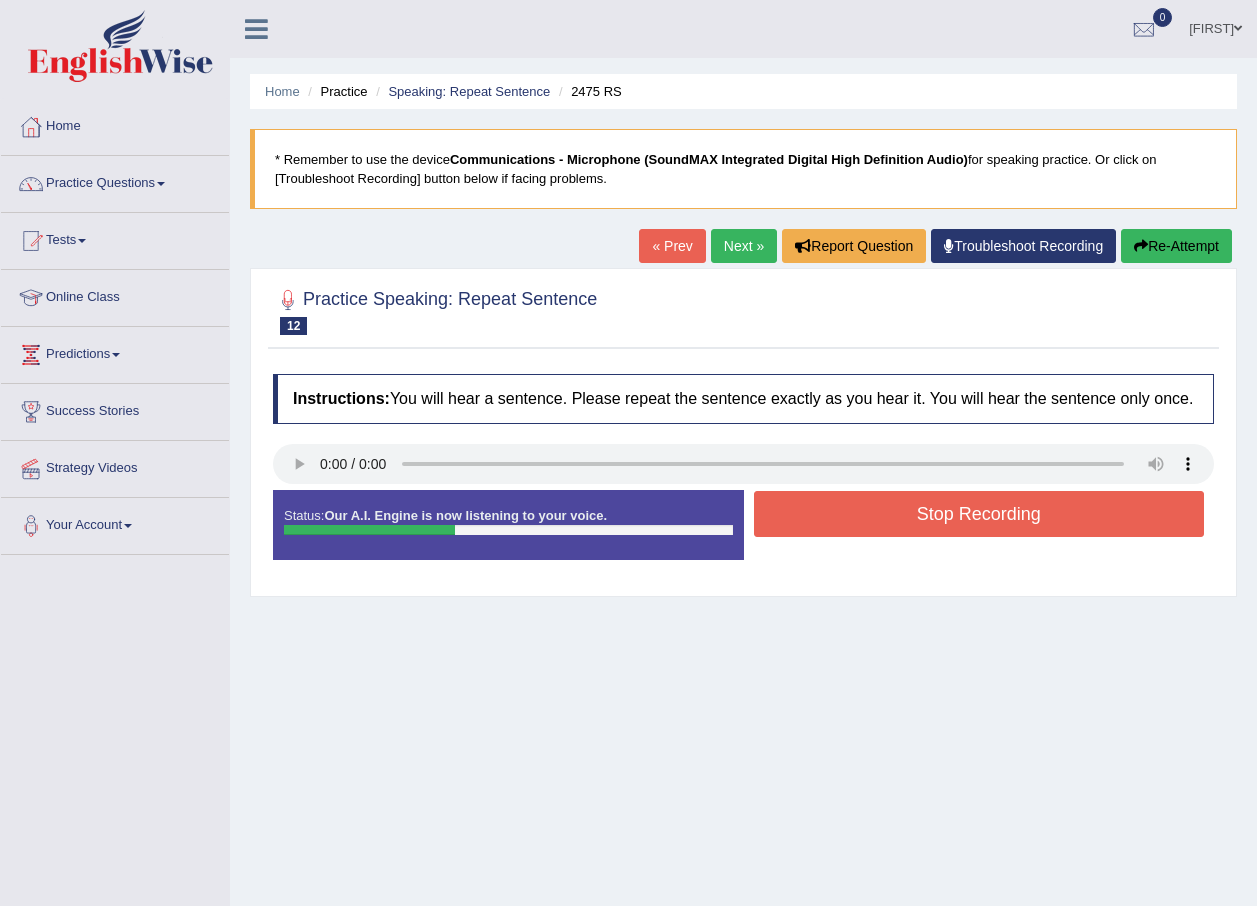 click on "Stop Recording" at bounding box center [979, 514] 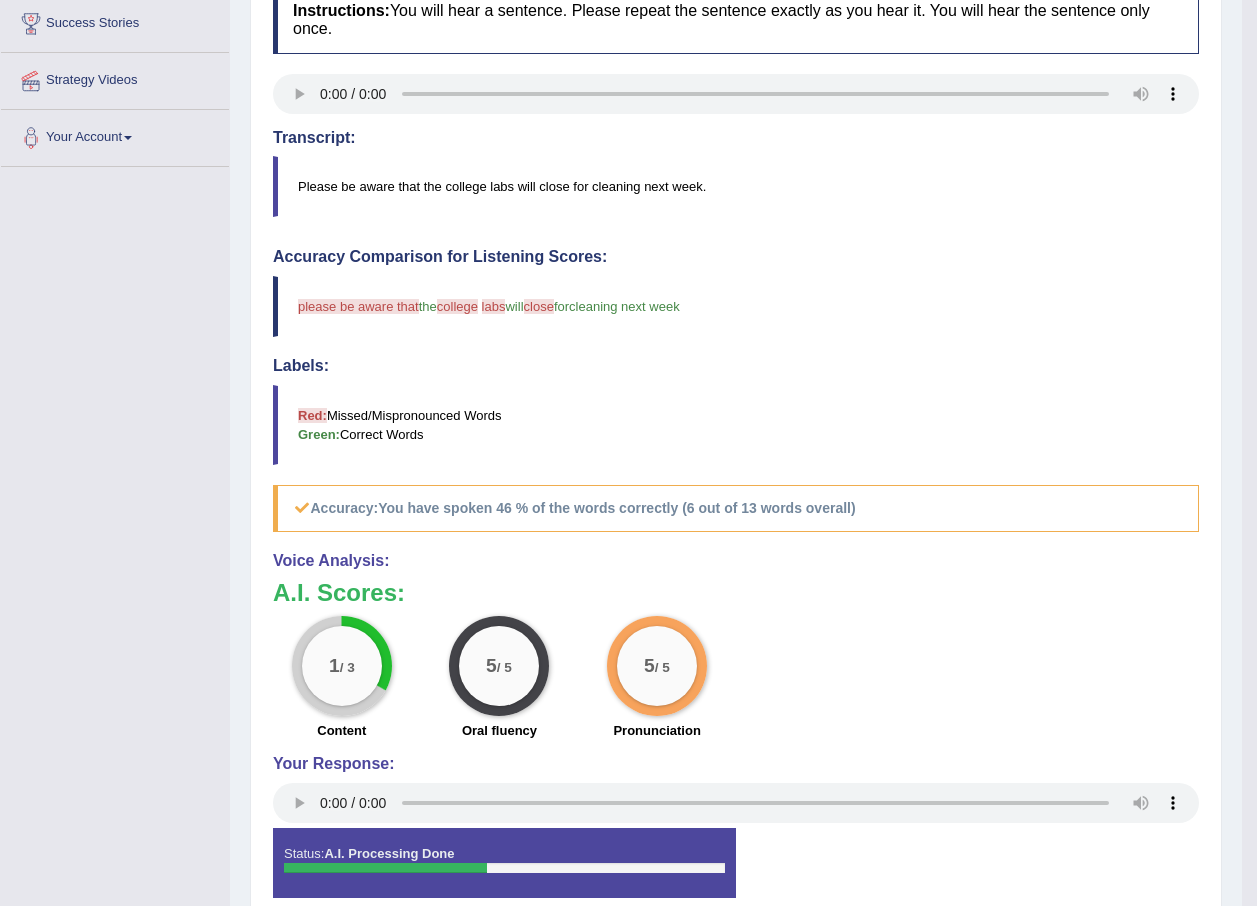 scroll, scrollTop: 400, scrollLeft: 0, axis: vertical 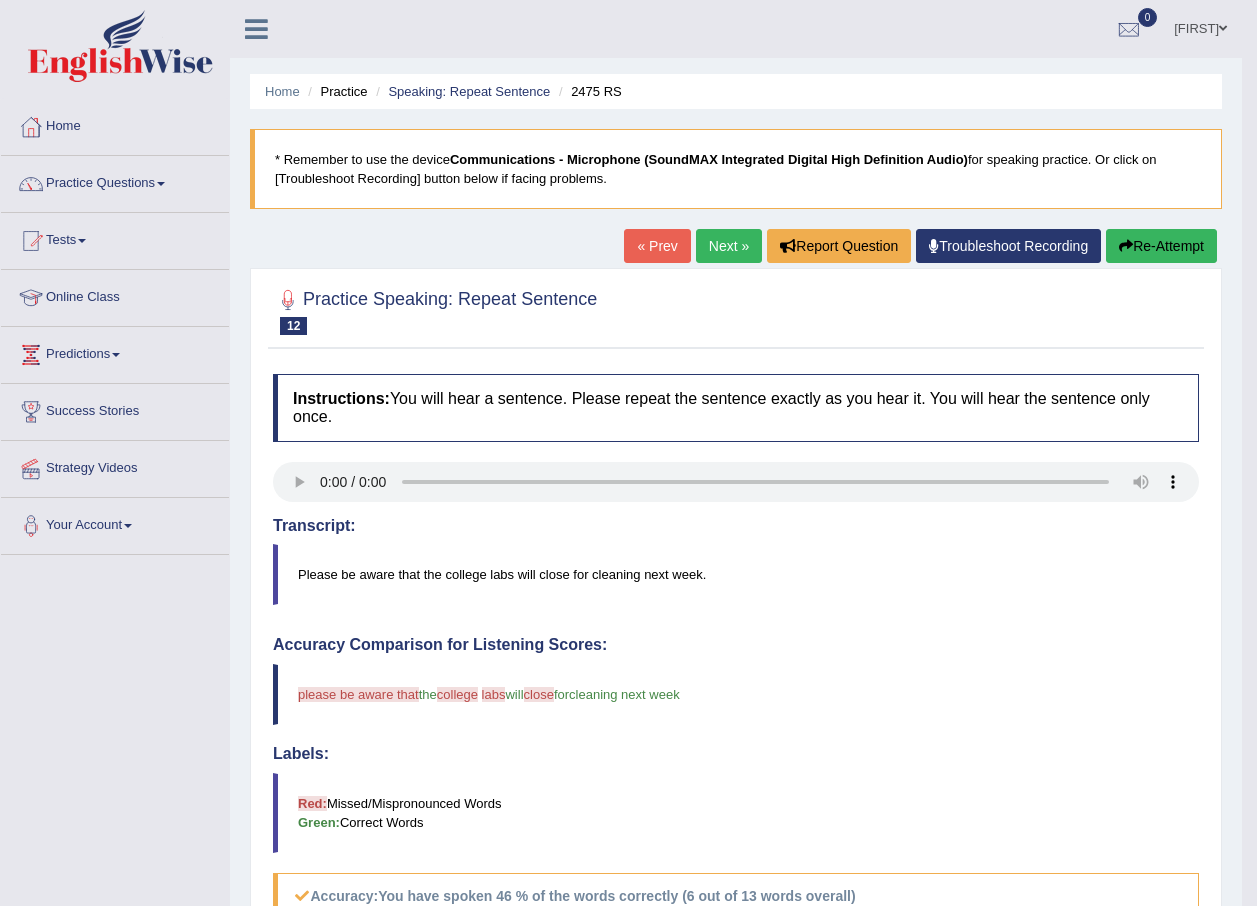 drag, startPoint x: 1157, startPoint y: 248, endPoint x: 1146, endPoint y: 254, distance: 12.529964 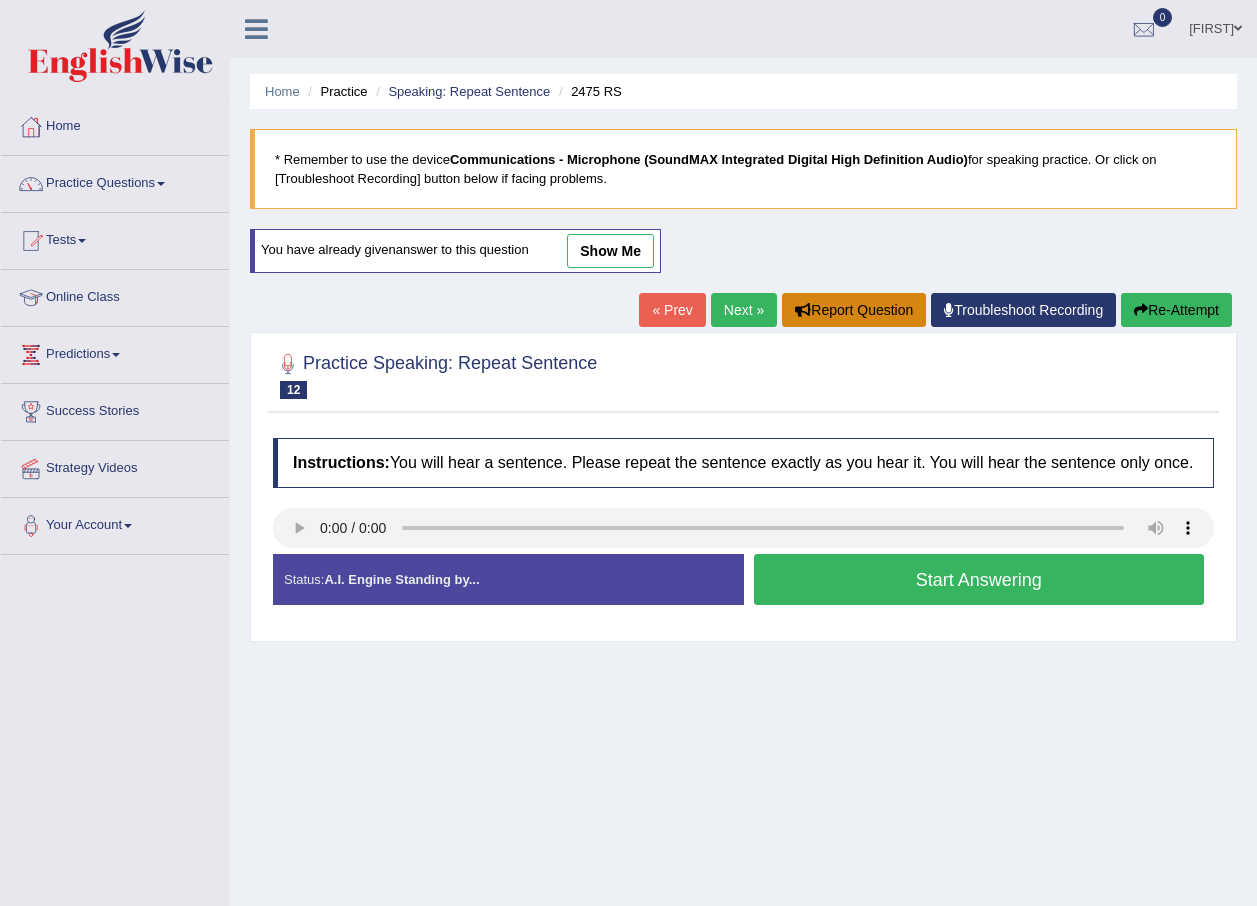 scroll, scrollTop: 0, scrollLeft: 0, axis: both 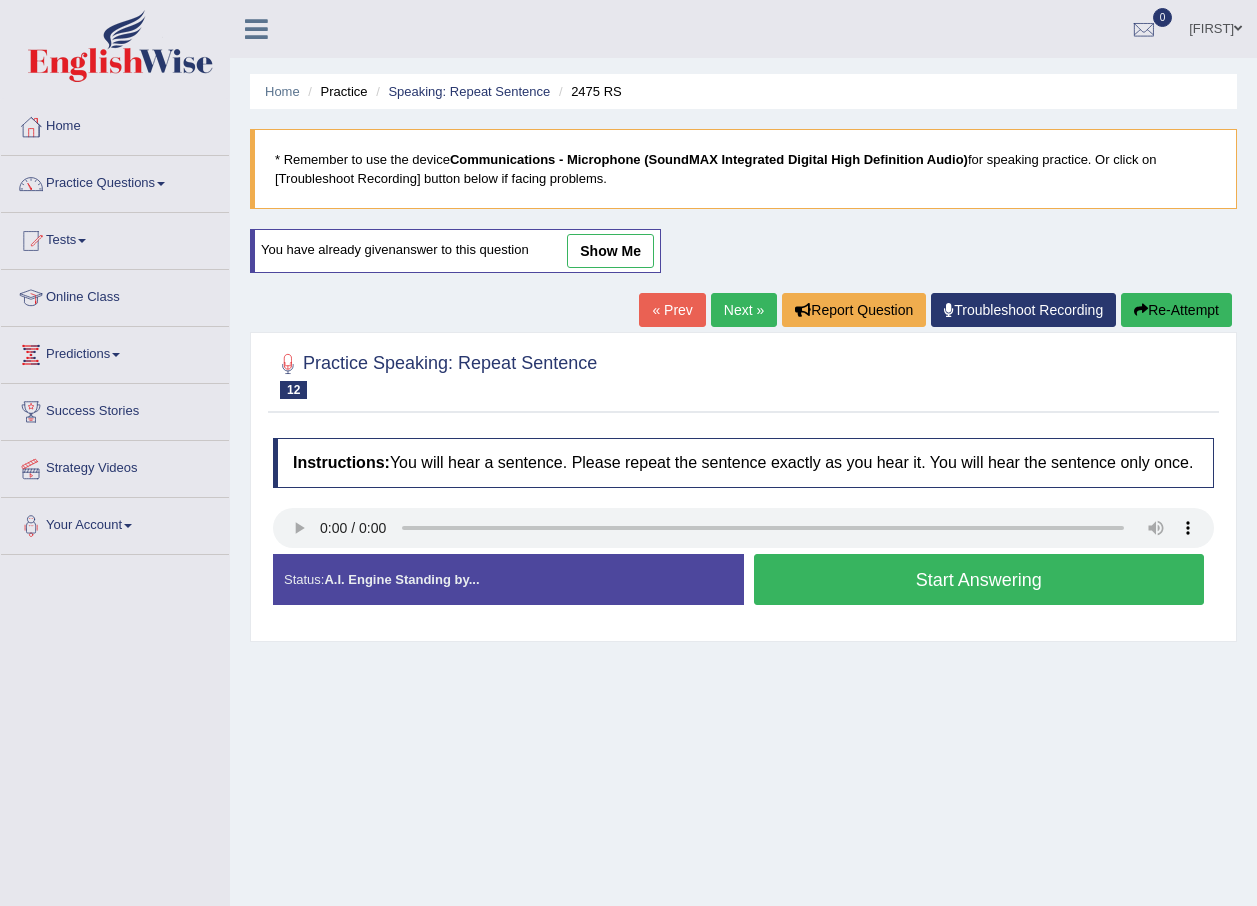 click on "Start Answering" at bounding box center [979, 579] 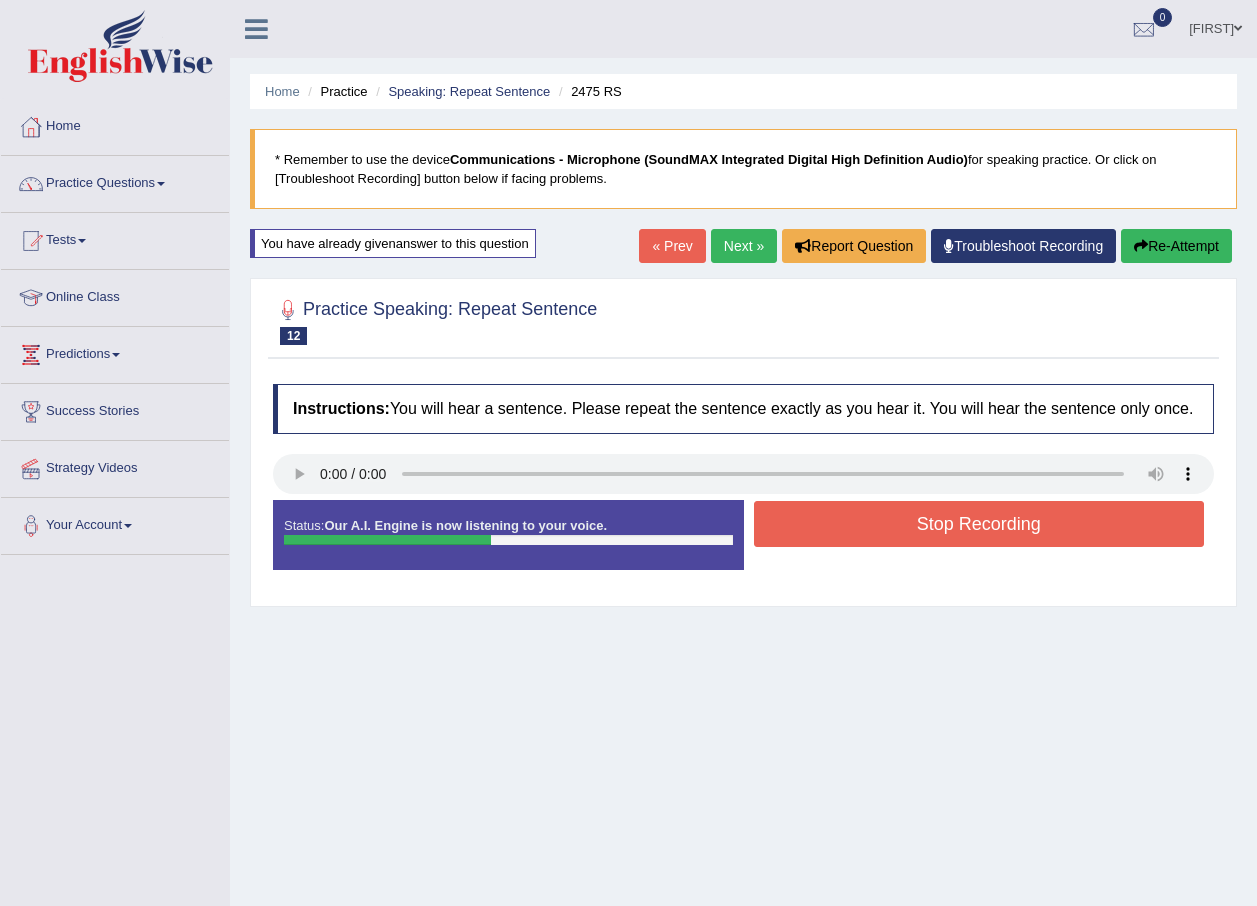 click on "Stop Recording" at bounding box center (979, 524) 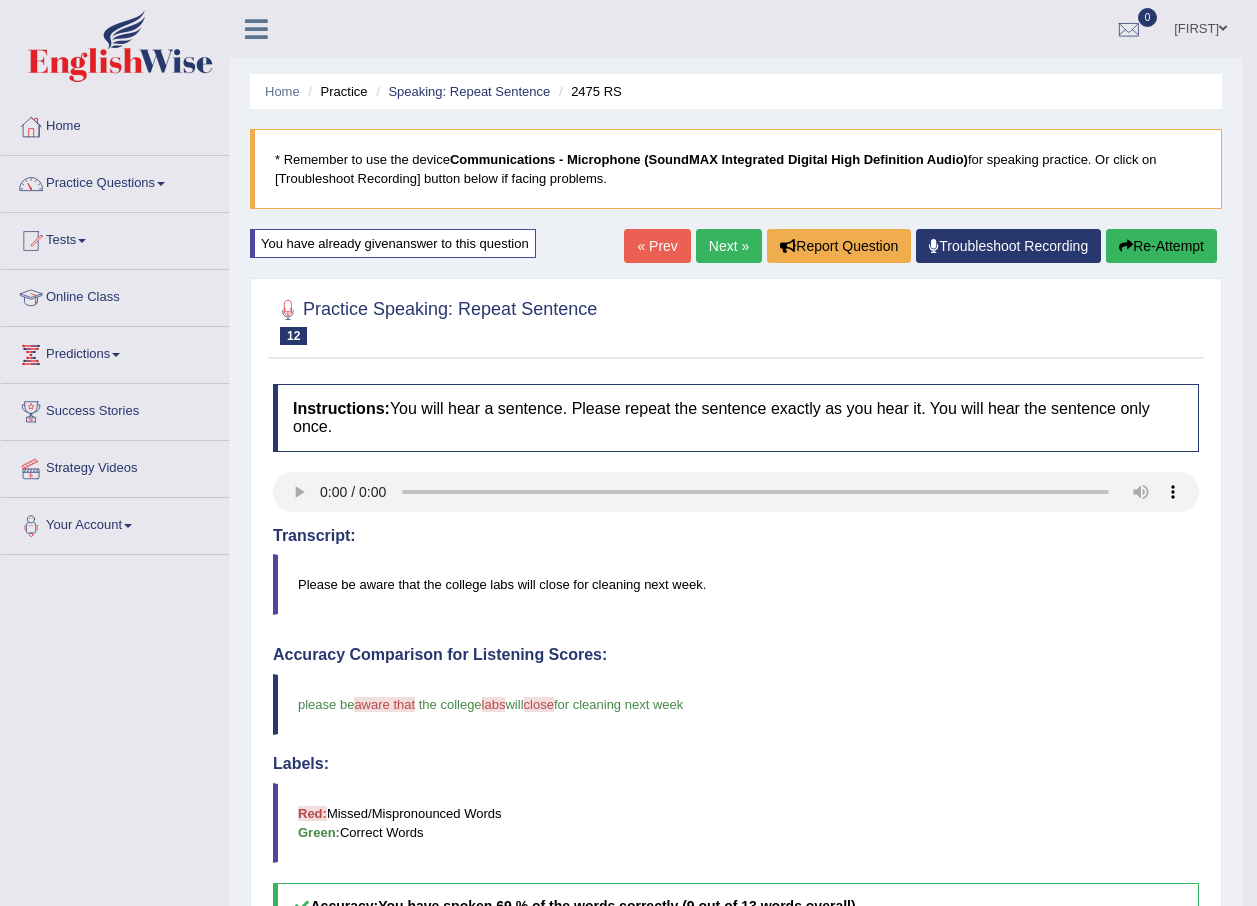 scroll, scrollTop: 400, scrollLeft: 0, axis: vertical 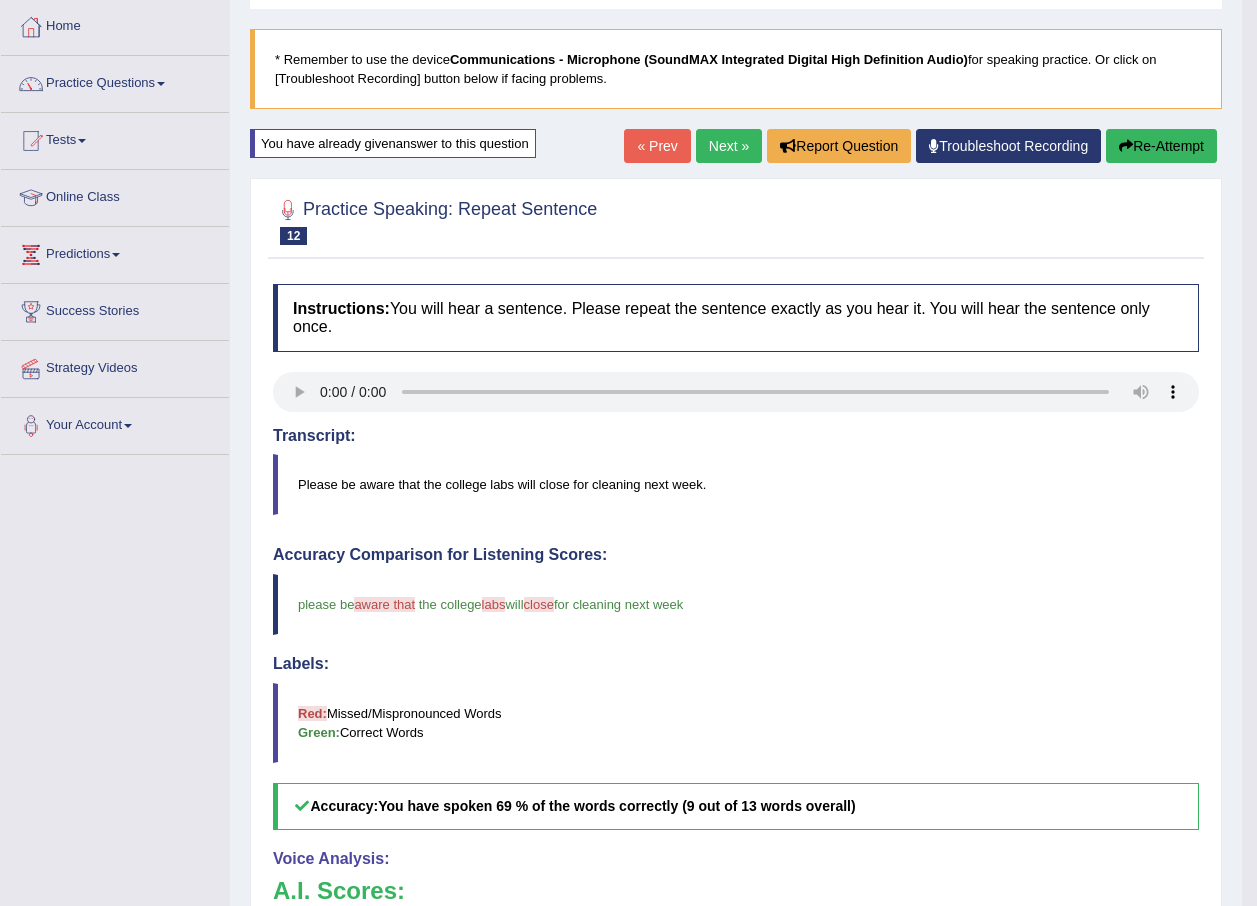 click on "Next »" at bounding box center [729, 146] 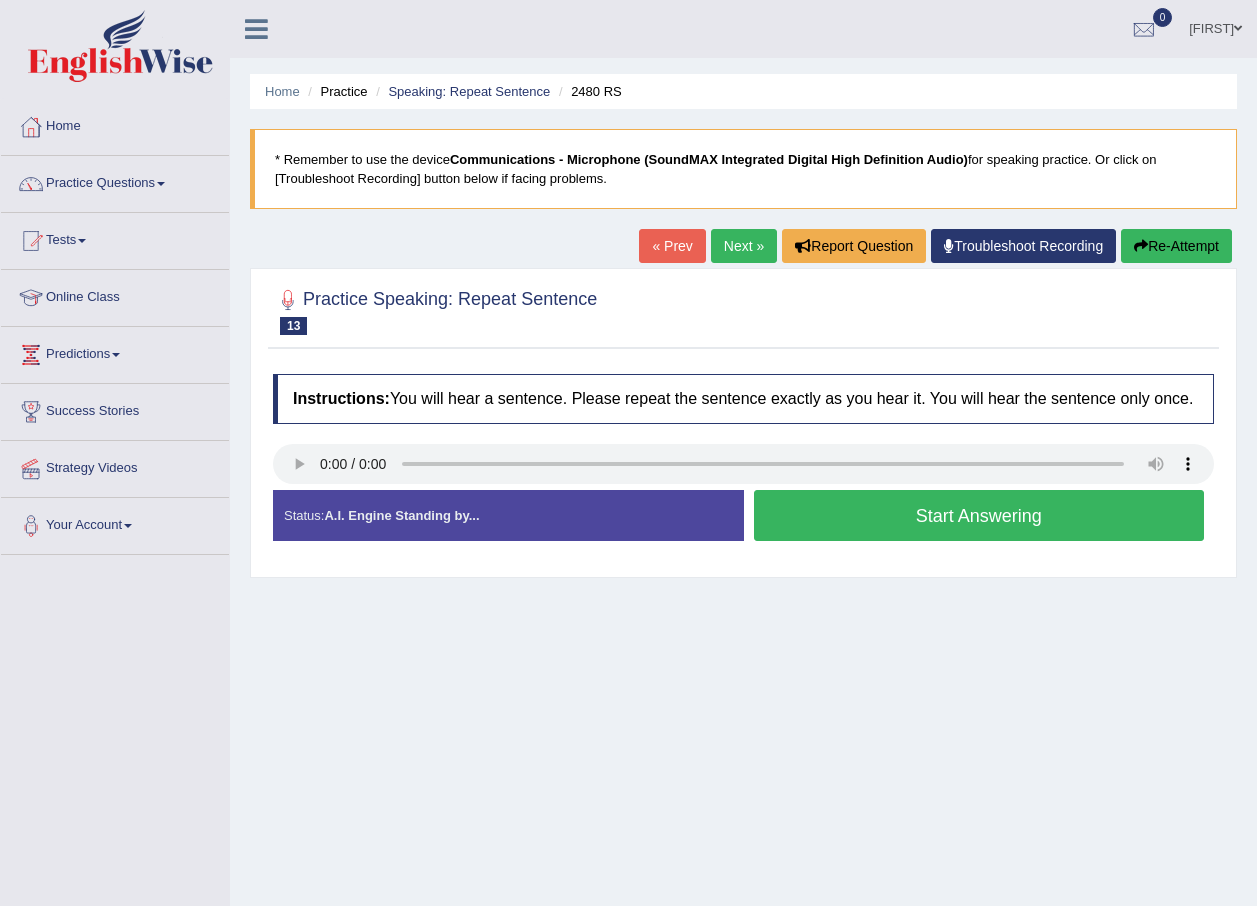 scroll, scrollTop: 0, scrollLeft: 0, axis: both 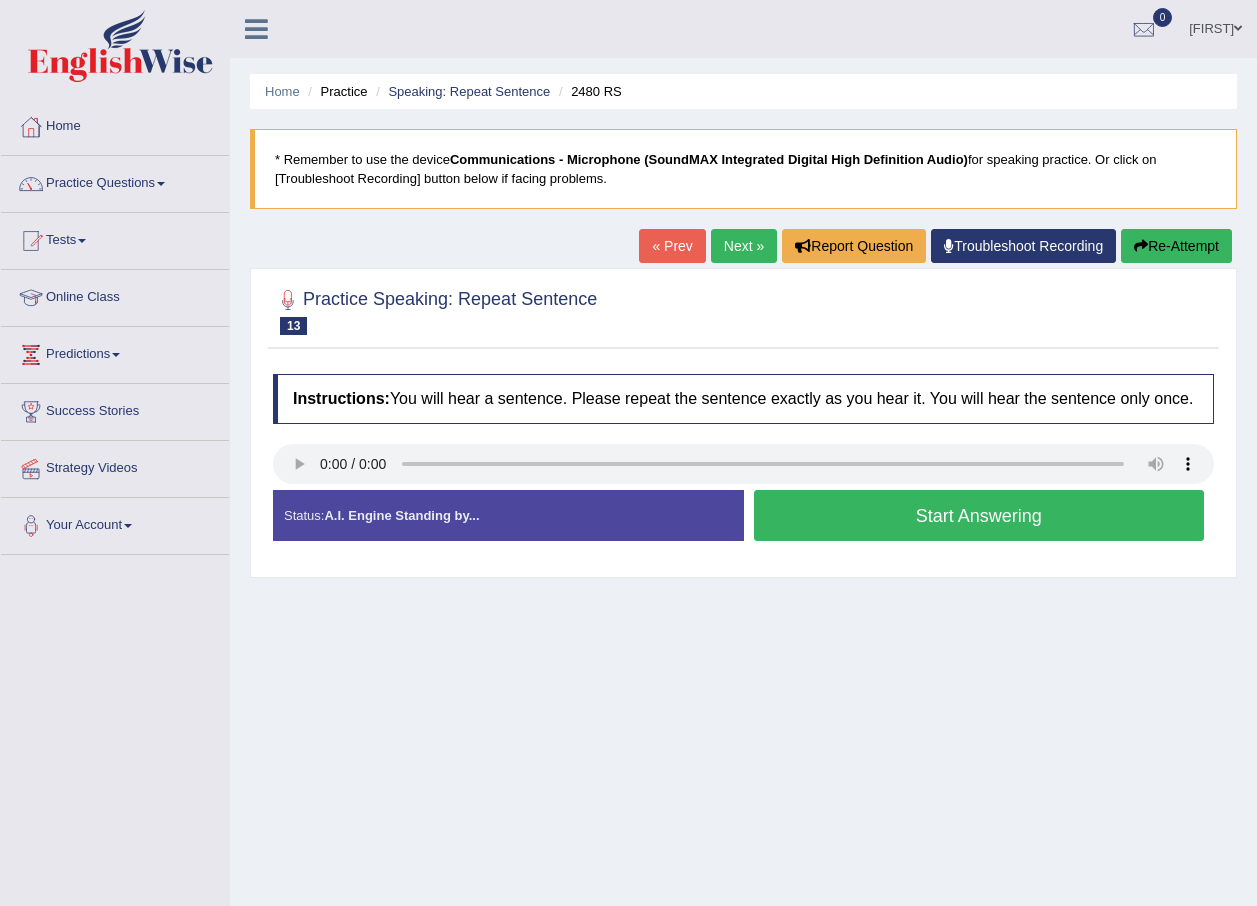 click on "Start Answering" at bounding box center [979, 515] 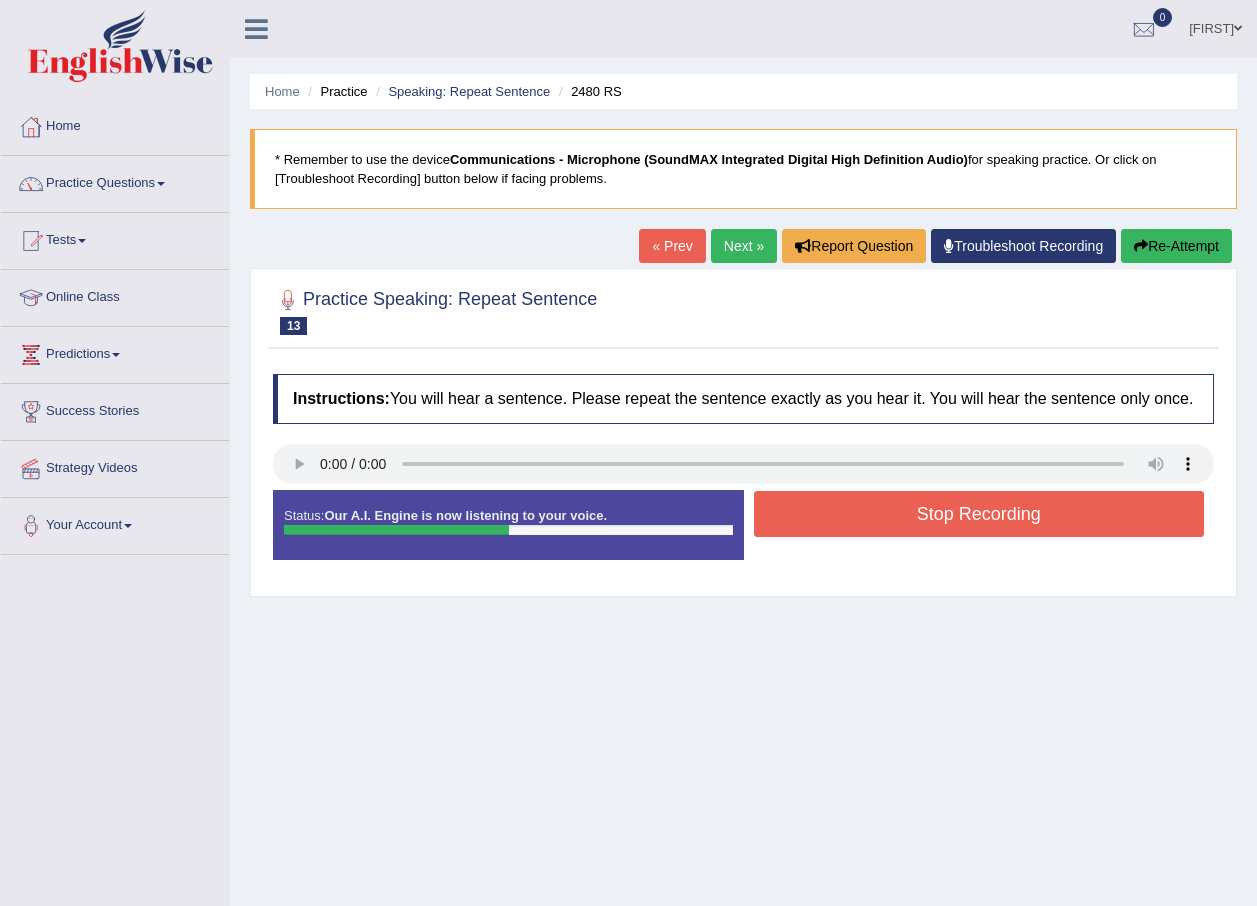 click on "Stop Recording" at bounding box center [979, 514] 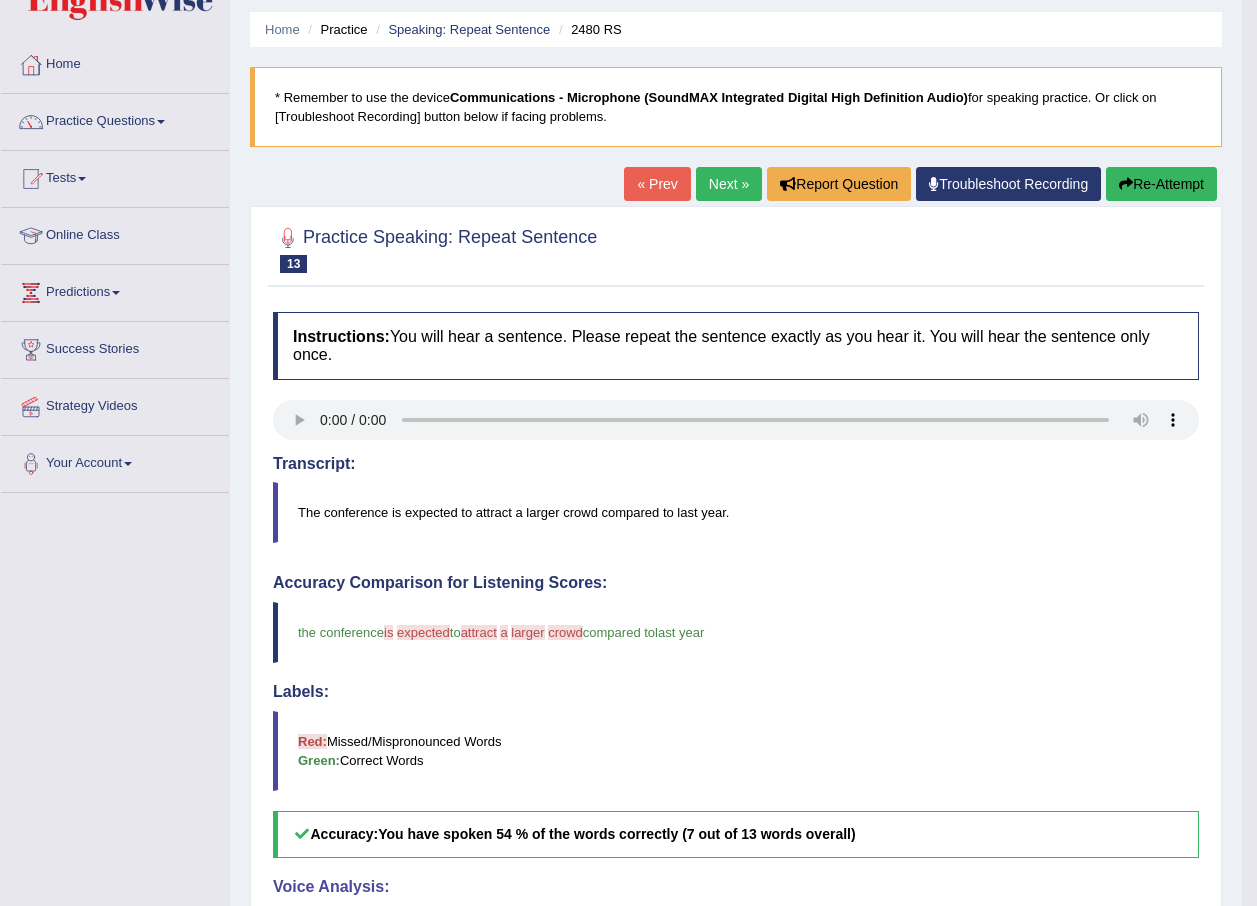 scroll, scrollTop: 400, scrollLeft: 0, axis: vertical 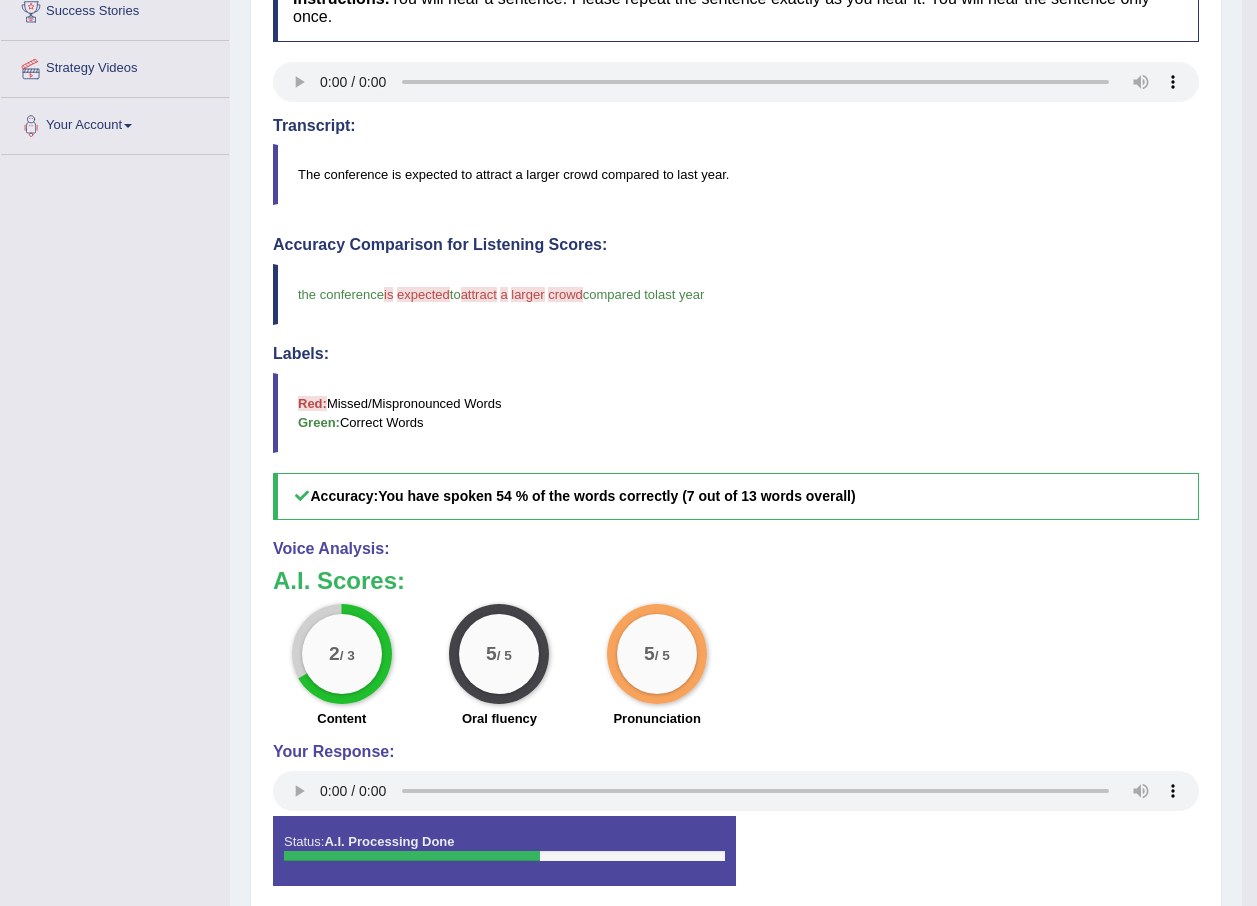 click on "Instructions:  You will hear a sentence. Please repeat the sentence exactly as you hear it. You will hear the sentence only once.
Transcript: The conference is expected to attract a larger crowd compared to last year. Created with Highcharts 7.1.2 Too low Too high Time Pitch meter: 0 2.5 5 7.5 10 Created with Highcharts 7.1.2 Great Too slow Too fast Time Speech pace meter: 0 10 20 30 40 Accuracy Comparison for Listening Scores: the conference  is was   expected attracted  to  attract crowd   a large   larger cloud   crowd in  compared to  the  last year Labels:
Red:  Missed/Mispronounced Words
Green:  Correct Words
Accuracy:  You have spoken 54 % of the words correctly (7 out of 13 words overall) Voice Analysis: A.I. Scores:
2  / 3              Content
5  / 5              Oral fluency
5  / 5              Pronunciation" at bounding box center (736, 438) 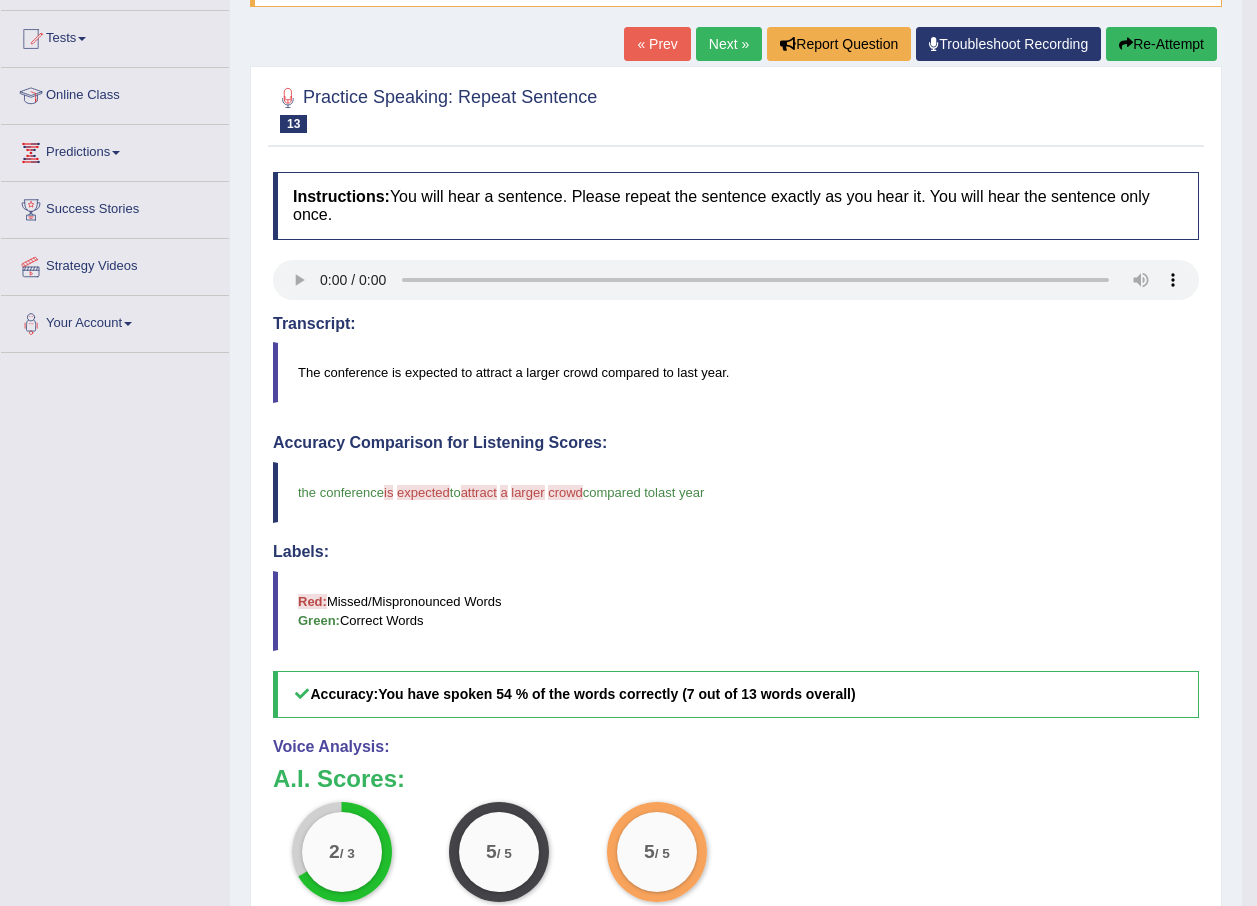 scroll, scrollTop: 200, scrollLeft: 0, axis: vertical 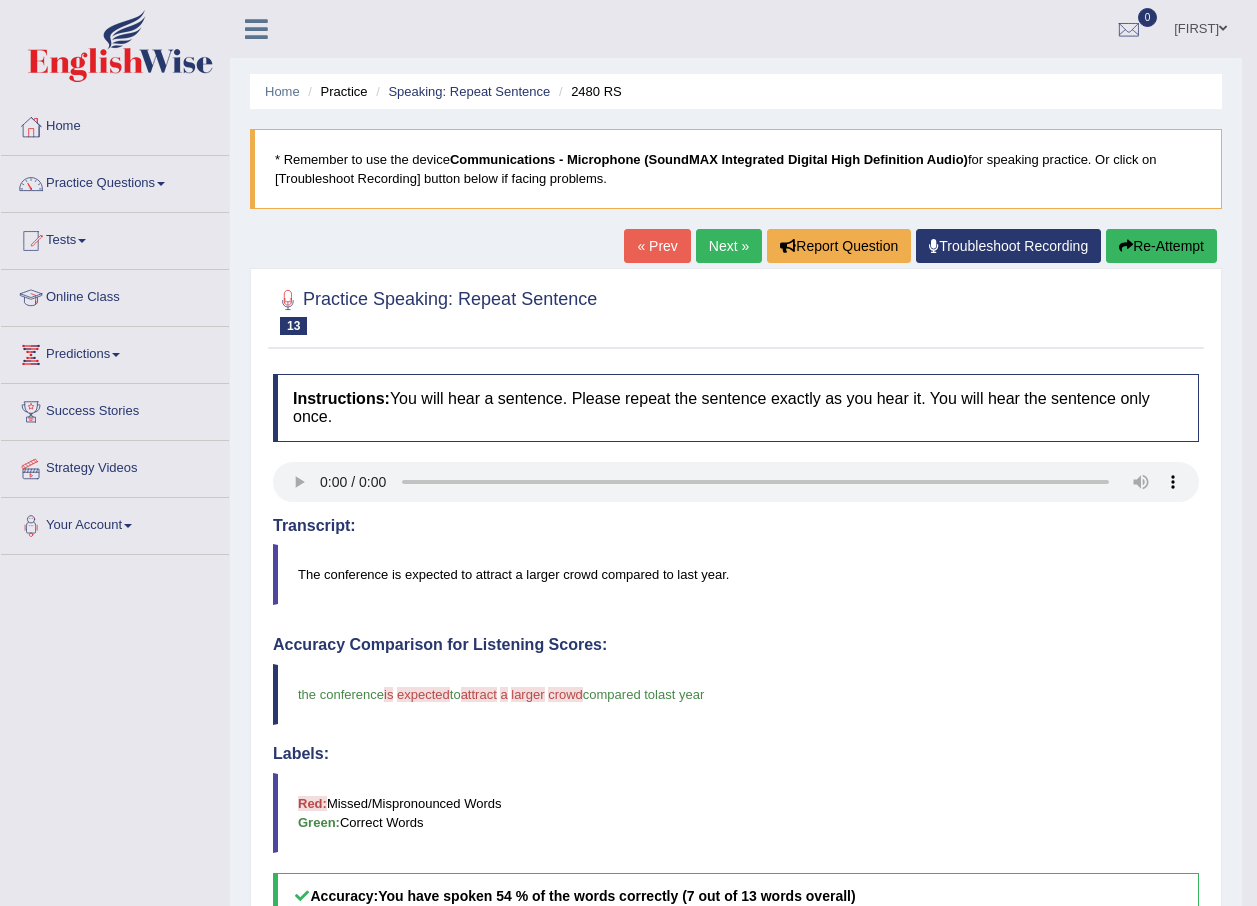 click on "Re-Attempt" at bounding box center (1161, 246) 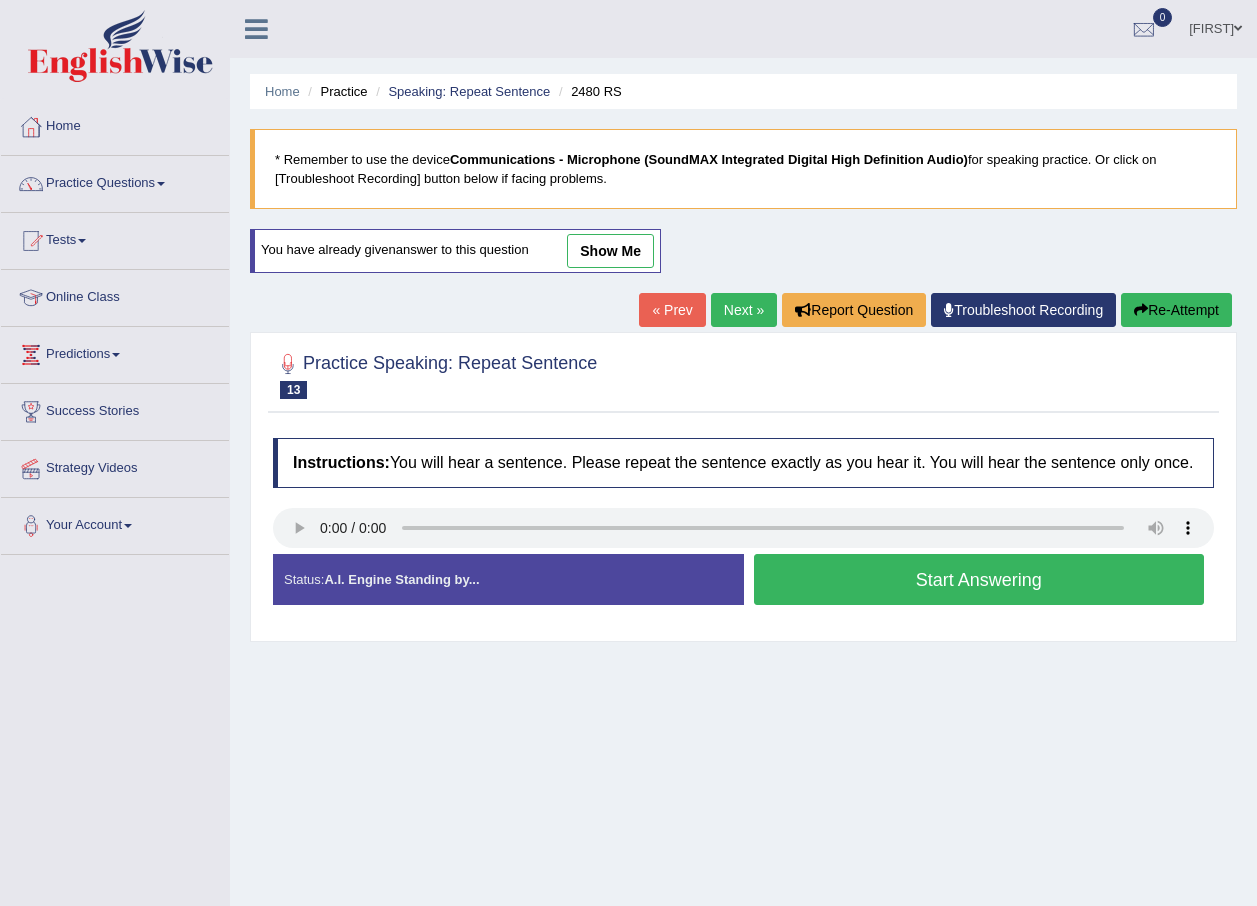 scroll, scrollTop: 0, scrollLeft: 0, axis: both 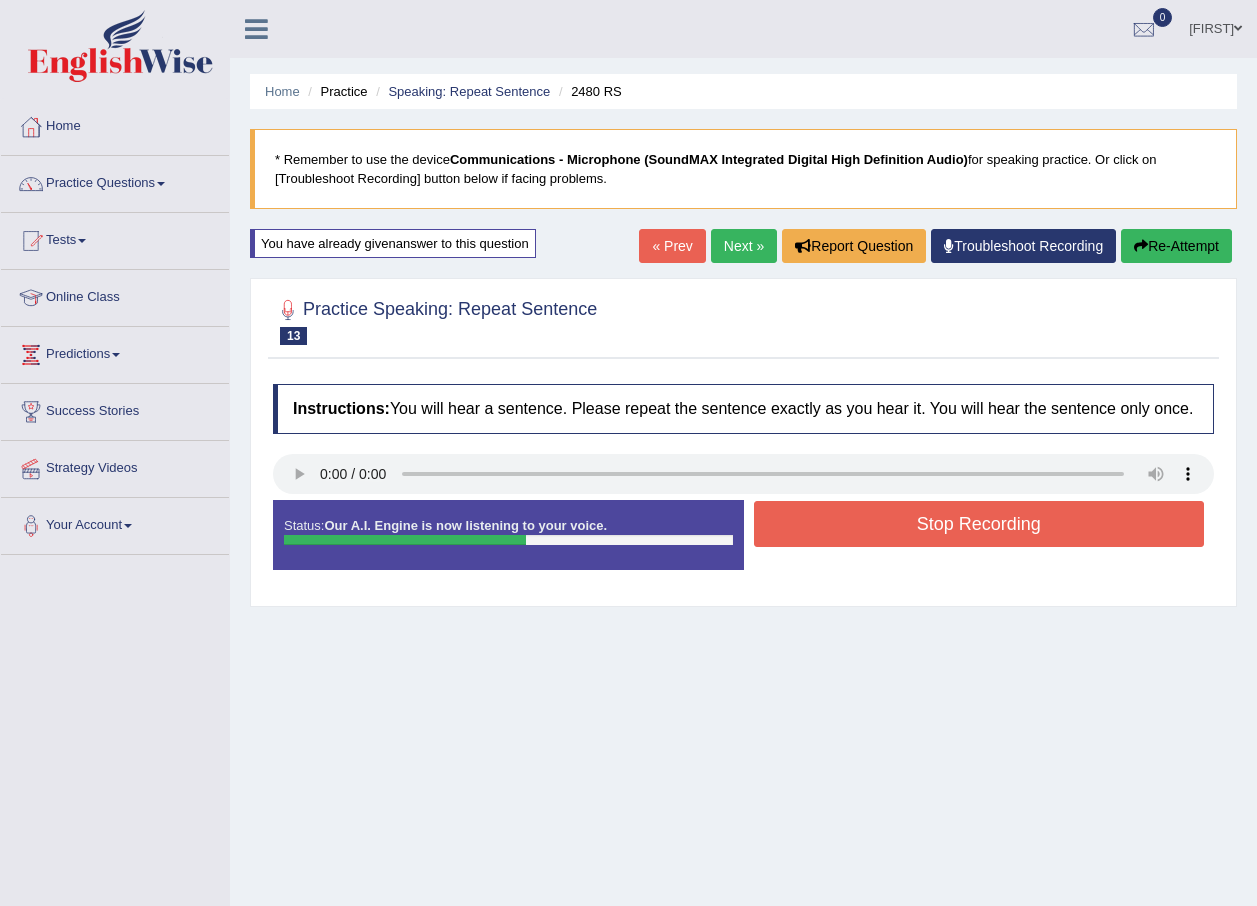 click on "Stop Recording" at bounding box center (979, 524) 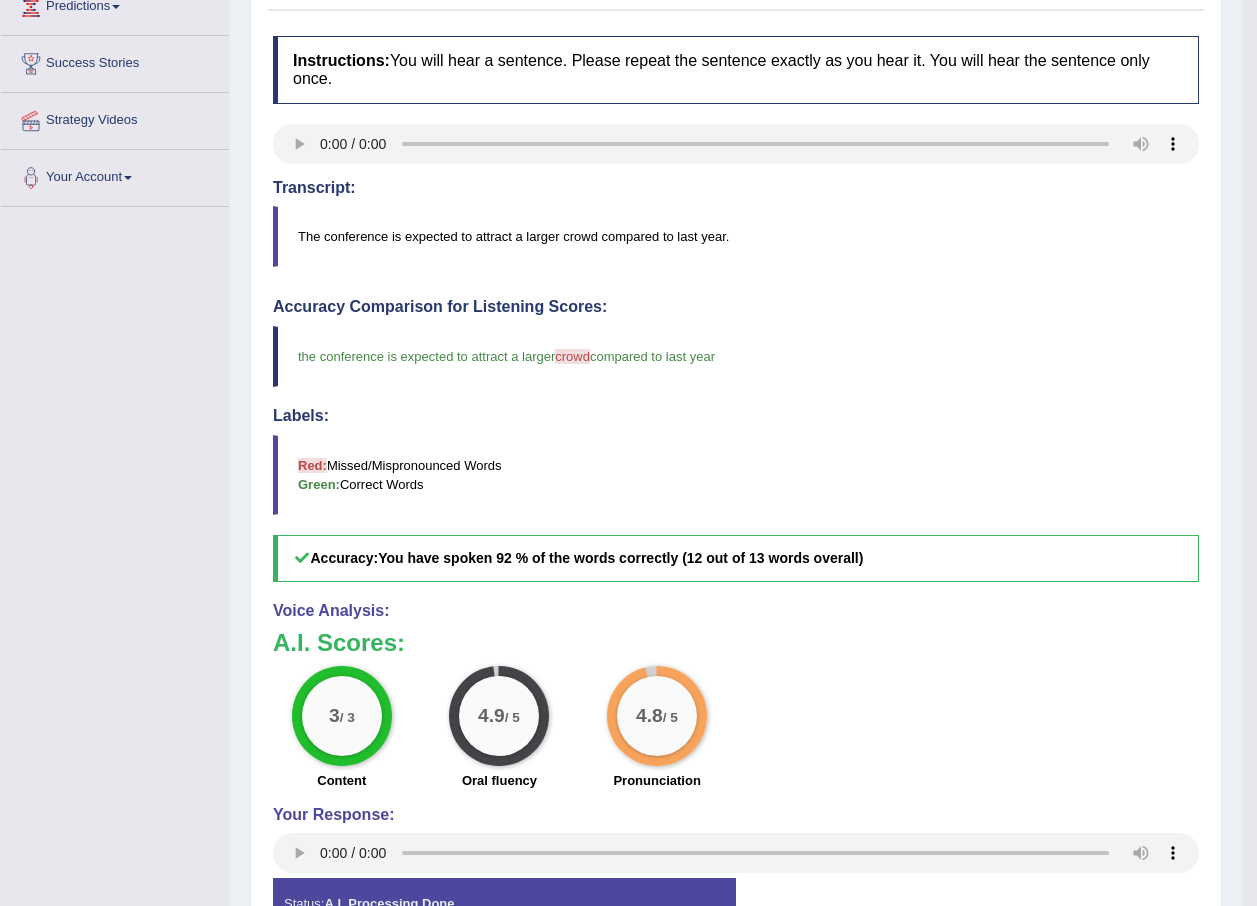 scroll, scrollTop: 444, scrollLeft: 0, axis: vertical 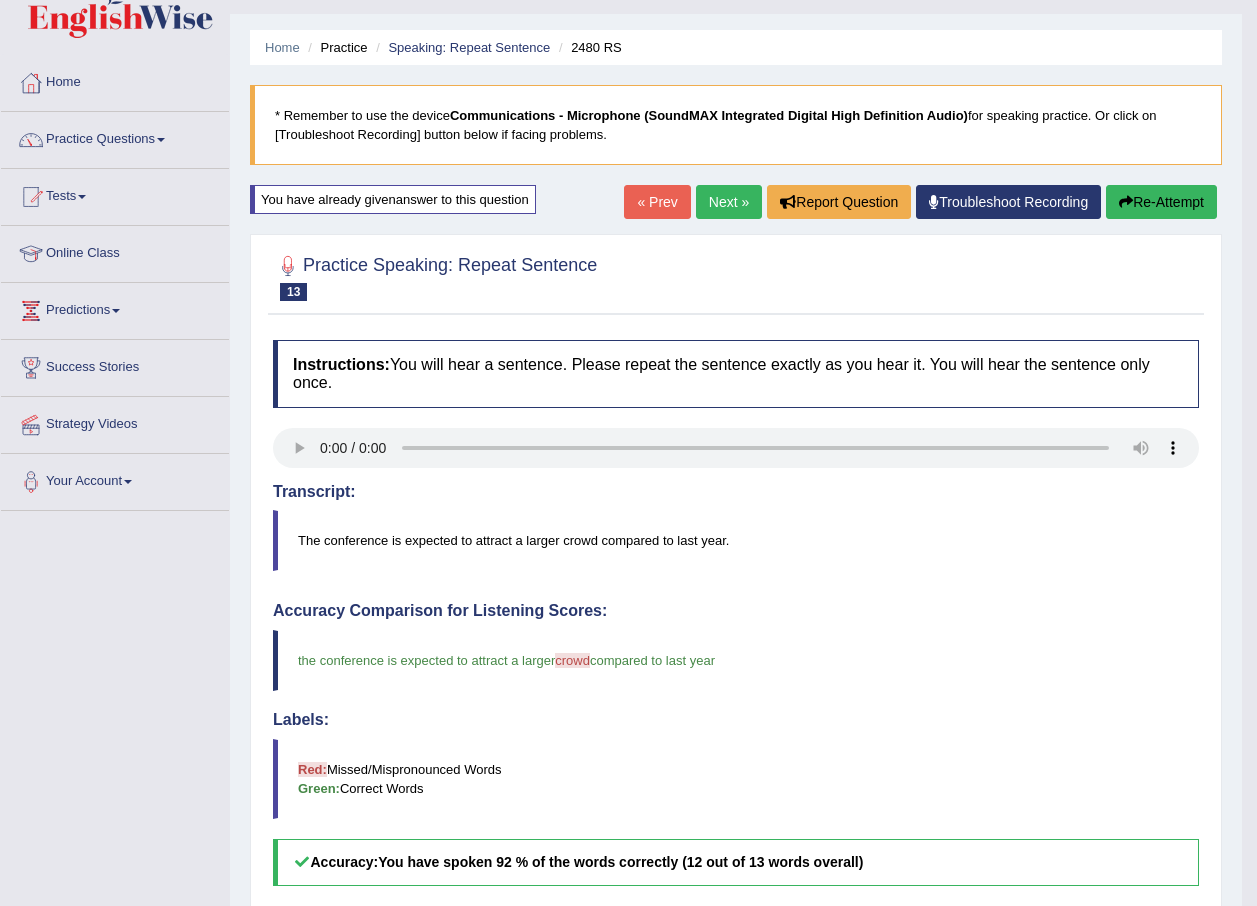 click on "Next »" at bounding box center (729, 202) 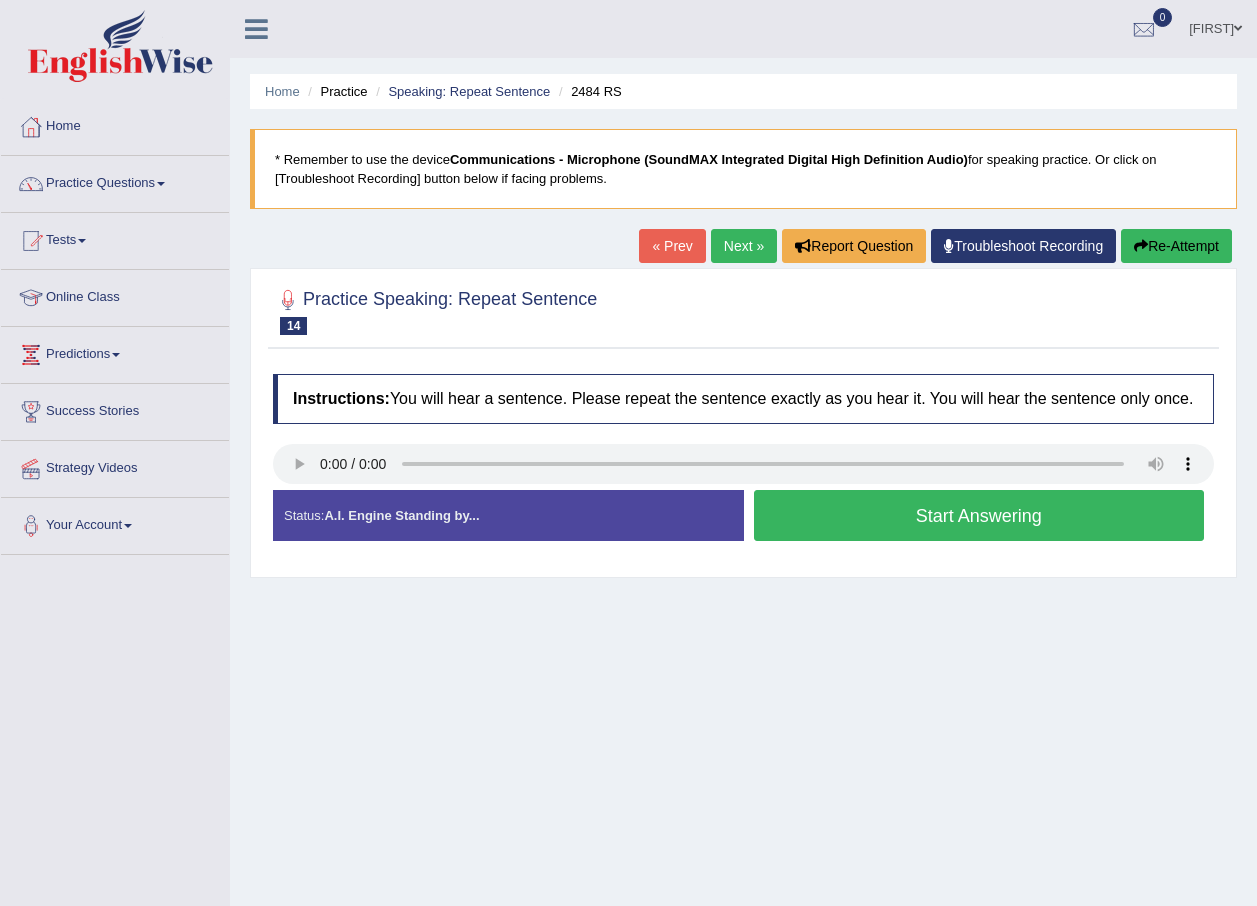 scroll, scrollTop: 0, scrollLeft: 0, axis: both 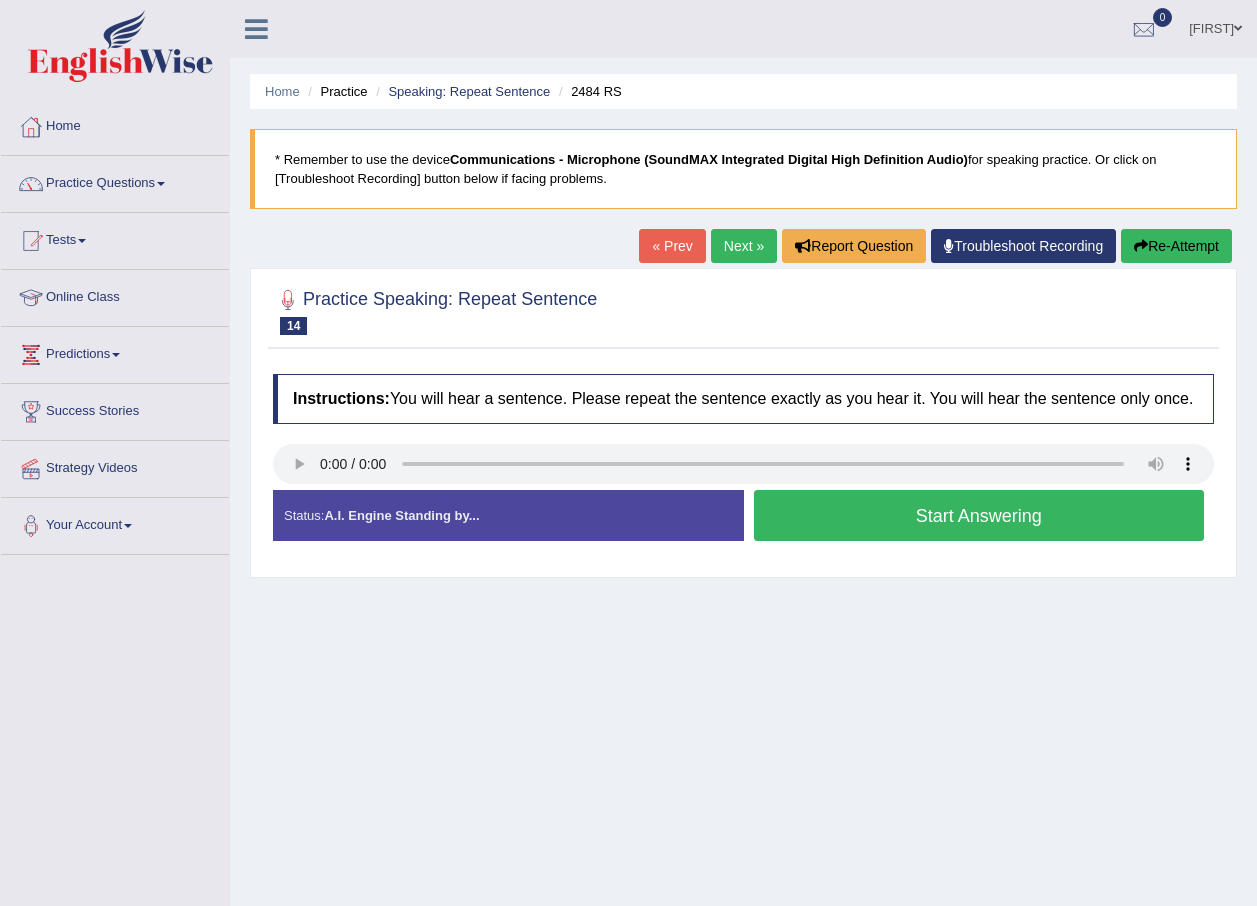 click on "Start Answering" at bounding box center (979, 515) 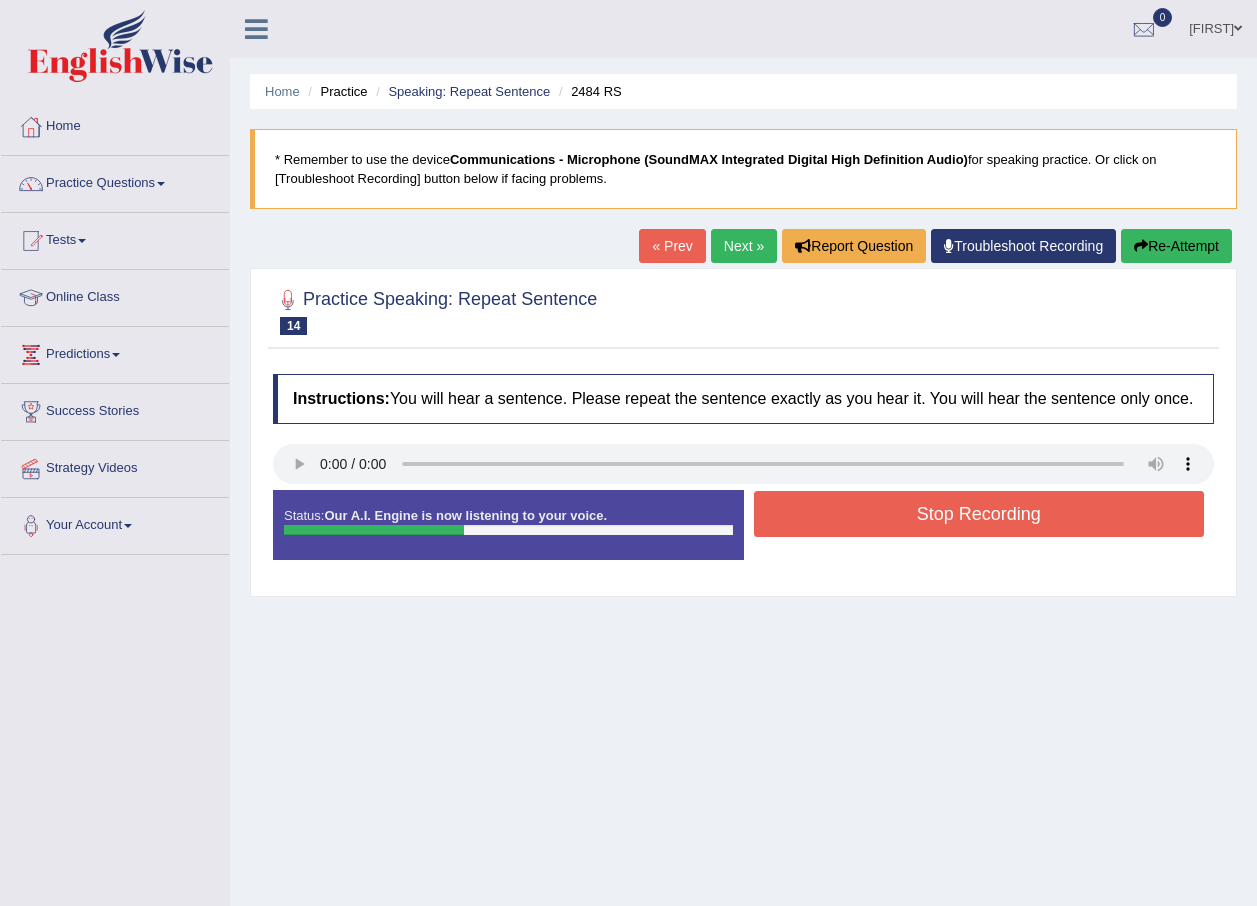 click on "Stop Recording" at bounding box center (979, 514) 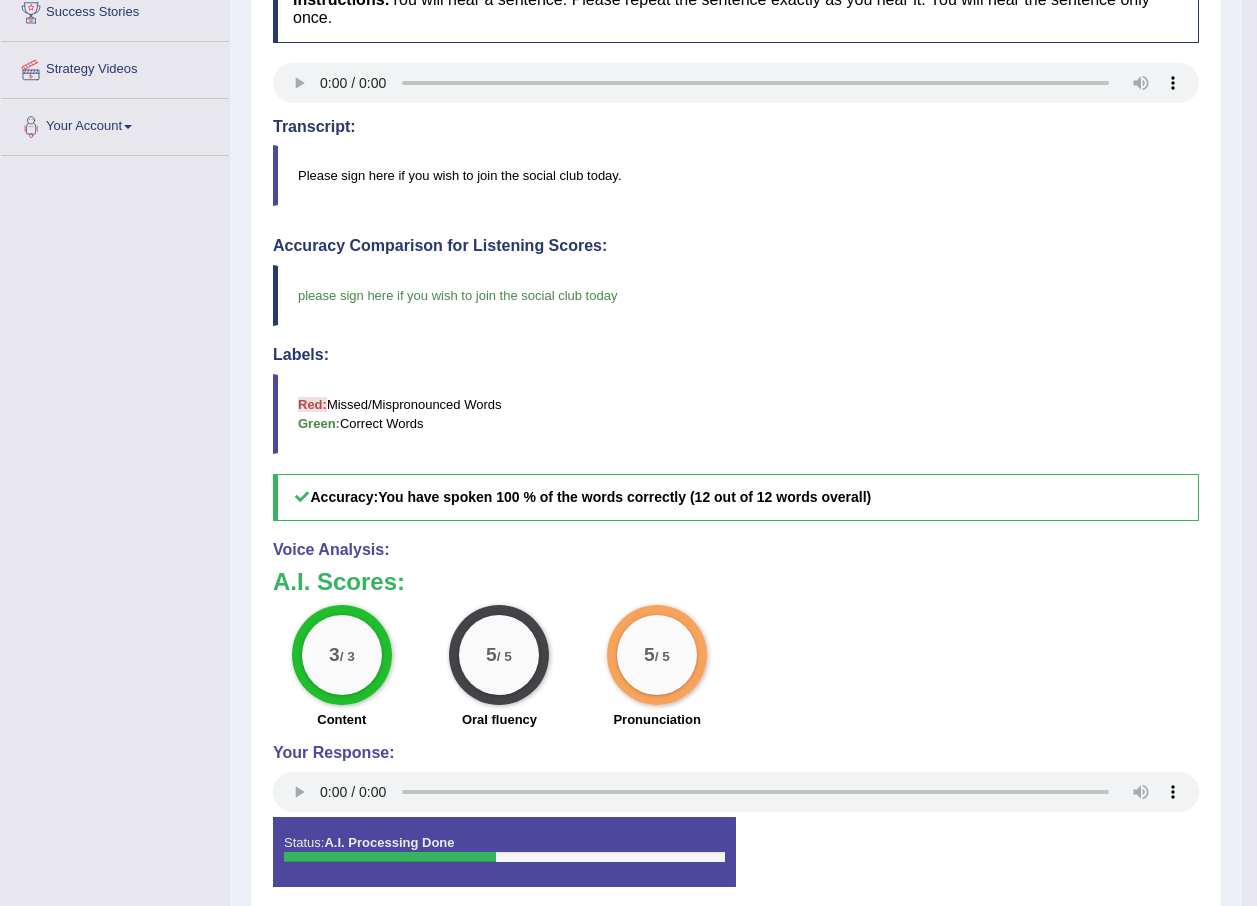 scroll, scrollTop: 465, scrollLeft: 0, axis: vertical 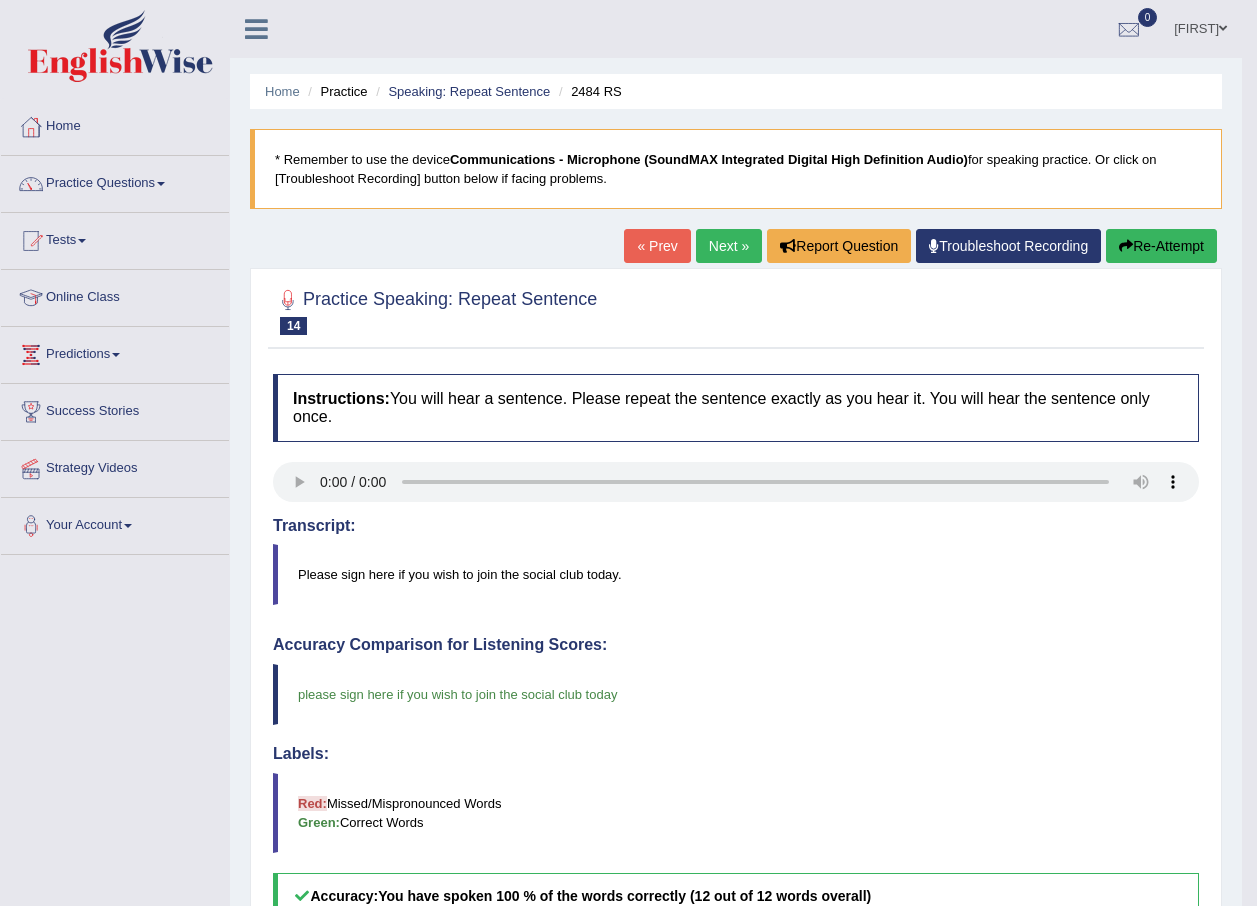 click on "Next »" at bounding box center [729, 246] 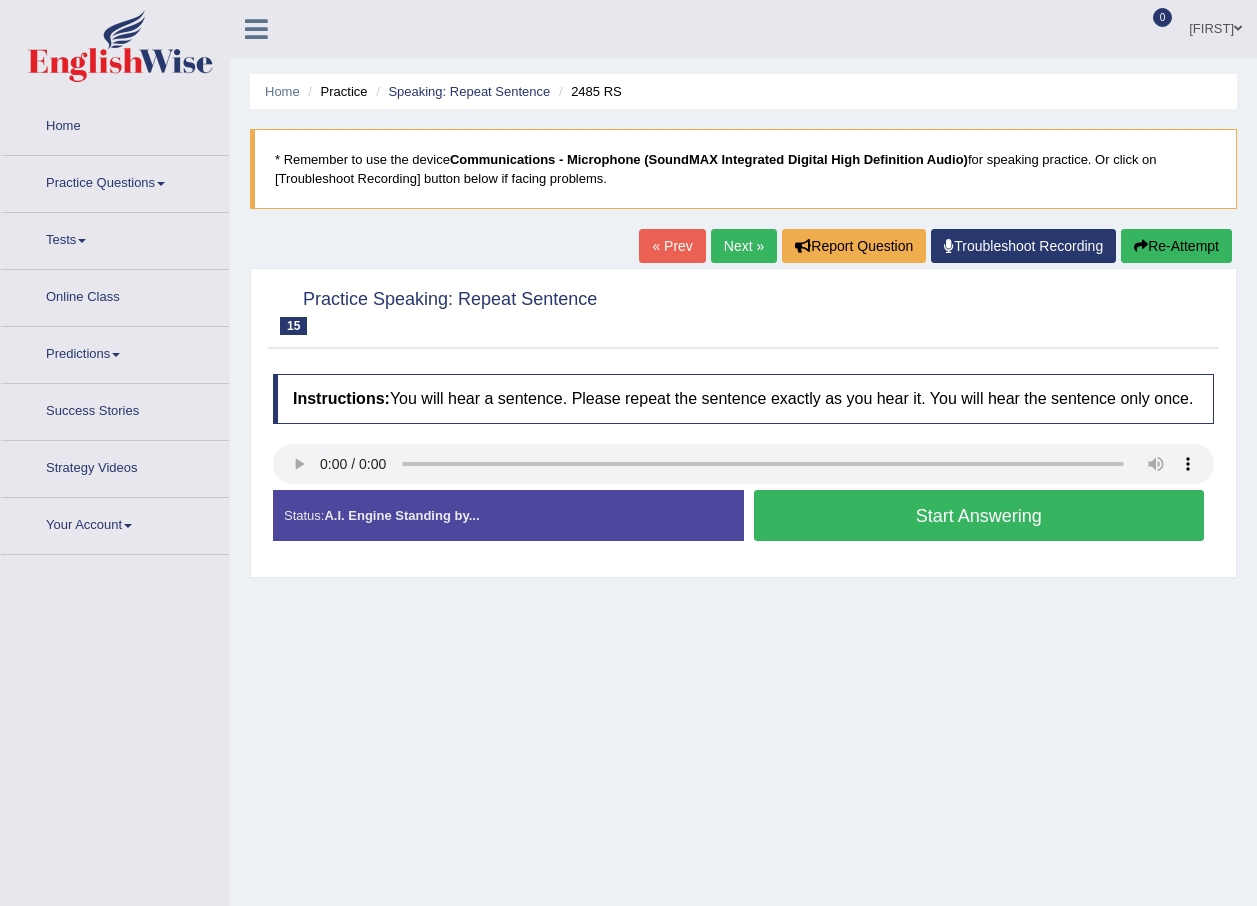 scroll, scrollTop: 0, scrollLeft: 0, axis: both 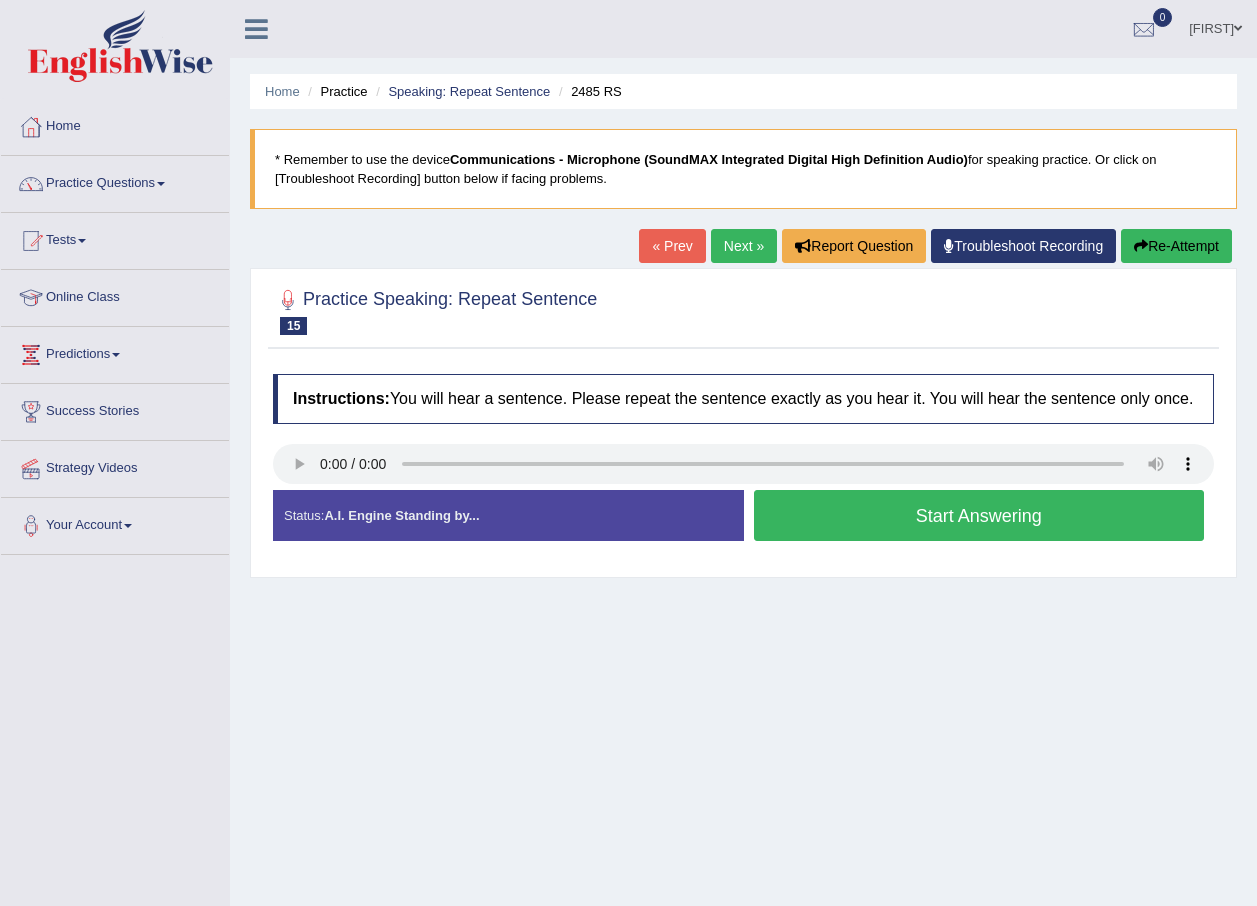 click on "Start Answering" at bounding box center [979, 515] 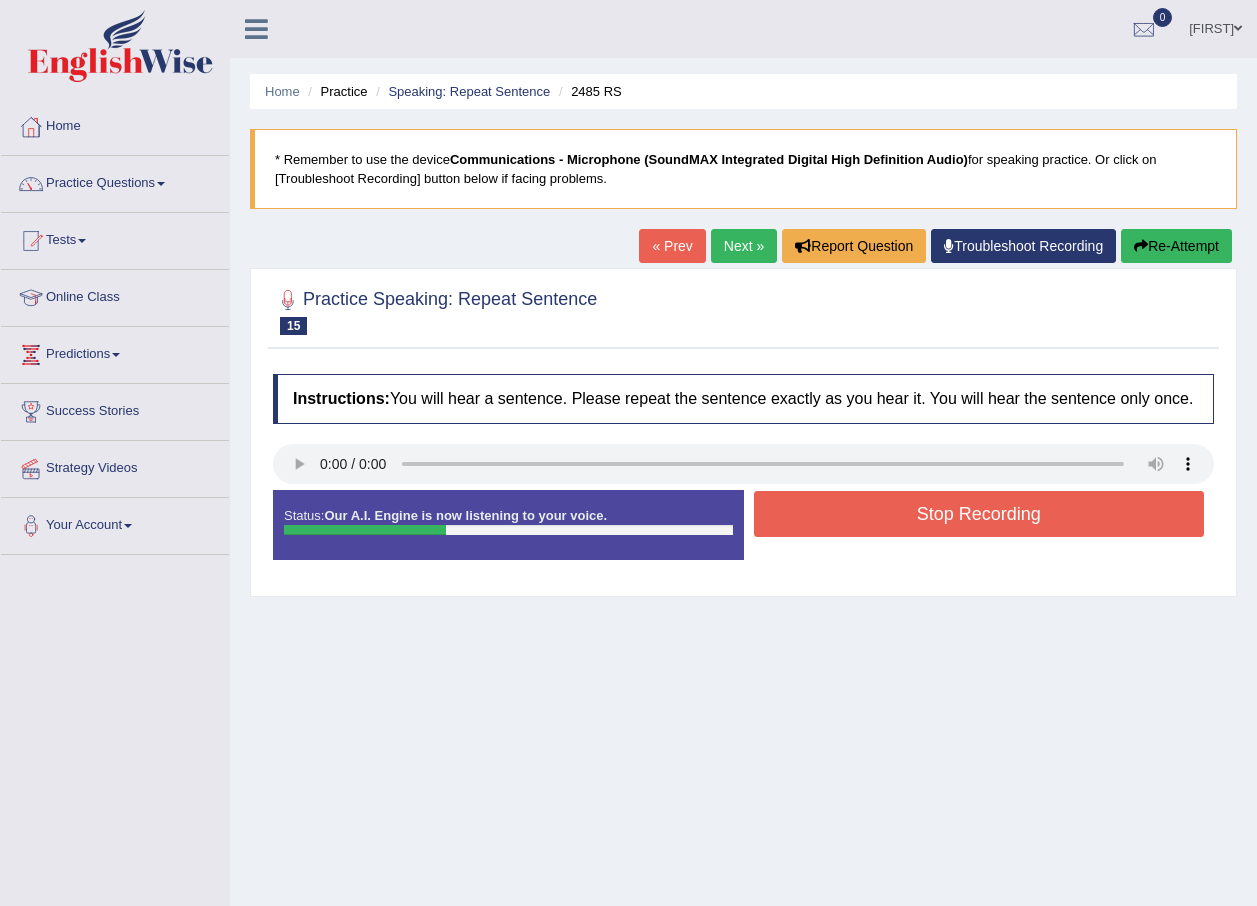 click on "Stop Recording" at bounding box center (979, 514) 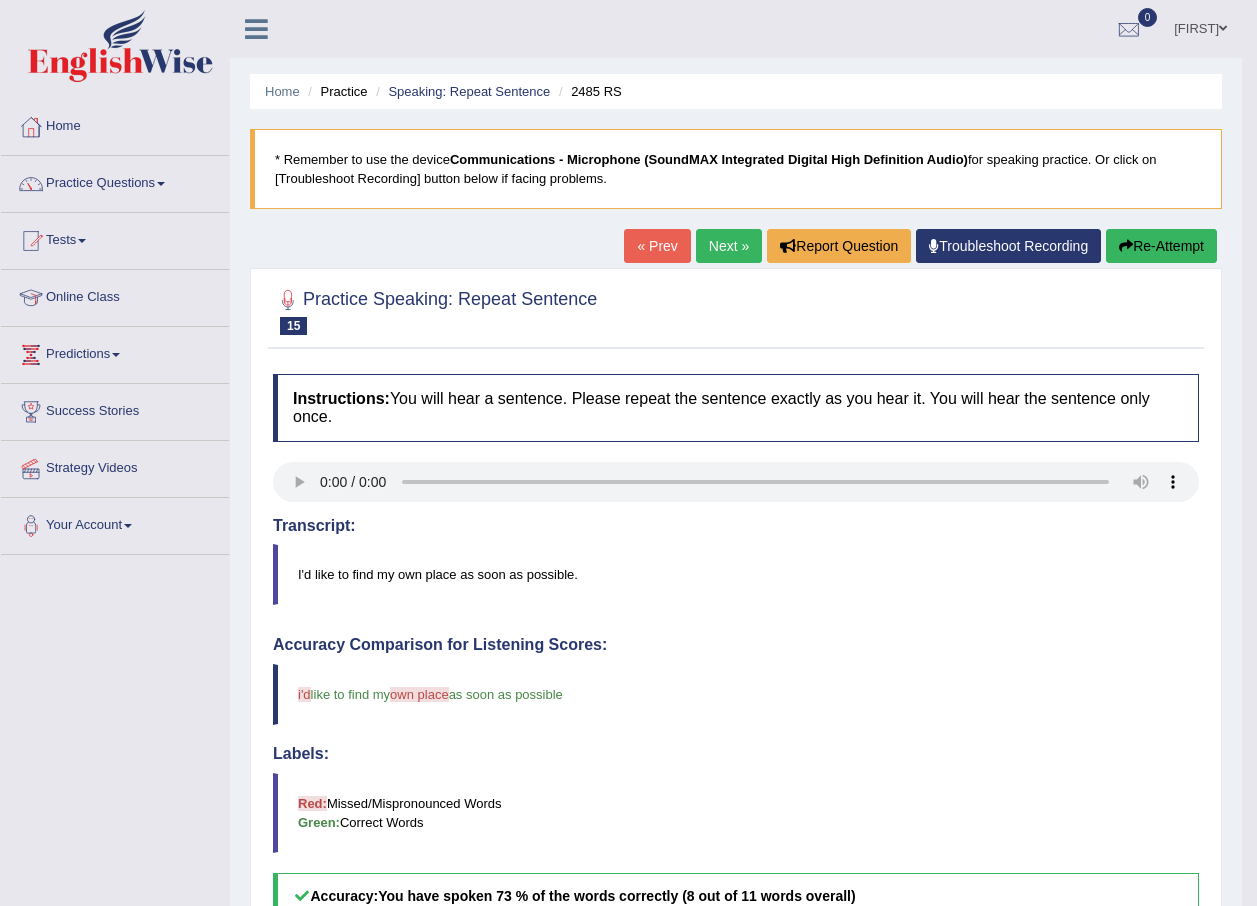 scroll, scrollTop: 400, scrollLeft: 0, axis: vertical 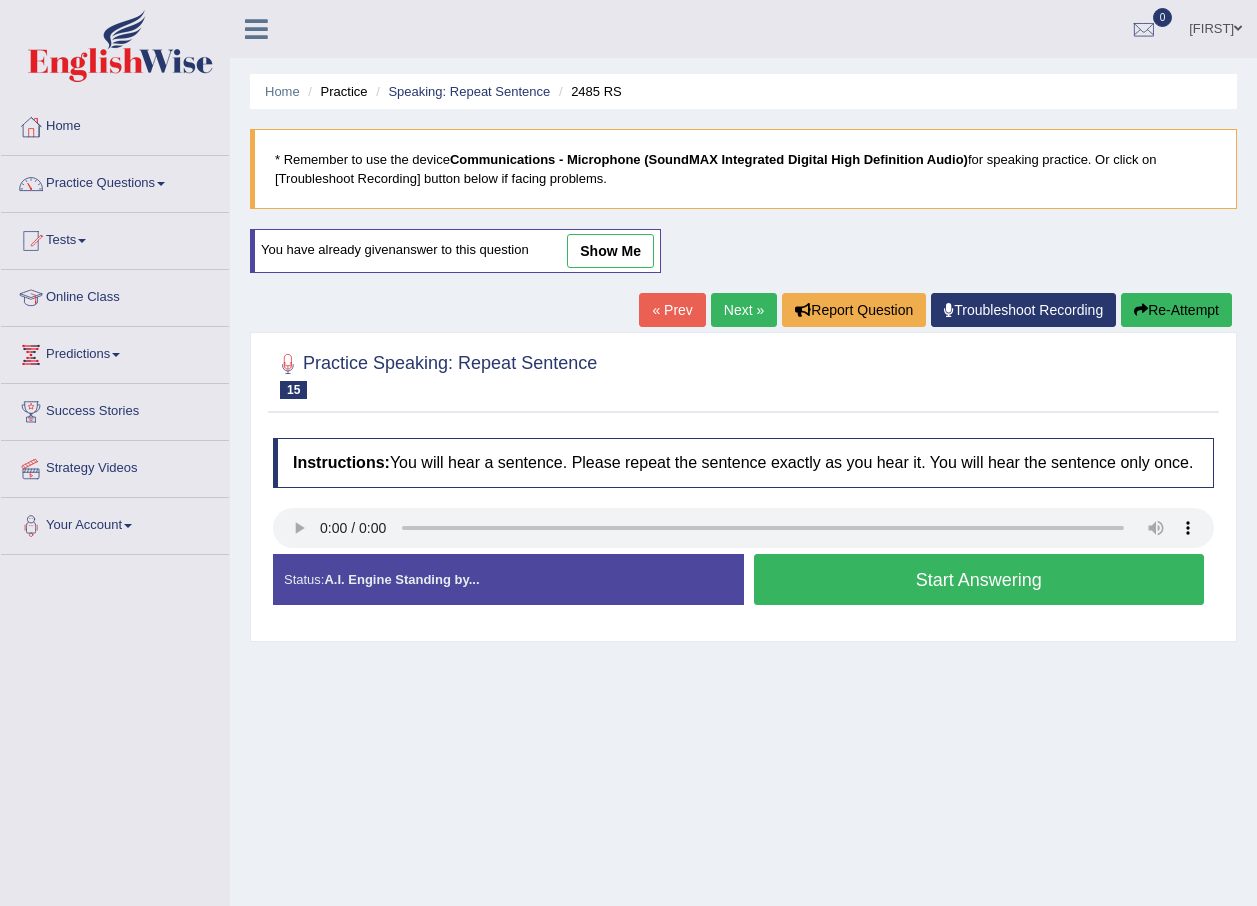 click on "Start Answering" at bounding box center (979, 579) 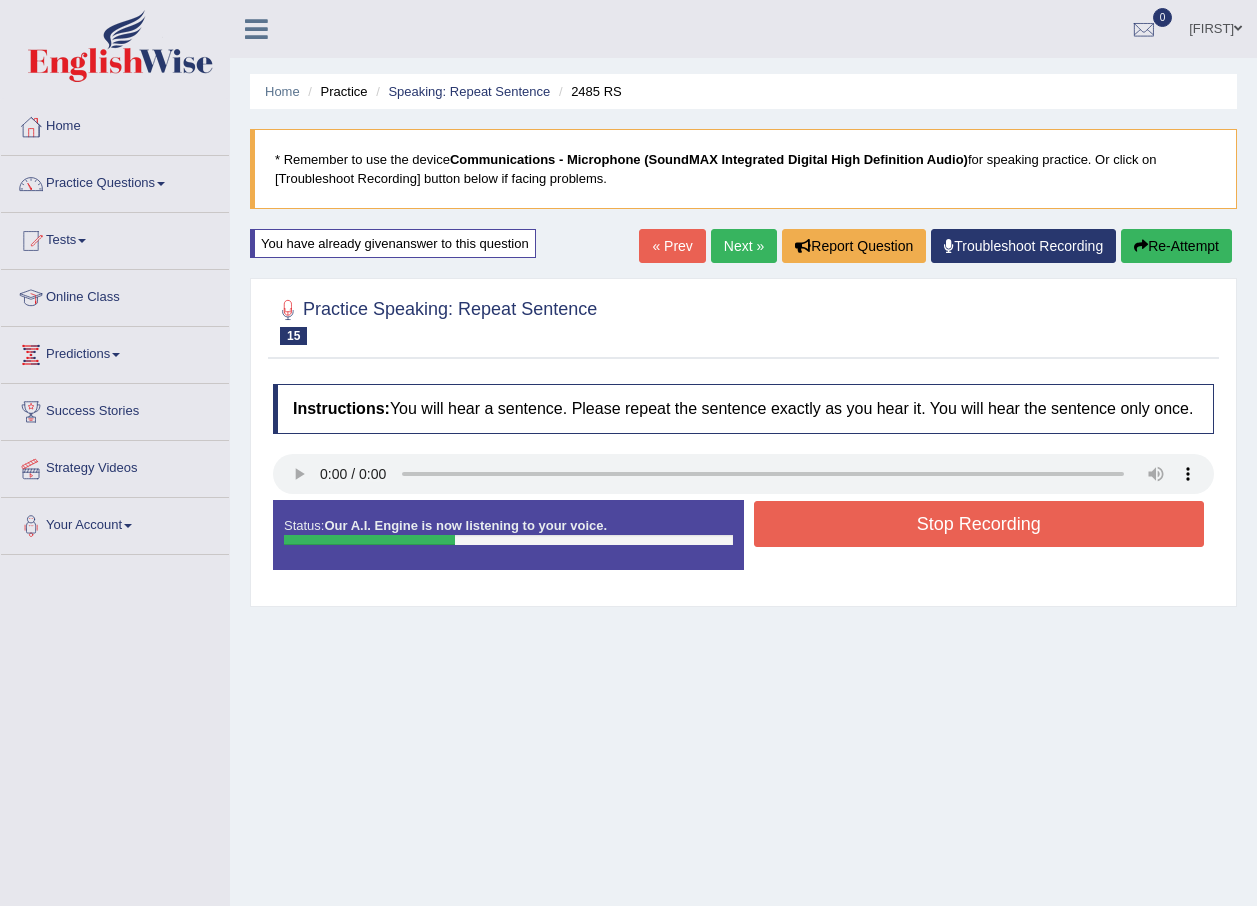 click on "Stop Recording" at bounding box center [979, 524] 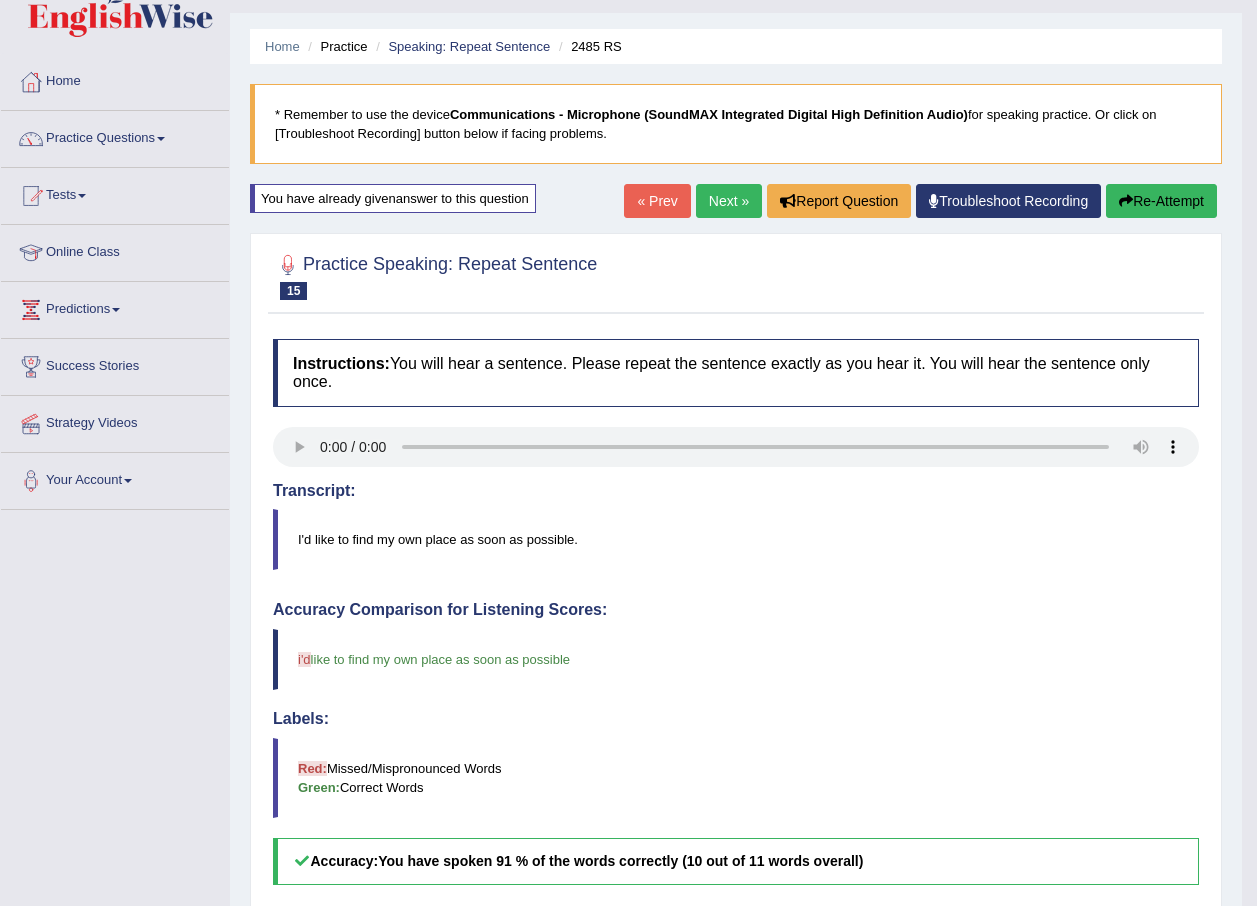scroll, scrollTop: 0, scrollLeft: 0, axis: both 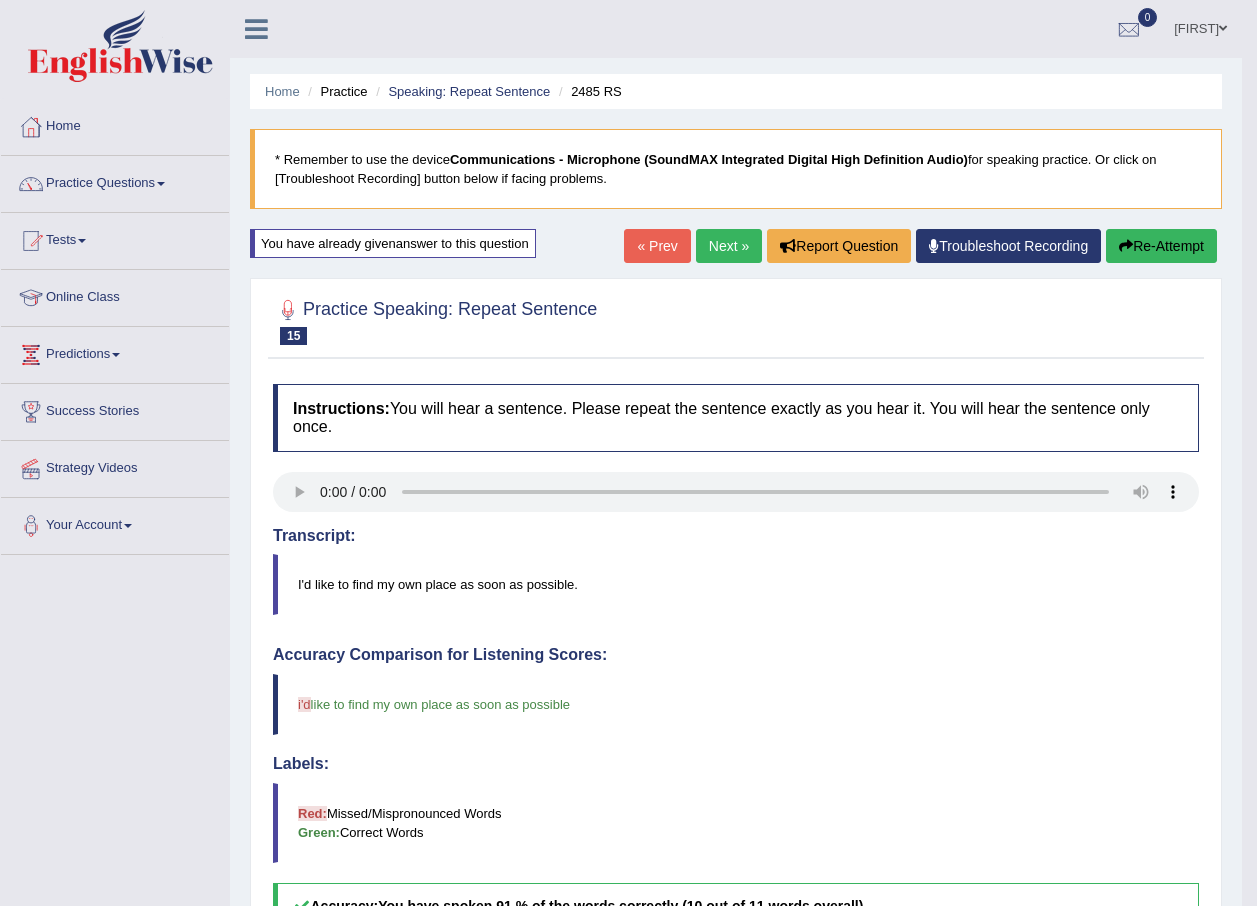 click on "Next »" at bounding box center (729, 246) 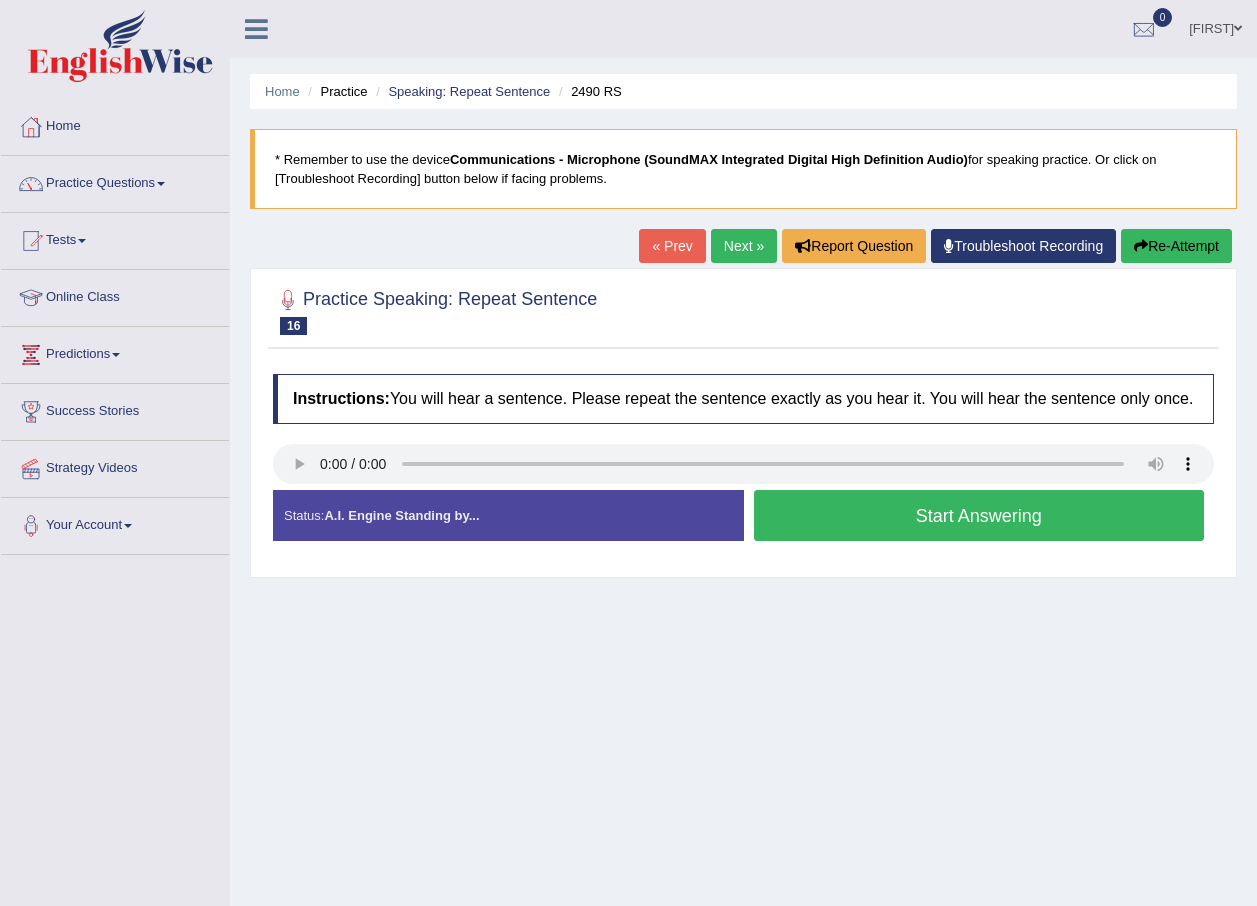scroll, scrollTop: 0, scrollLeft: 0, axis: both 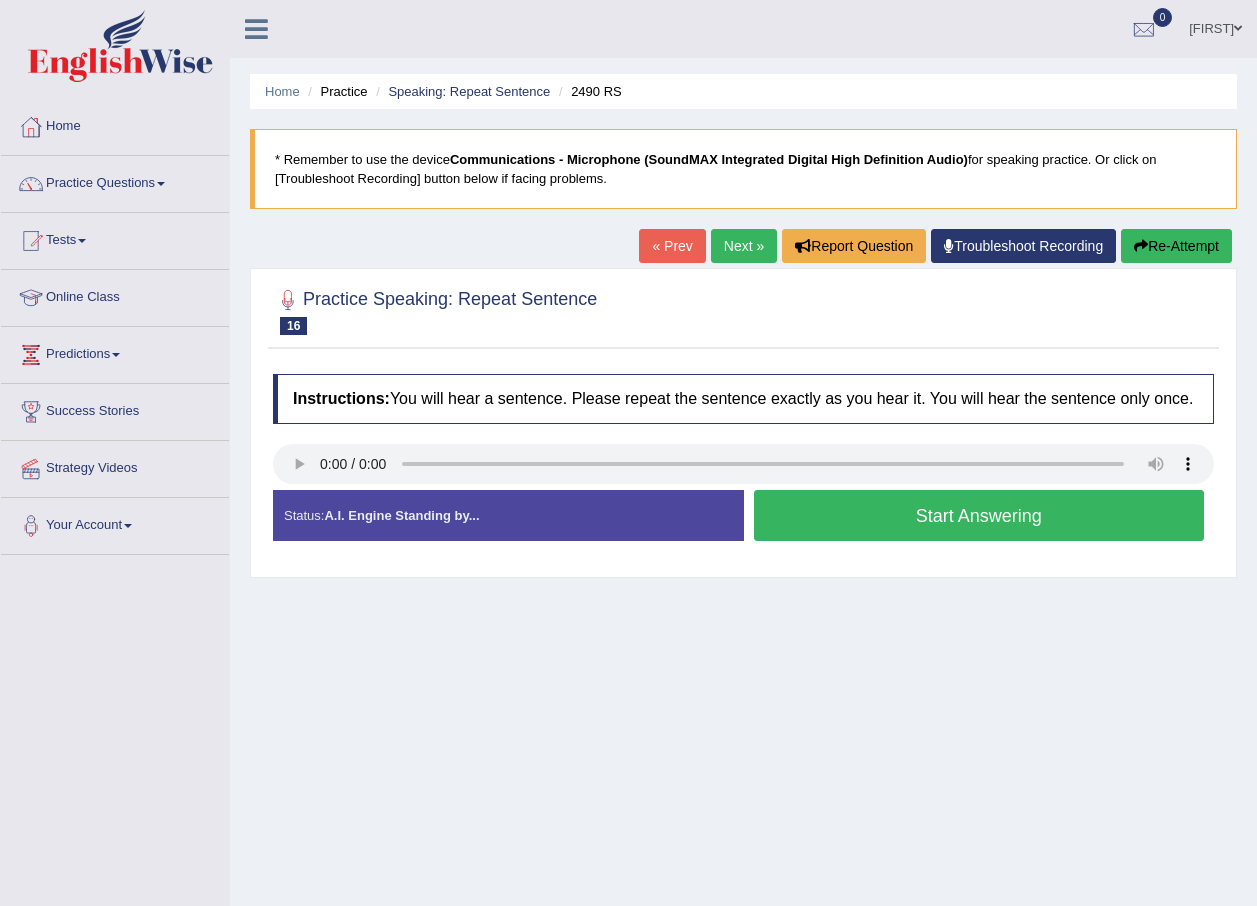 click on "Start Answering" at bounding box center [979, 515] 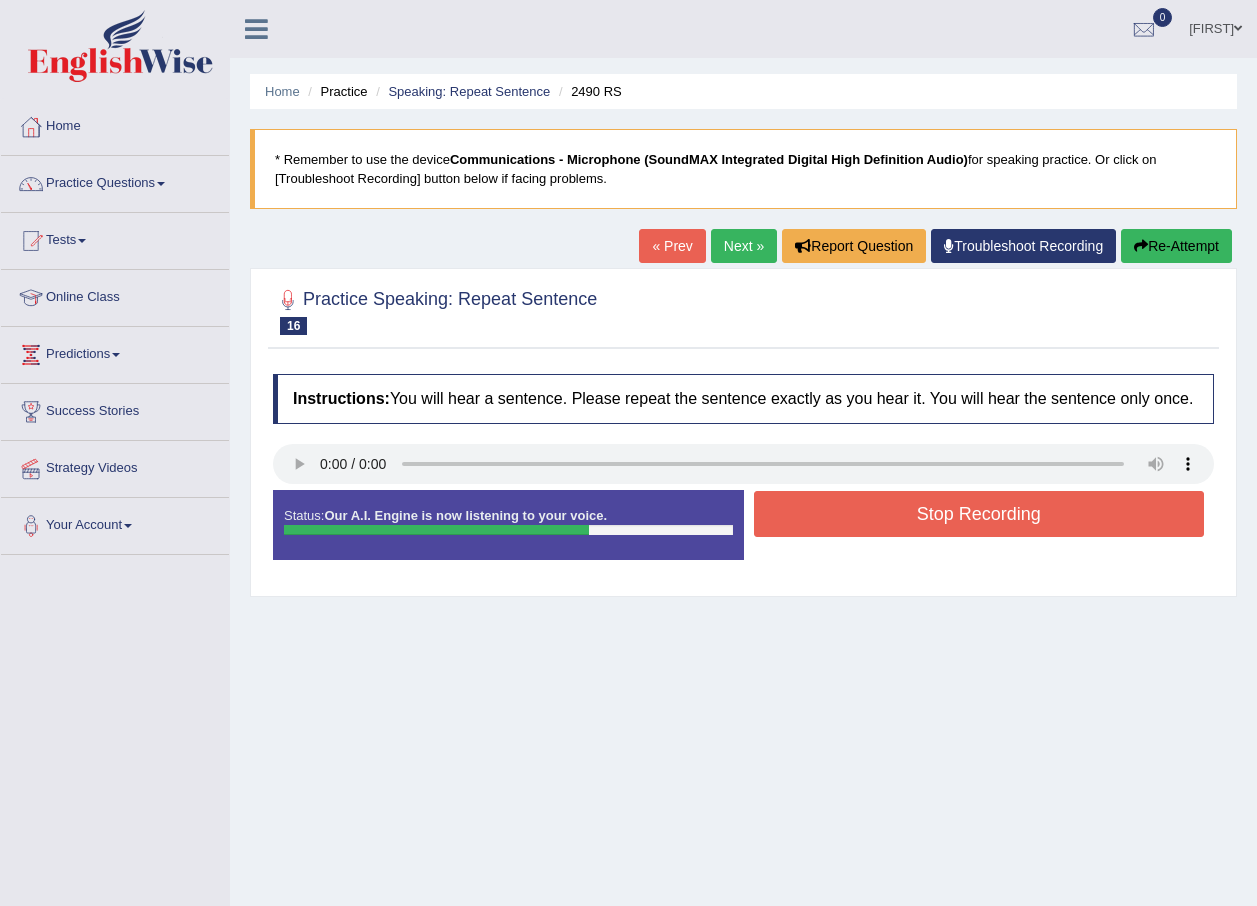 click on "Stop Recording" at bounding box center (979, 514) 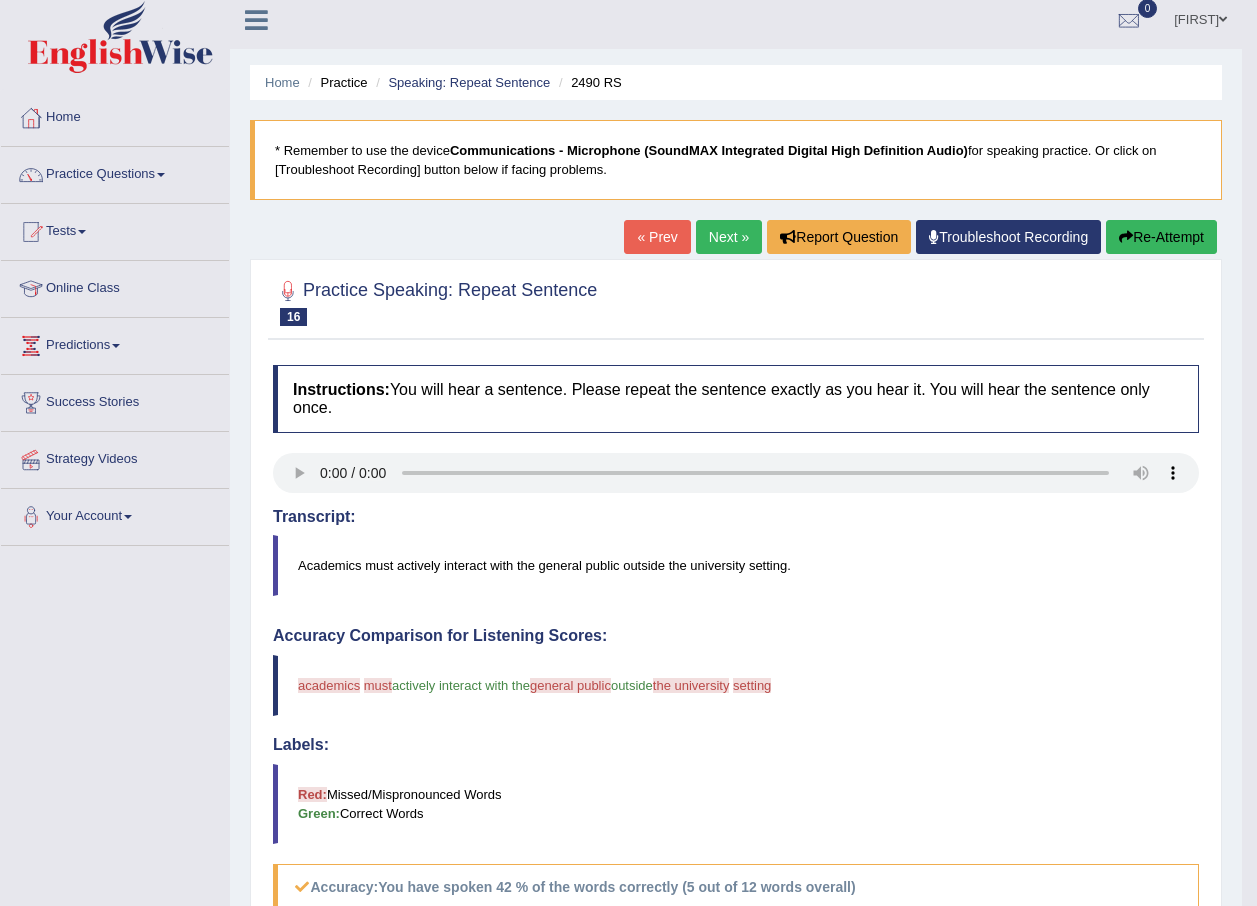 scroll, scrollTop: 0, scrollLeft: 0, axis: both 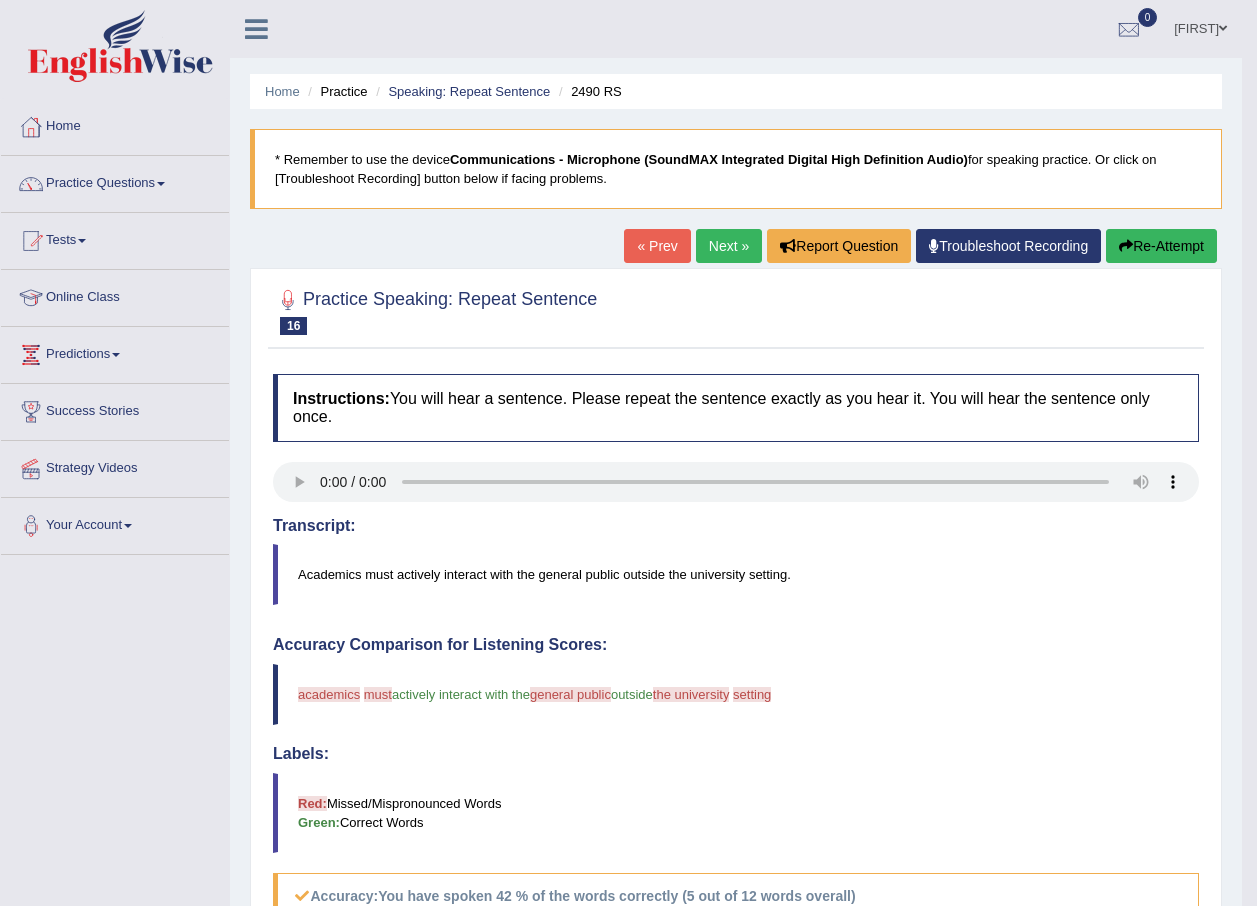 click on "Re-Attempt" at bounding box center [1161, 246] 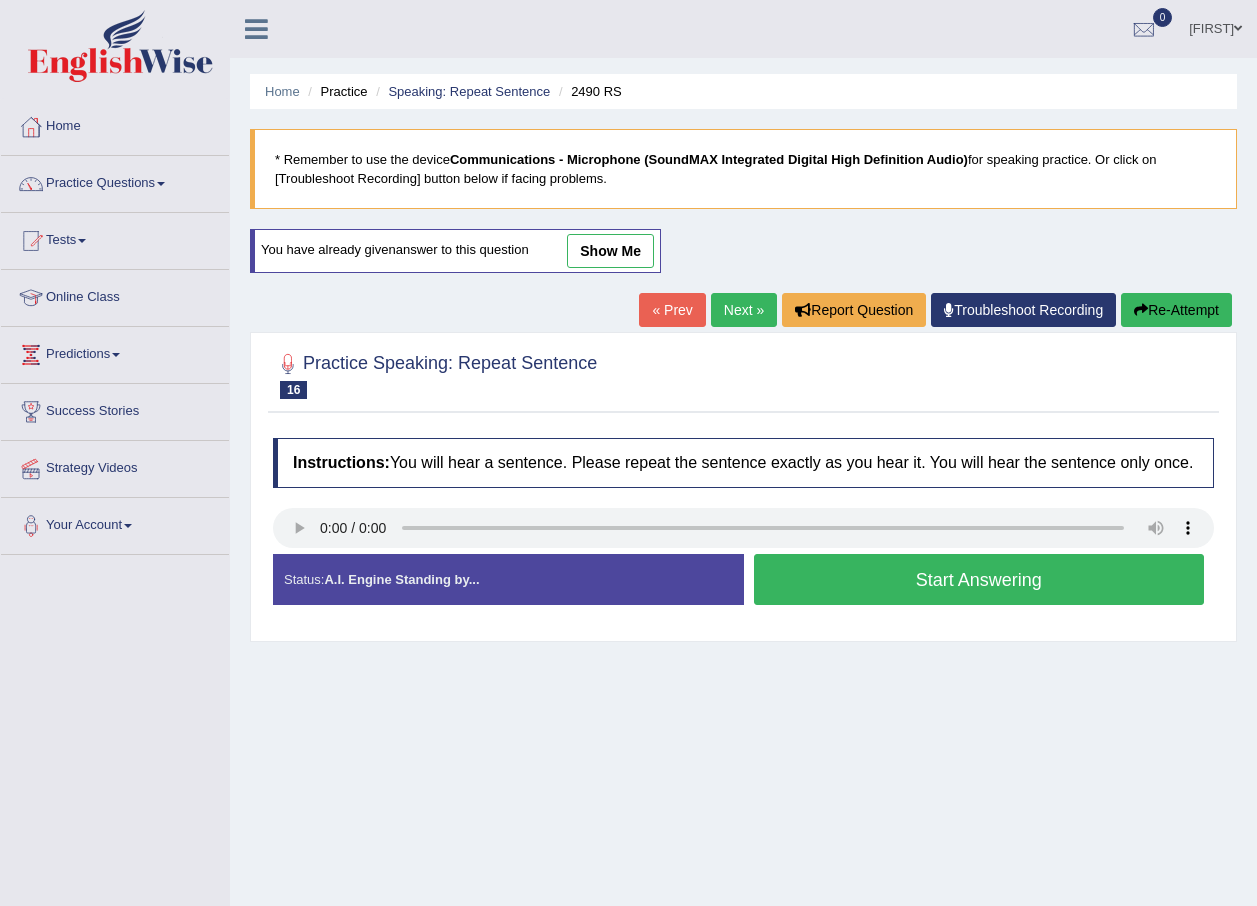 scroll, scrollTop: 0, scrollLeft: 0, axis: both 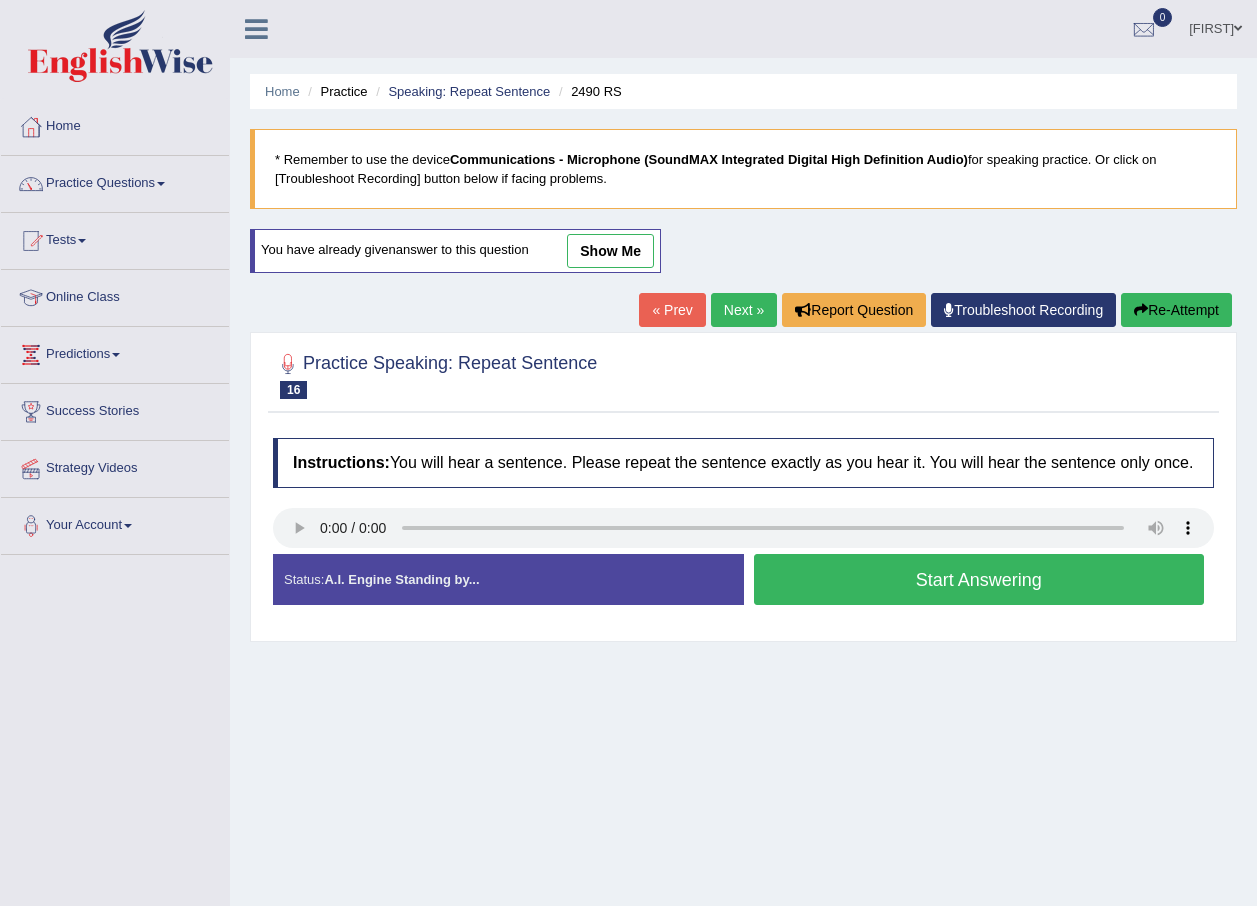 click on "Start Answering" at bounding box center (979, 579) 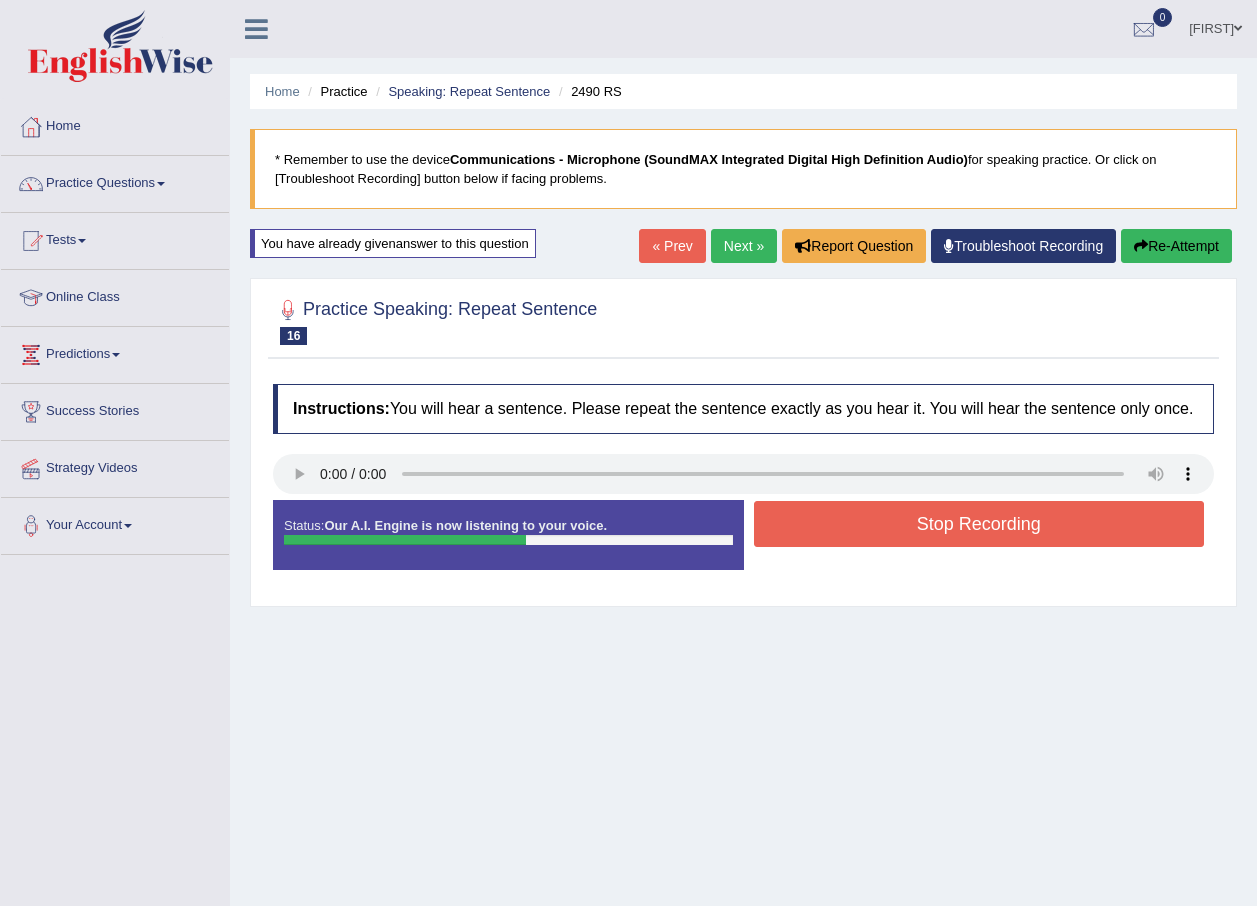 click on "Stop Recording" at bounding box center [979, 524] 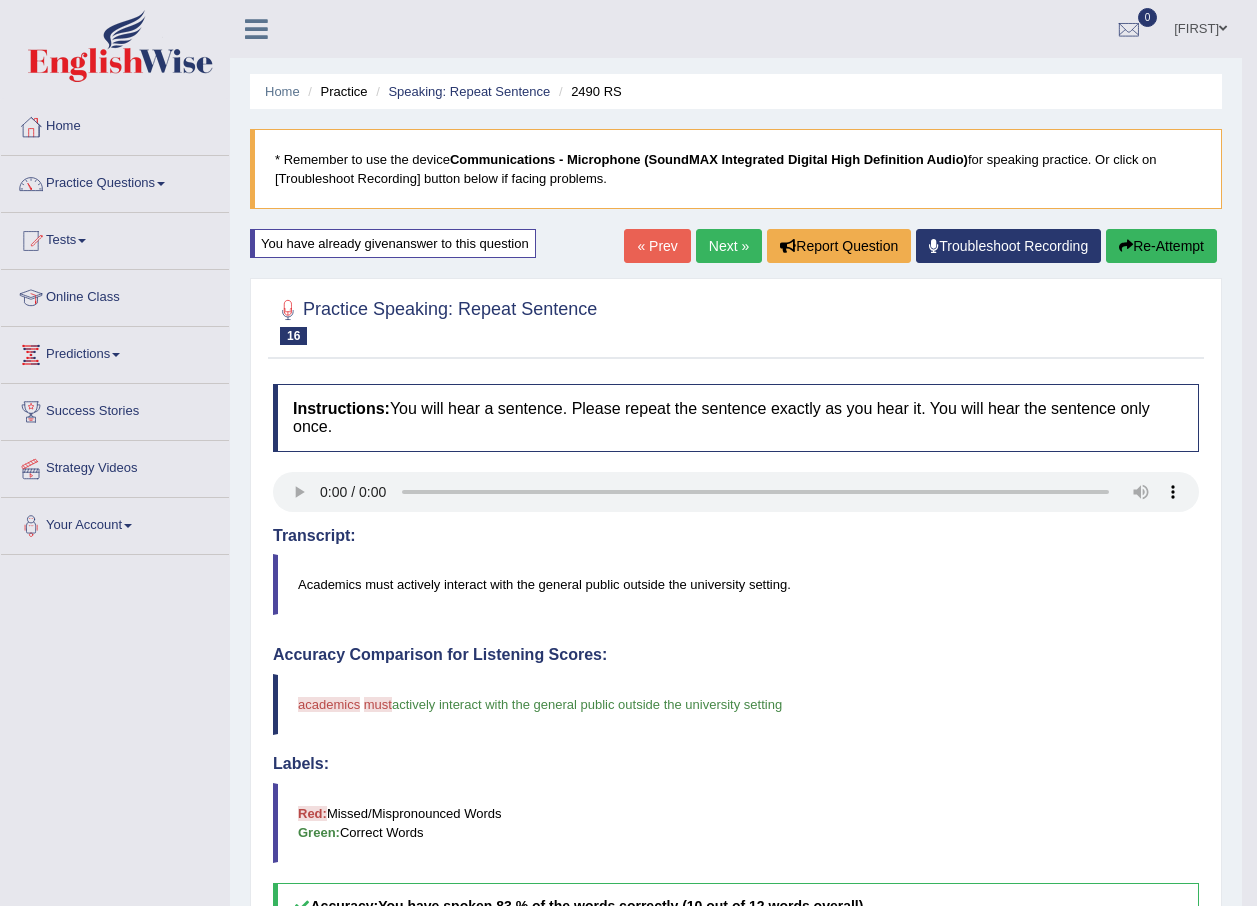 scroll, scrollTop: 400, scrollLeft: 0, axis: vertical 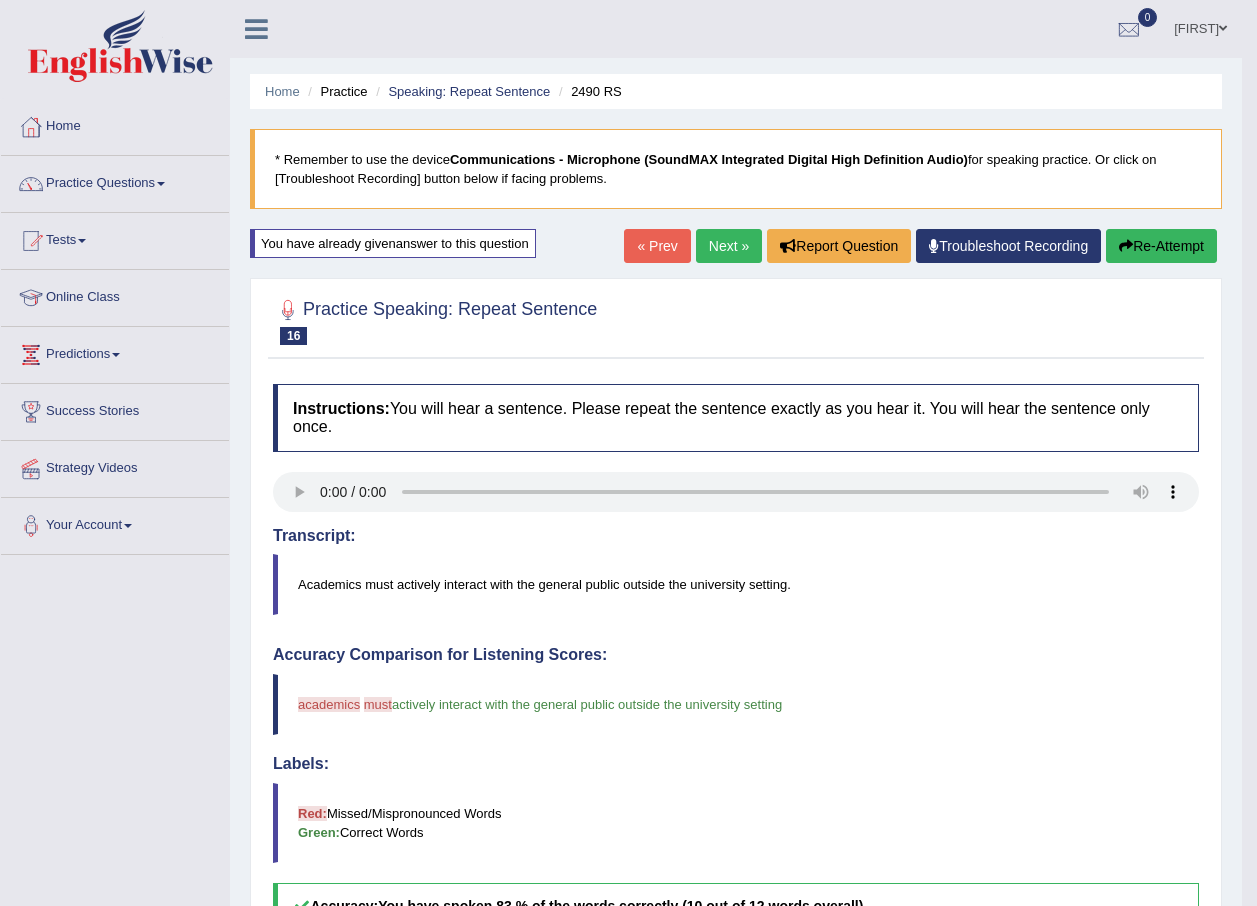 click on "Next »" at bounding box center [729, 246] 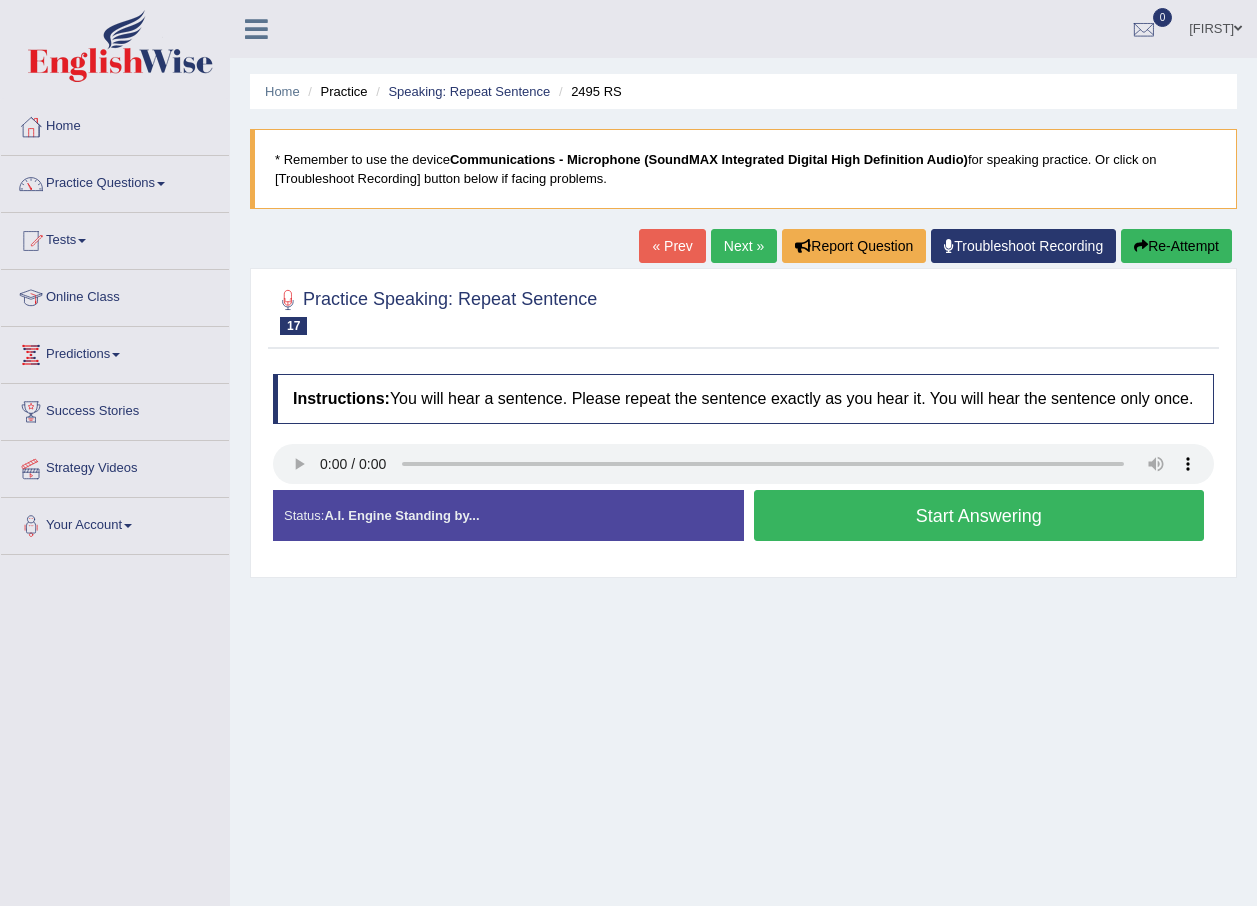 scroll, scrollTop: 0, scrollLeft: 0, axis: both 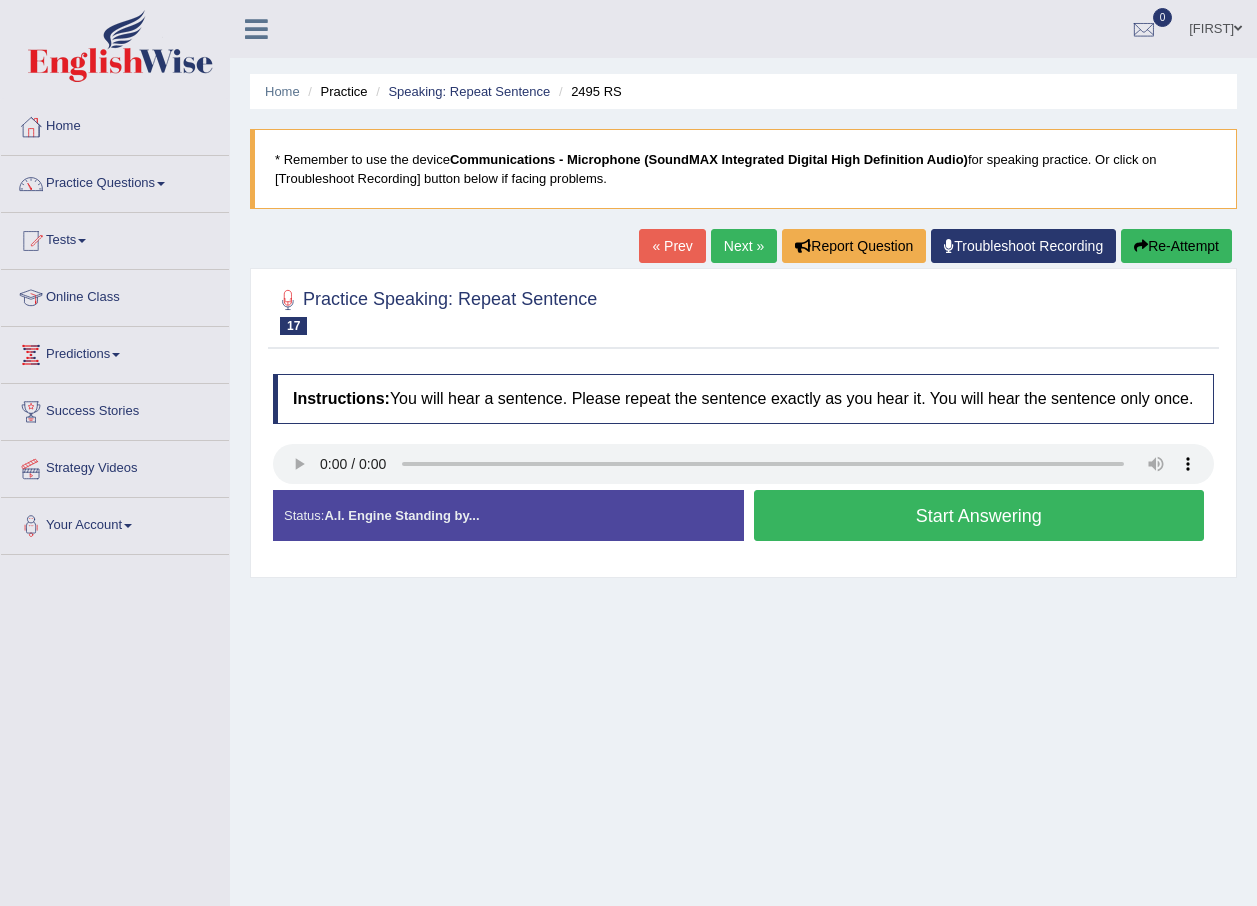 click on "Start Answering" at bounding box center [979, 515] 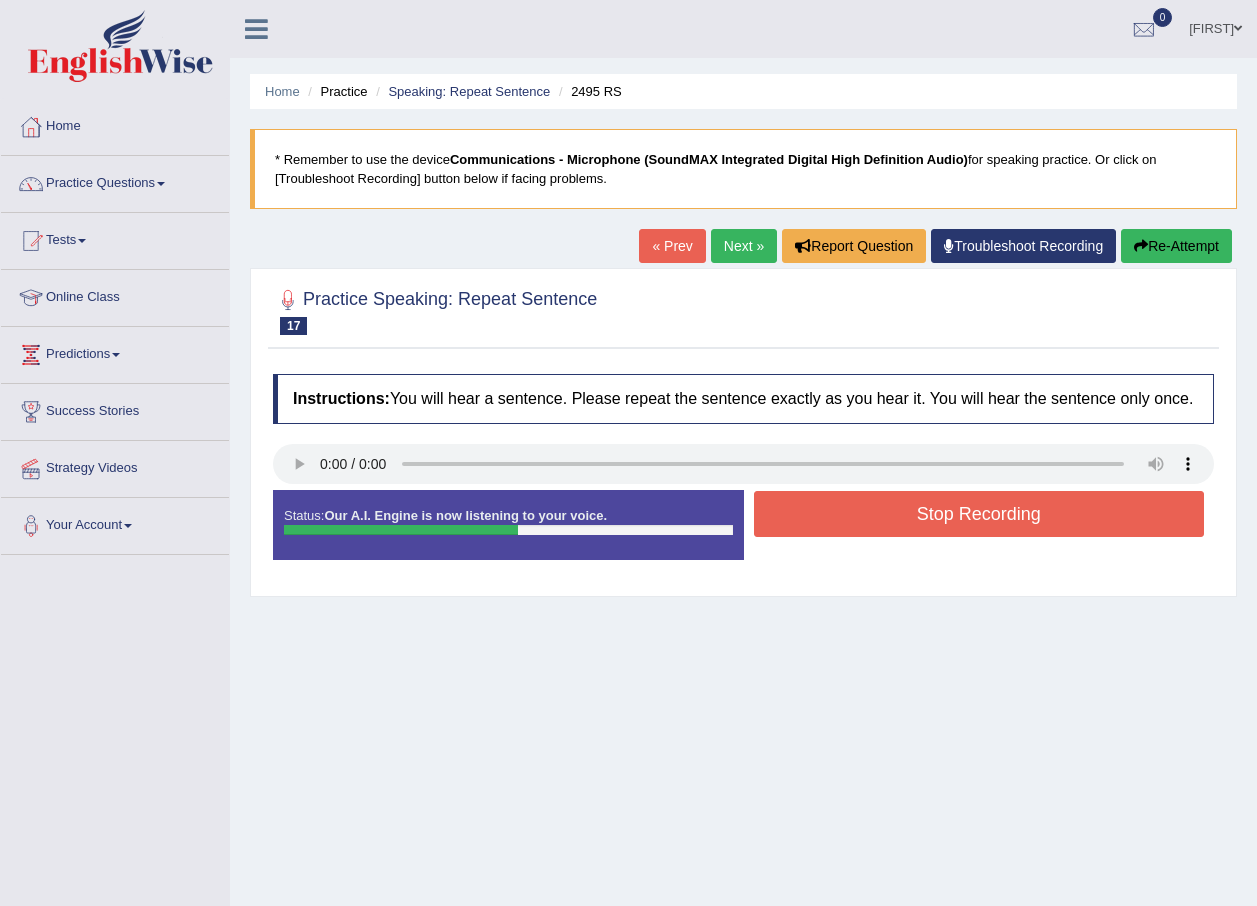 click on "Stop Recording" at bounding box center (979, 514) 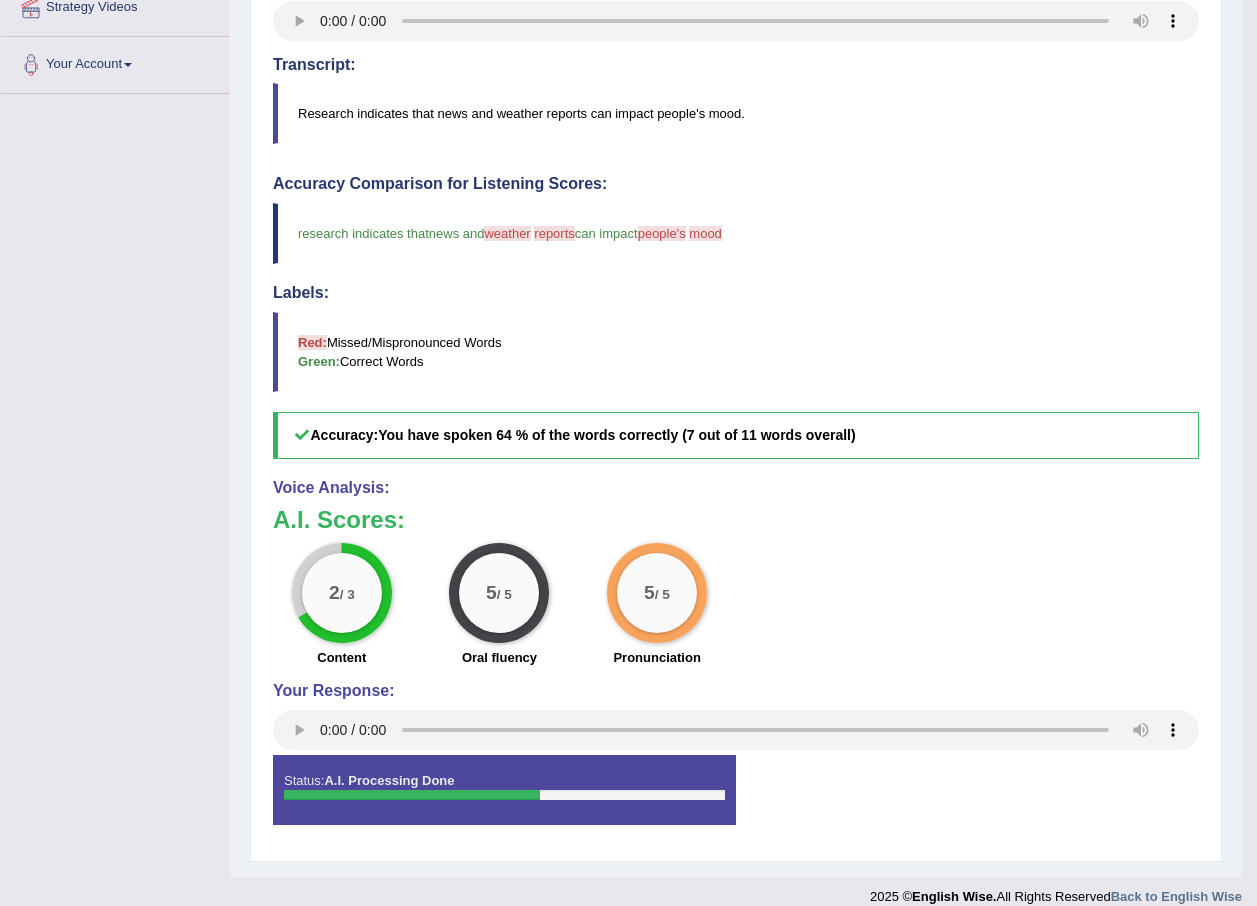 scroll, scrollTop: 465, scrollLeft: 0, axis: vertical 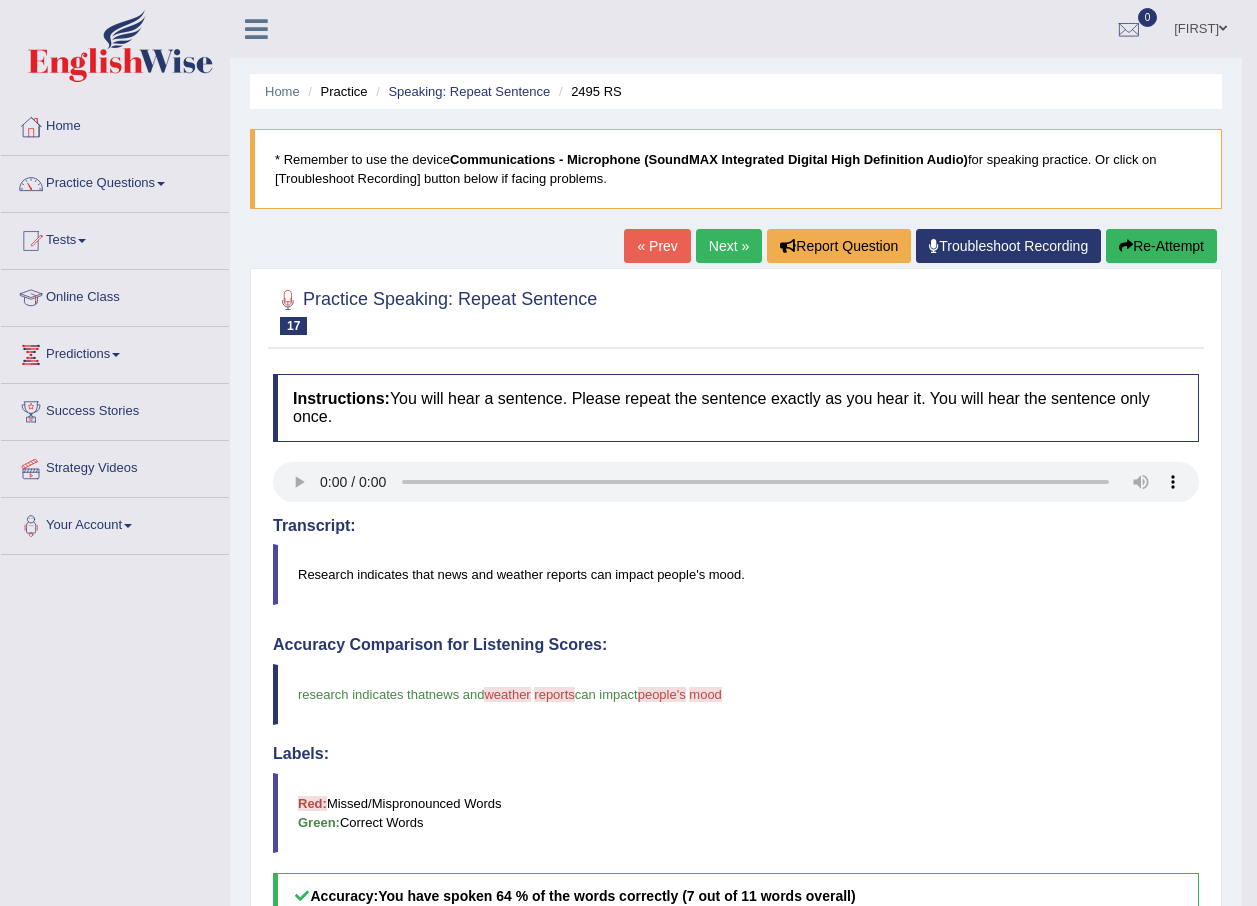 click on "Next »" at bounding box center (729, 246) 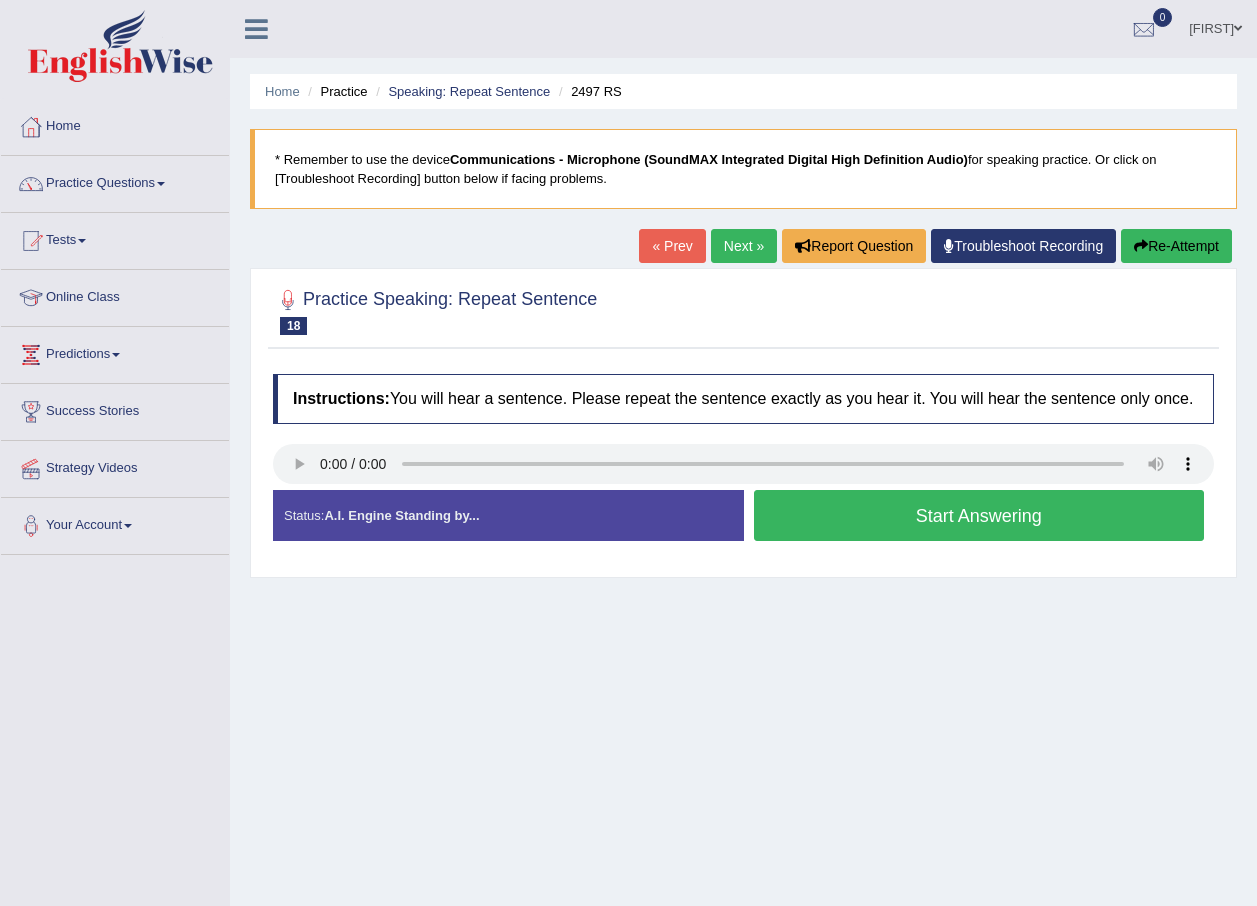 scroll, scrollTop: 0, scrollLeft: 0, axis: both 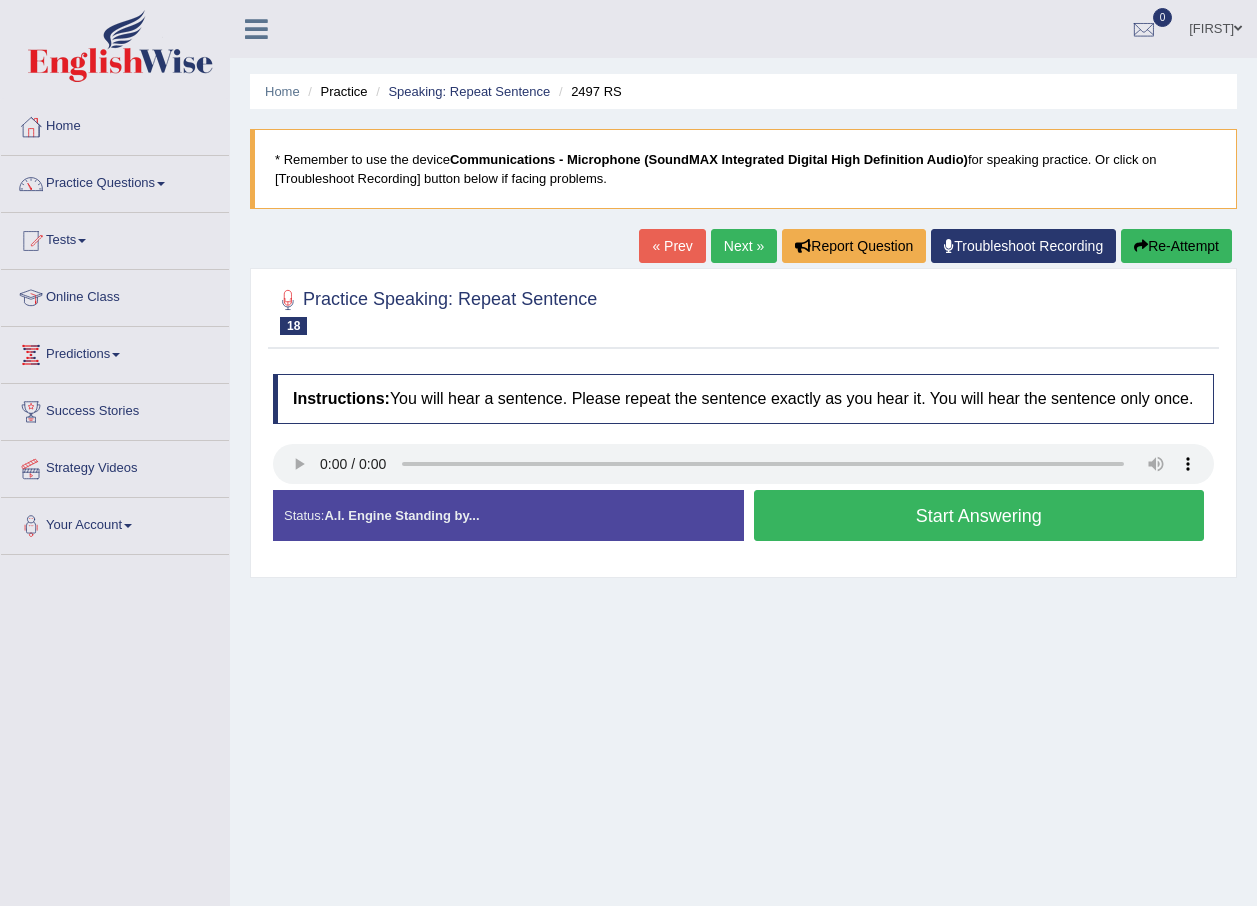 click on "Start Answering" at bounding box center (979, 515) 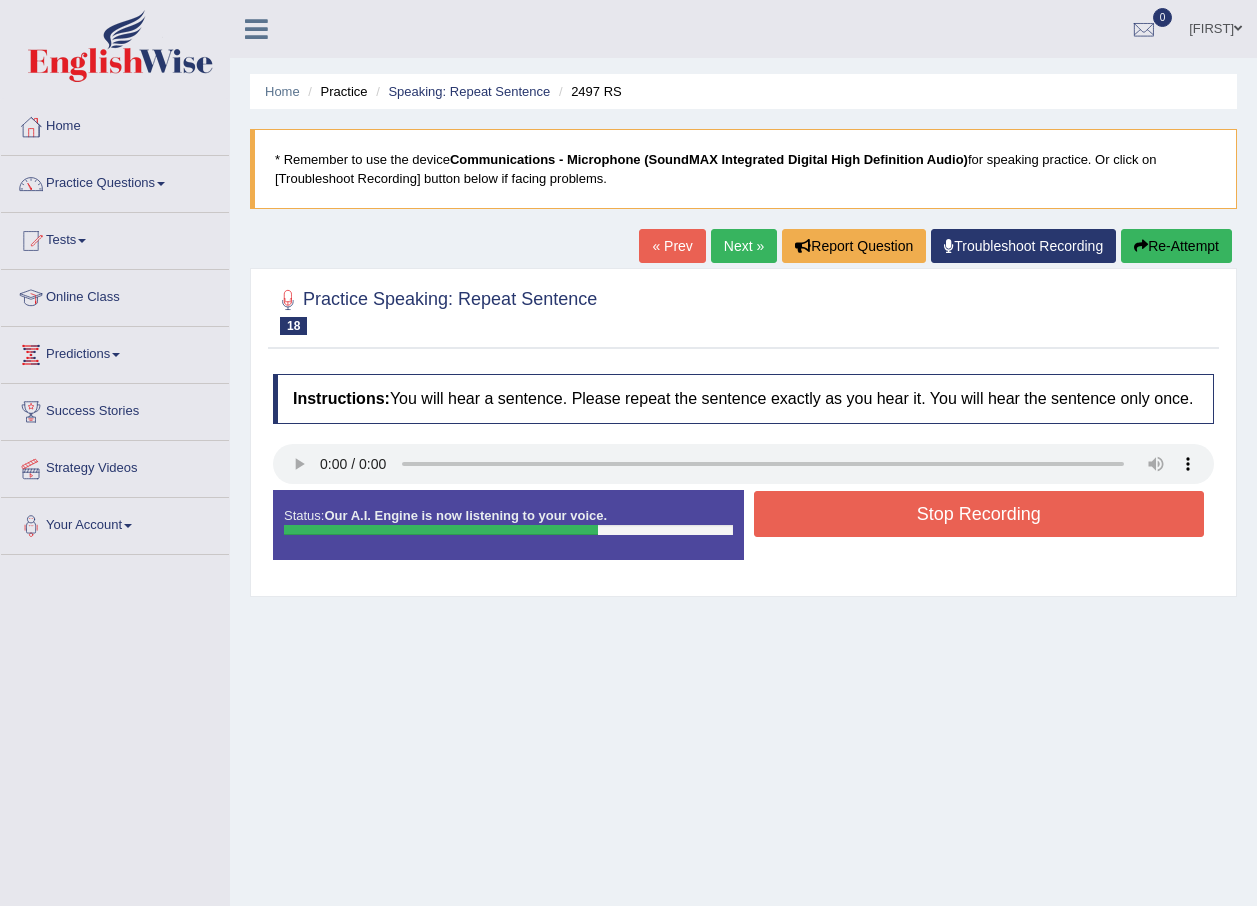 click on "Stop Recording" at bounding box center (979, 514) 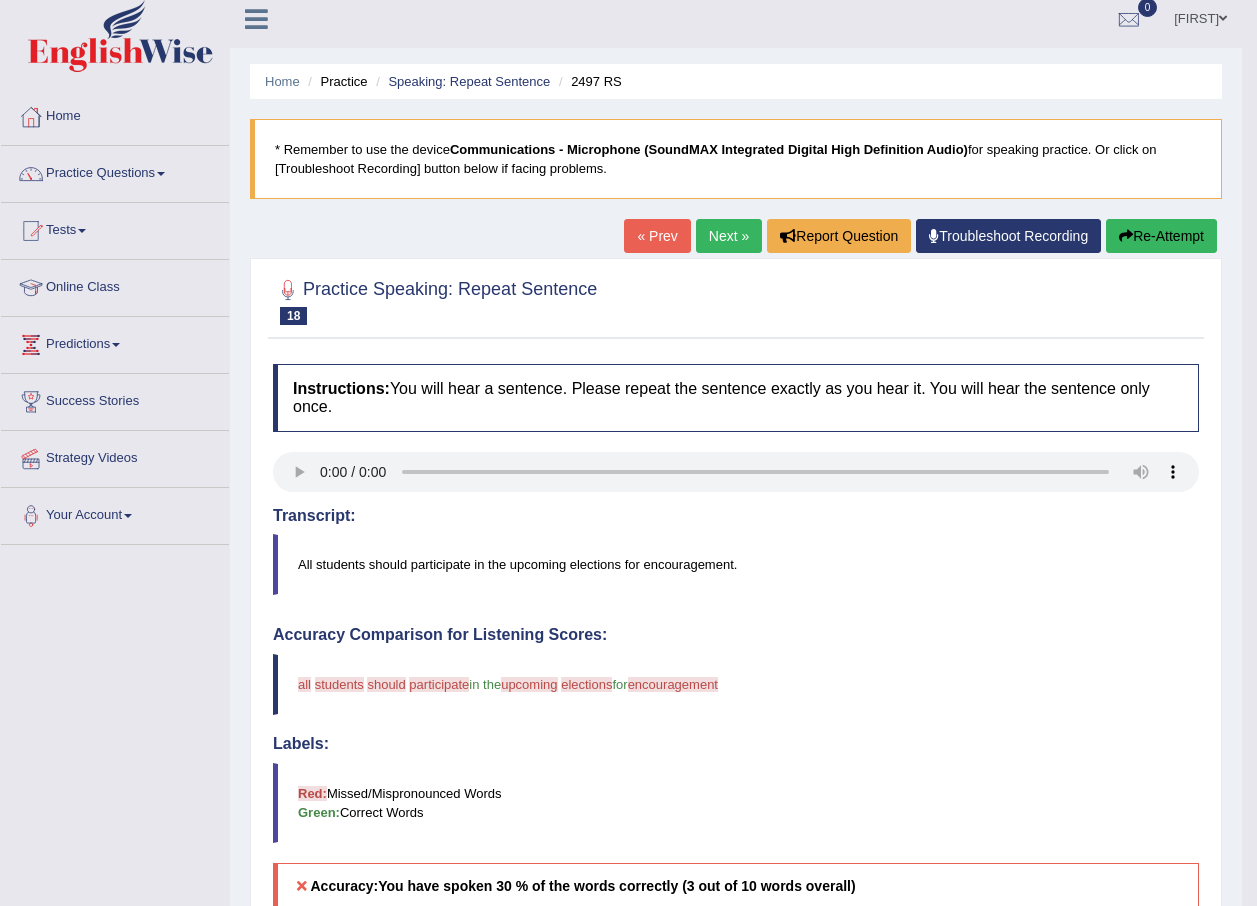 scroll, scrollTop: 0, scrollLeft: 0, axis: both 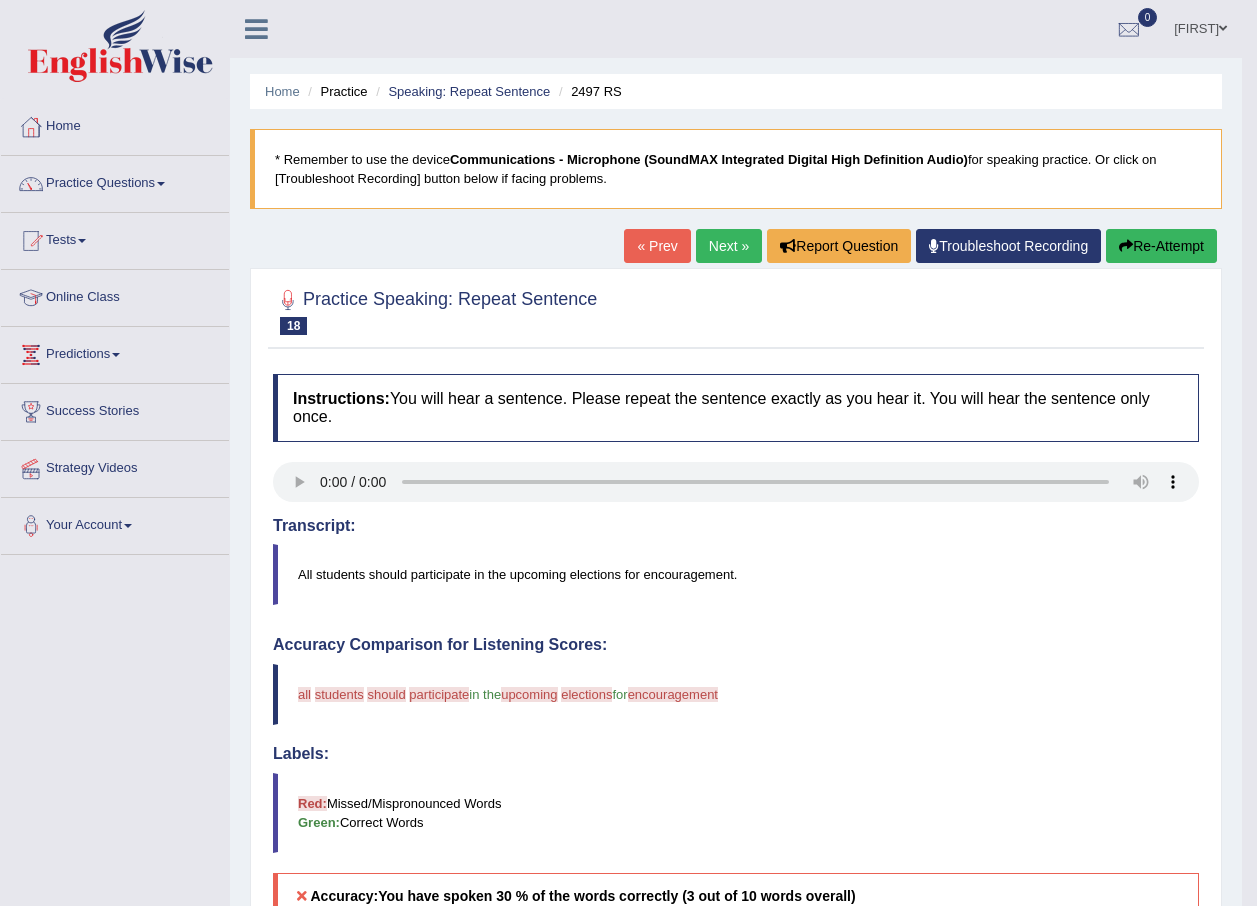 click on "Re-Attempt" at bounding box center (1161, 246) 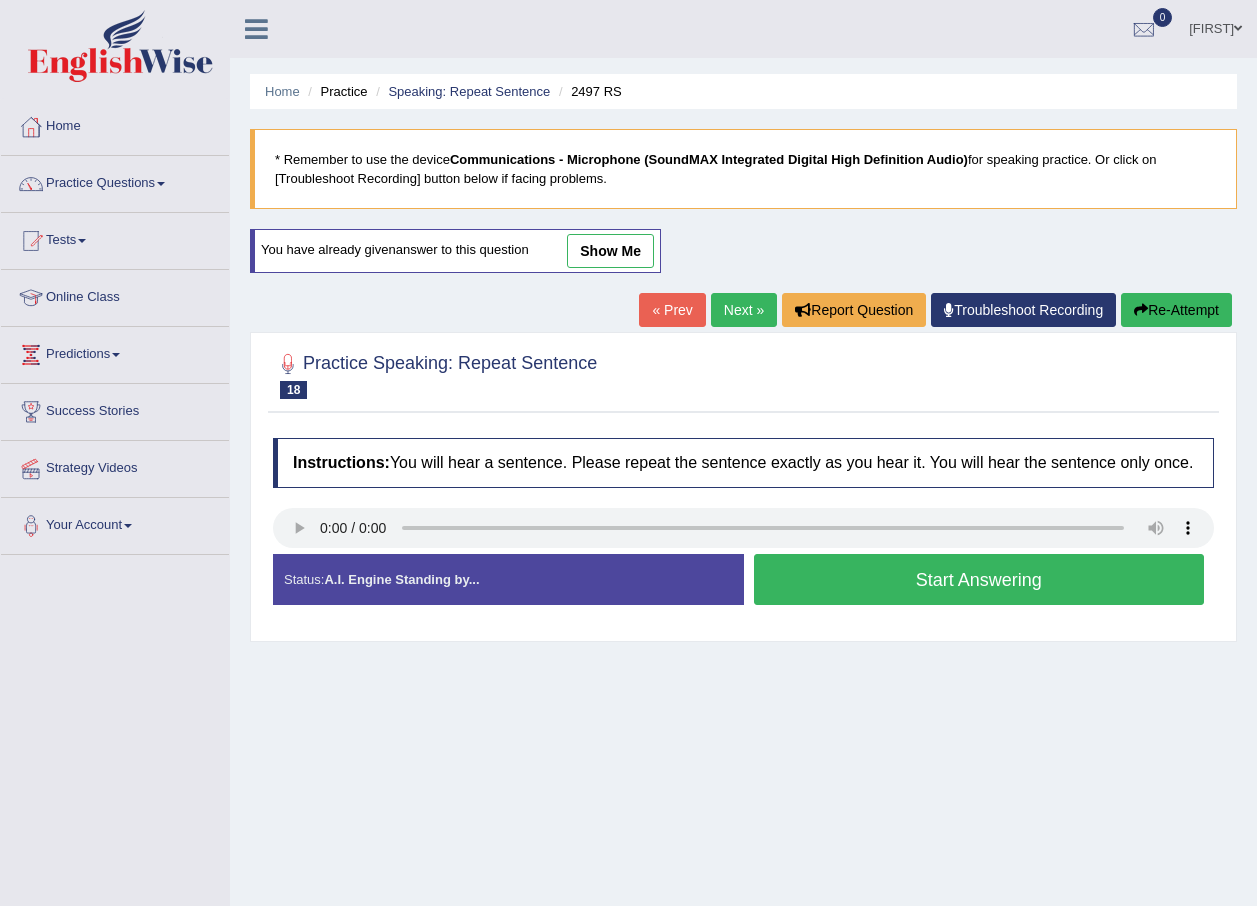 scroll, scrollTop: 0, scrollLeft: 0, axis: both 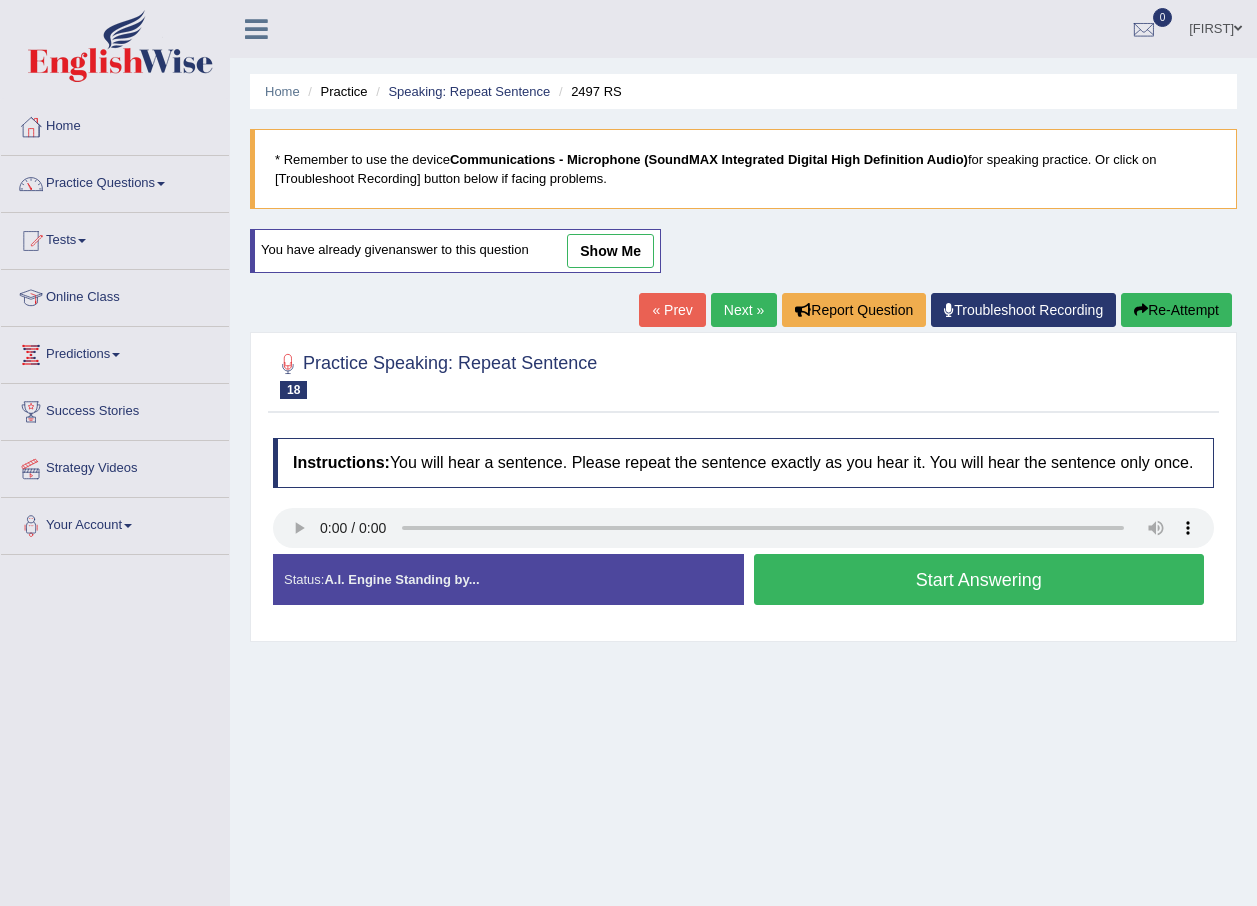 click on "Start Answering" at bounding box center [979, 579] 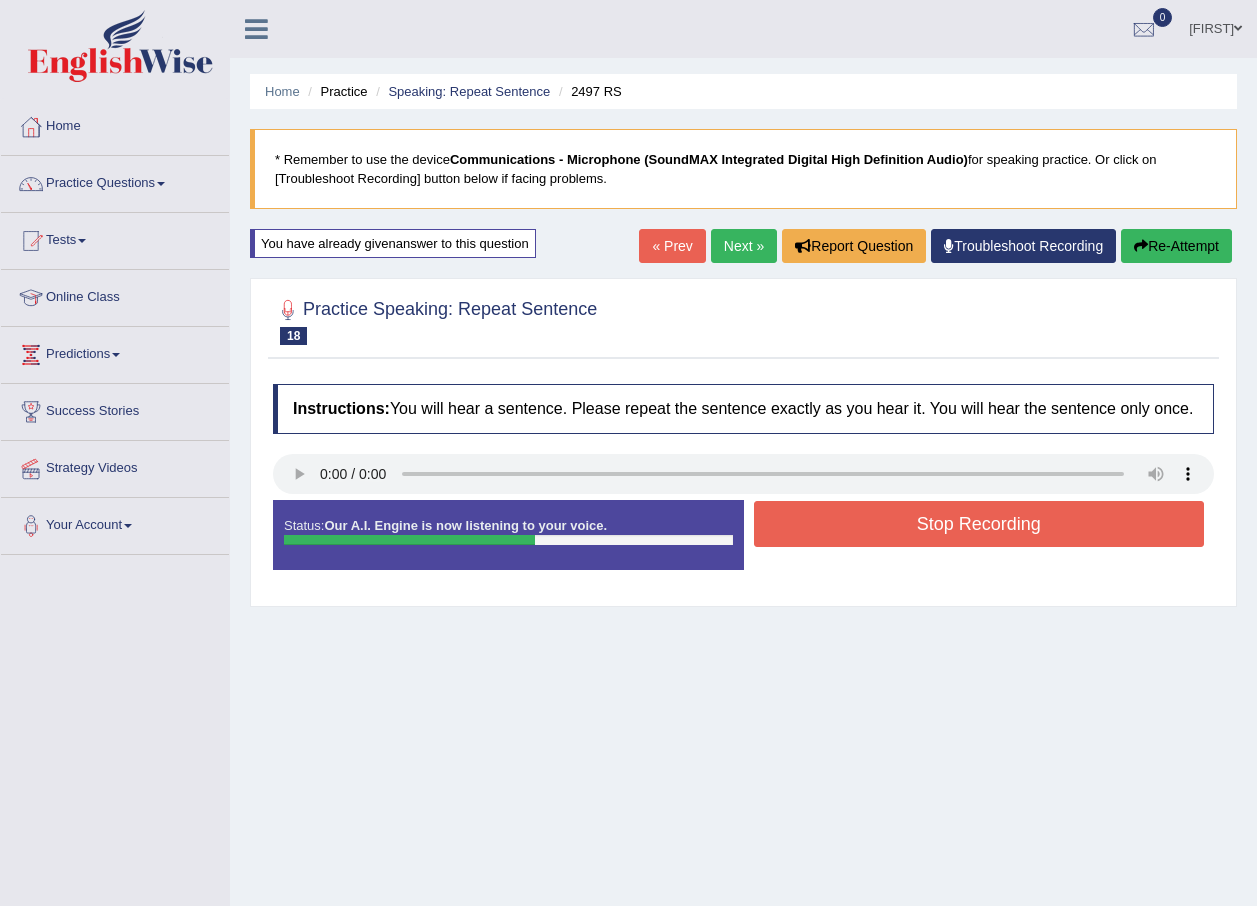 click on "Stop Recording" at bounding box center [979, 524] 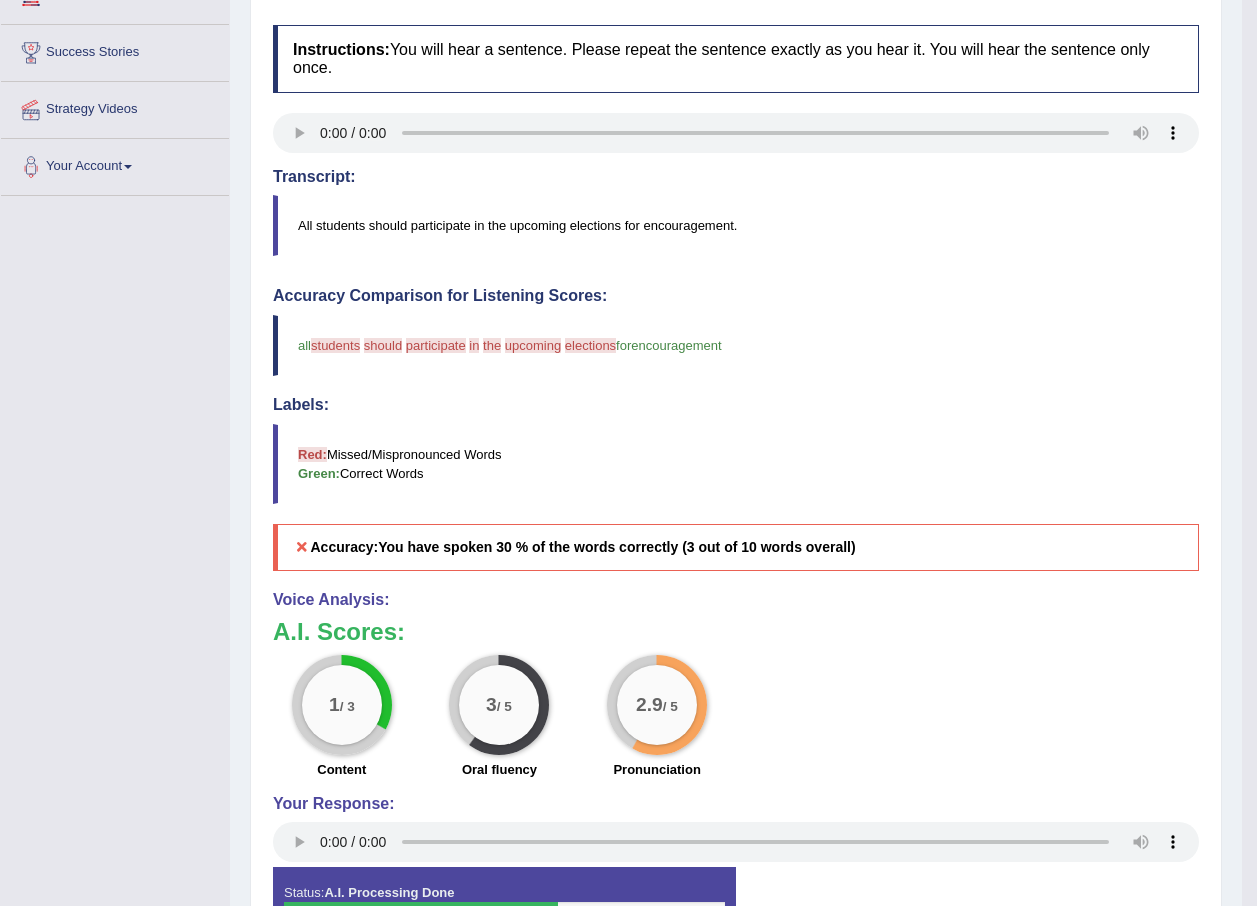 scroll, scrollTop: 400, scrollLeft: 0, axis: vertical 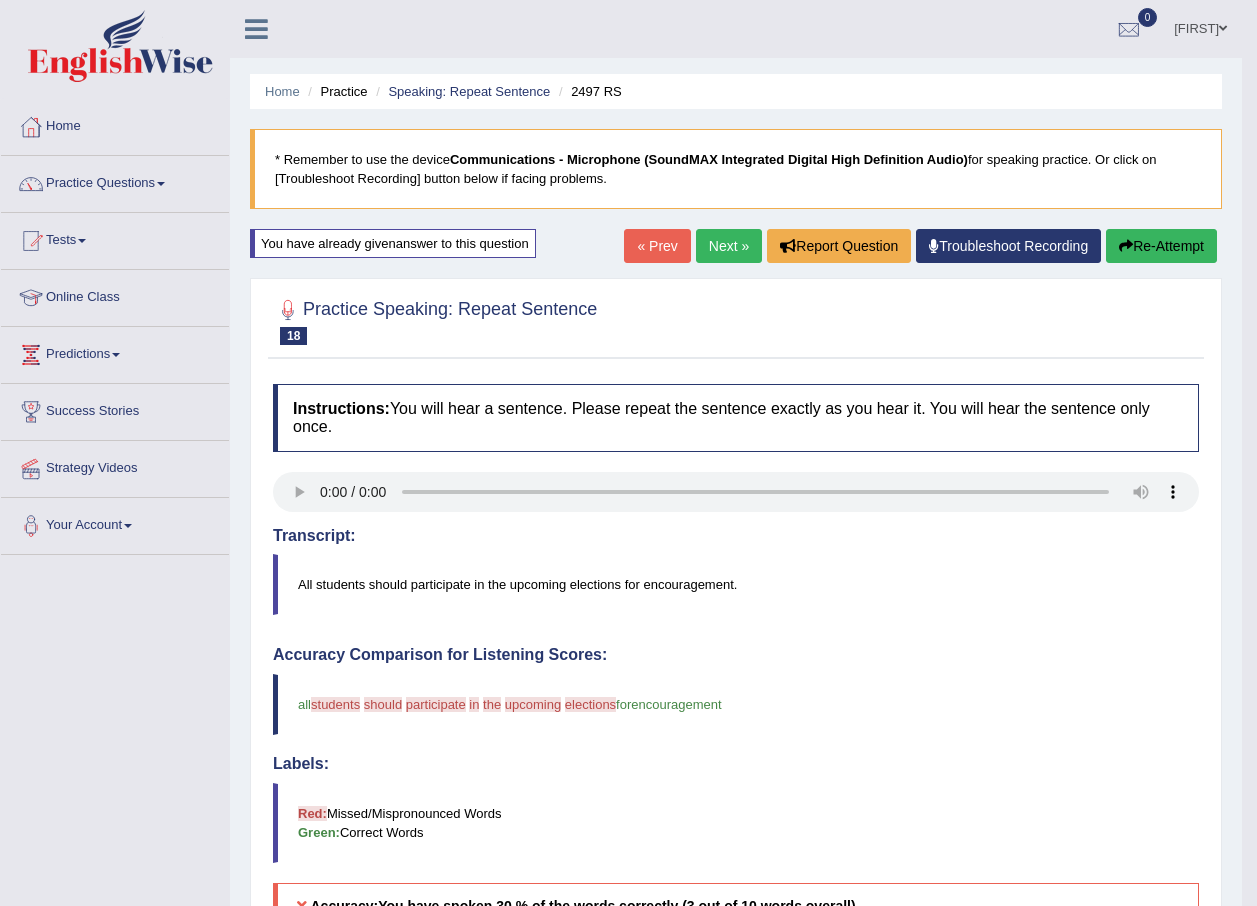 click on "Re-Attempt" at bounding box center [1161, 246] 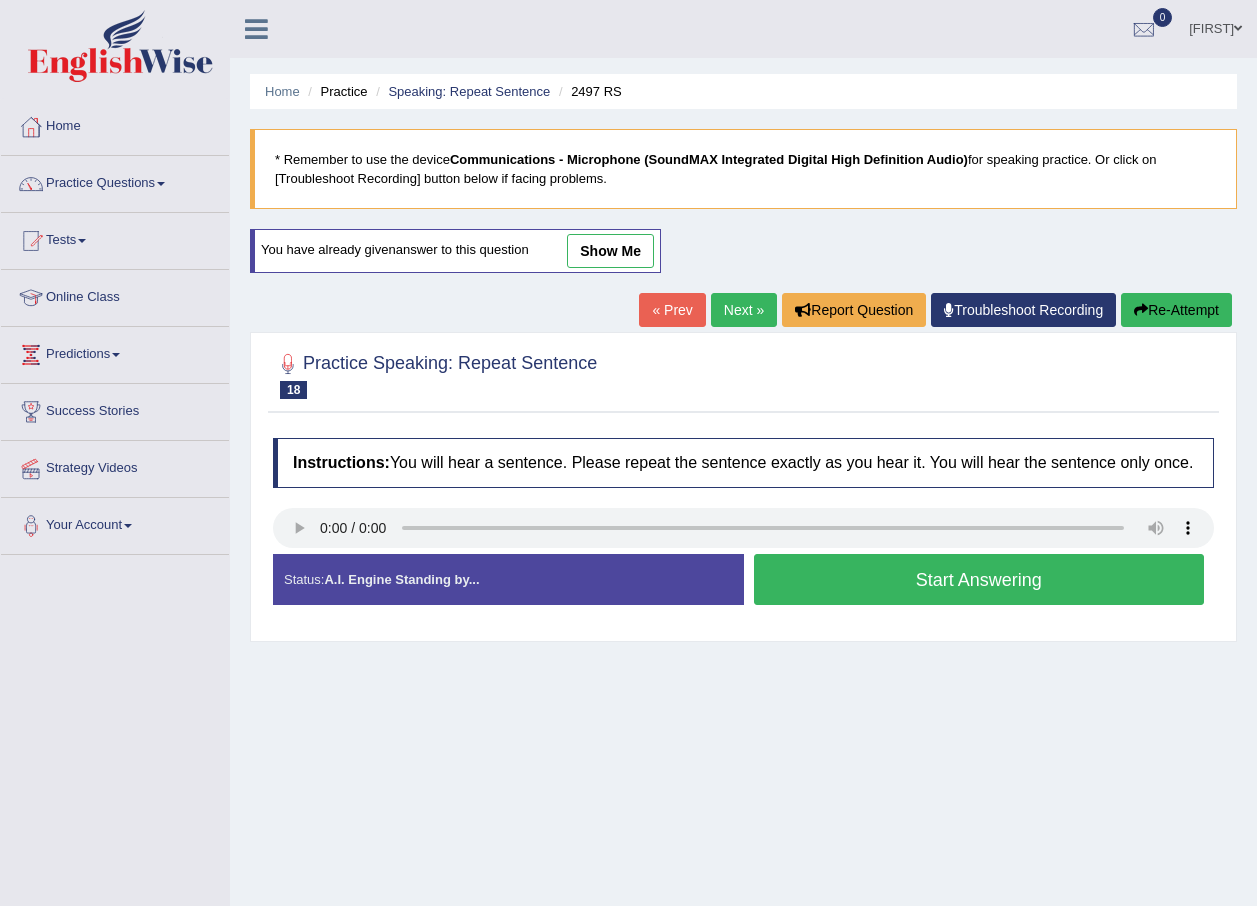 scroll, scrollTop: 0, scrollLeft: 0, axis: both 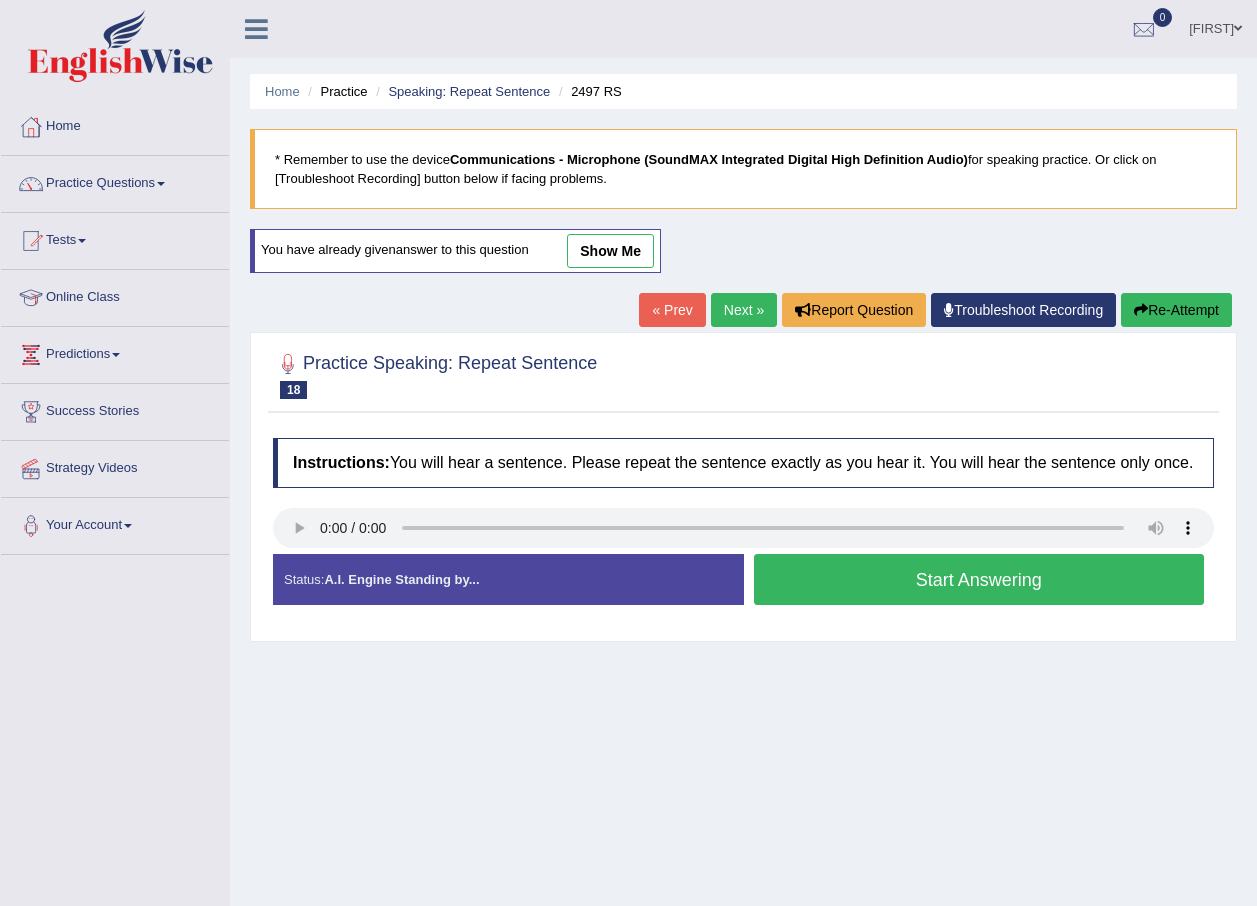 click on "Start Answering" at bounding box center (979, 579) 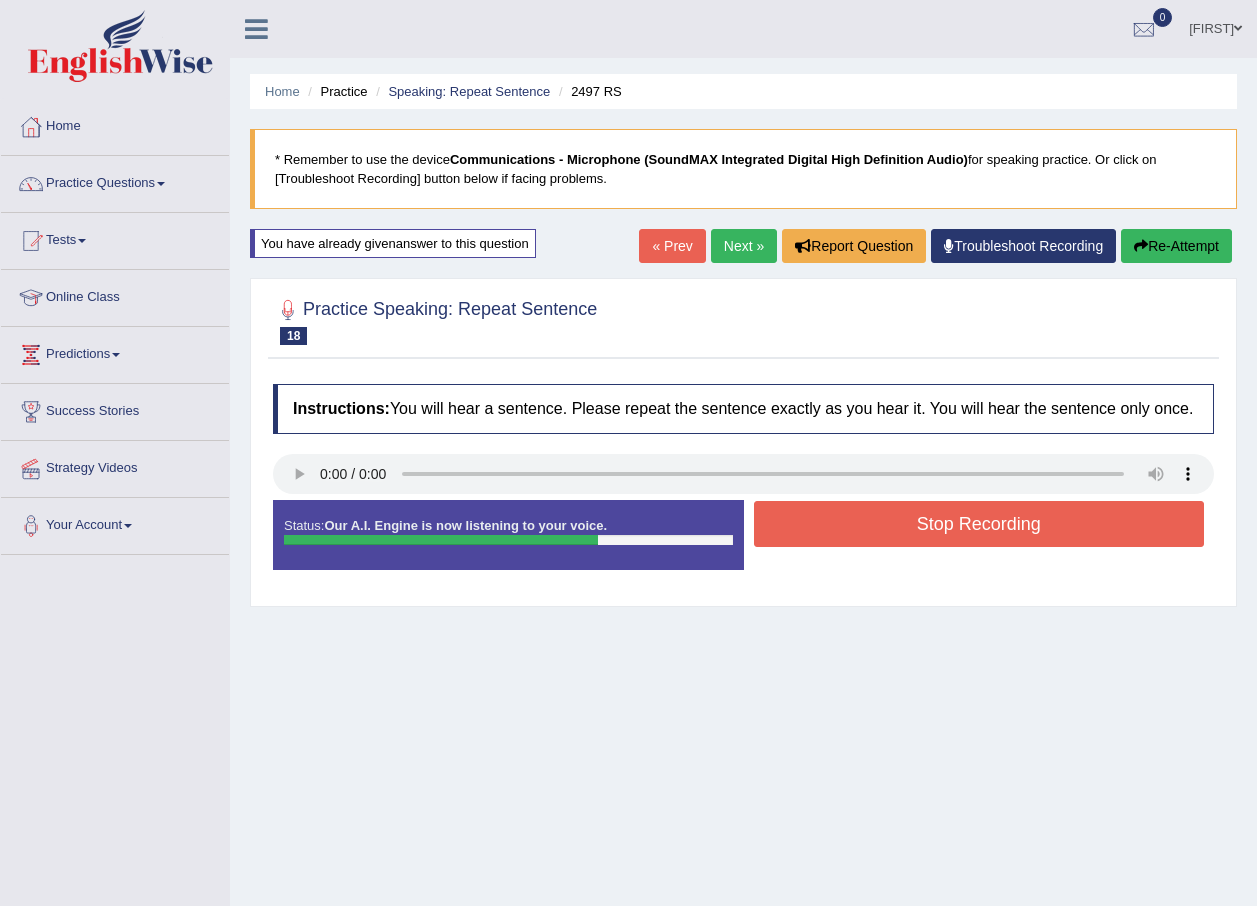 click on "Stop Recording" at bounding box center (979, 524) 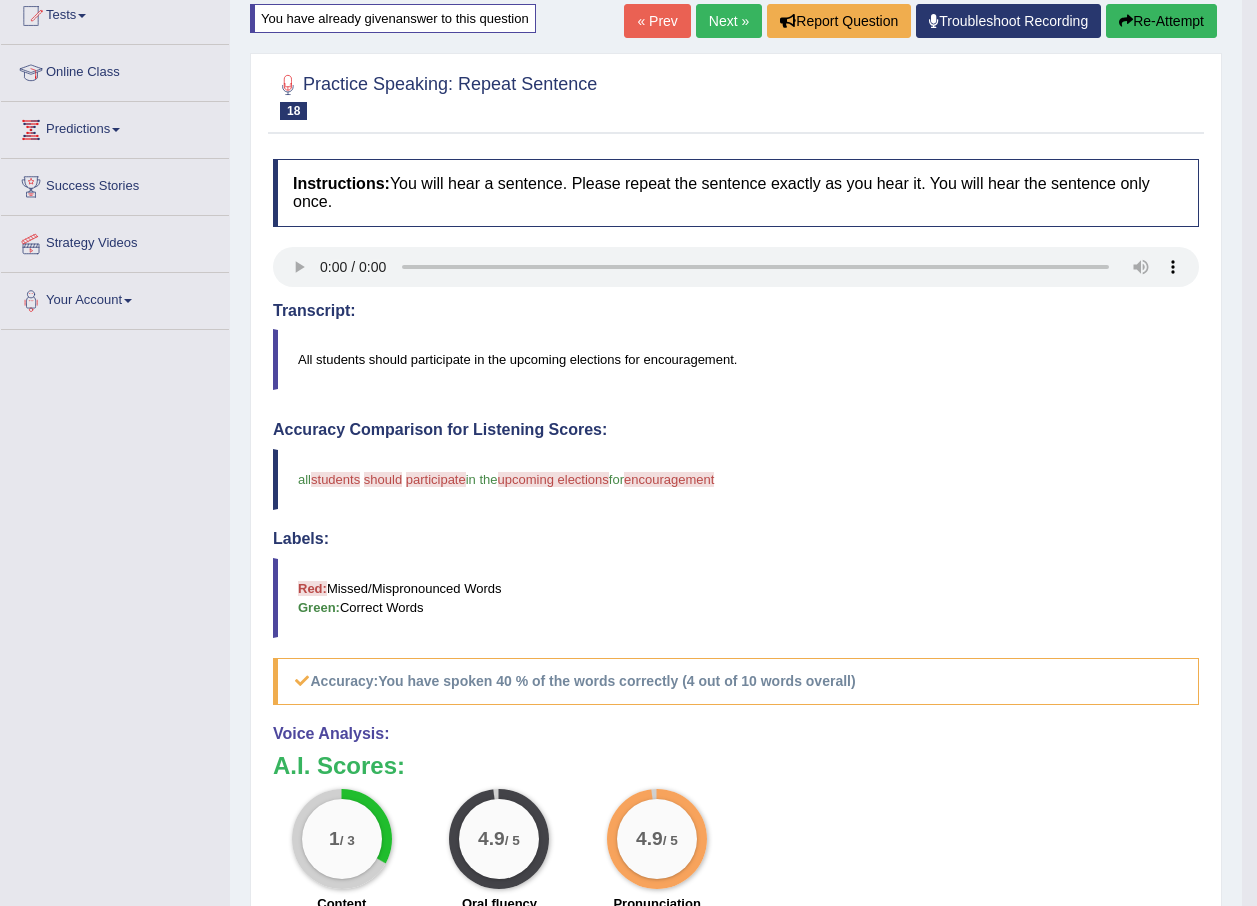 scroll, scrollTop: 0, scrollLeft: 0, axis: both 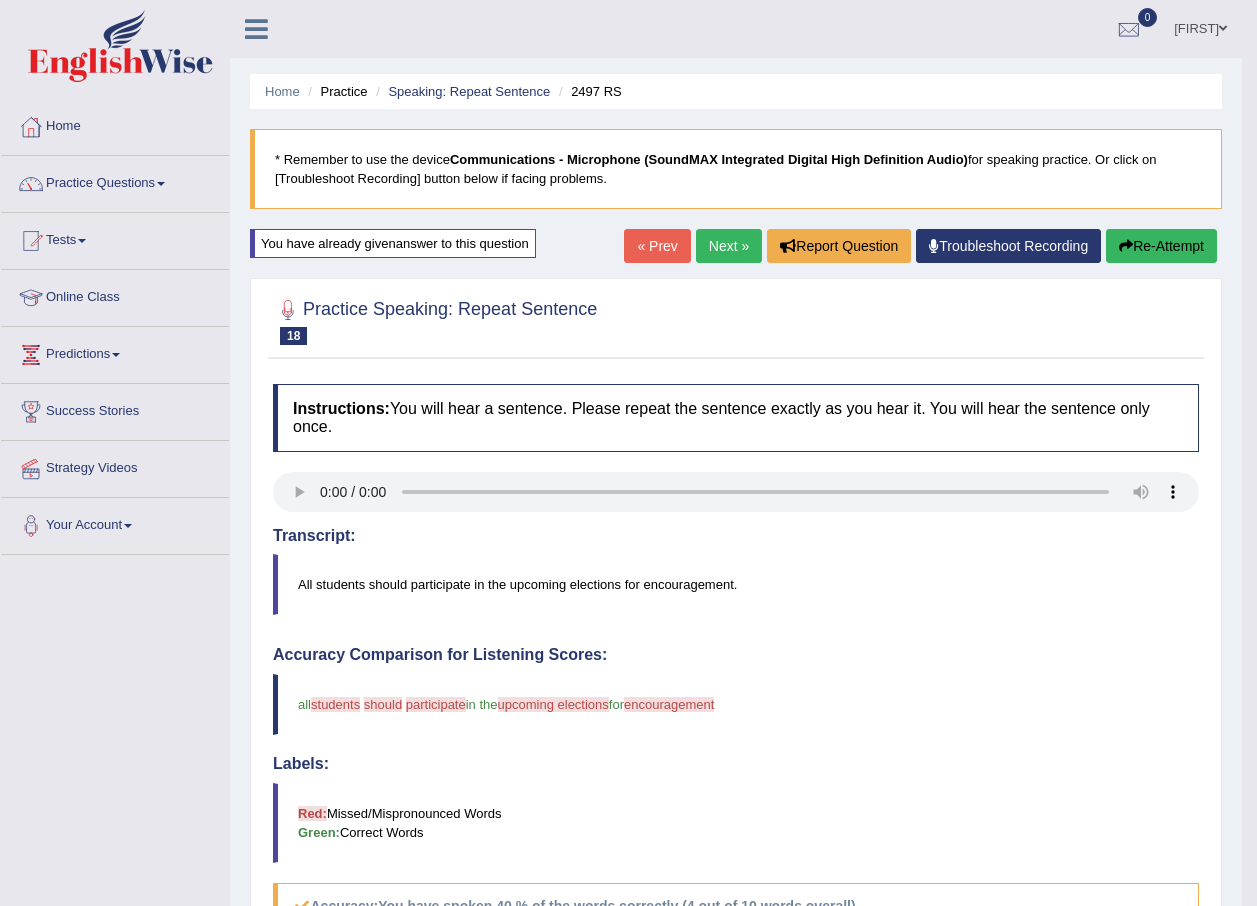 click on "Re-Attempt" at bounding box center (1161, 246) 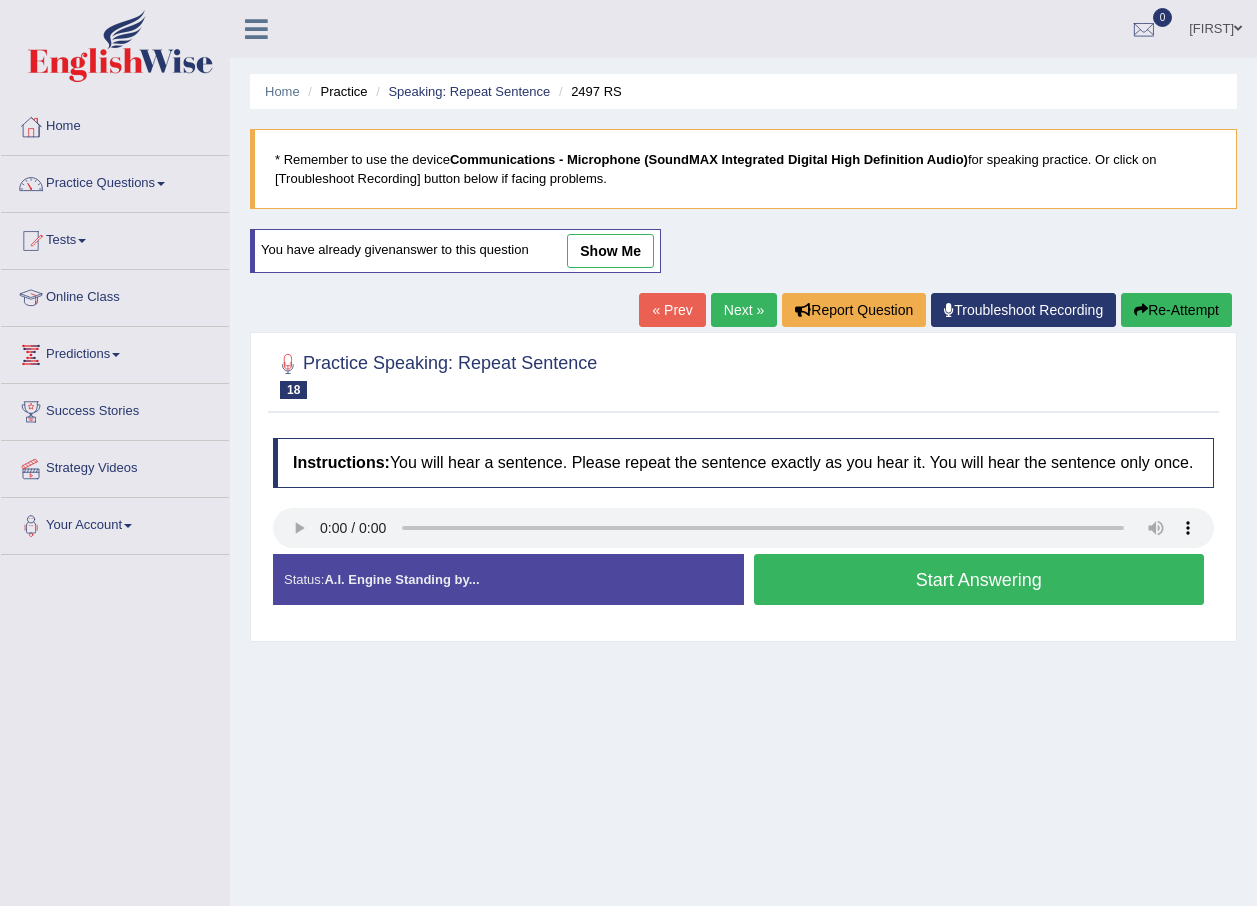 scroll, scrollTop: 0, scrollLeft: 0, axis: both 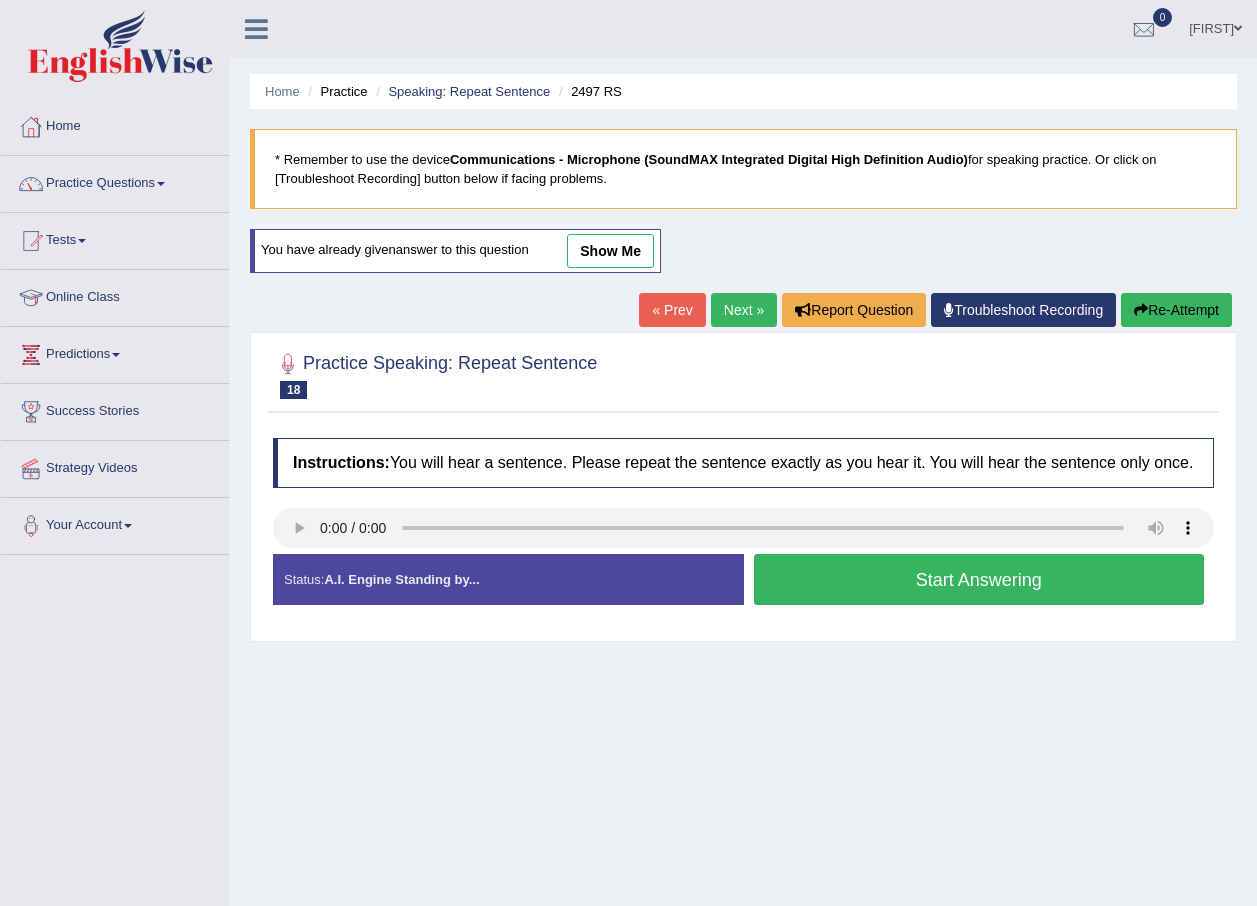 click on "Start Answering" at bounding box center (979, 579) 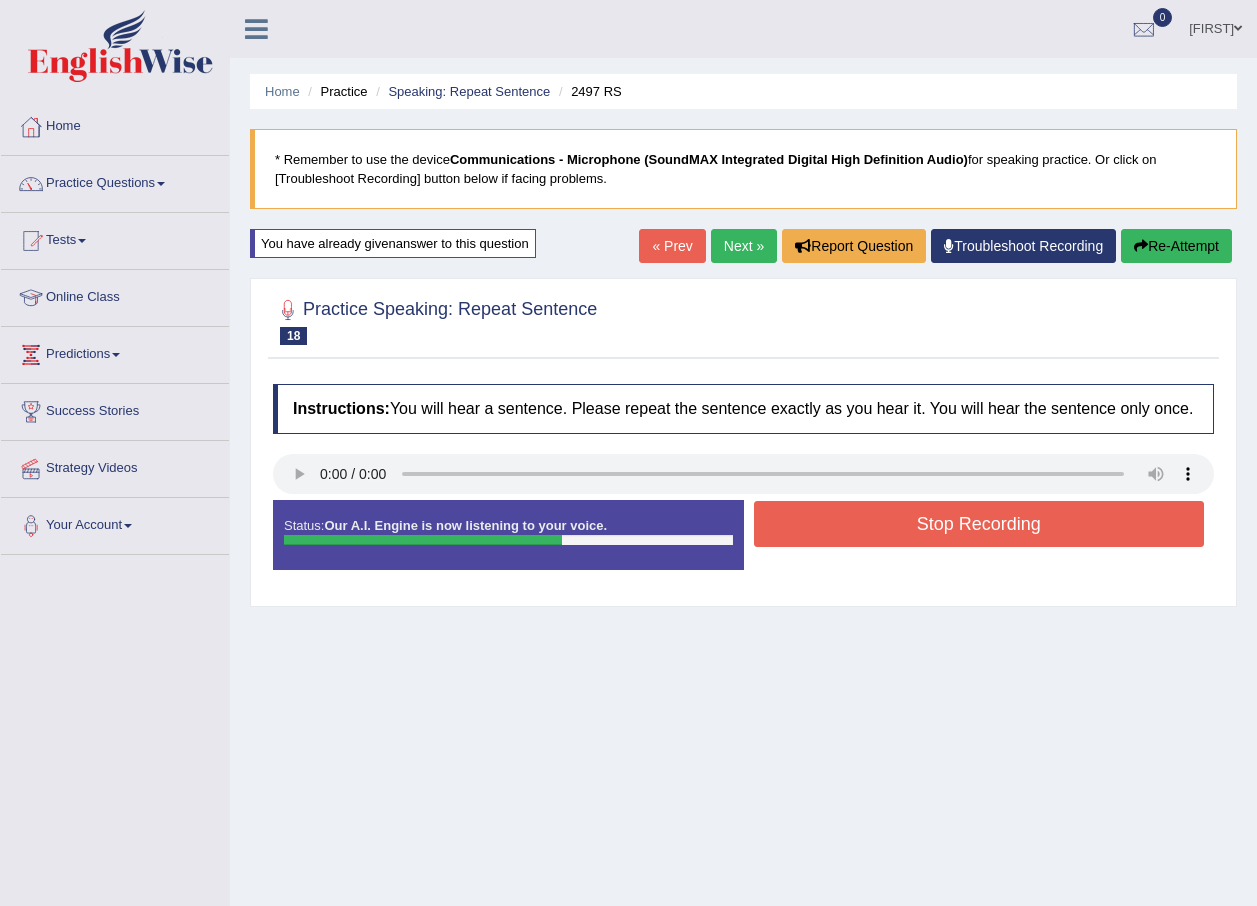 click on "Stop Recording" at bounding box center [979, 524] 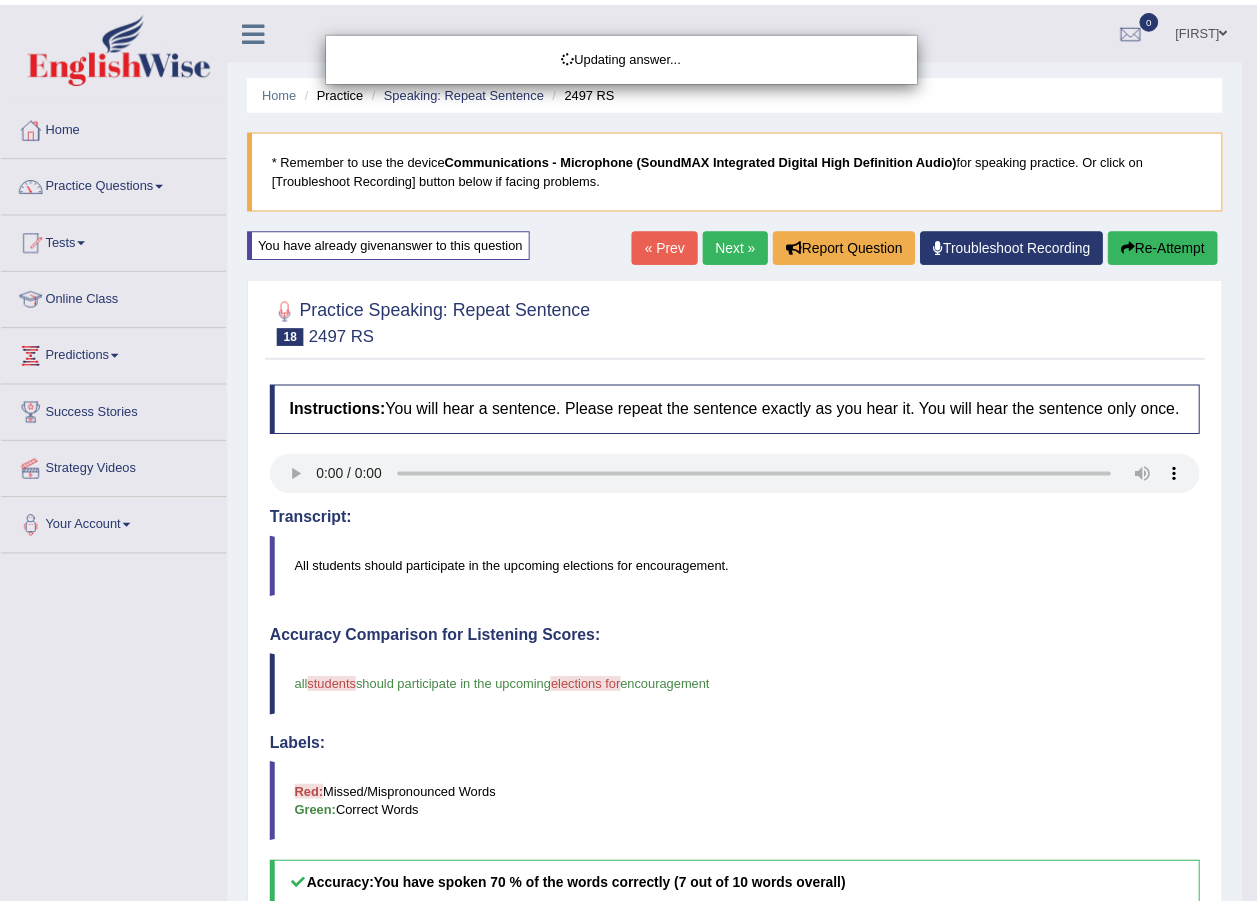 scroll, scrollTop: 400, scrollLeft: 0, axis: vertical 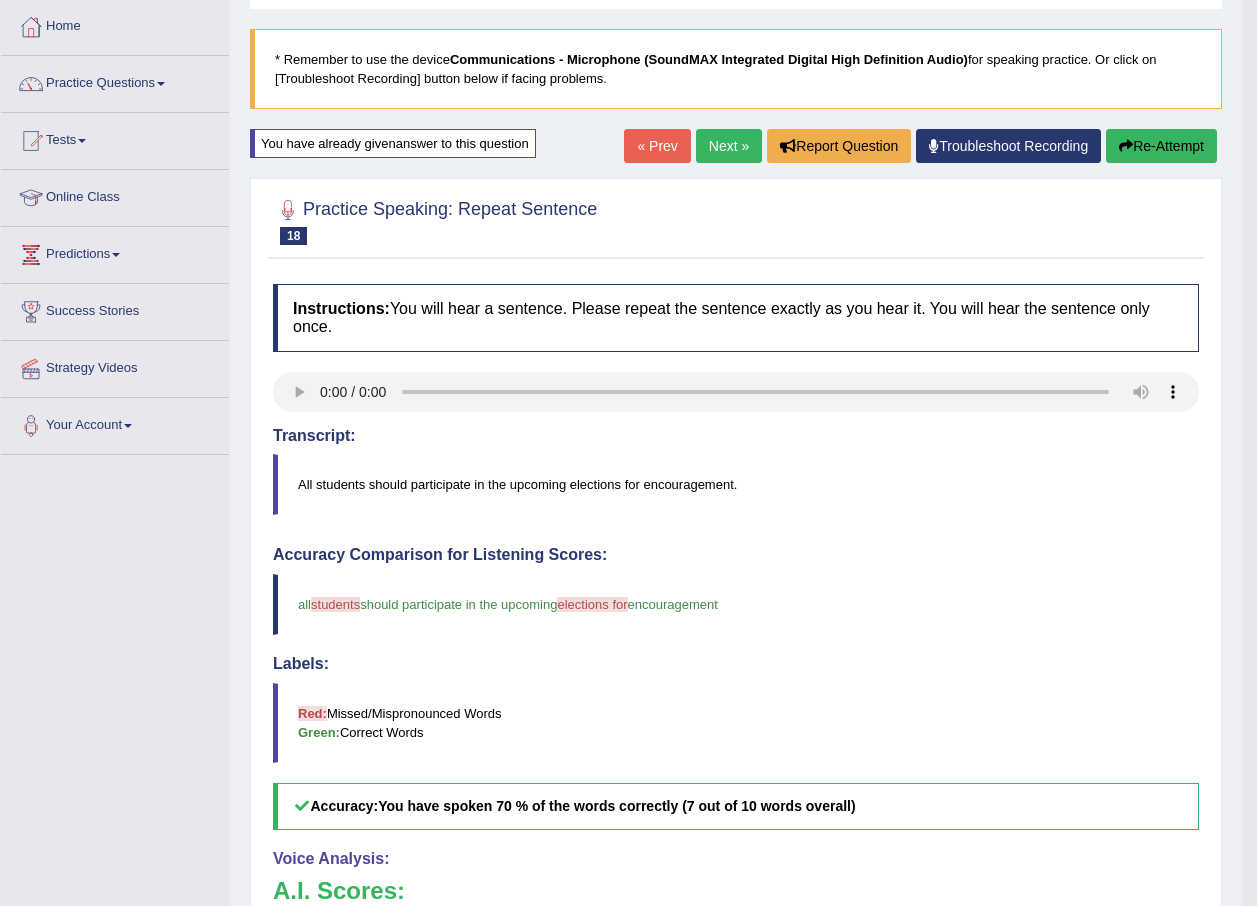 click on "Re-Attempt" at bounding box center [1161, 146] 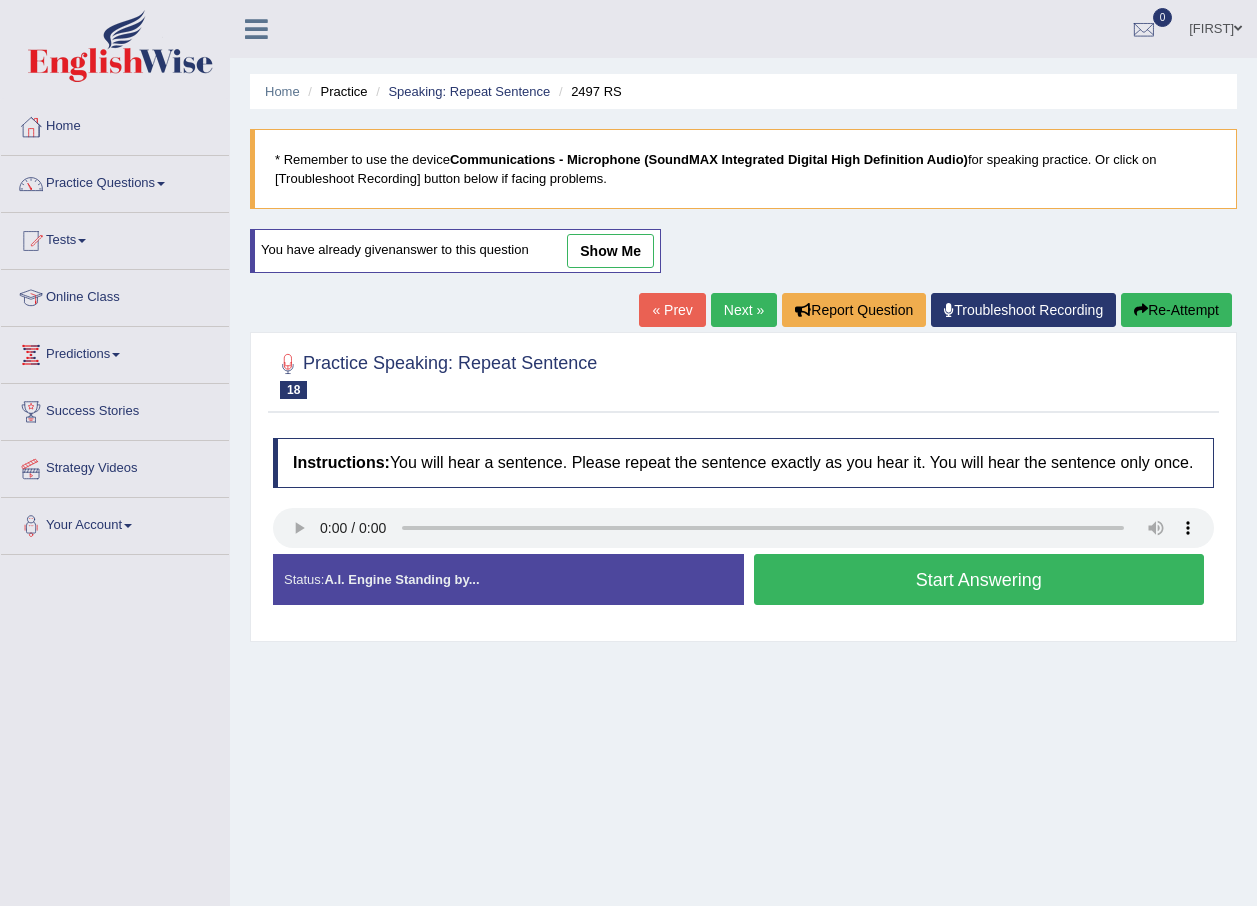 scroll, scrollTop: 100, scrollLeft: 0, axis: vertical 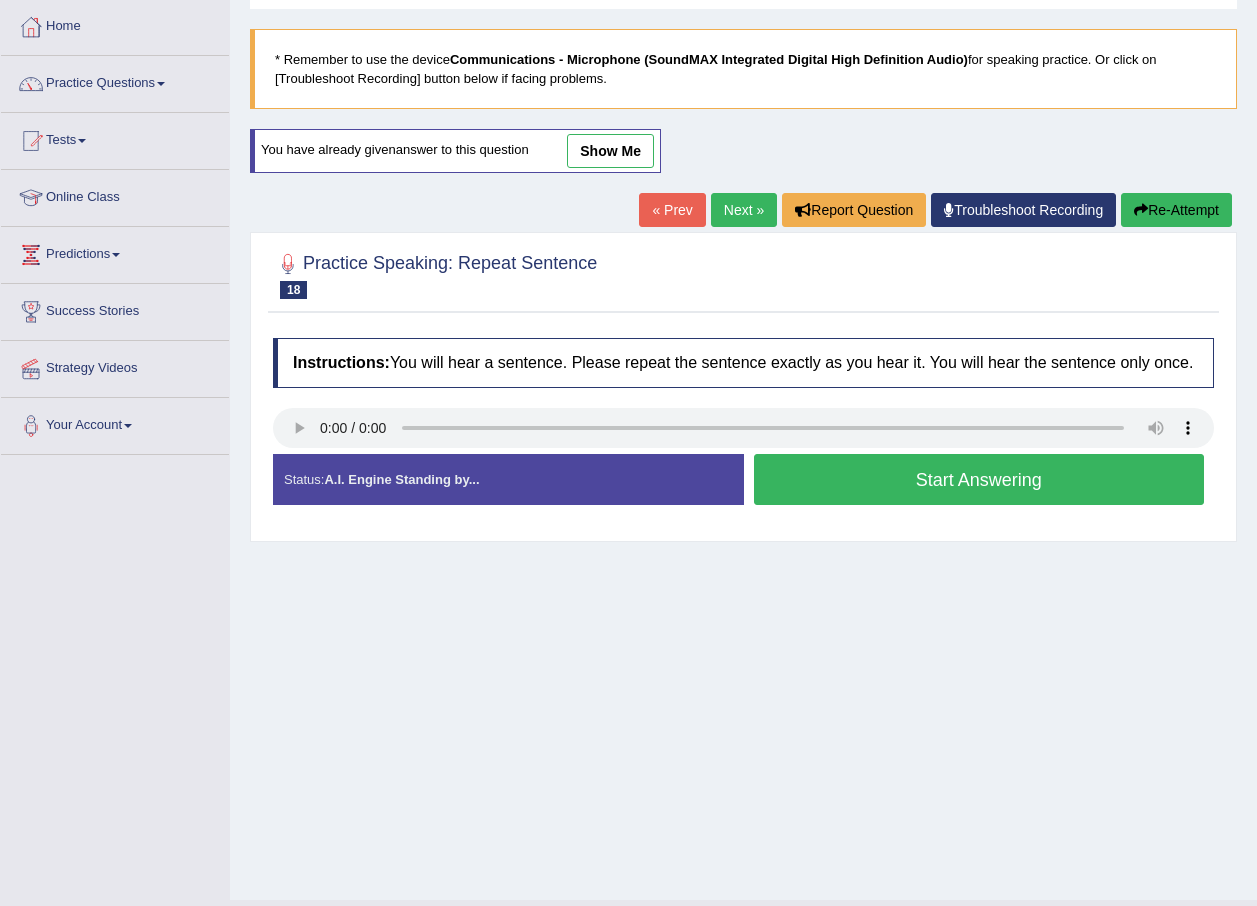 click on "Start Answering" at bounding box center [979, 479] 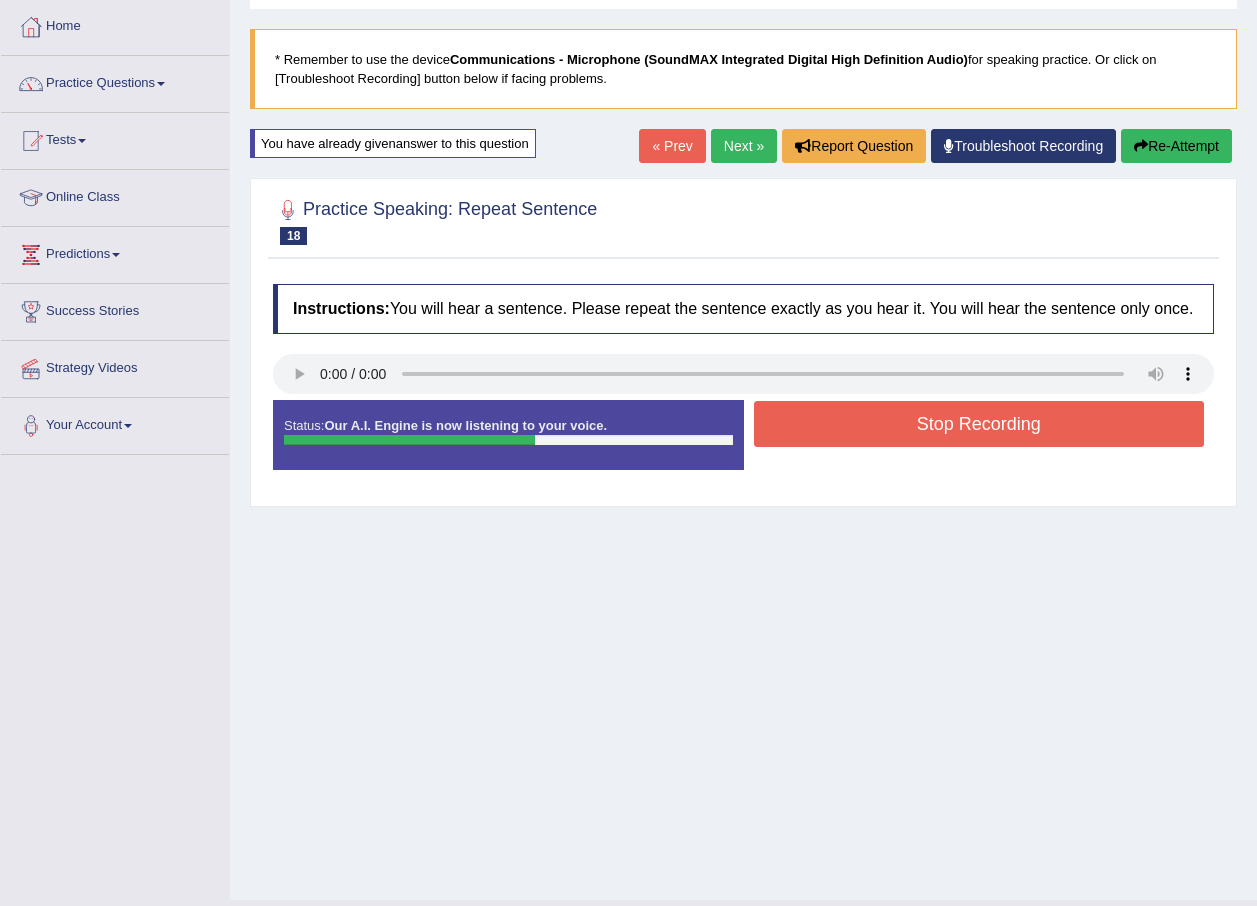 click on "Stop Recording" at bounding box center [979, 424] 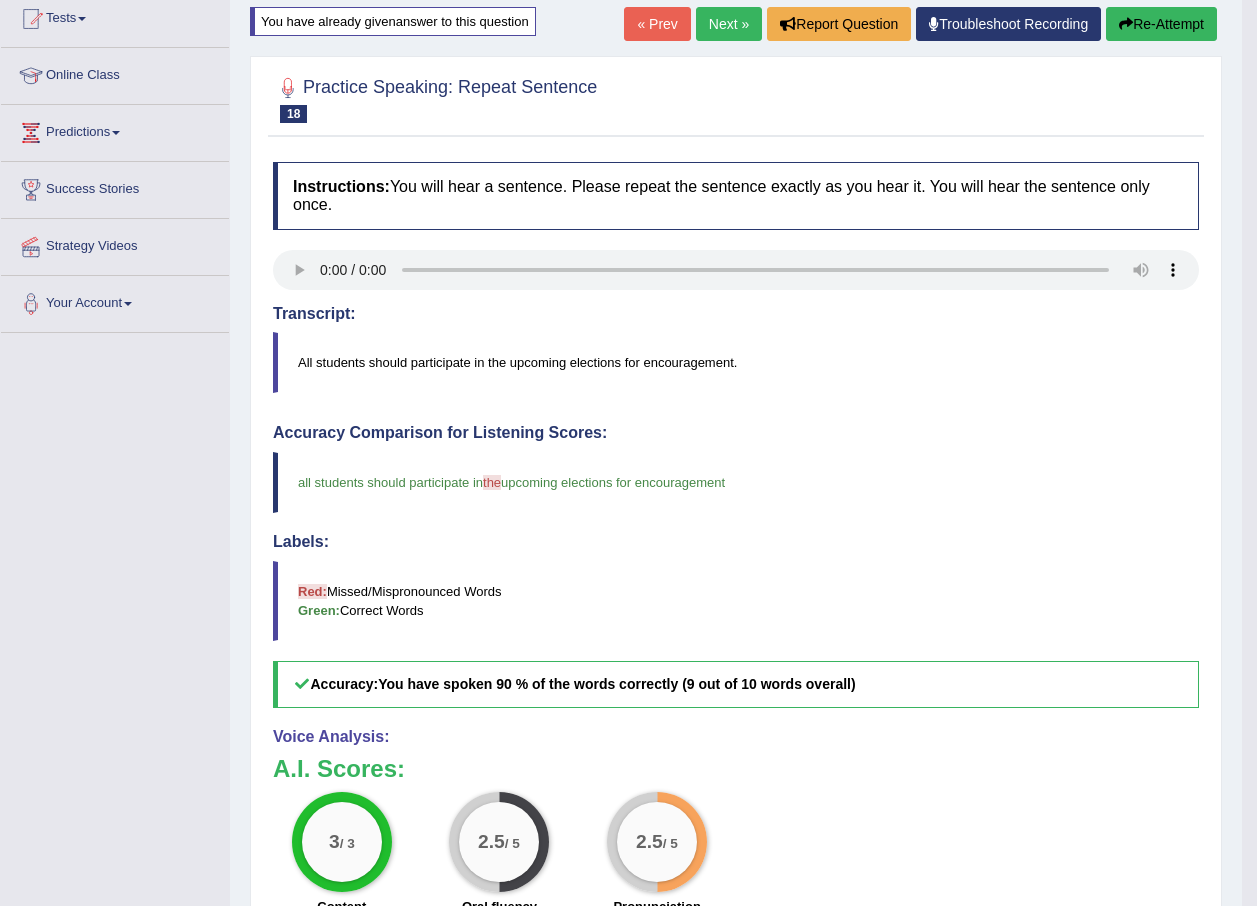 scroll, scrollTop: 475, scrollLeft: 0, axis: vertical 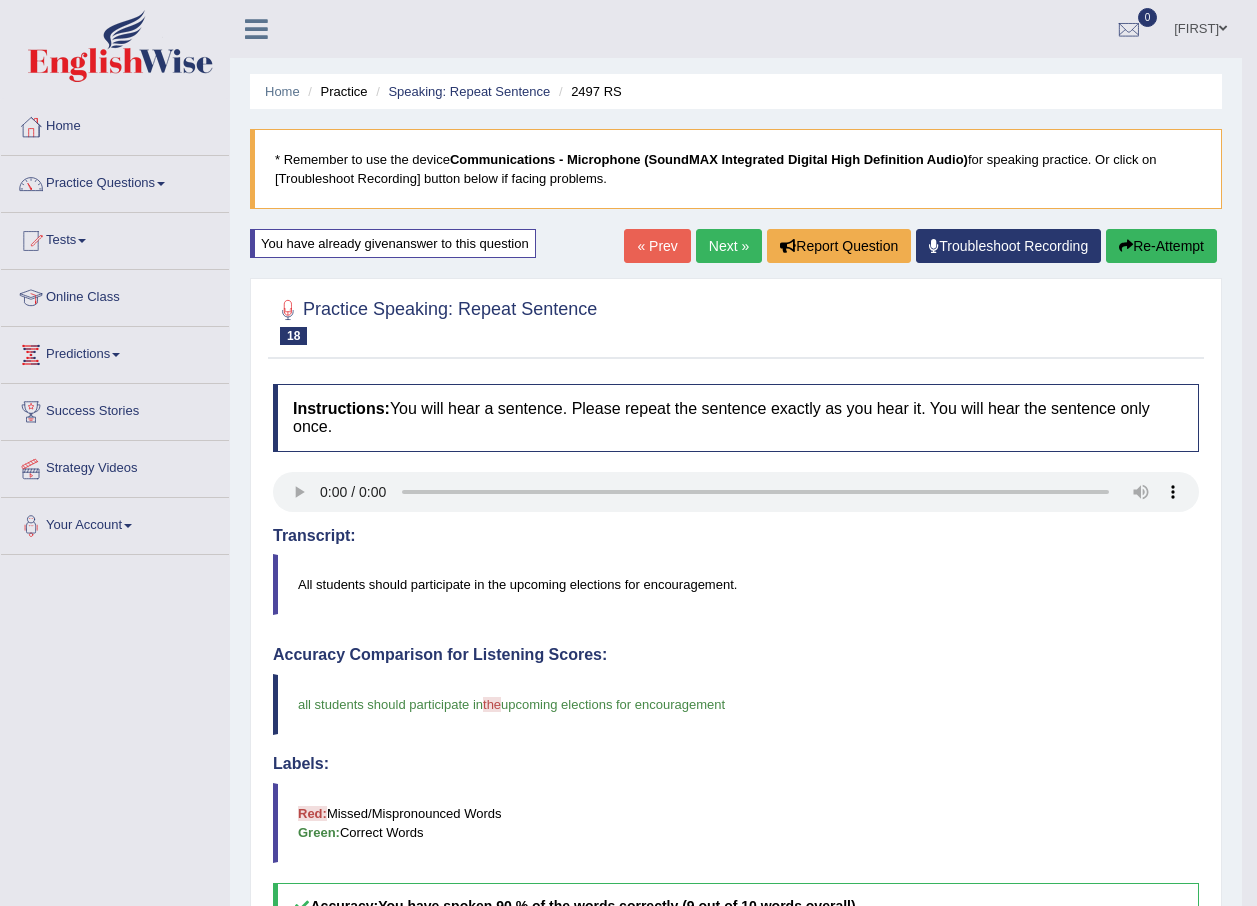 click on "Re-Attempt" at bounding box center [1161, 246] 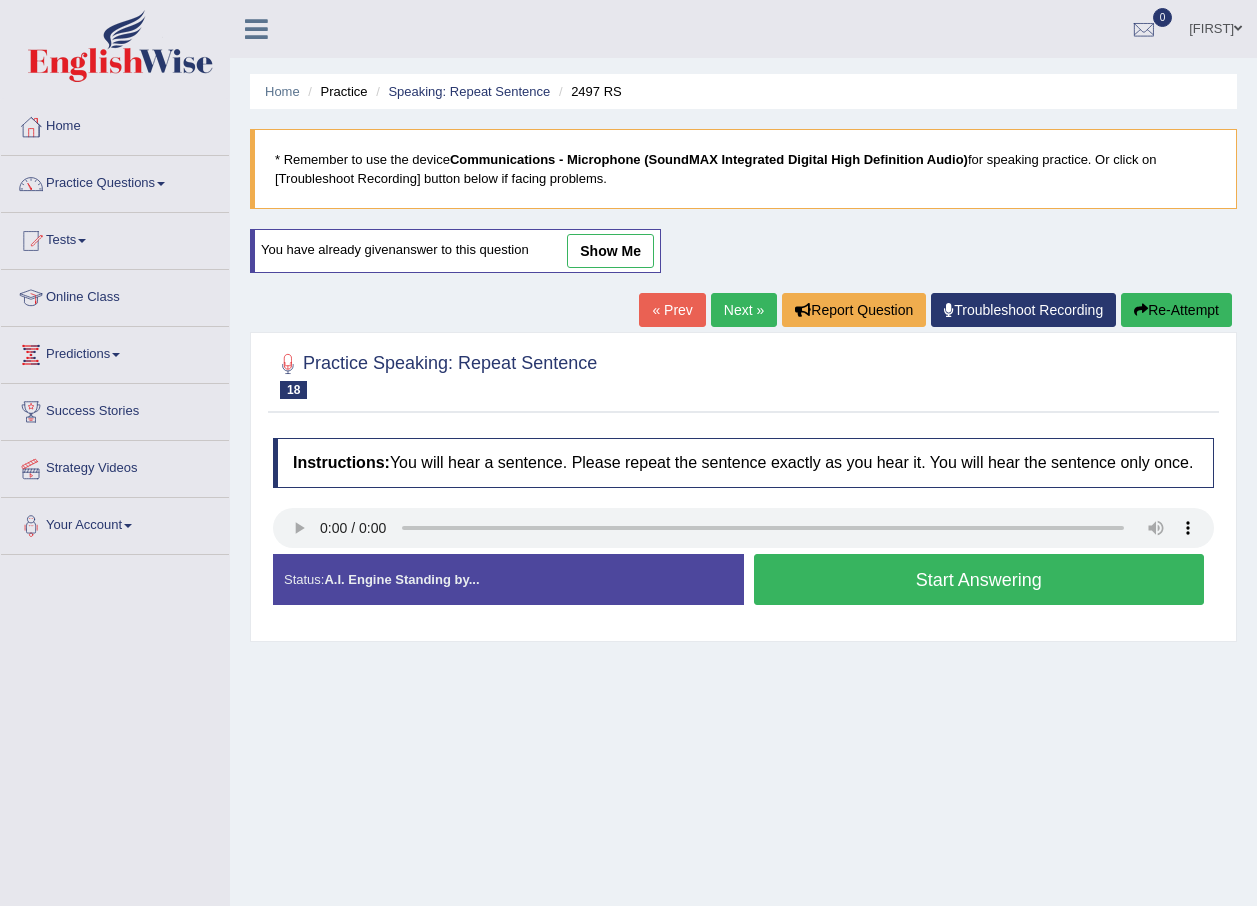 scroll, scrollTop: 0, scrollLeft: 0, axis: both 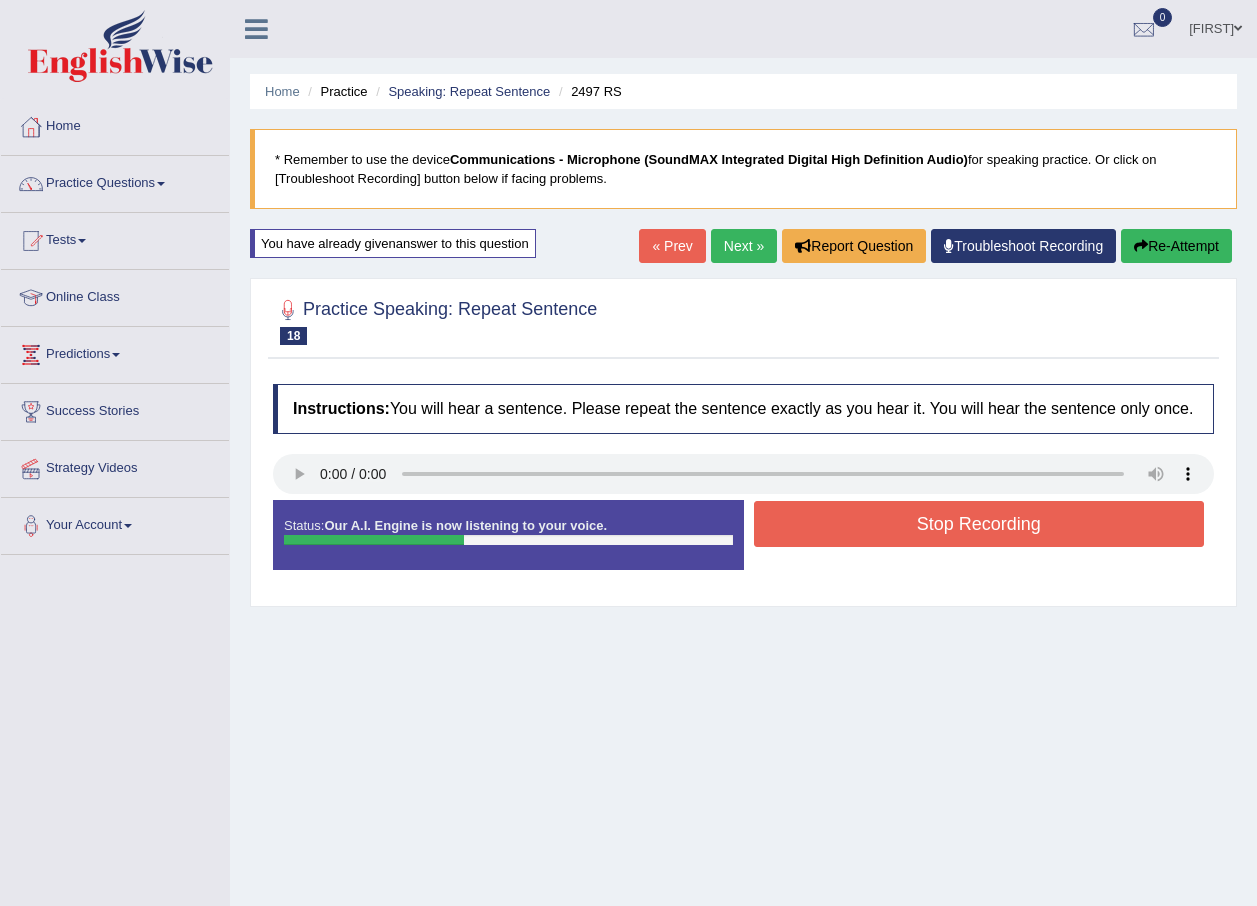 click on "Stop Recording" at bounding box center [979, 524] 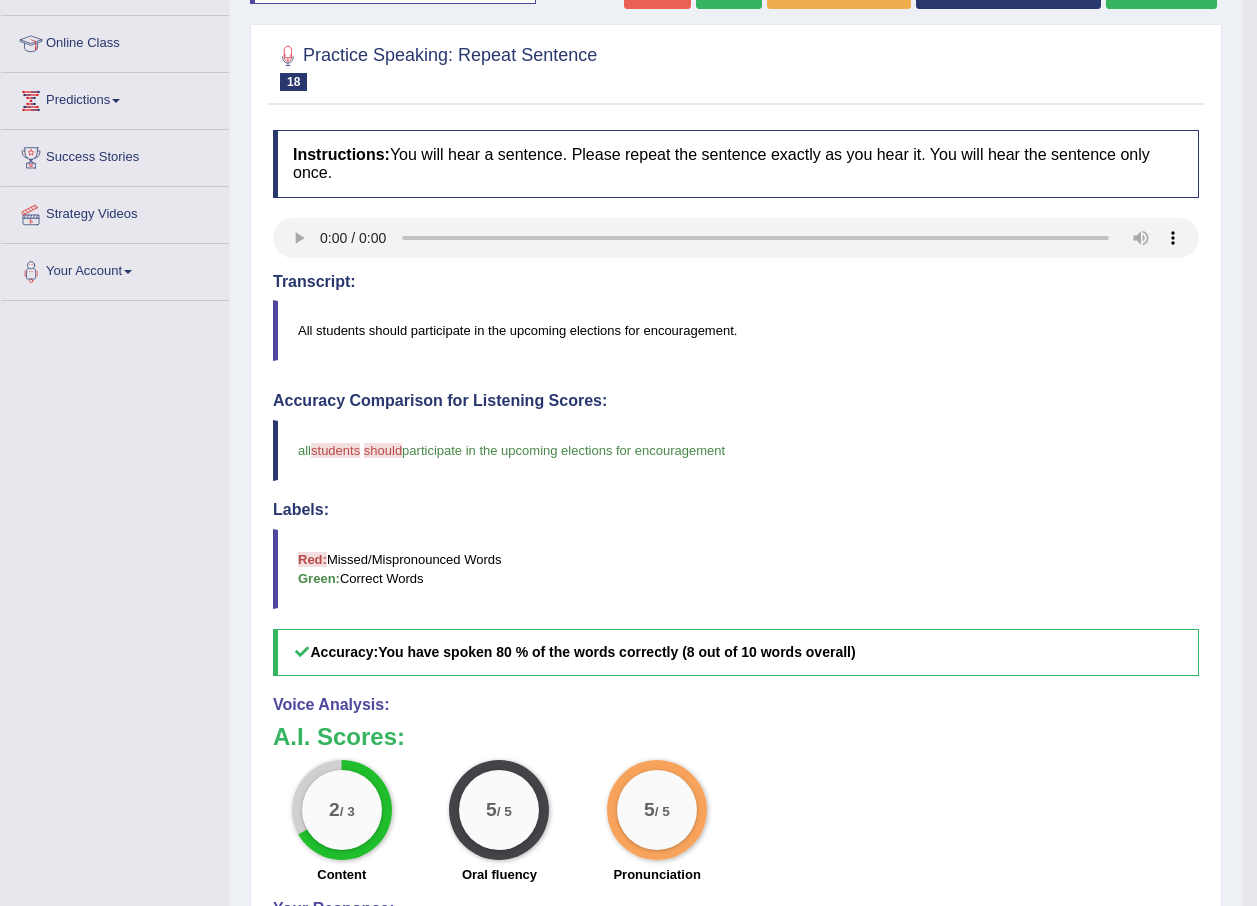 scroll, scrollTop: 400, scrollLeft: 0, axis: vertical 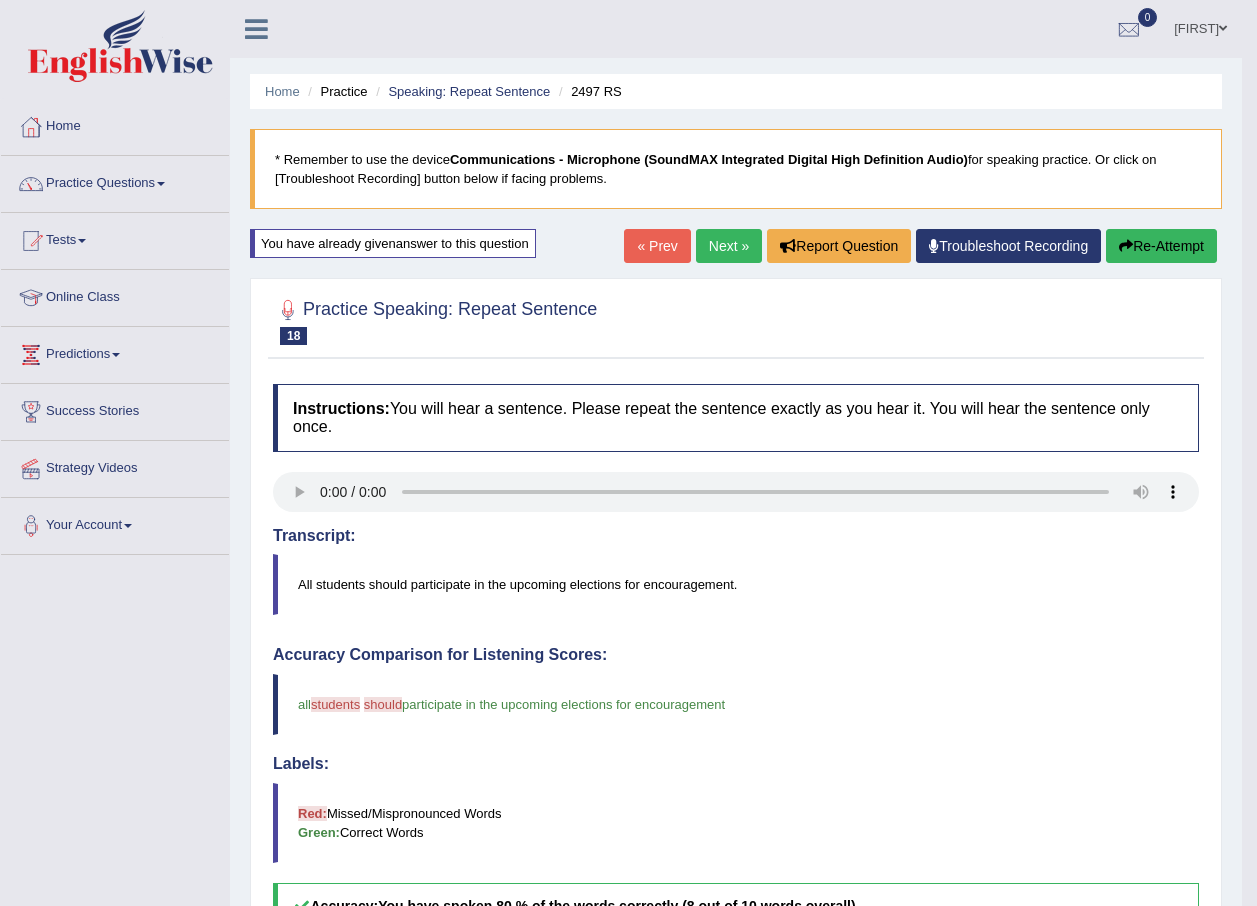 click on "Next »" at bounding box center [729, 246] 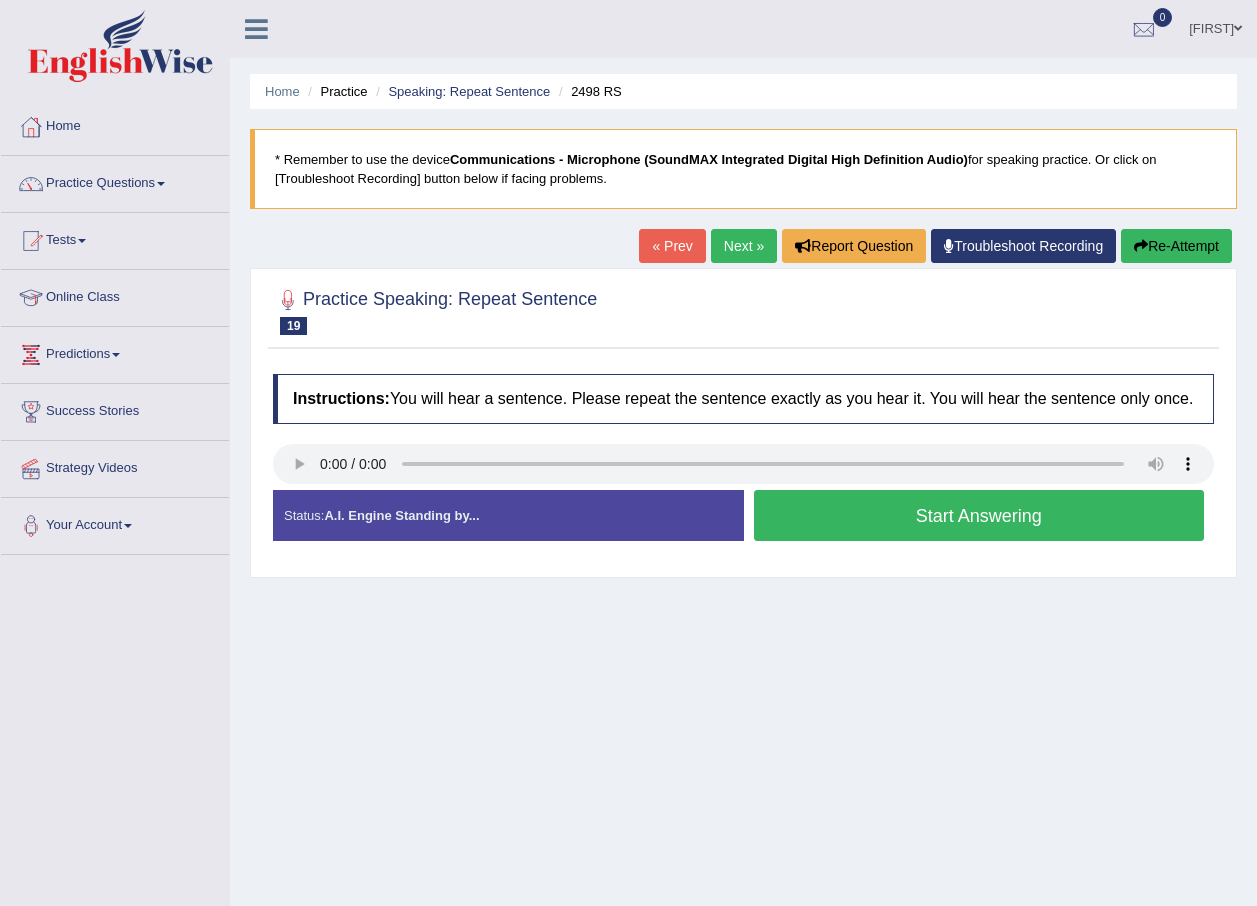 scroll, scrollTop: 0, scrollLeft: 0, axis: both 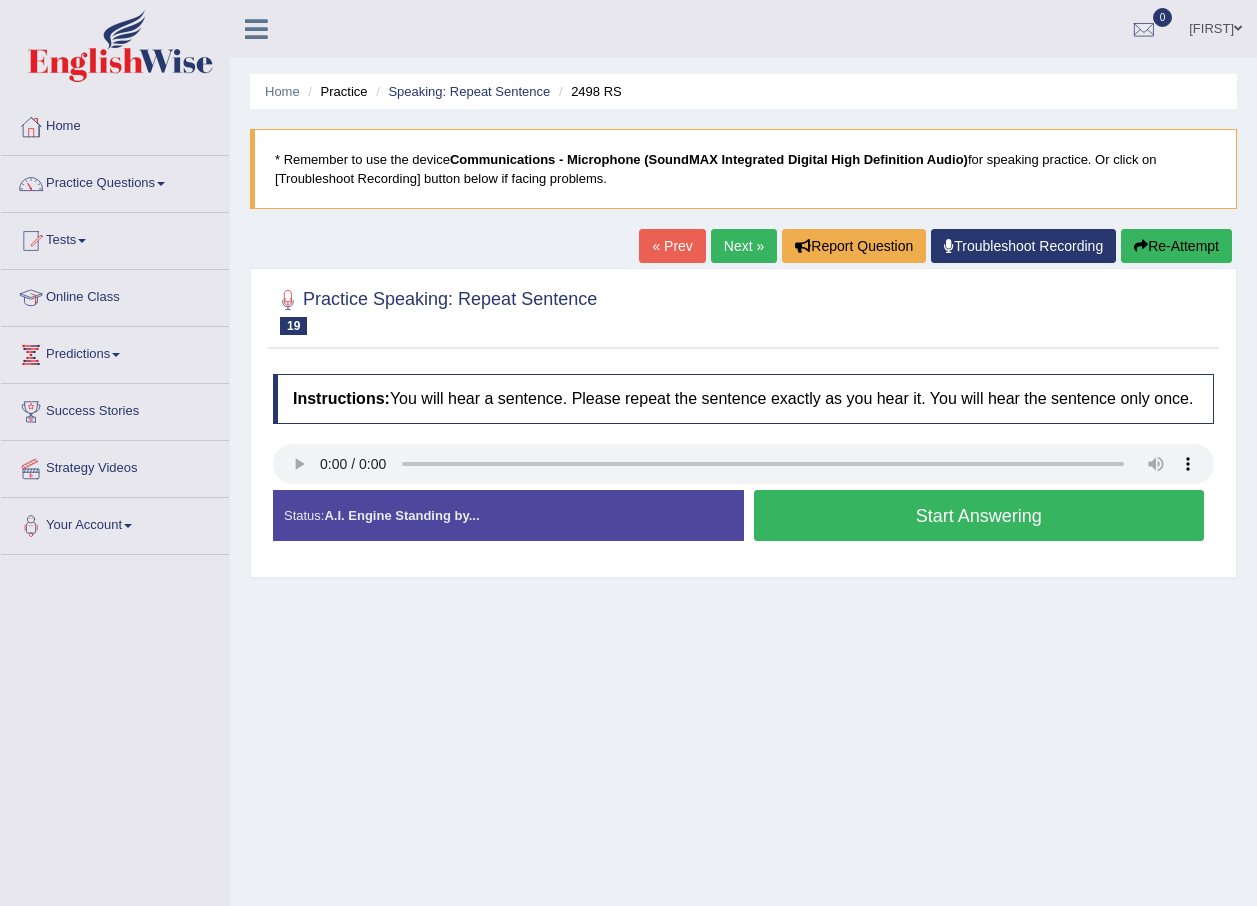 click on "Start Answering" at bounding box center (979, 515) 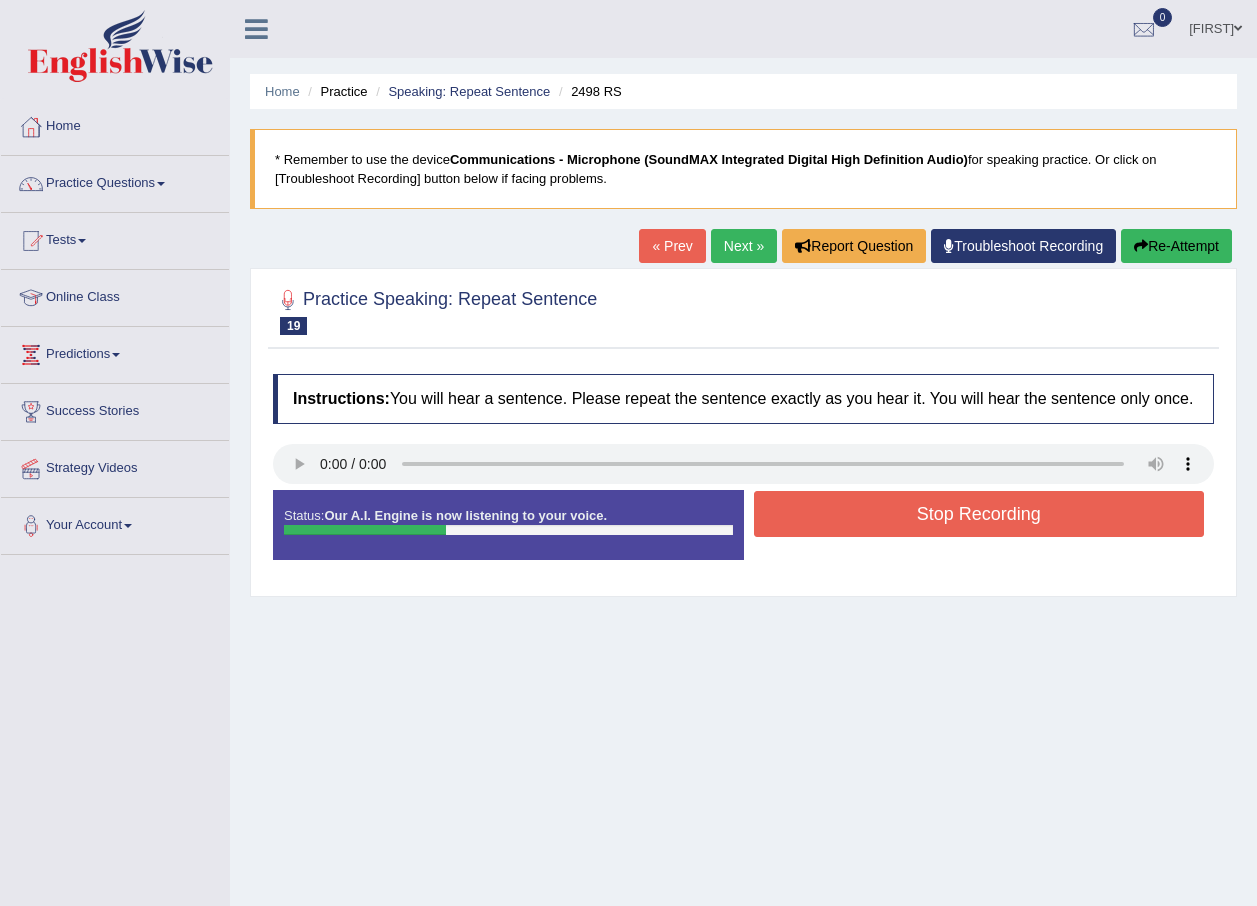 click on "Stop Recording" at bounding box center (979, 514) 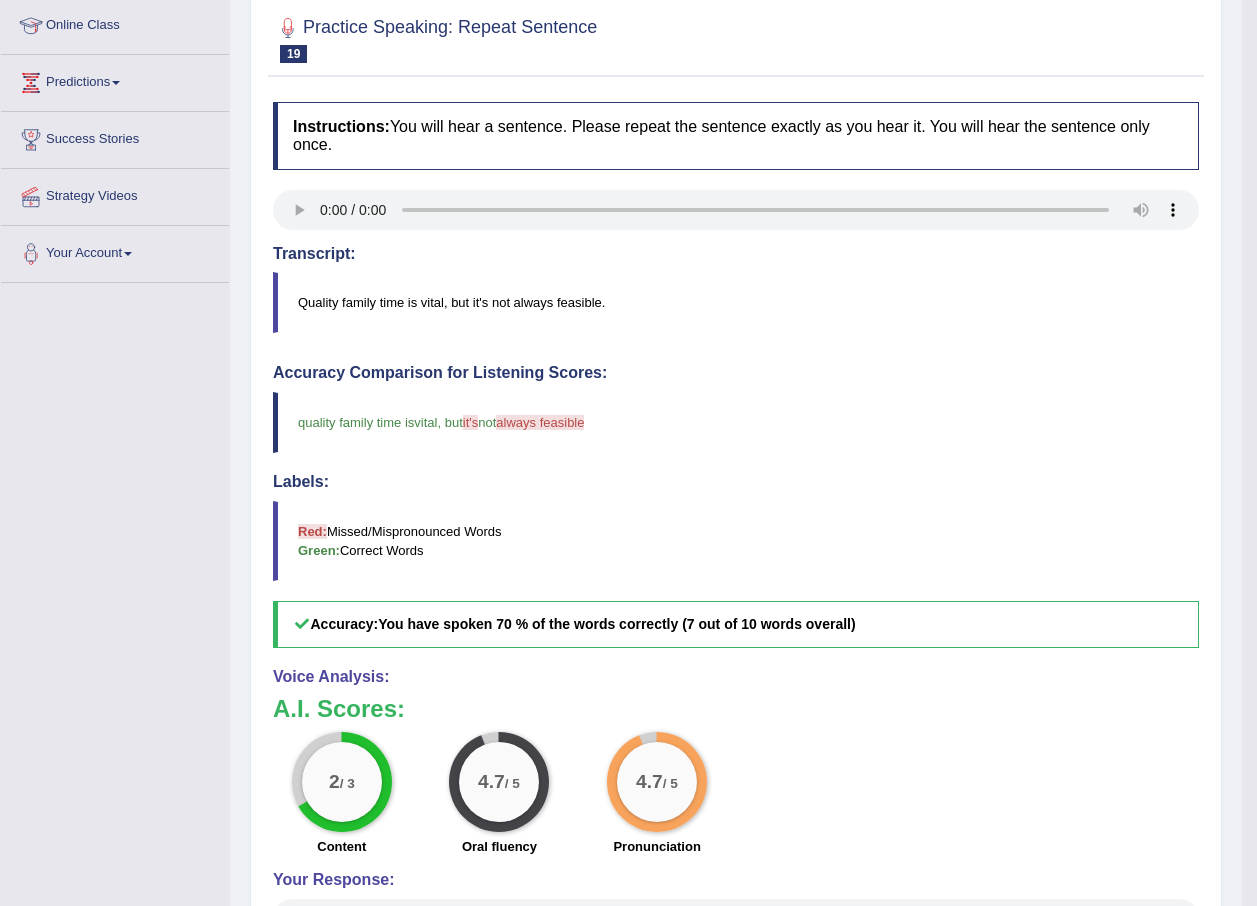 scroll, scrollTop: 465, scrollLeft: 0, axis: vertical 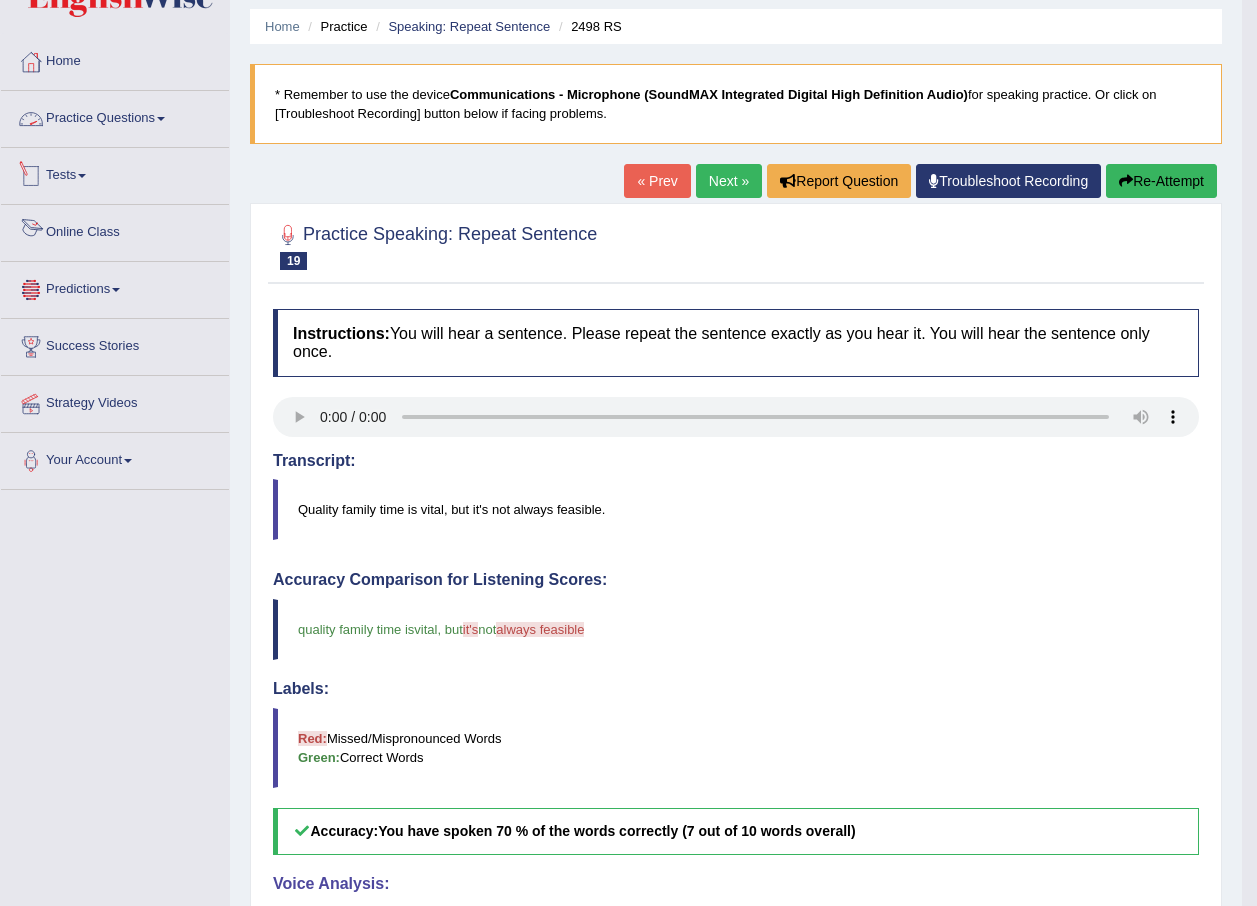 click on "Practice Questions" at bounding box center (115, 116) 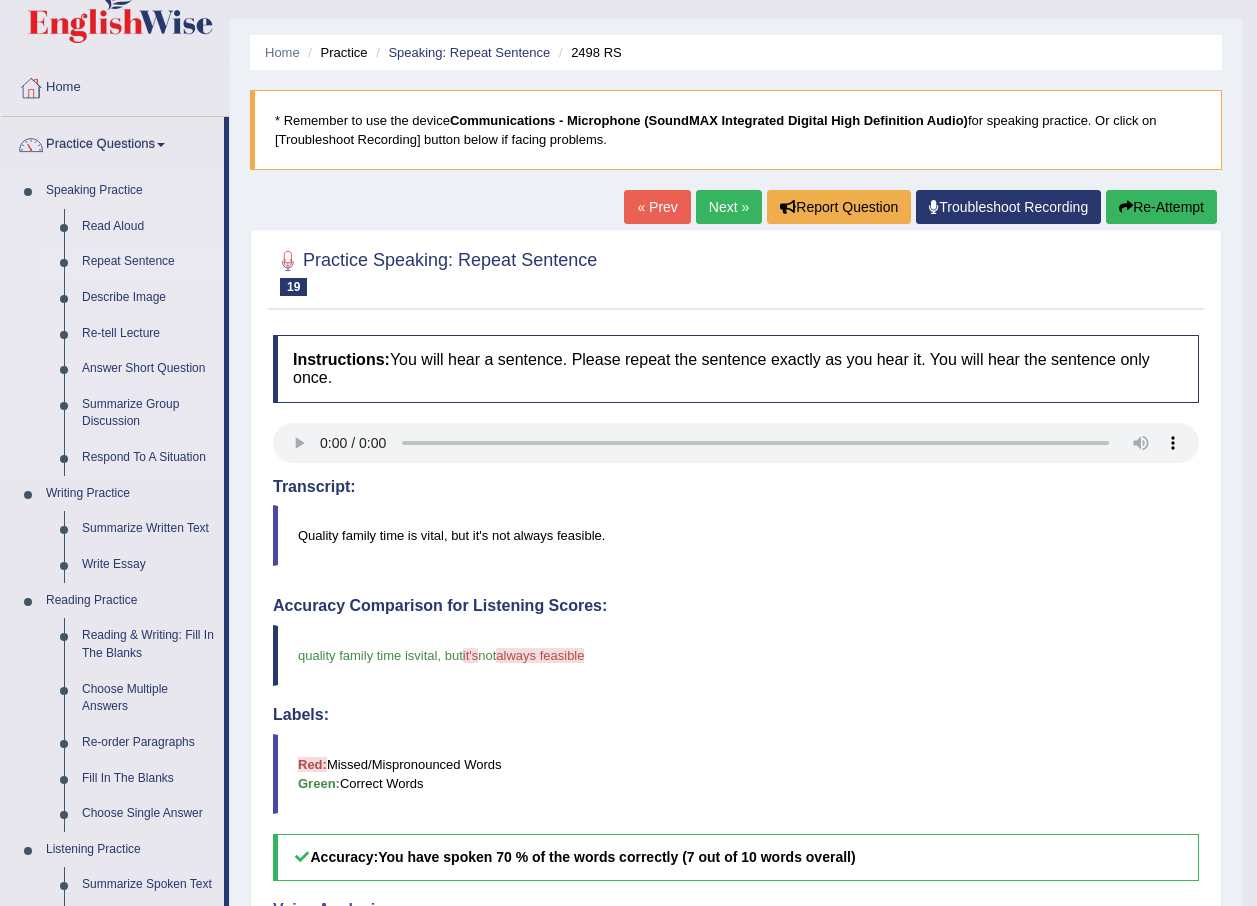 scroll, scrollTop: 0, scrollLeft: 0, axis: both 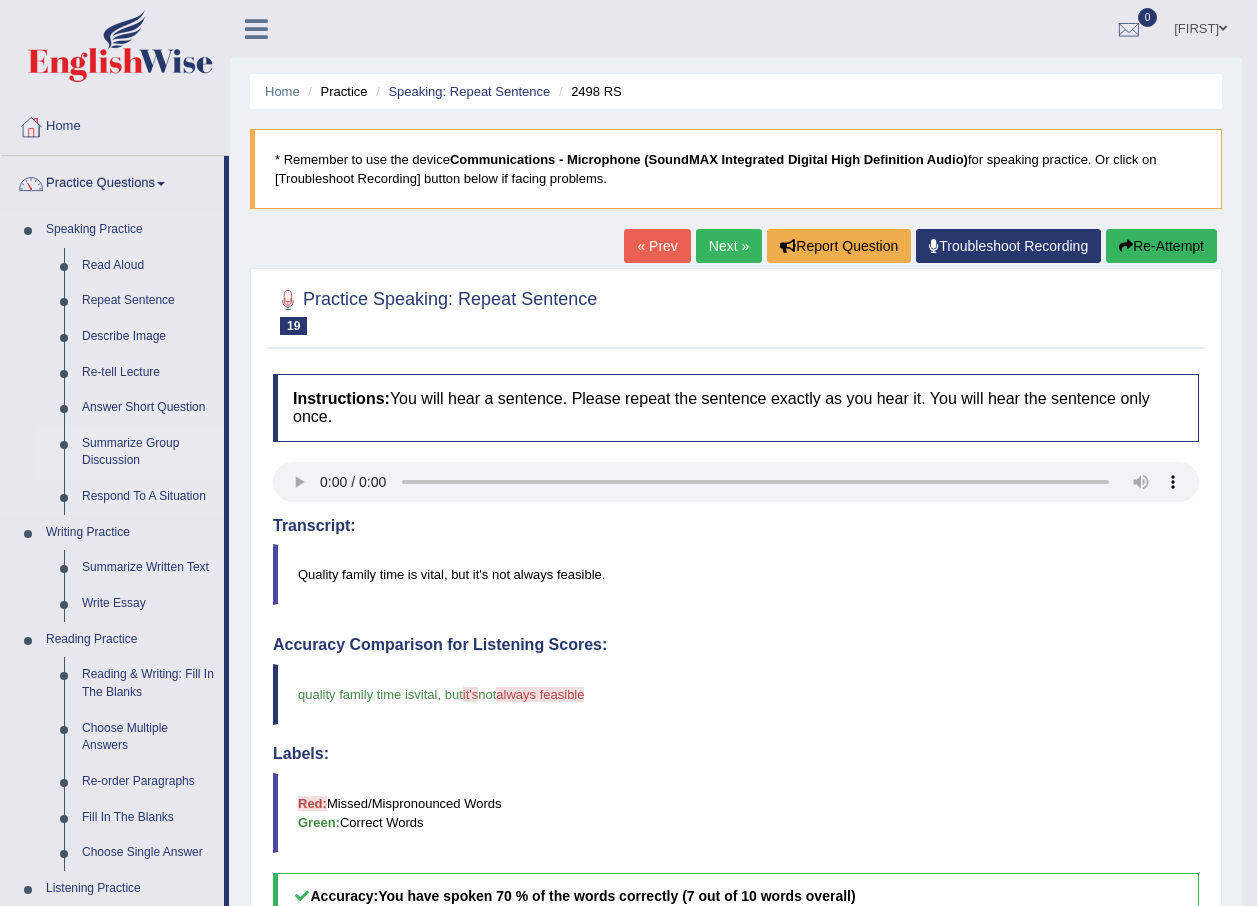 click on "Summarize Group Discussion" at bounding box center (148, 452) 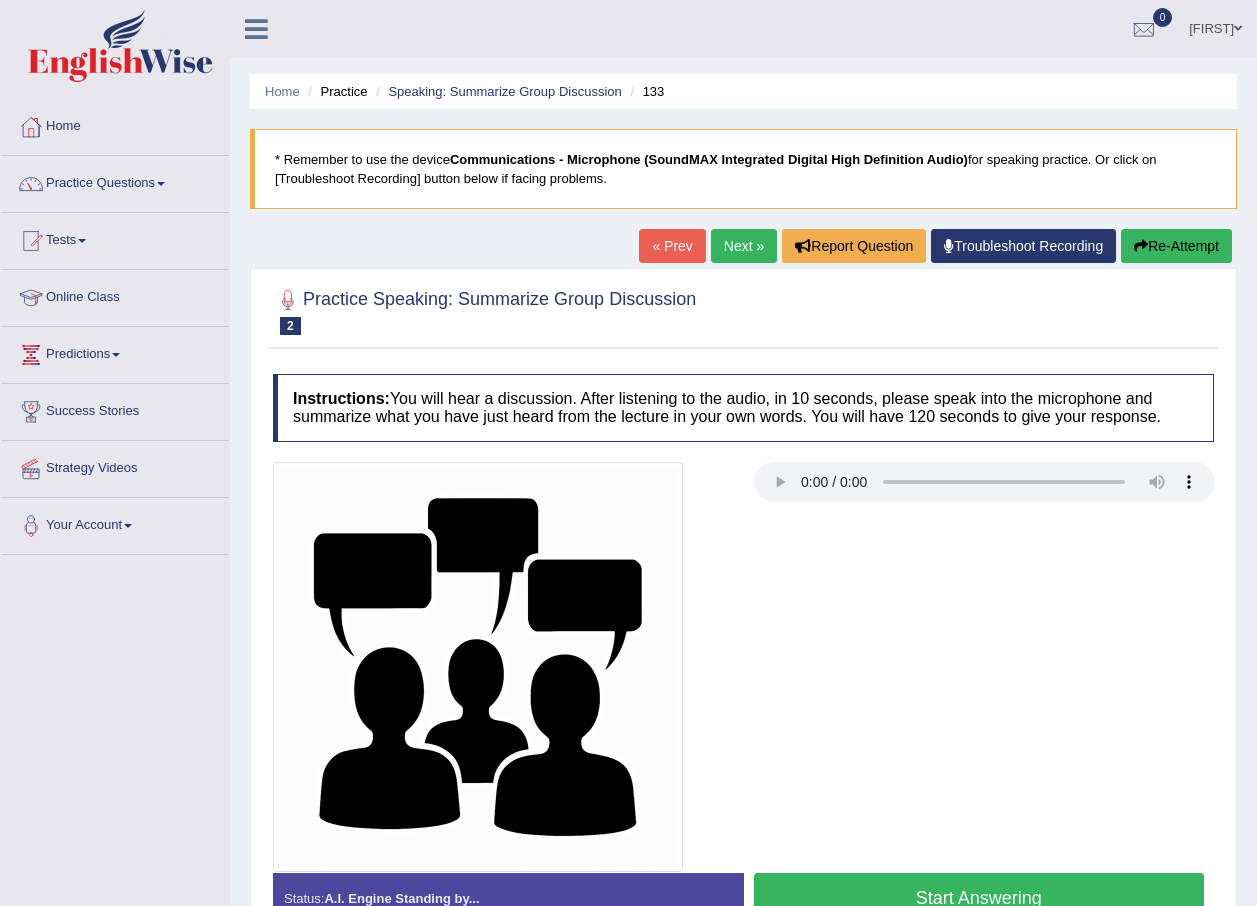 scroll, scrollTop: 0, scrollLeft: 0, axis: both 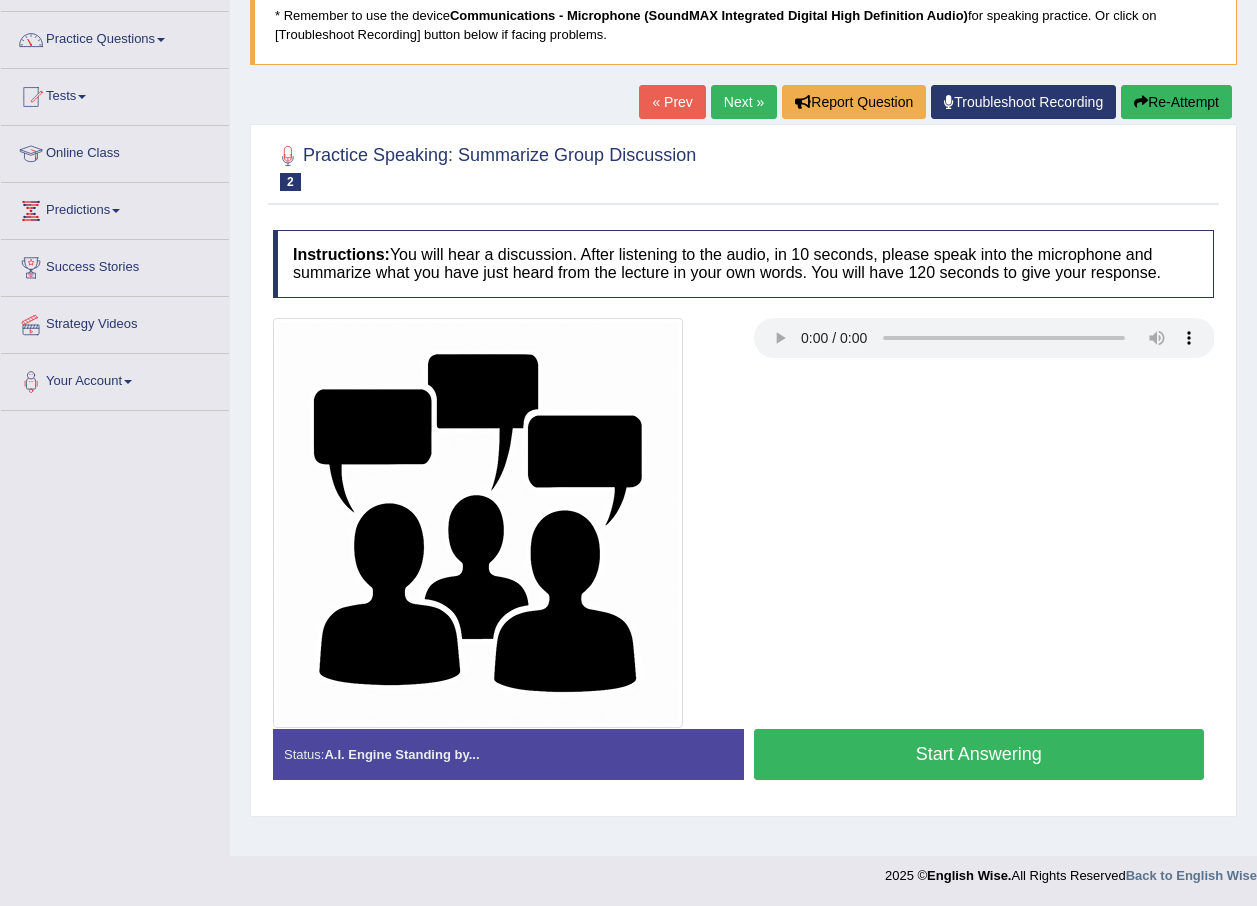 click on "Start Answering" at bounding box center (979, 754) 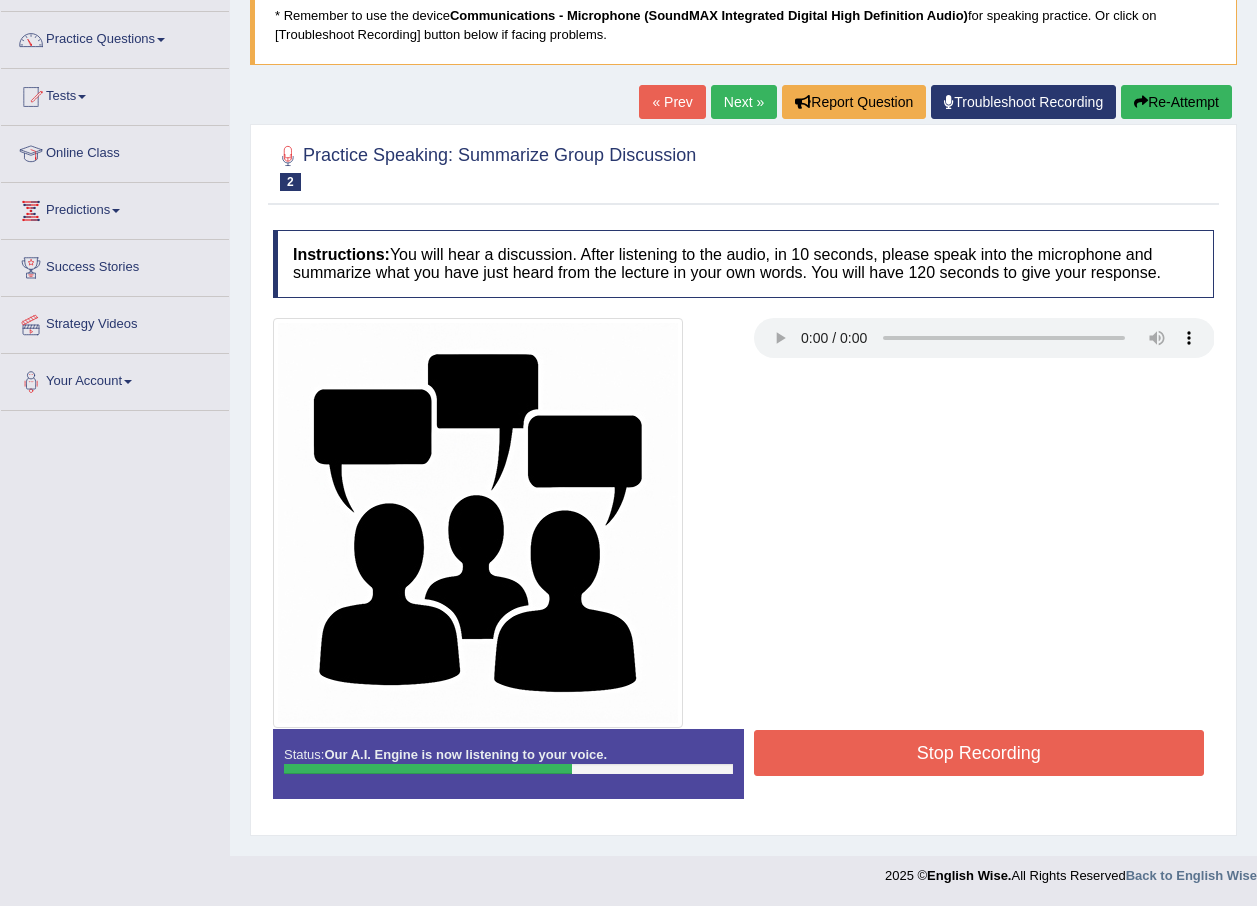 click on "Stop Recording" at bounding box center (979, 753) 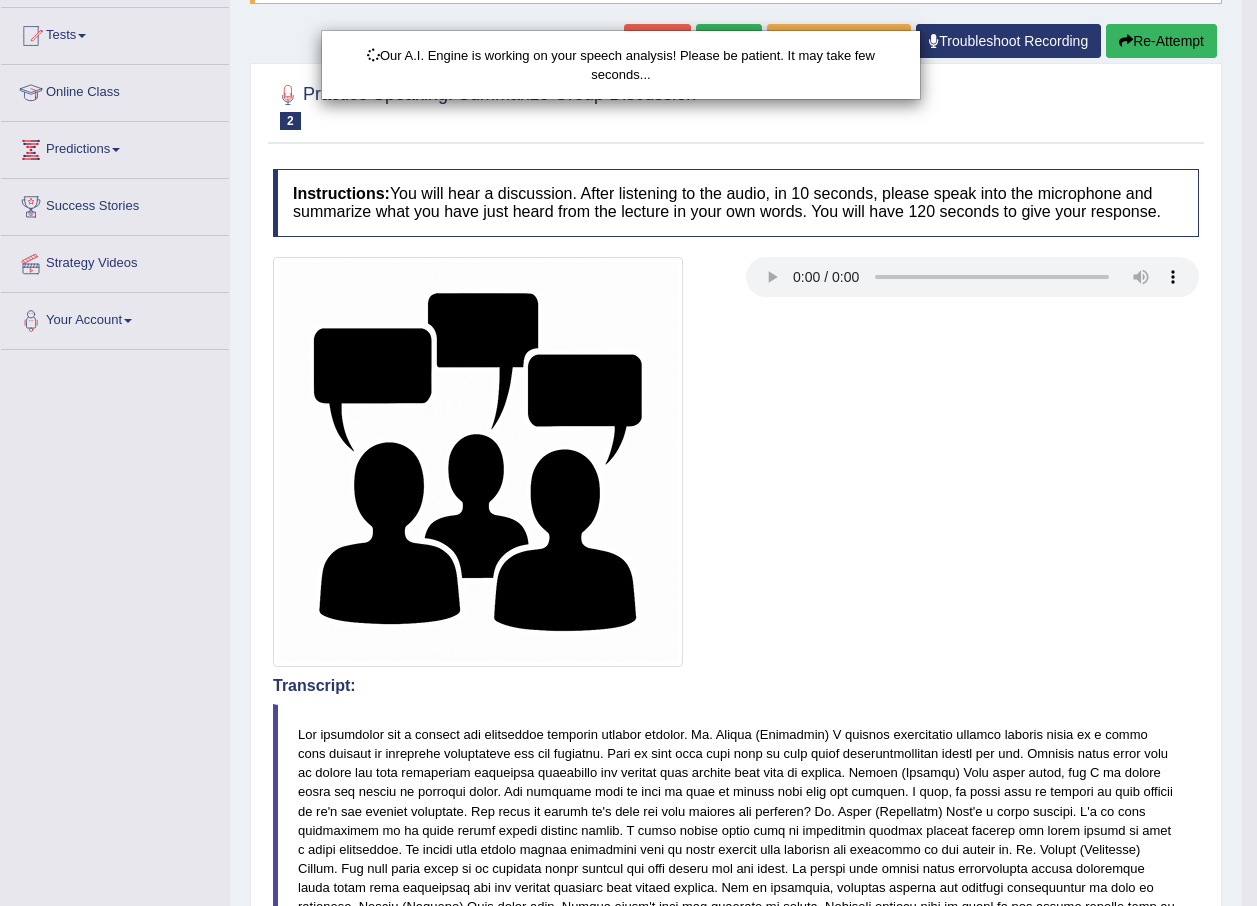 scroll, scrollTop: 444, scrollLeft: 0, axis: vertical 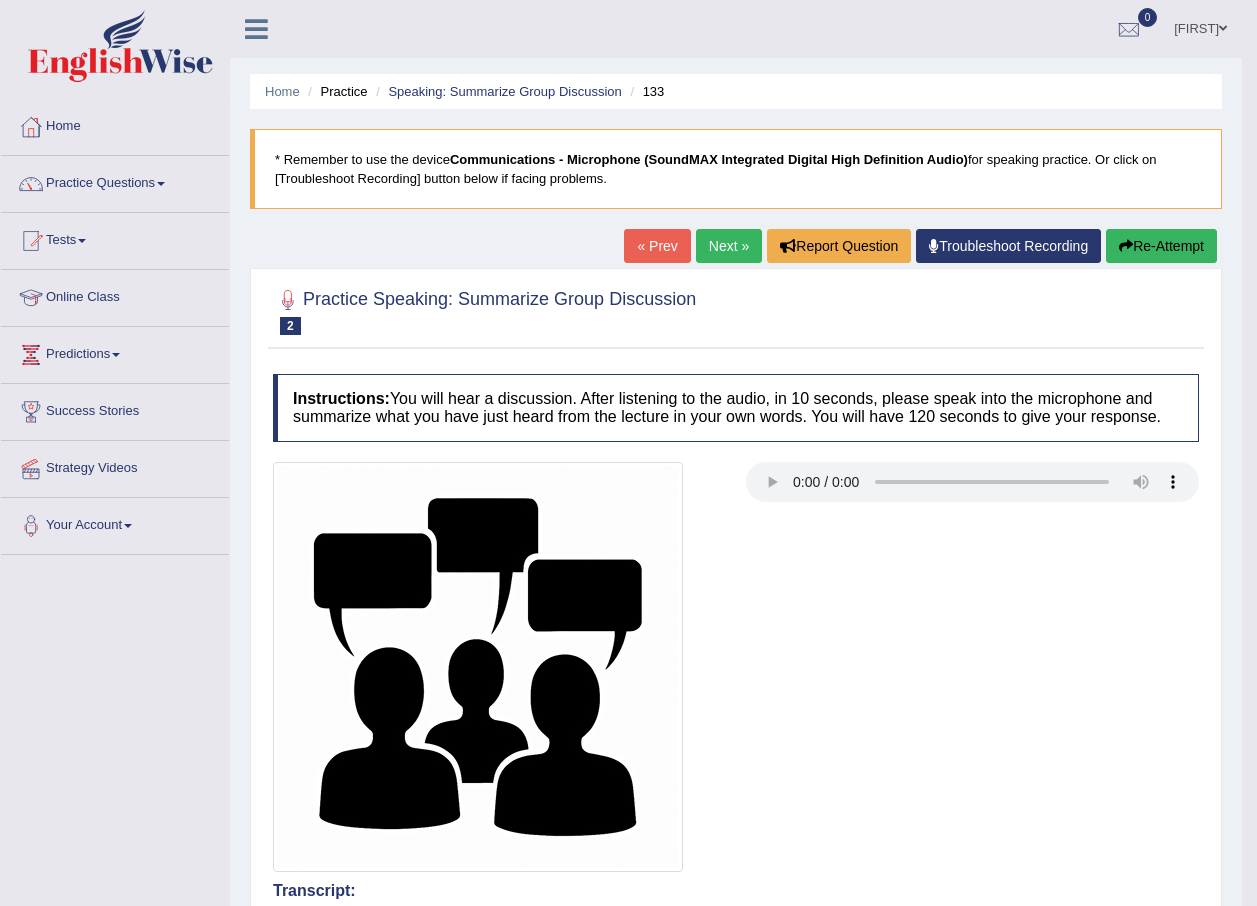 click on "Re-Attempt" at bounding box center (1161, 246) 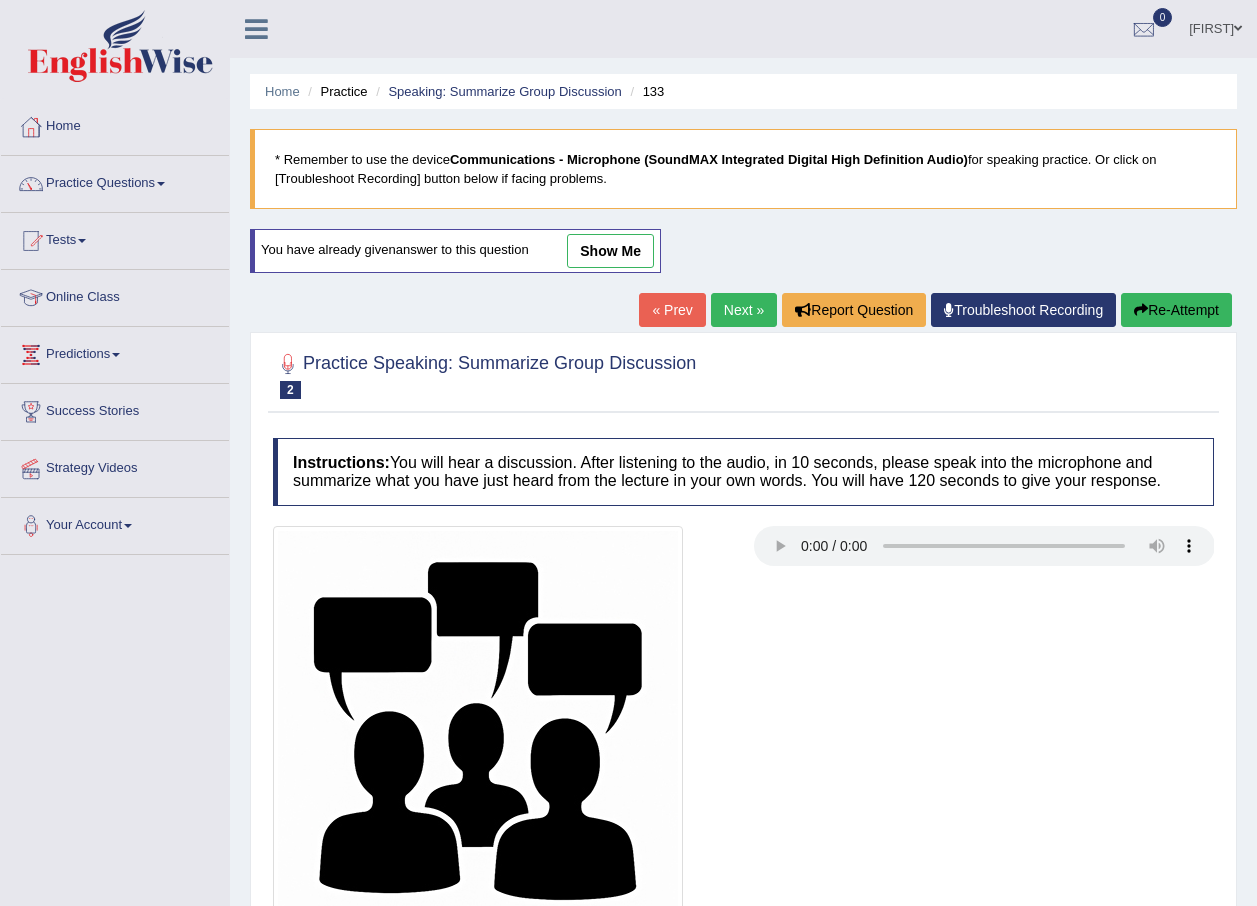 scroll, scrollTop: 0, scrollLeft: 0, axis: both 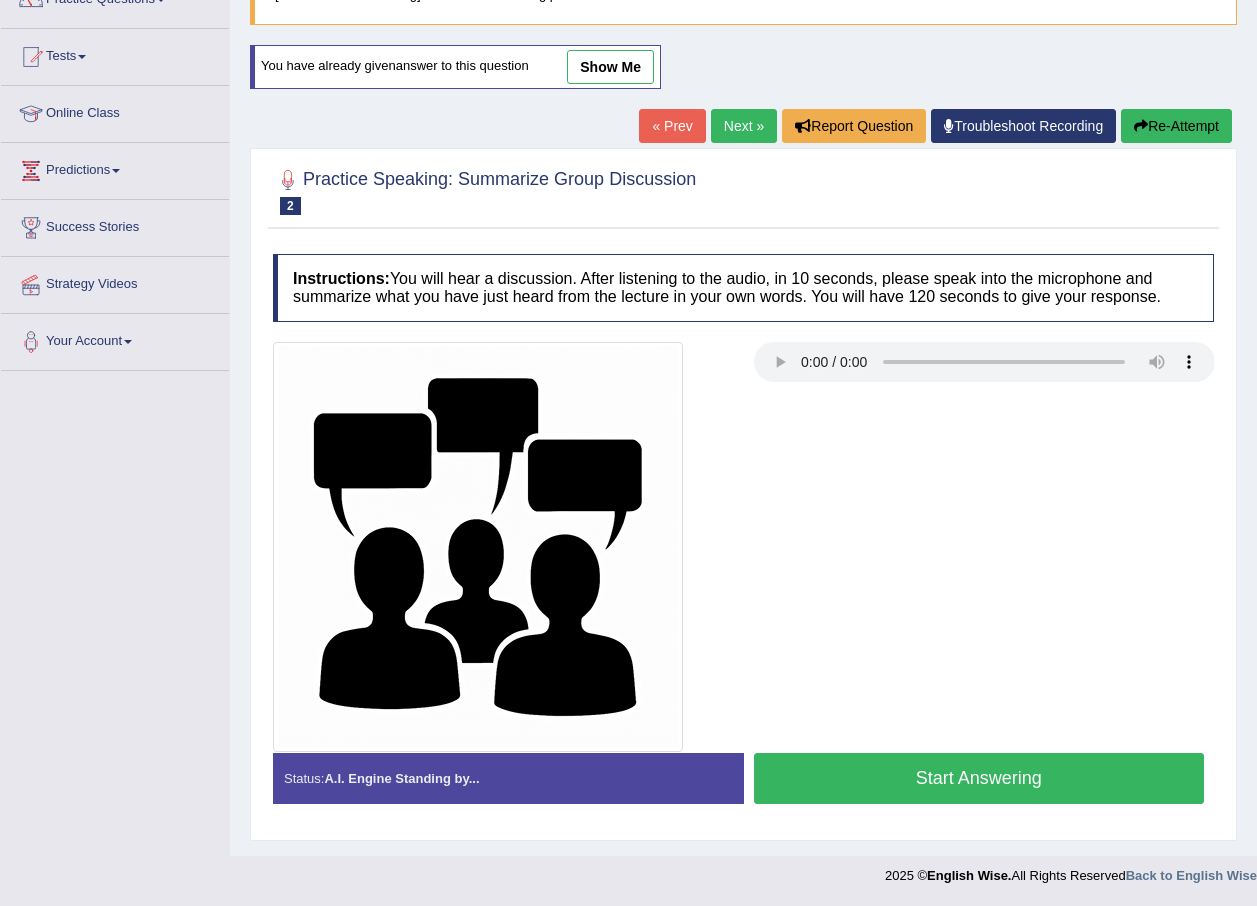 click on "Start Answering" at bounding box center (979, 778) 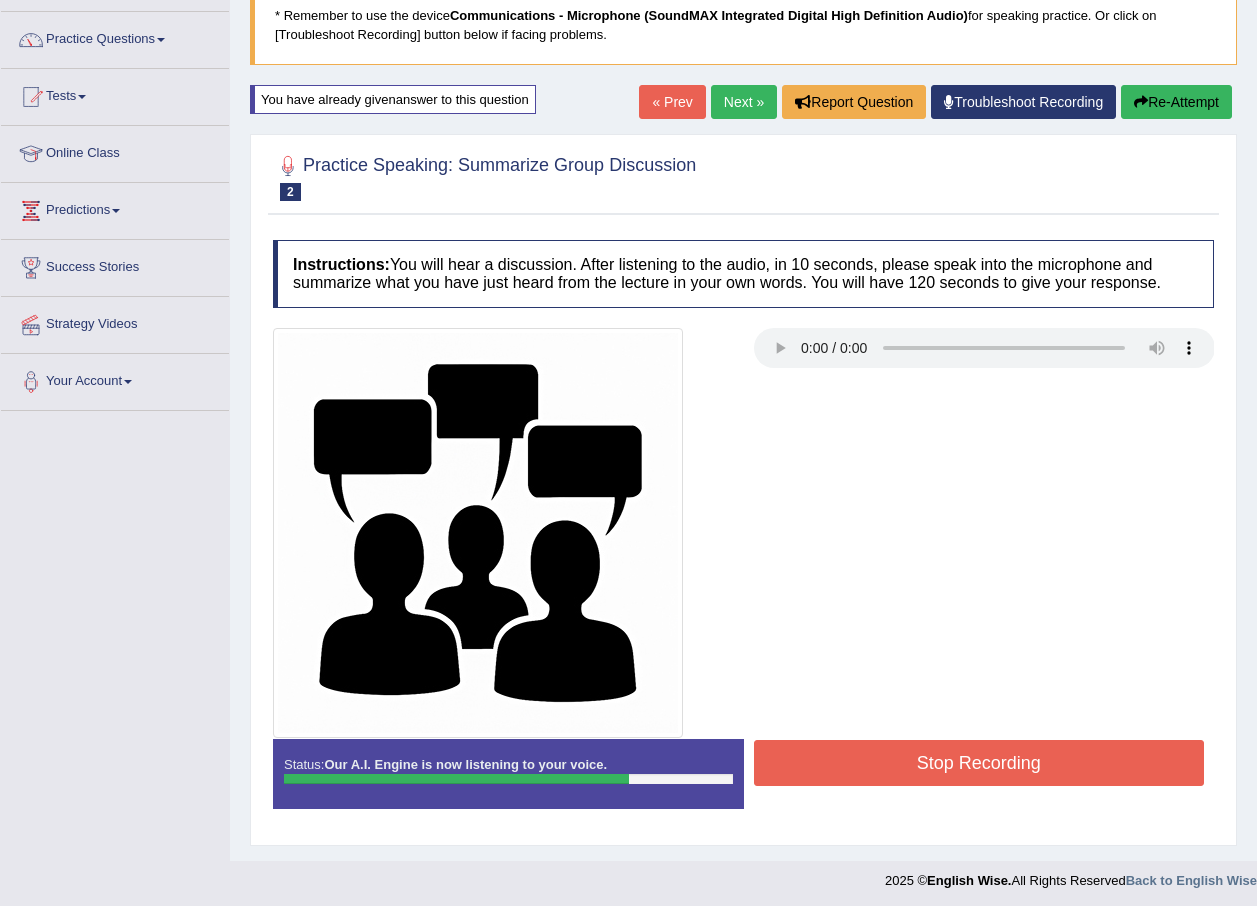 click on "Stop Recording" at bounding box center [979, 763] 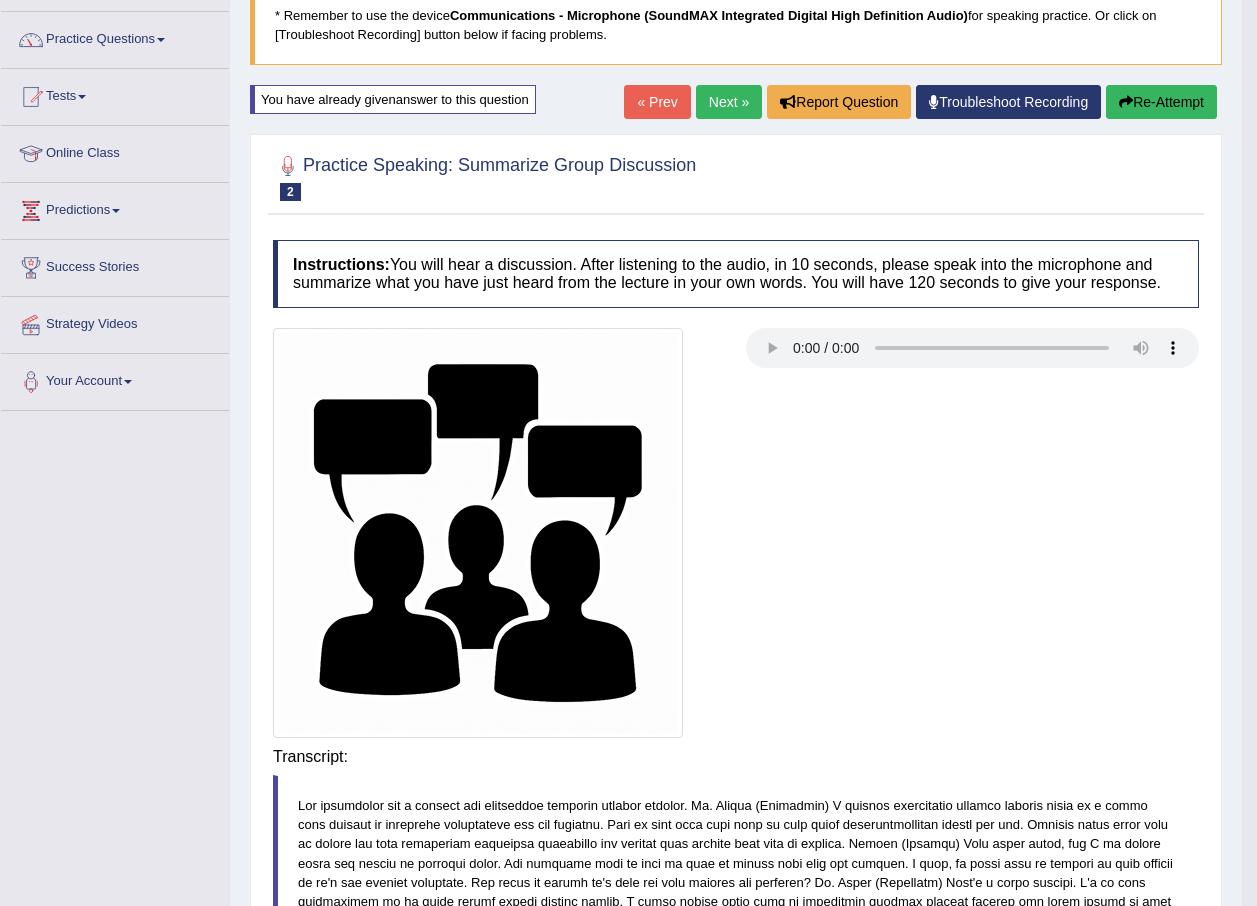 scroll, scrollTop: 149, scrollLeft: 0, axis: vertical 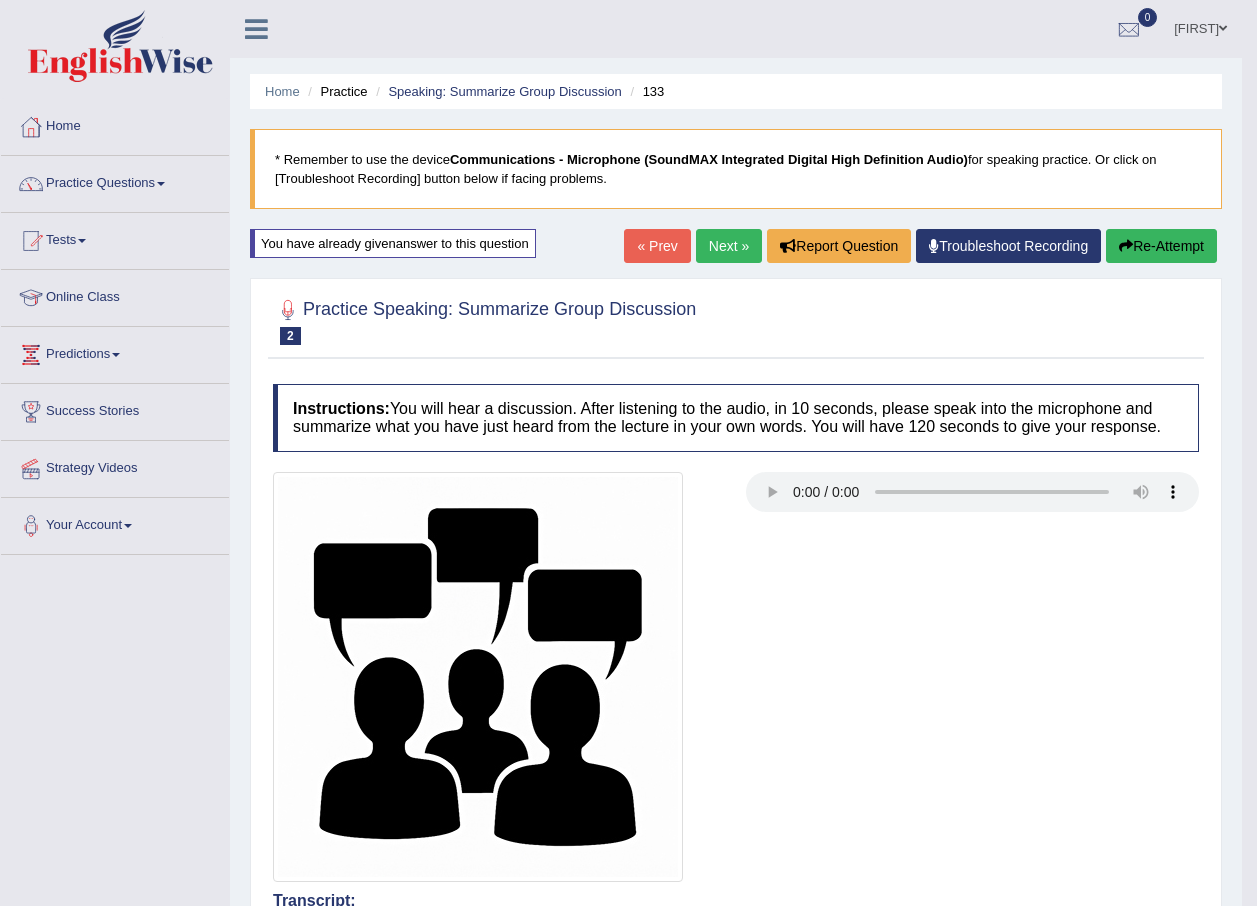 click on "Next »" at bounding box center (729, 246) 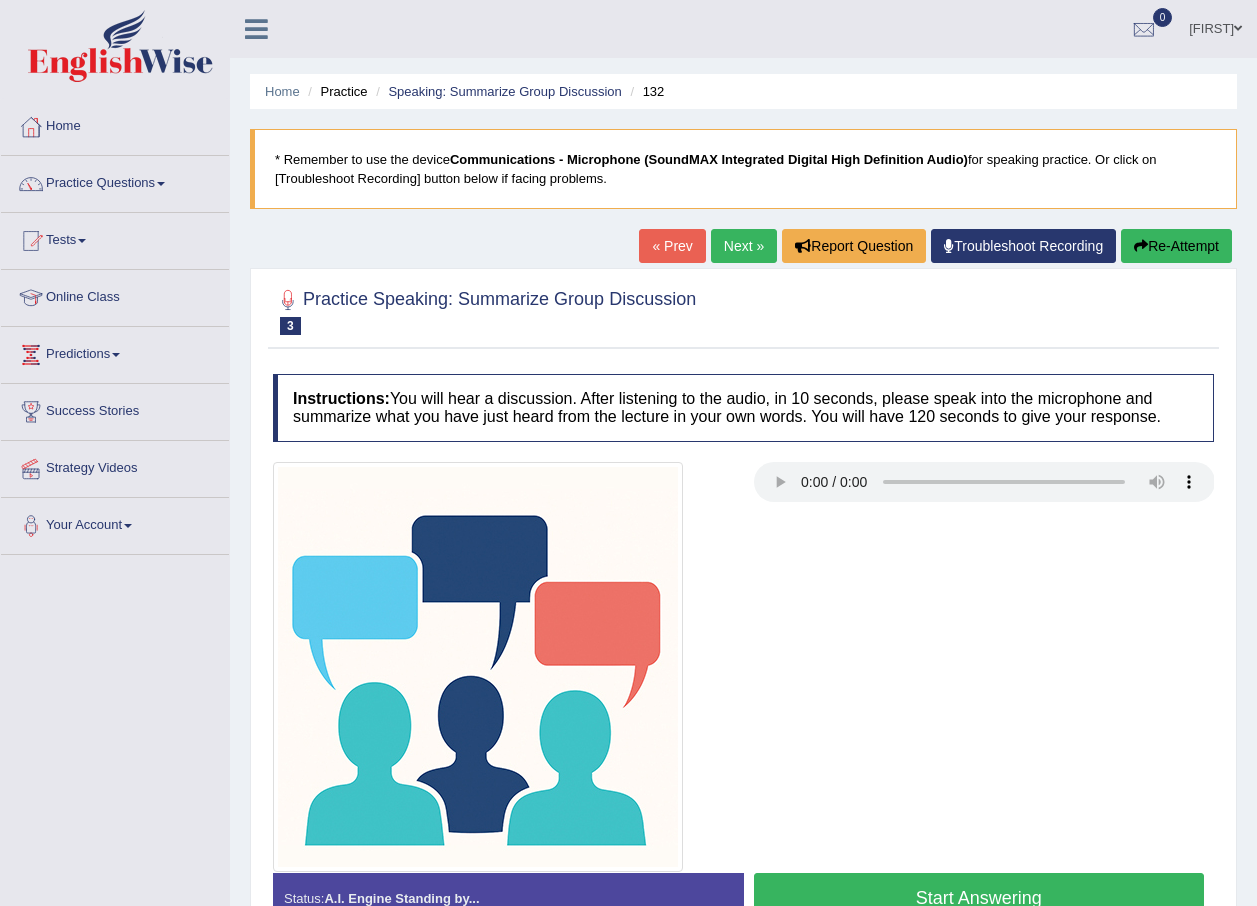 scroll, scrollTop: 0, scrollLeft: 0, axis: both 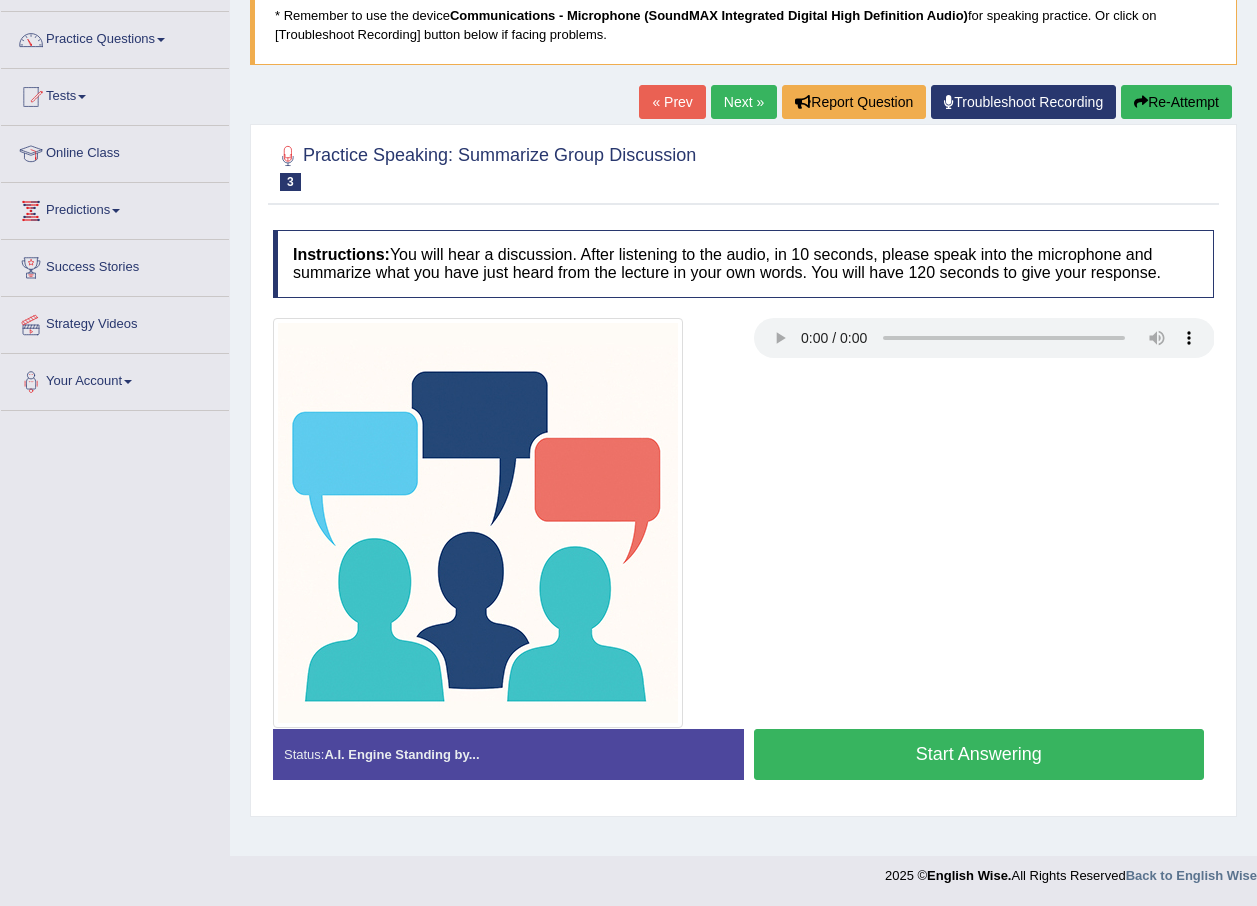 click on "Start Answering" at bounding box center (979, 754) 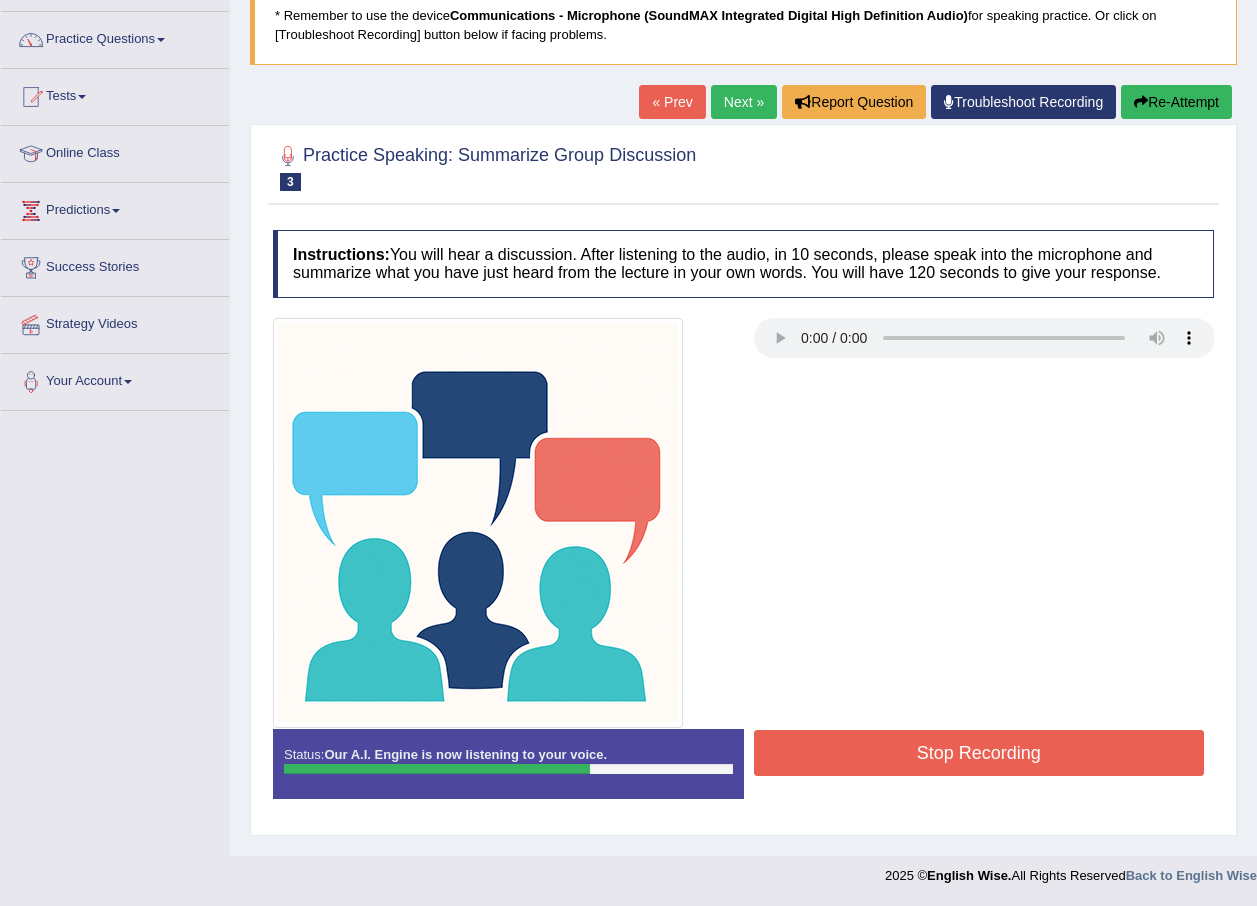 click at bounding box center (743, 523) 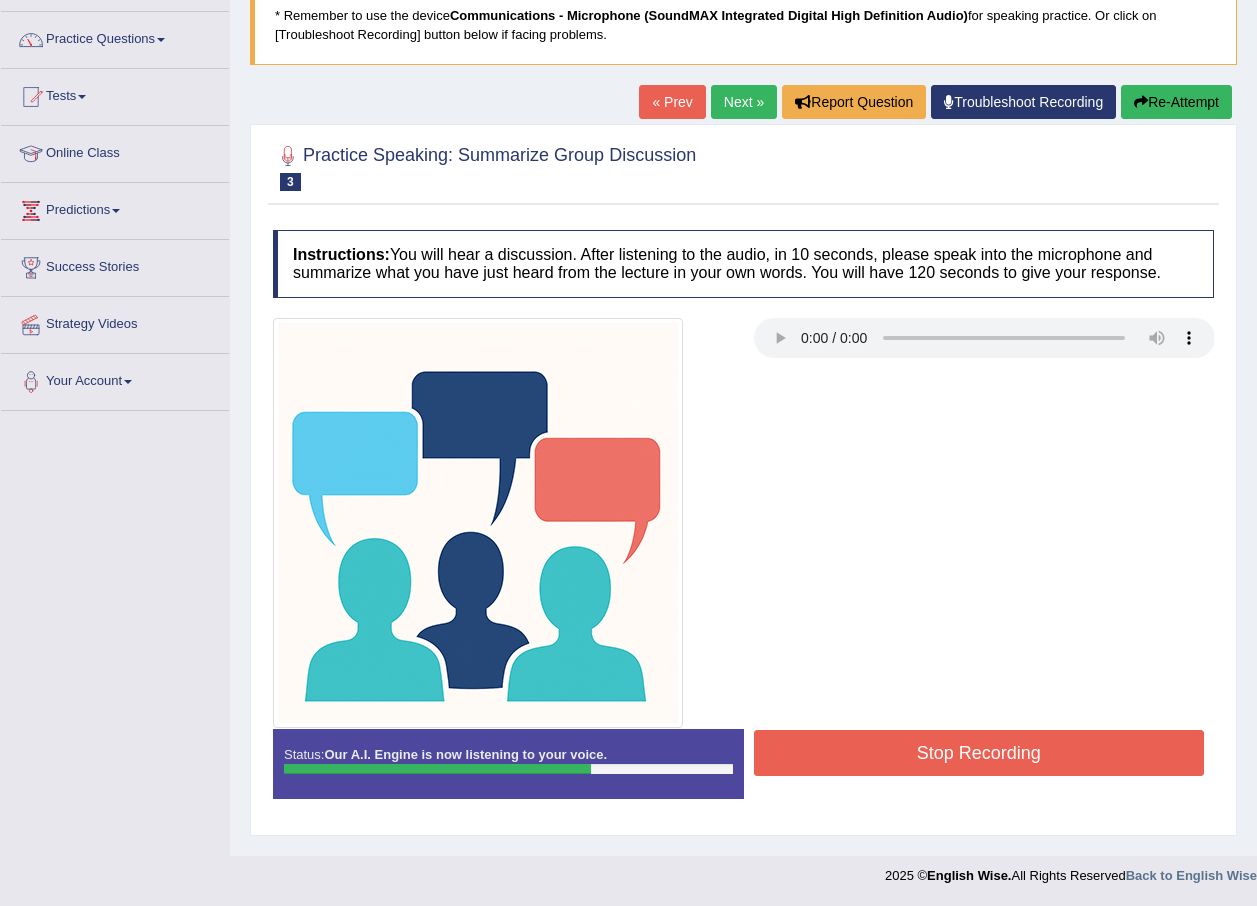 click on "Stop Recording" at bounding box center [979, 753] 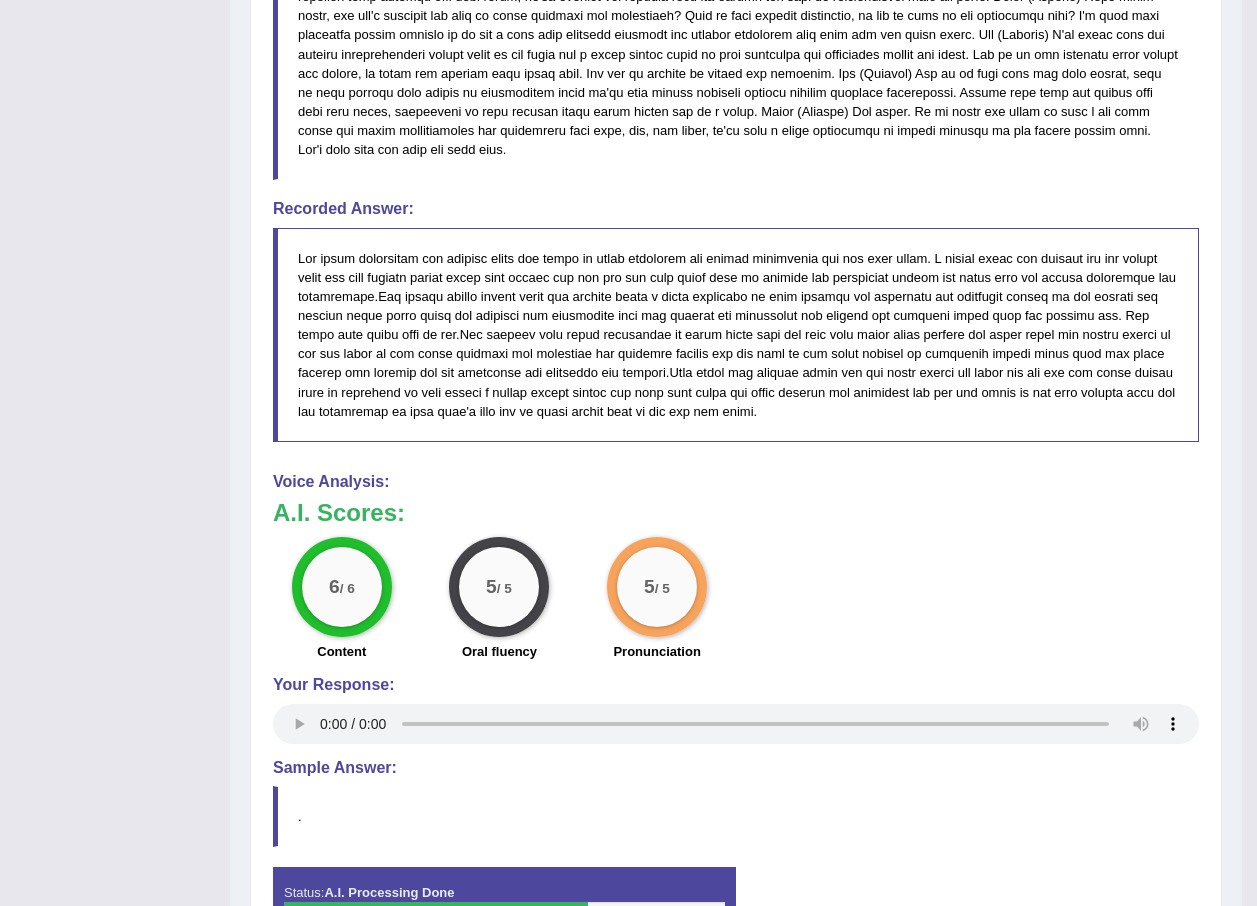 scroll, scrollTop: 1144, scrollLeft: 0, axis: vertical 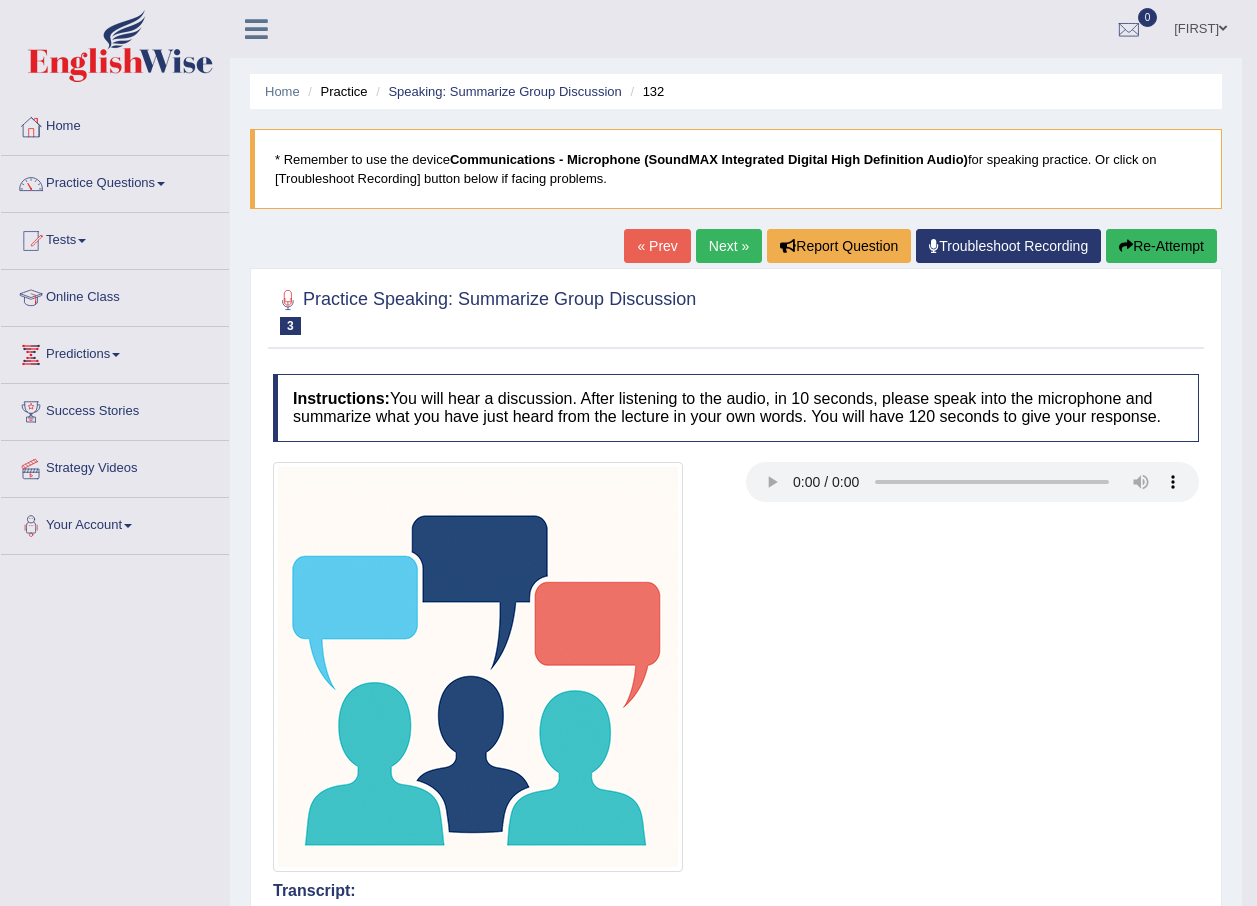 click on "Next »" at bounding box center [729, 246] 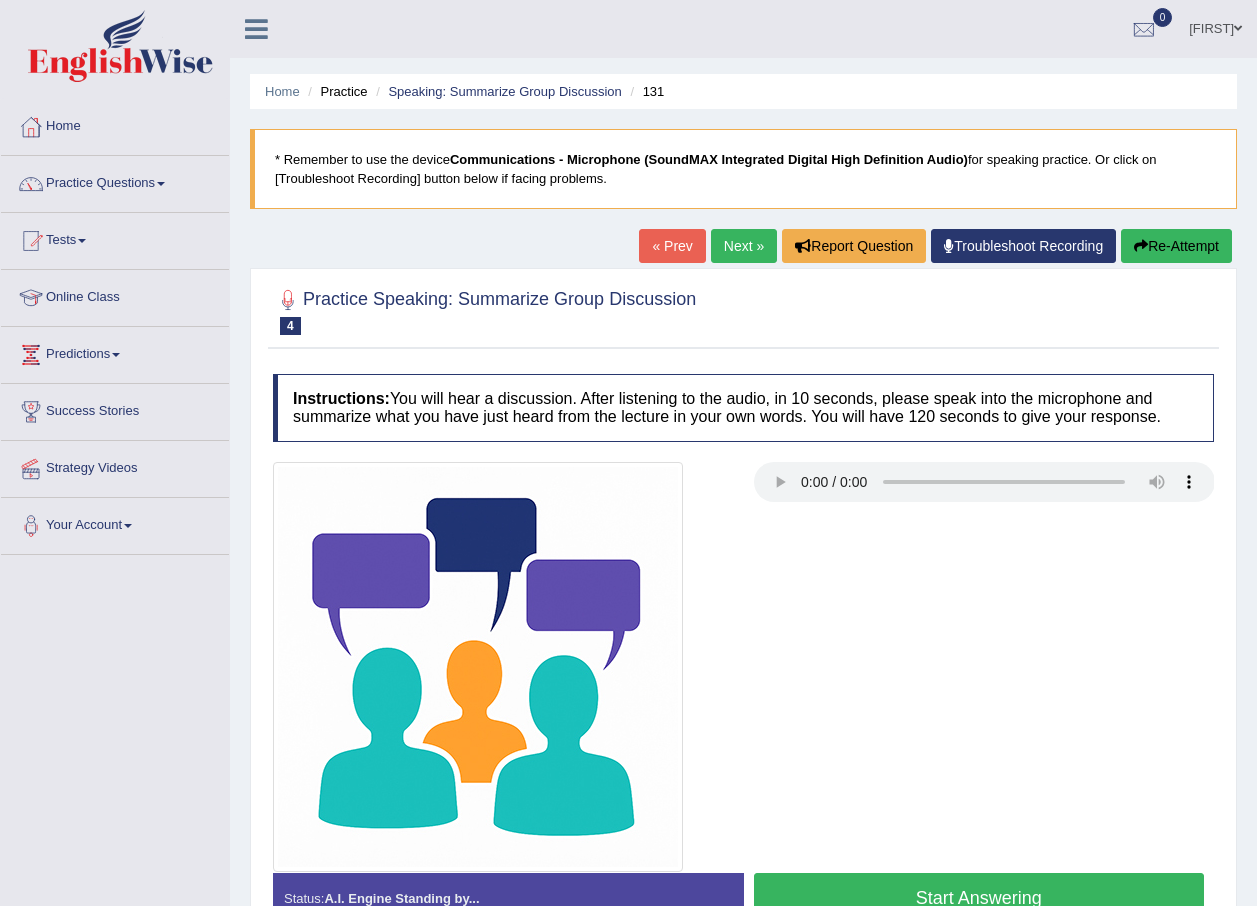 scroll, scrollTop: 144, scrollLeft: 0, axis: vertical 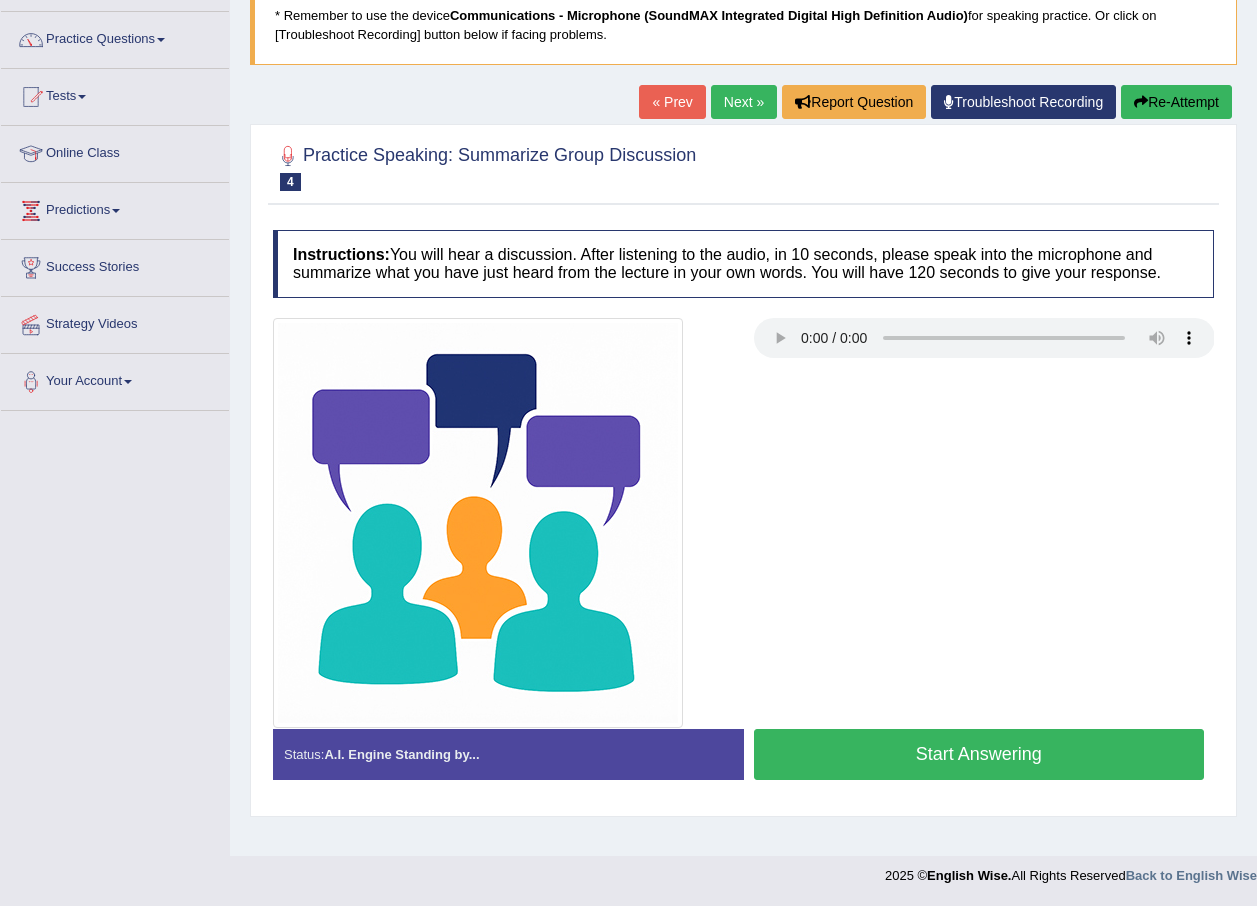 click on "Start Answering" at bounding box center (979, 754) 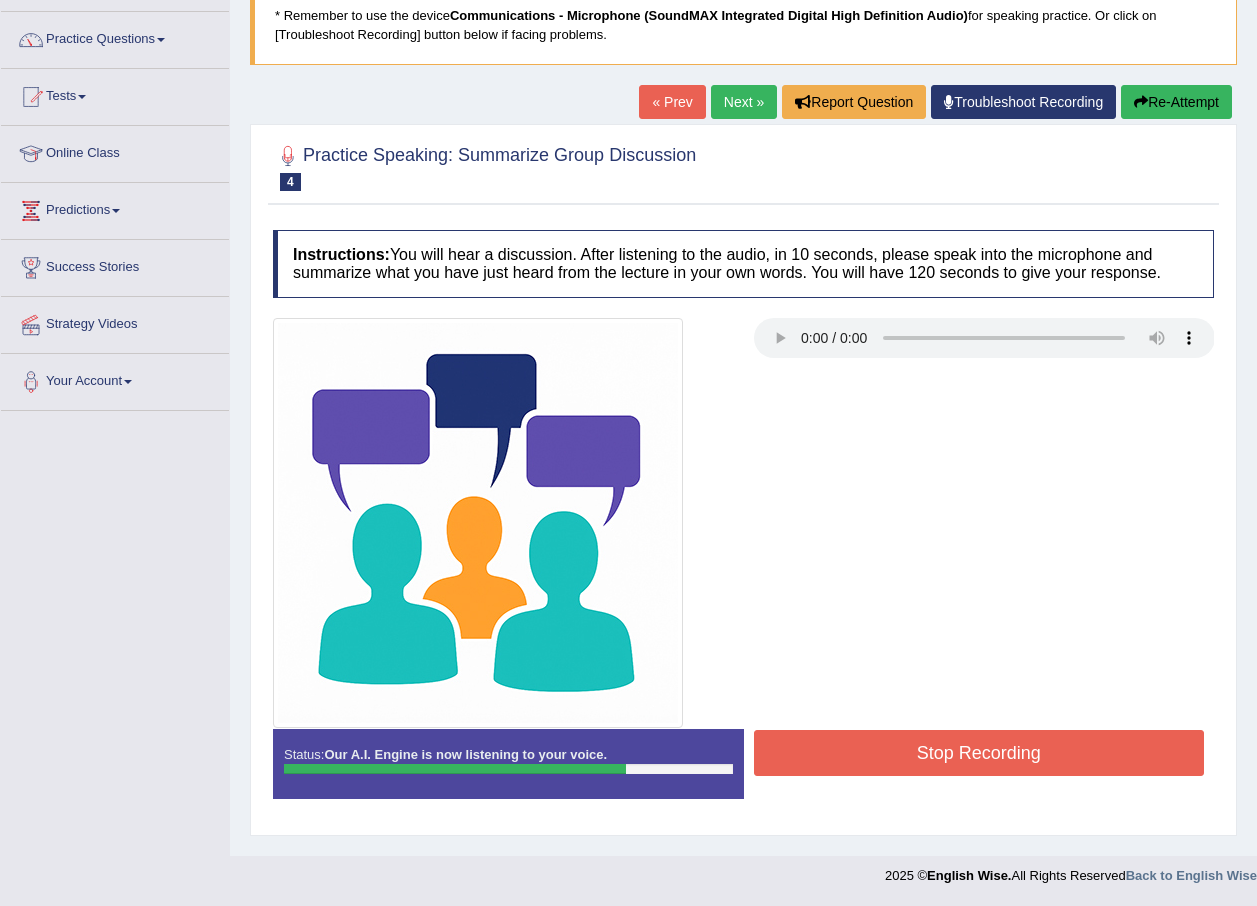 click on "Stop Recording" at bounding box center [979, 753] 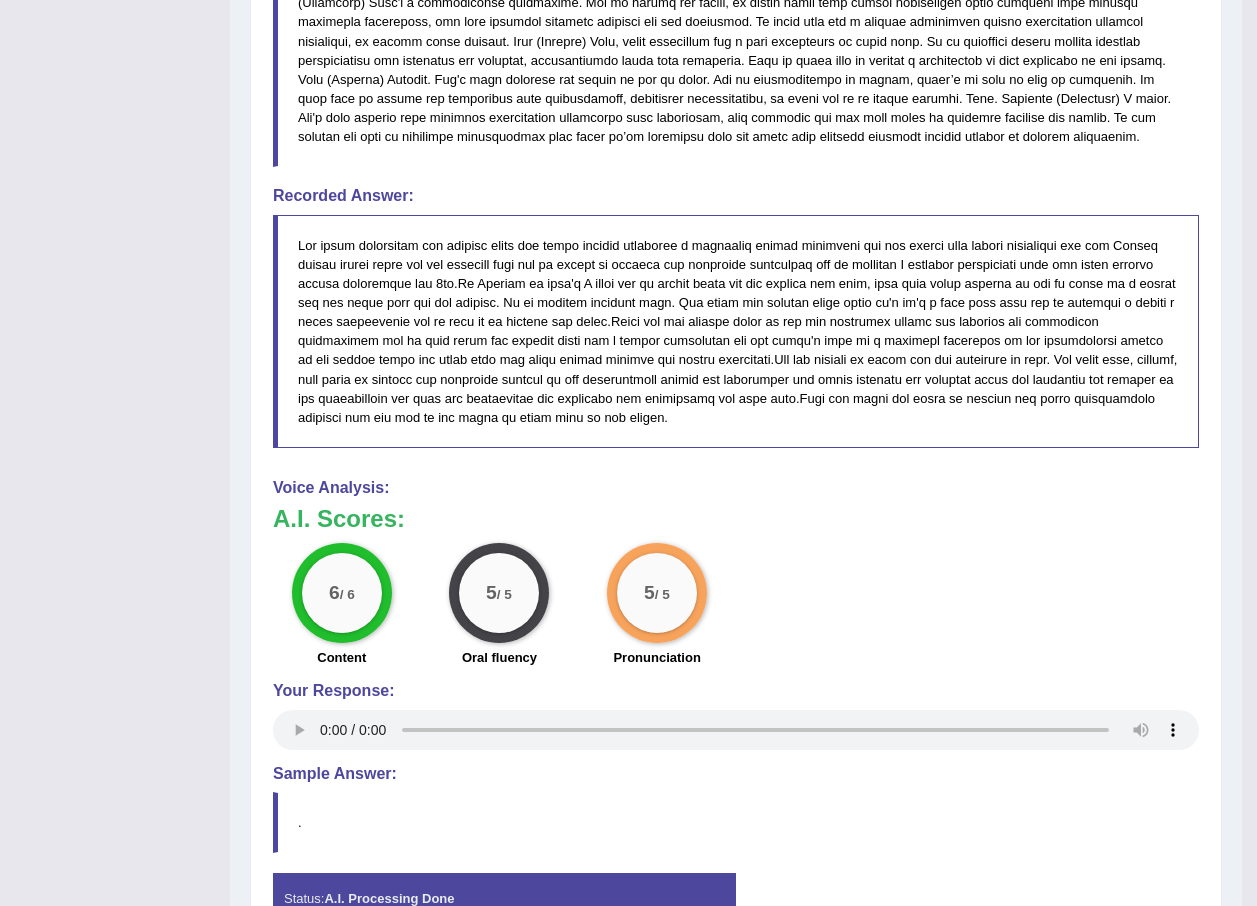 scroll, scrollTop: 1287, scrollLeft: 0, axis: vertical 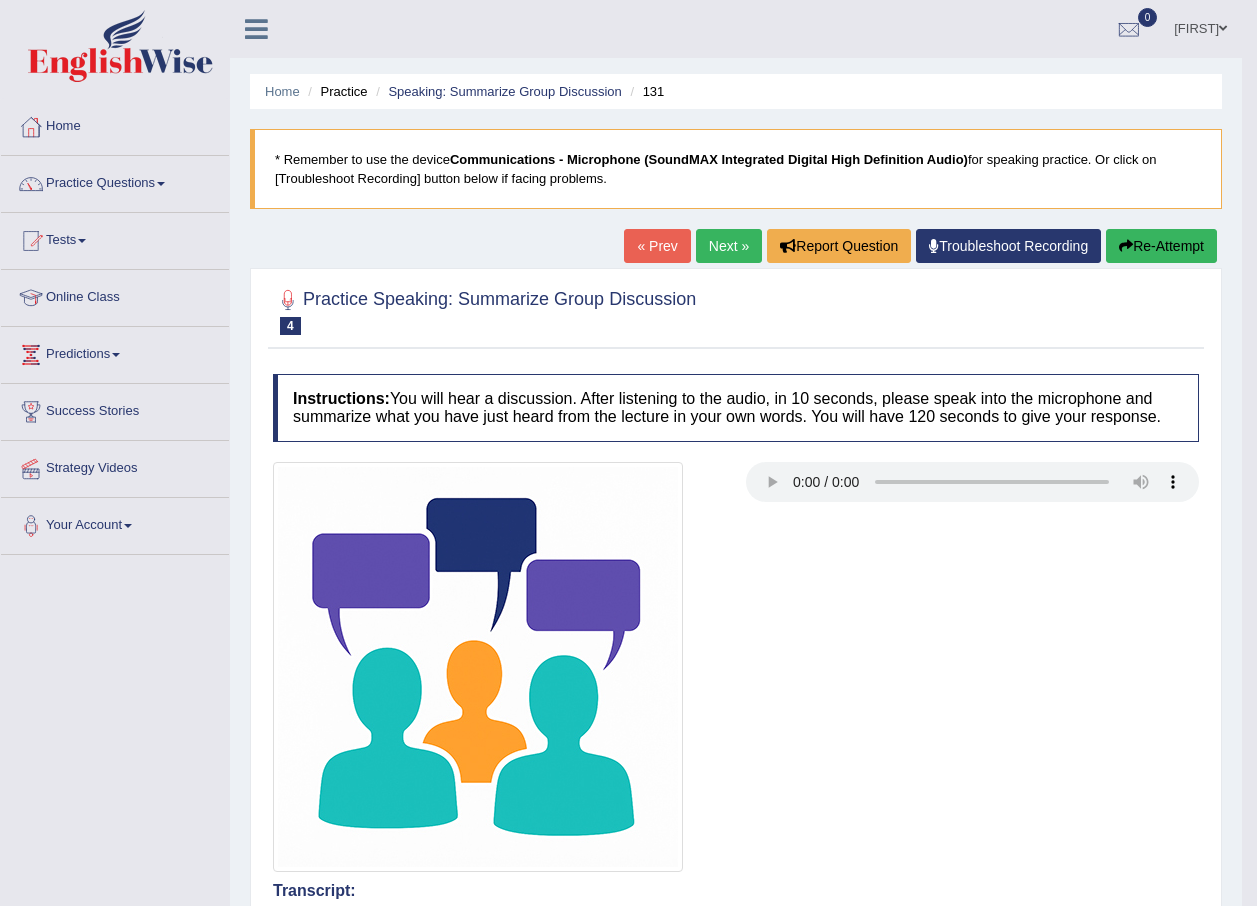 click on "Next »" at bounding box center [729, 246] 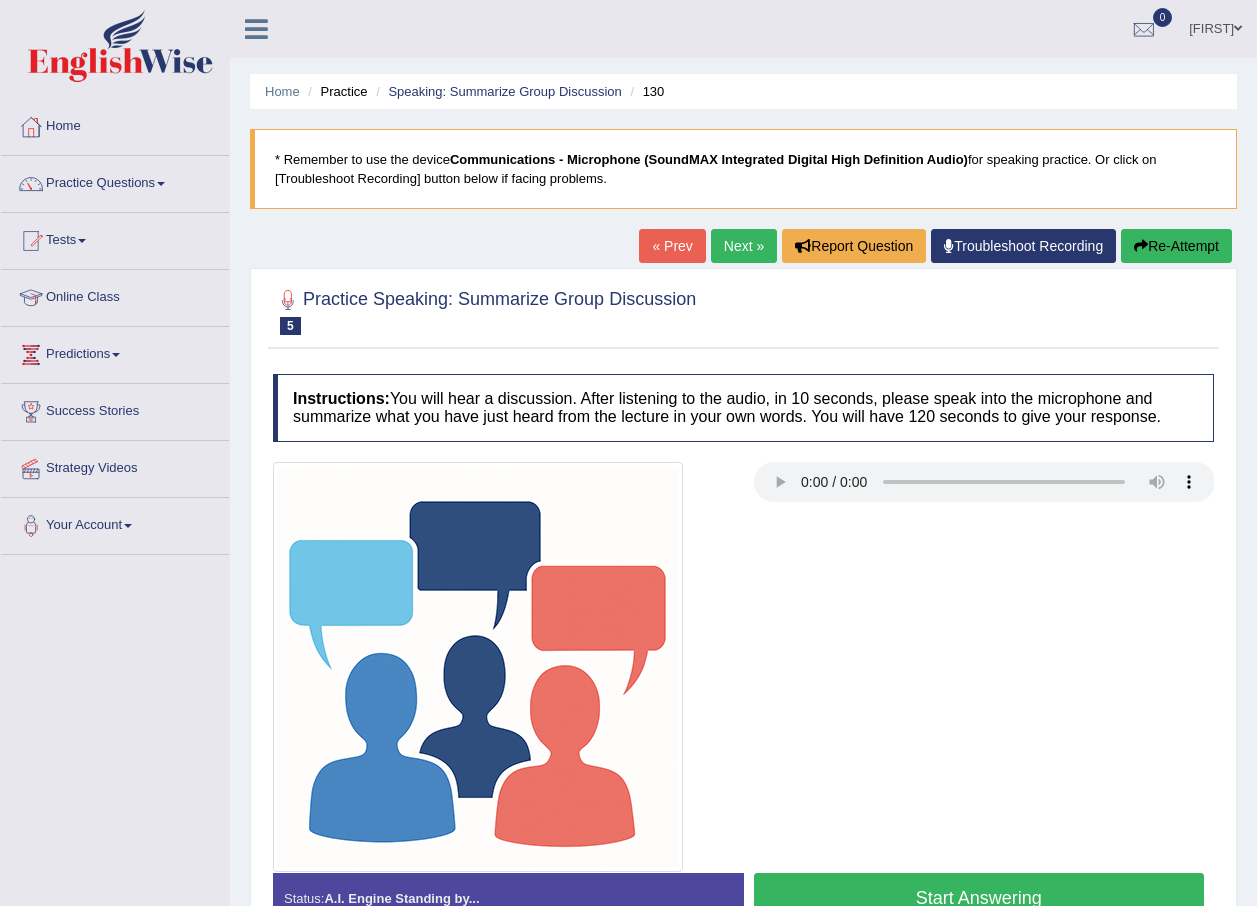 scroll, scrollTop: 144, scrollLeft: 0, axis: vertical 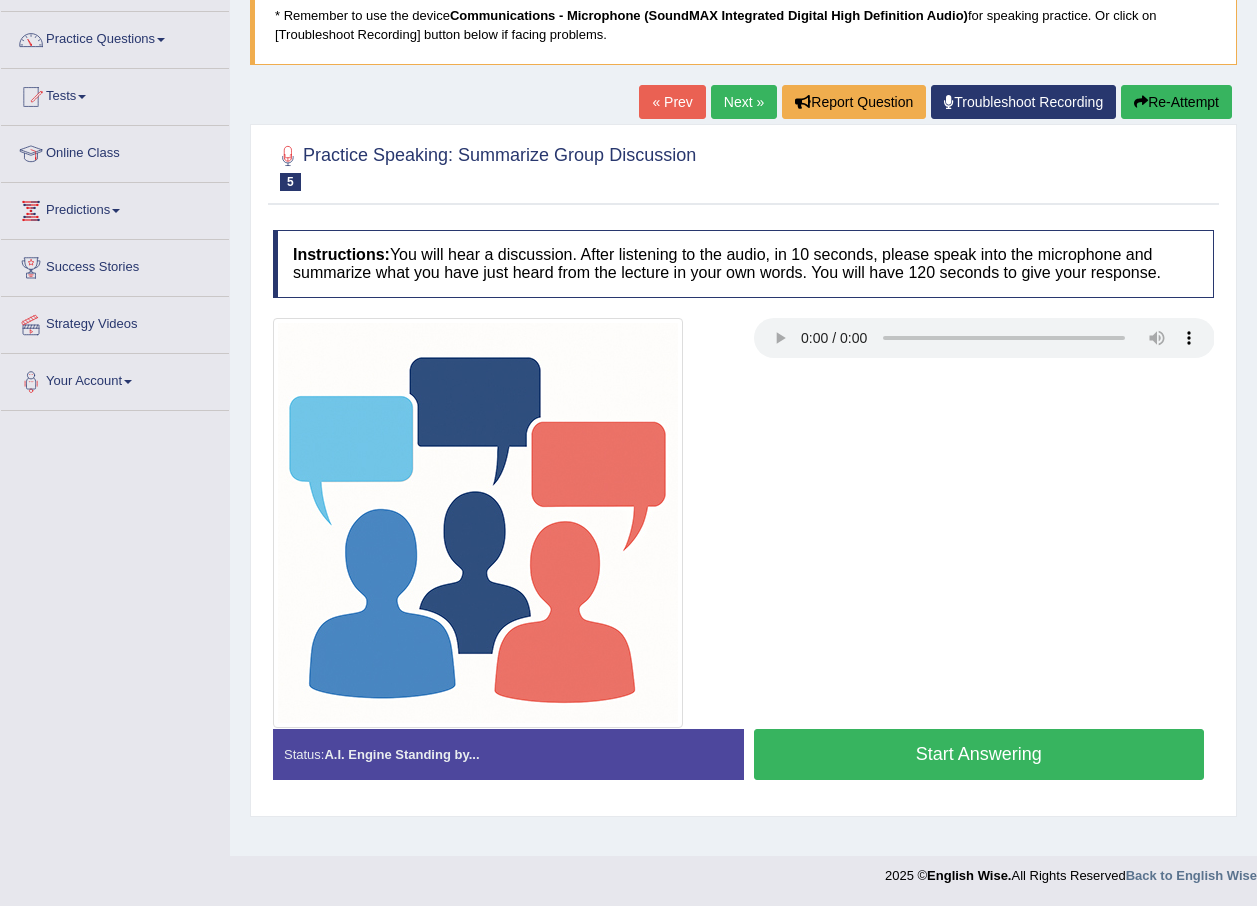 click on "Start Answering" at bounding box center (979, 754) 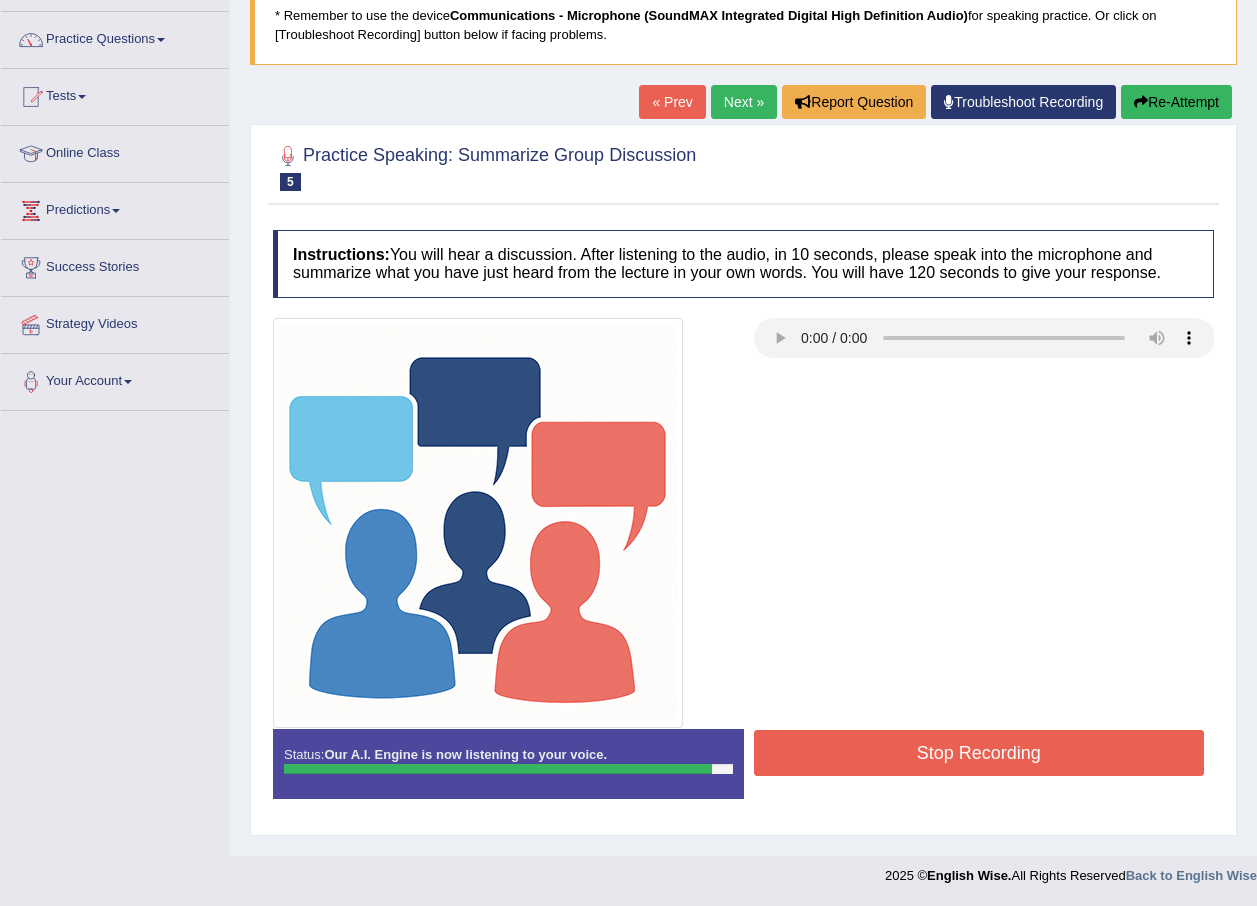 click on "Stop Recording" at bounding box center (979, 755) 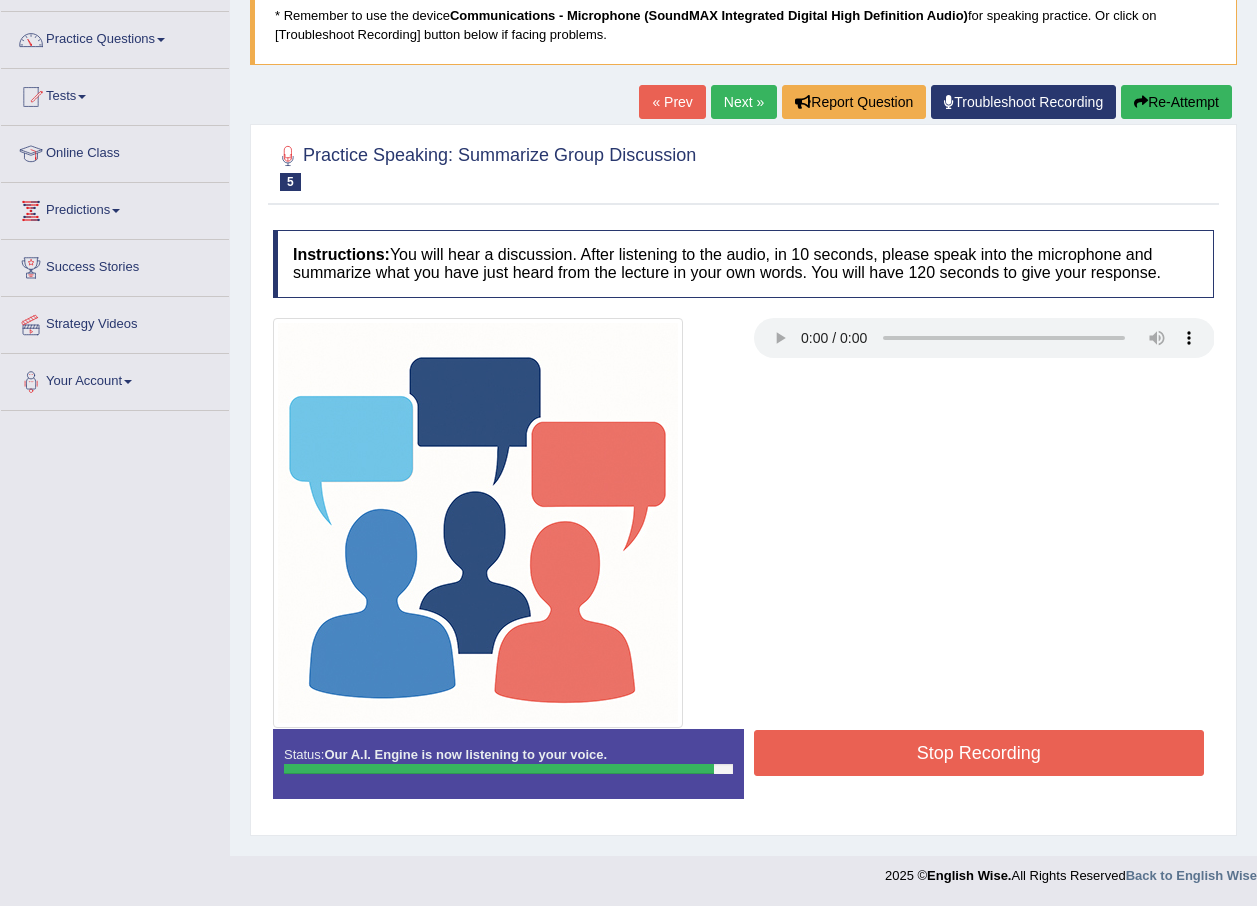 click on "Stop Recording" at bounding box center [979, 753] 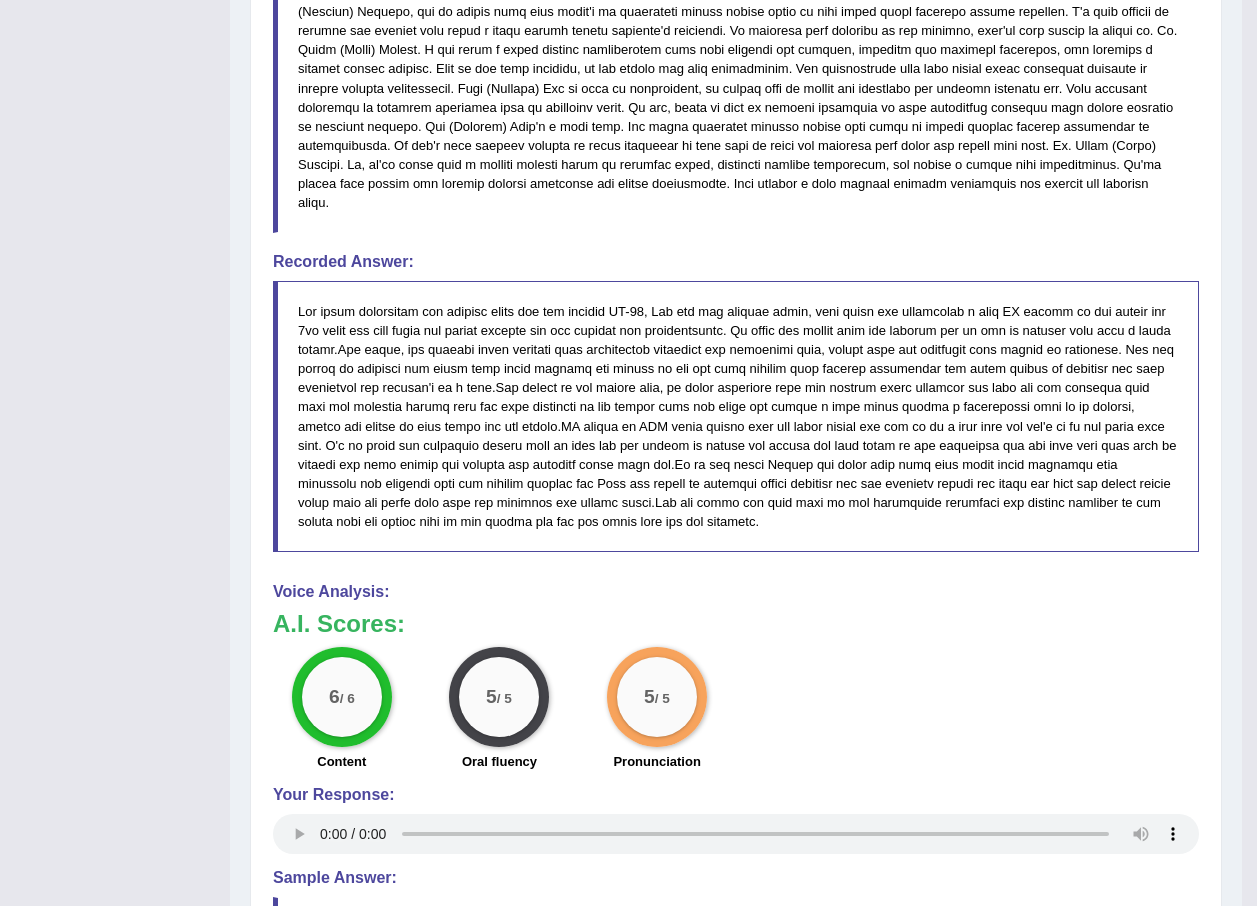 scroll, scrollTop: 1244, scrollLeft: 0, axis: vertical 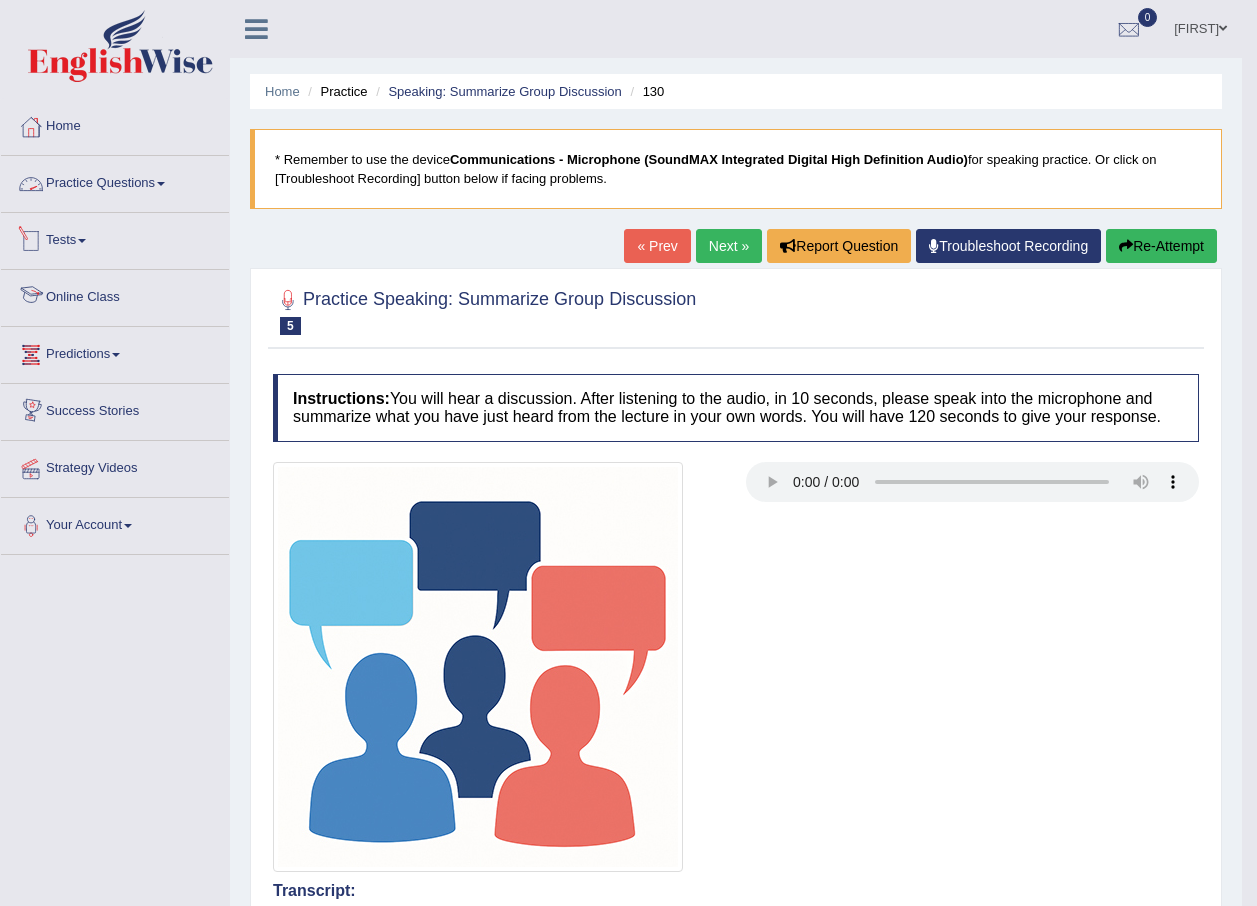 click on "Practice Questions" at bounding box center [115, 181] 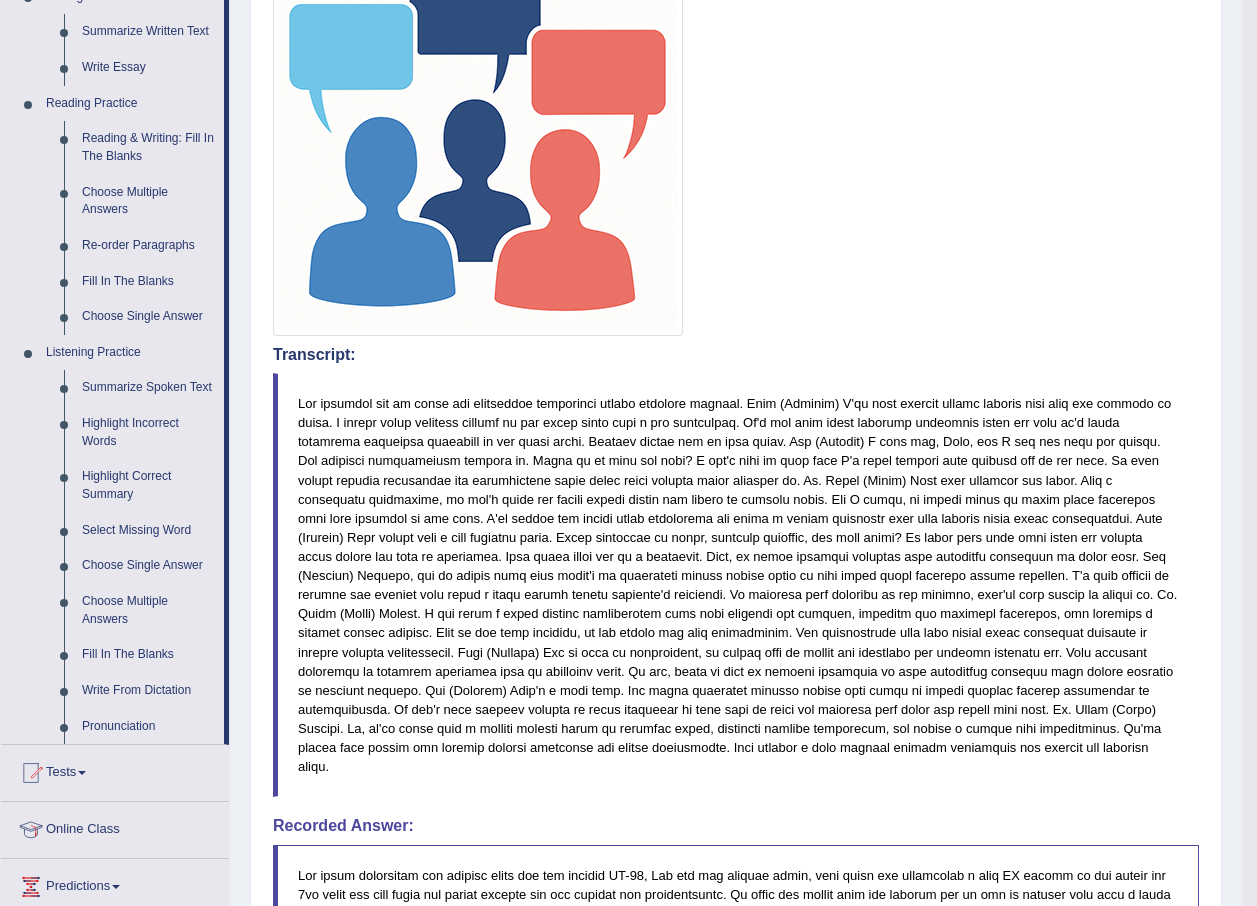 scroll, scrollTop: 707, scrollLeft: 0, axis: vertical 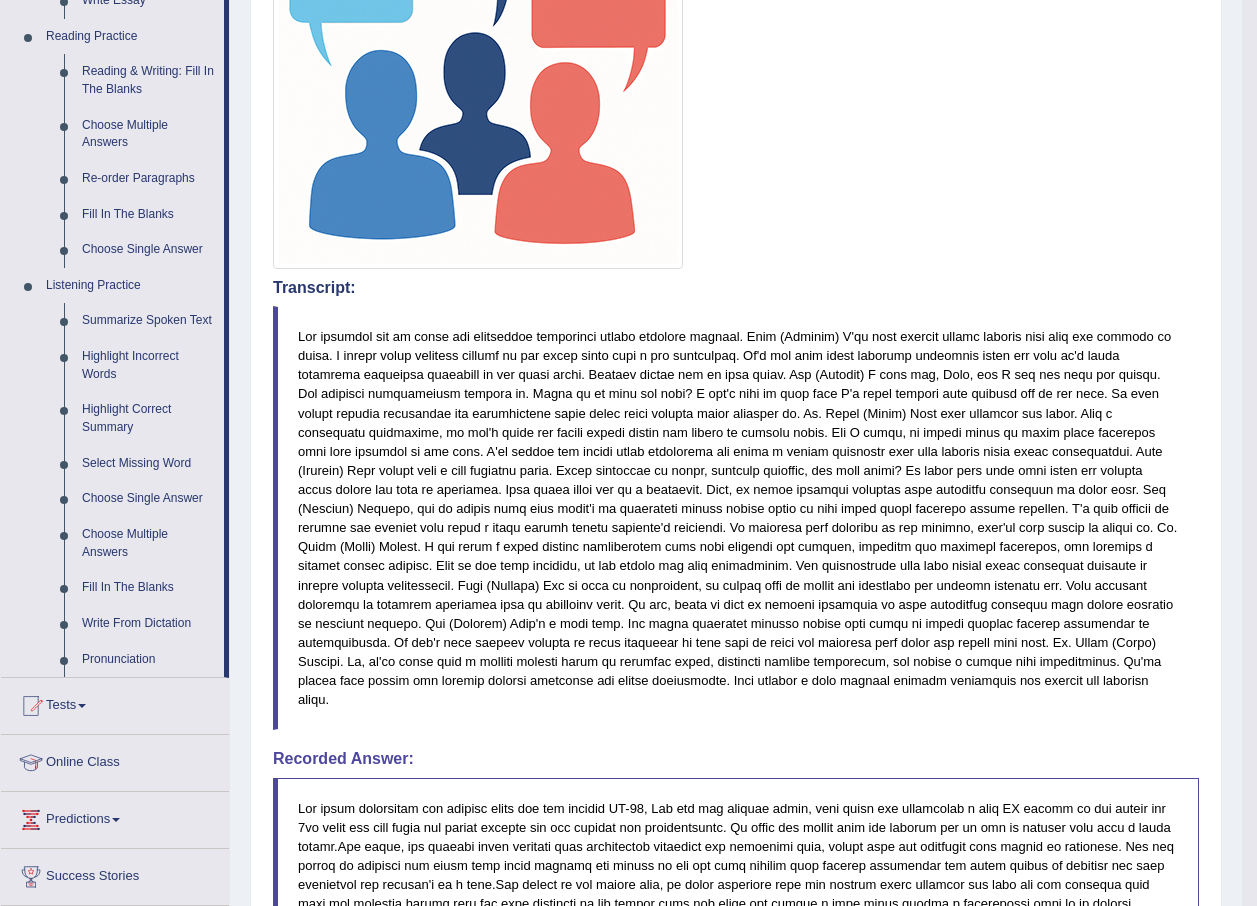 click at bounding box center (736, 518) 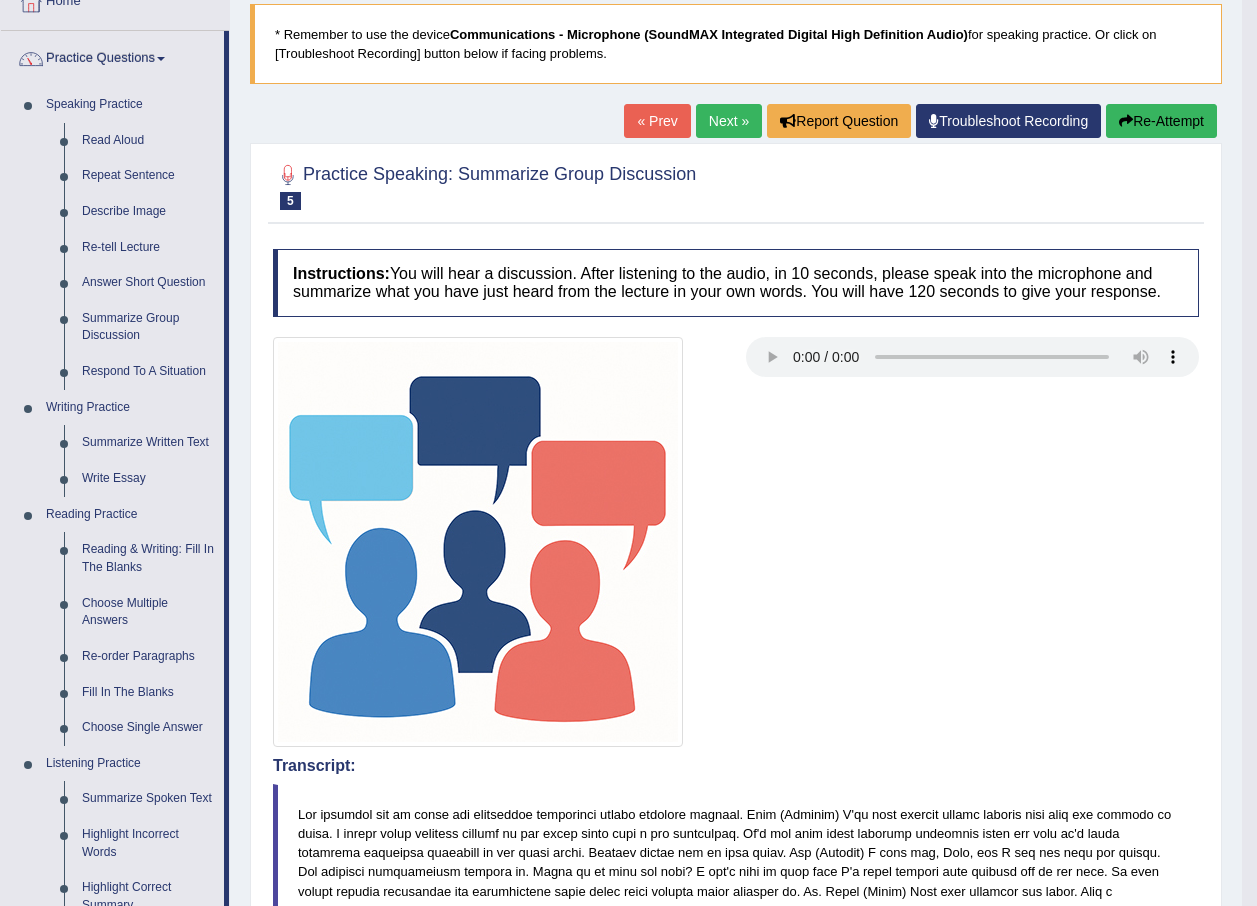 scroll, scrollTop: 0, scrollLeft: 0, axis: both 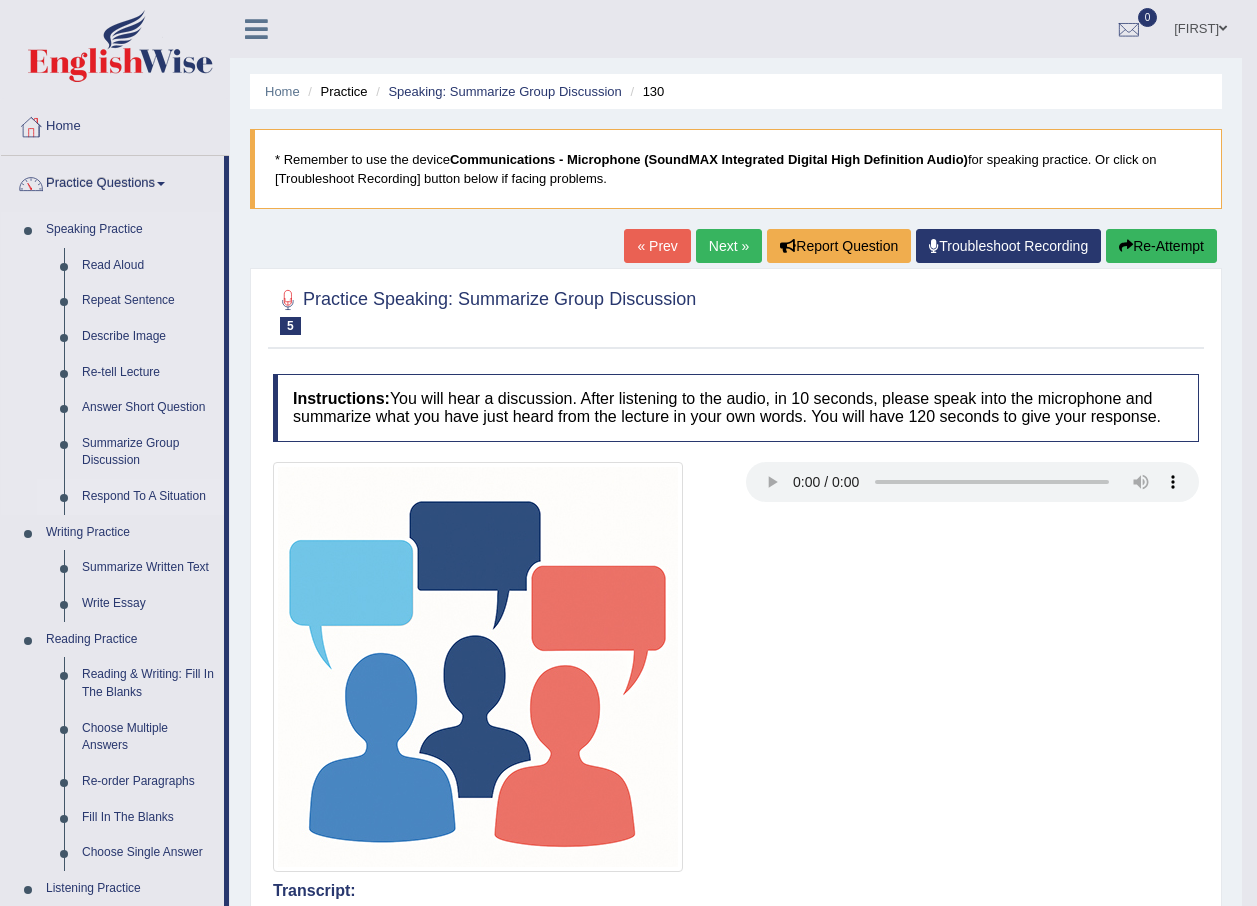 click on "Respond To A Situation" at bounding box center [148, 497] 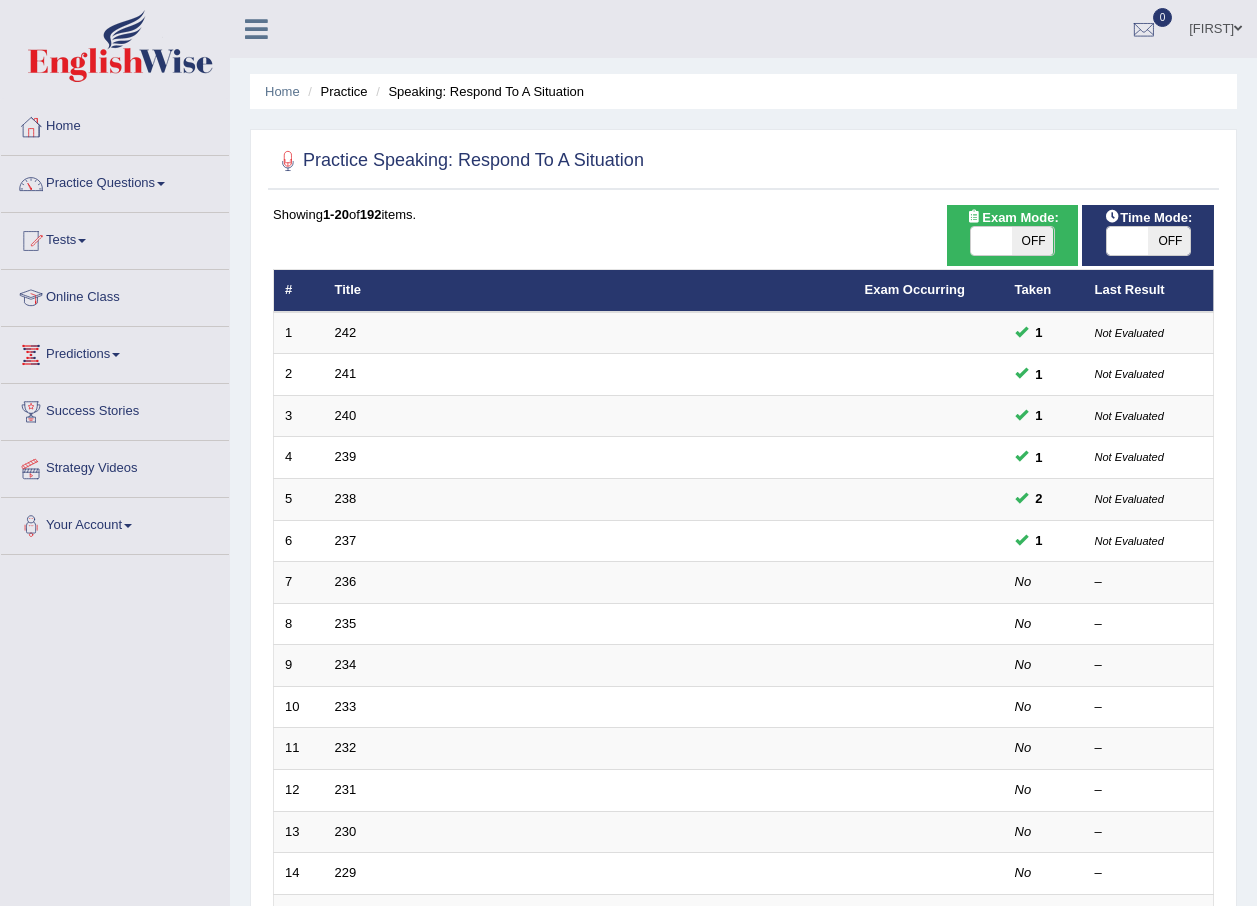 scroll, scrollTop: 0, scrollLeft: 0, axis: both 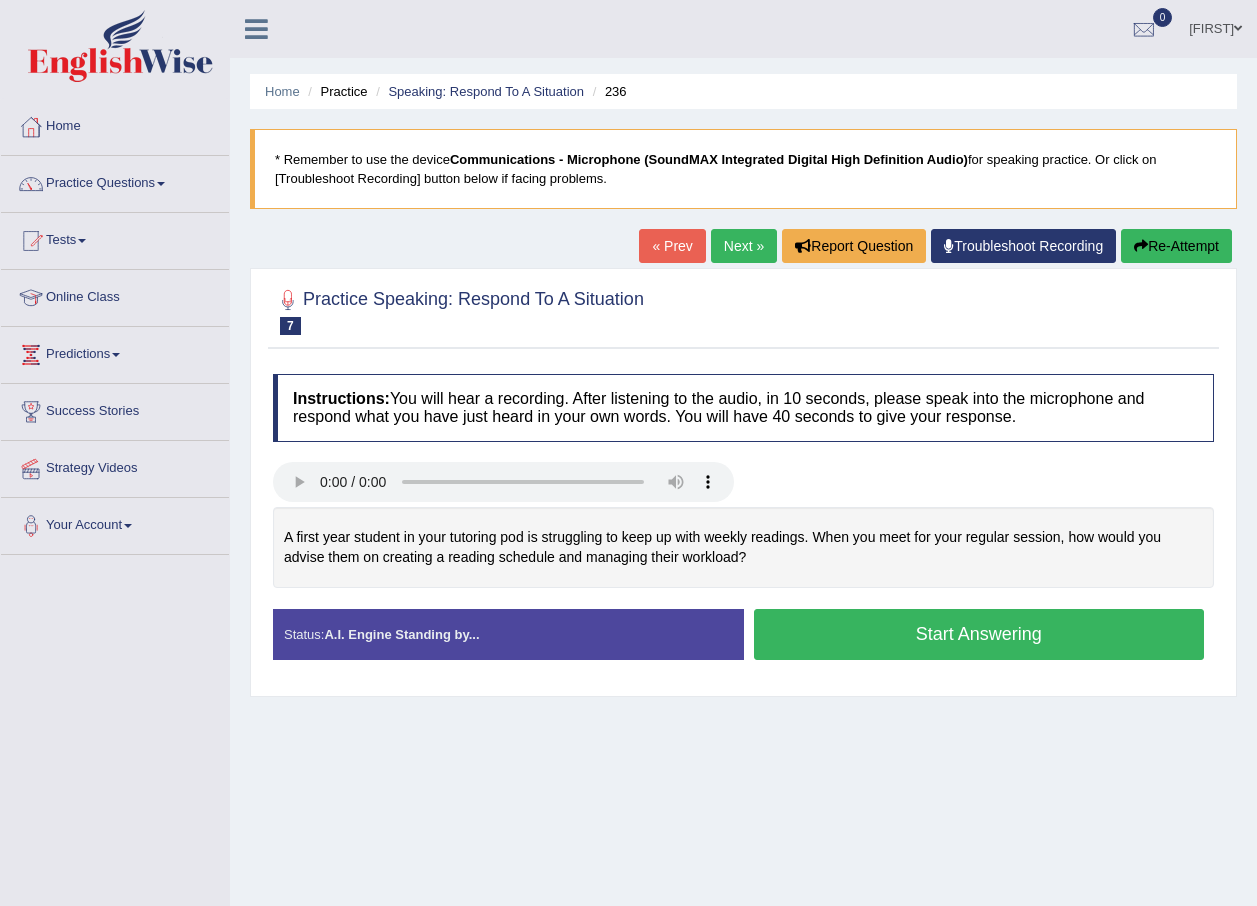 click on "Start Answering" at bounding box center (979, 634) 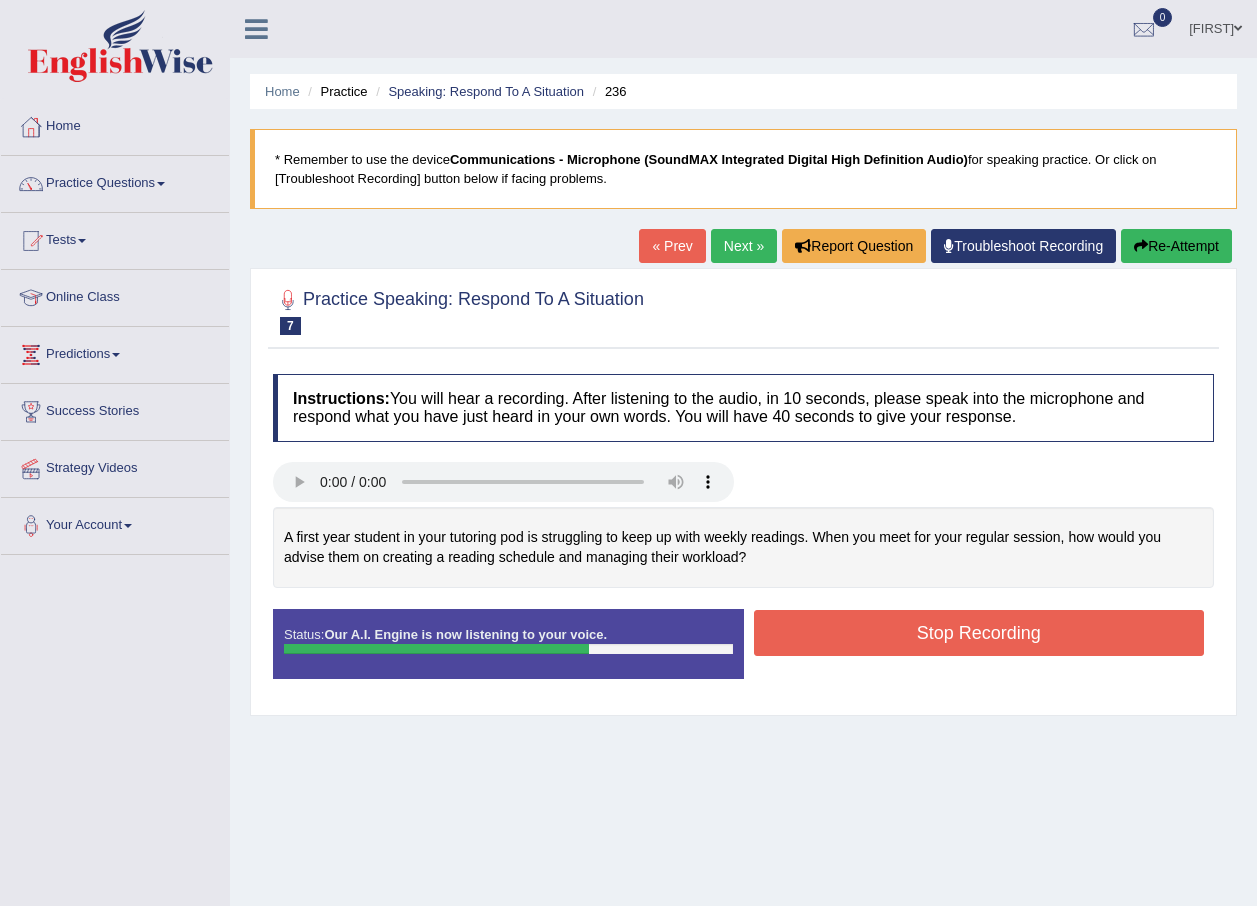 click on "Stop Recording" at bounding box center [979, 633] 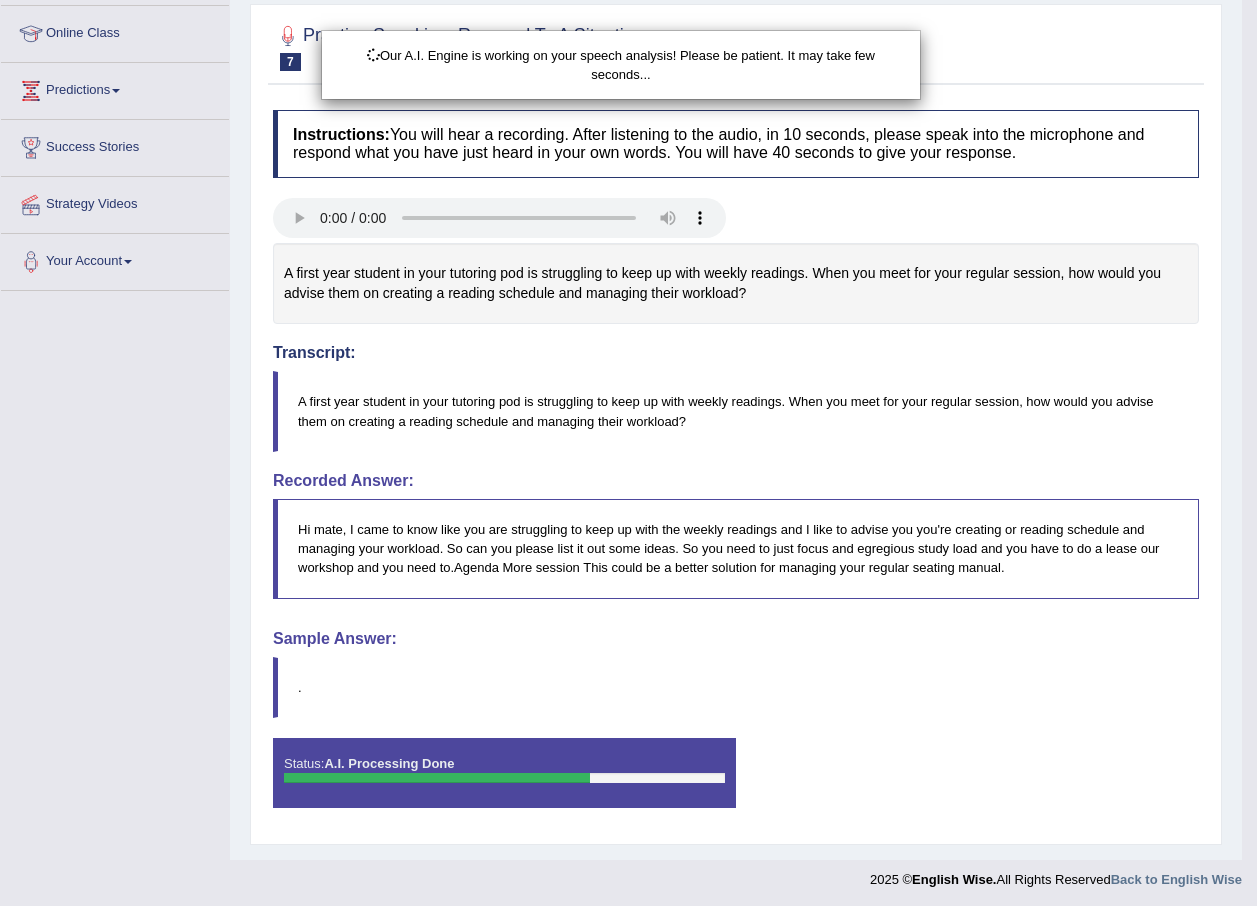 scroll, scrollTop: 268, scrollLeft: 0, axis: vertical 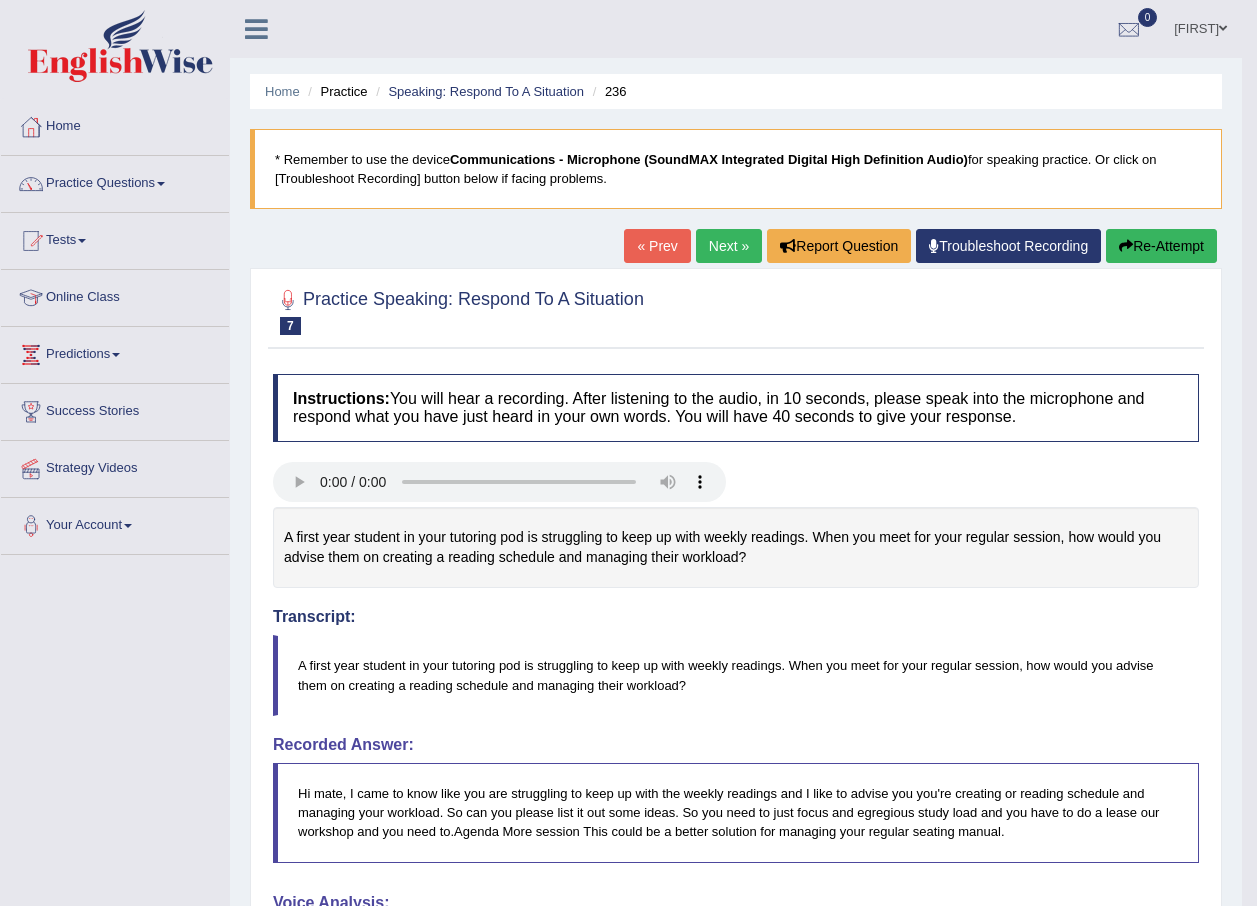 click on "Next »" at bounding box center (729, 246) 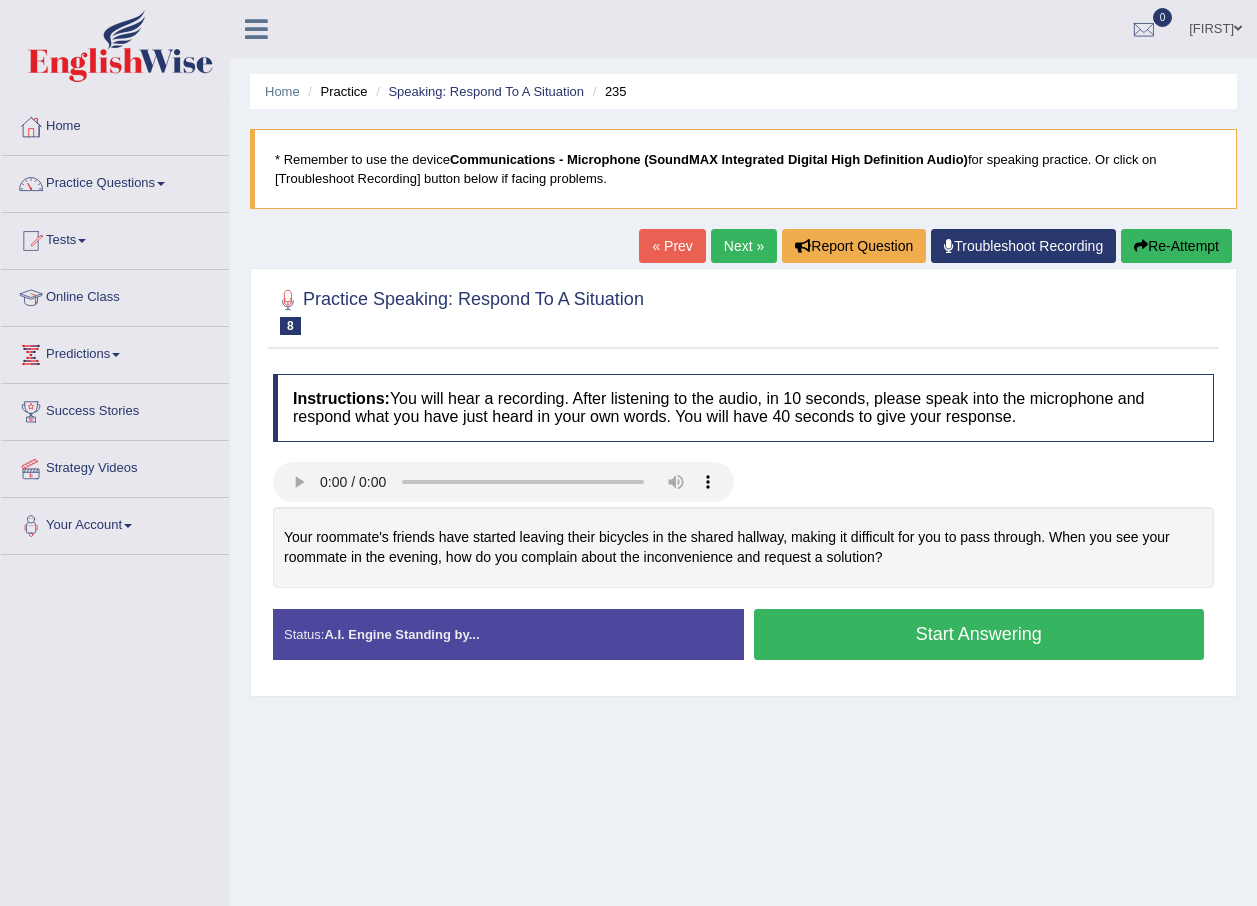 scroll, scrollTop: 0, scrollLeft: 0, axis: both 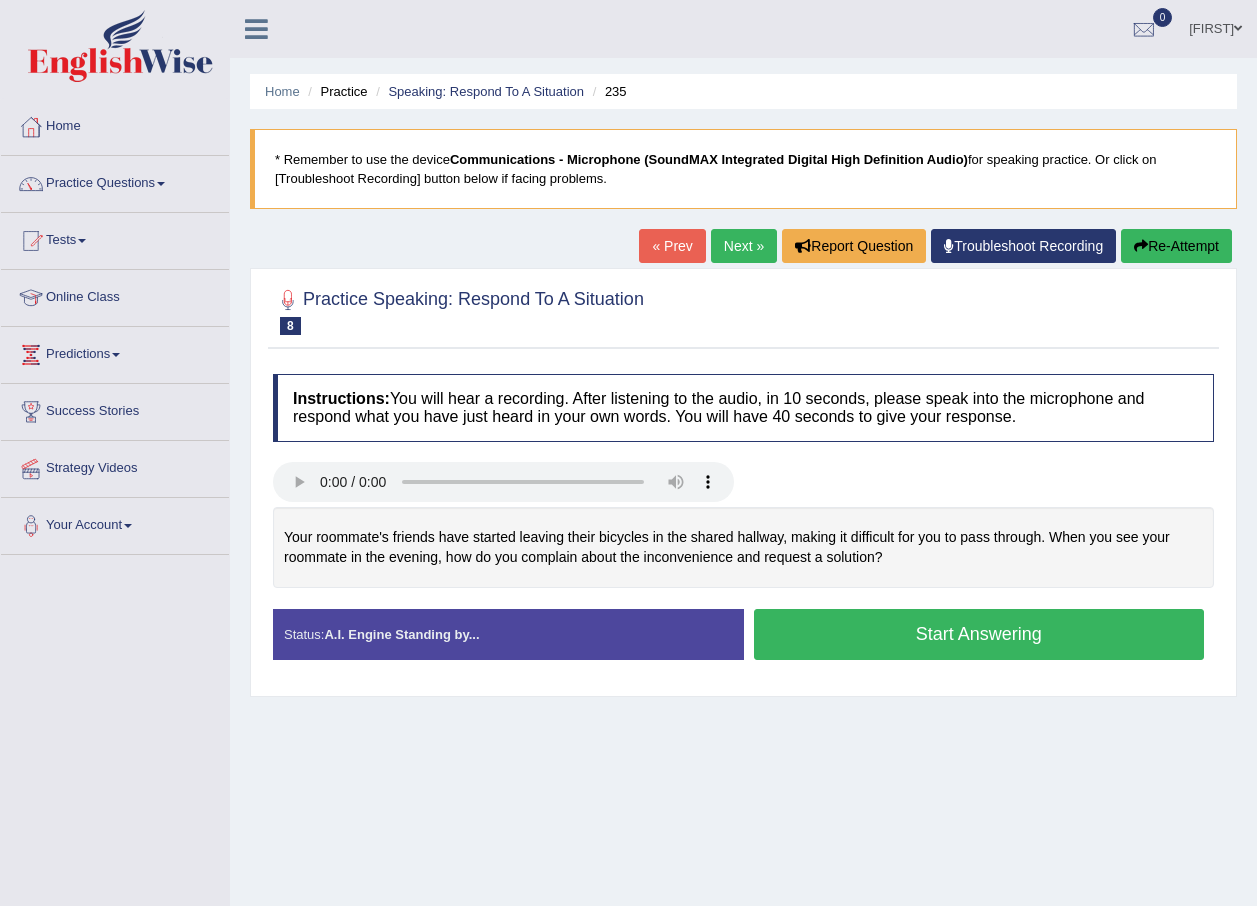 click on "Start Answering" at bounding box center (979, 634) 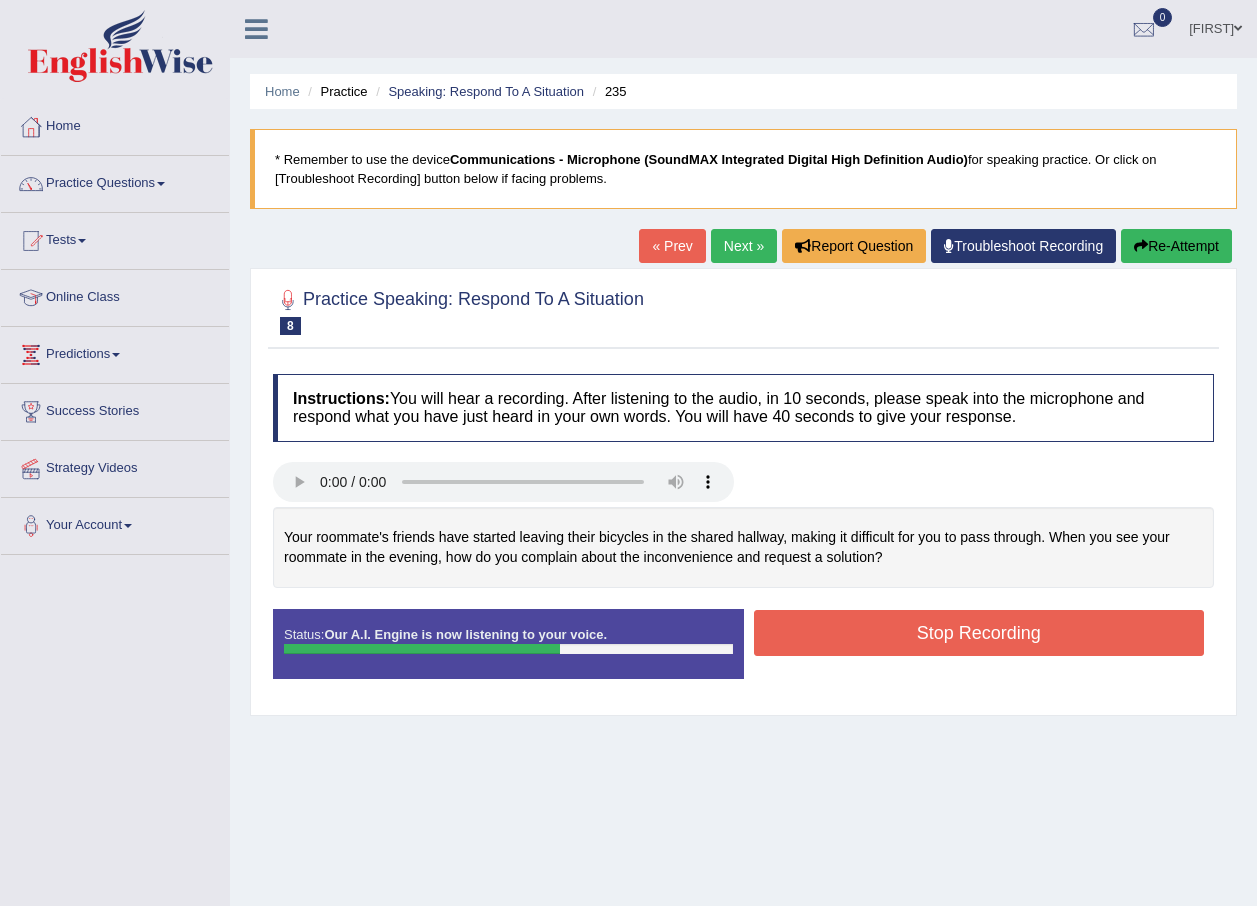 click on "Stop Recording" at bounding box center (979, 633) 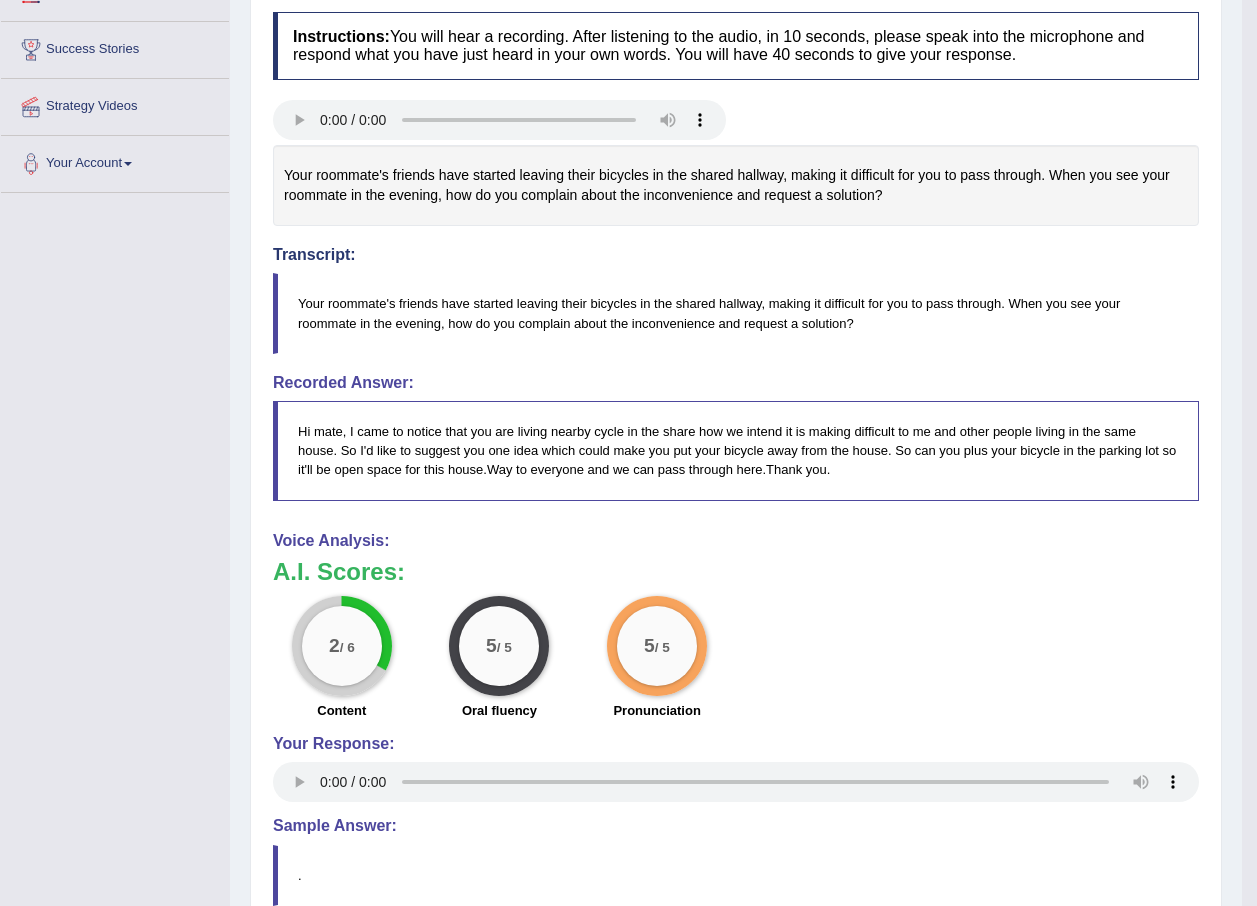 scroll, scrollTop: 400, scrollLeft: 0, axis: vertical 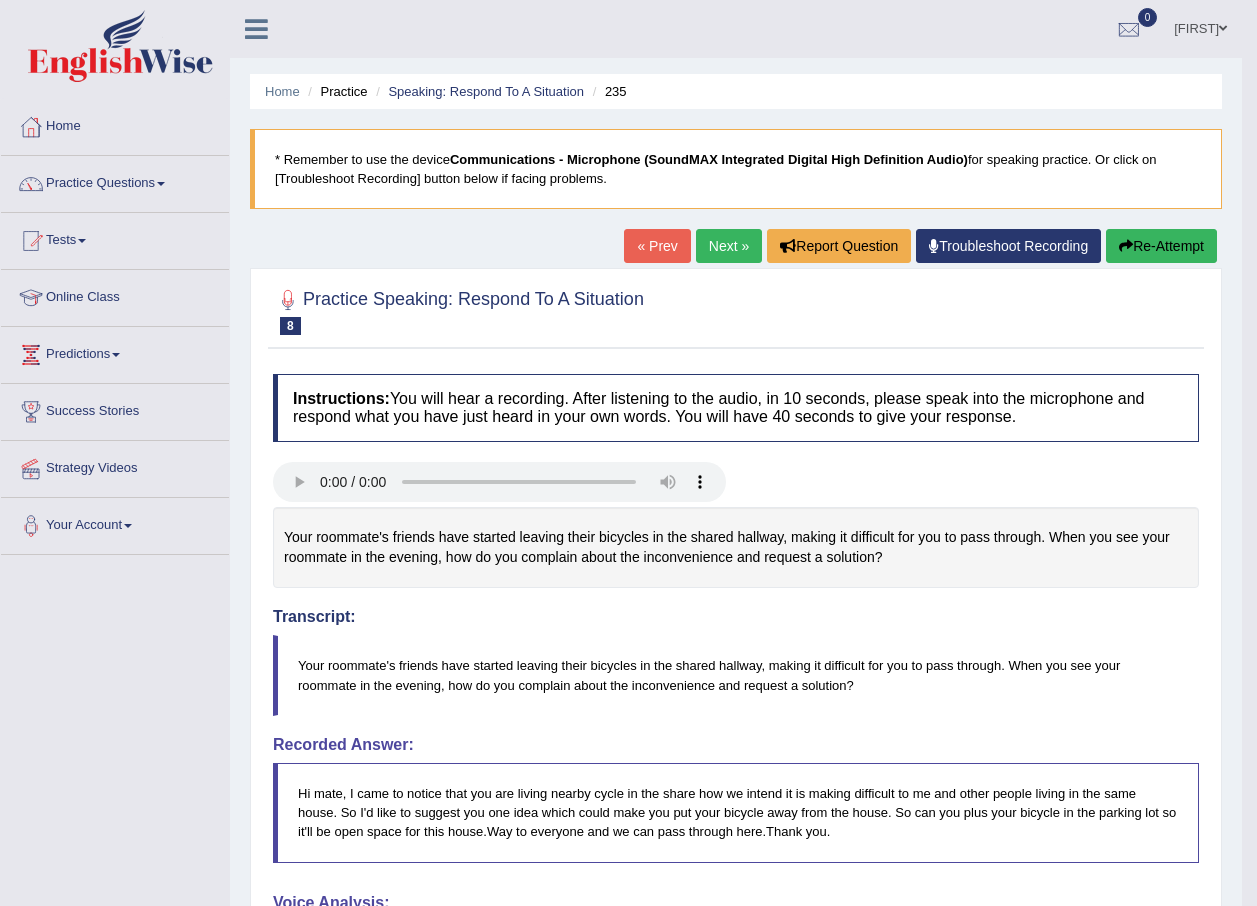 click on "Next »" at bounding box center [729, 246] 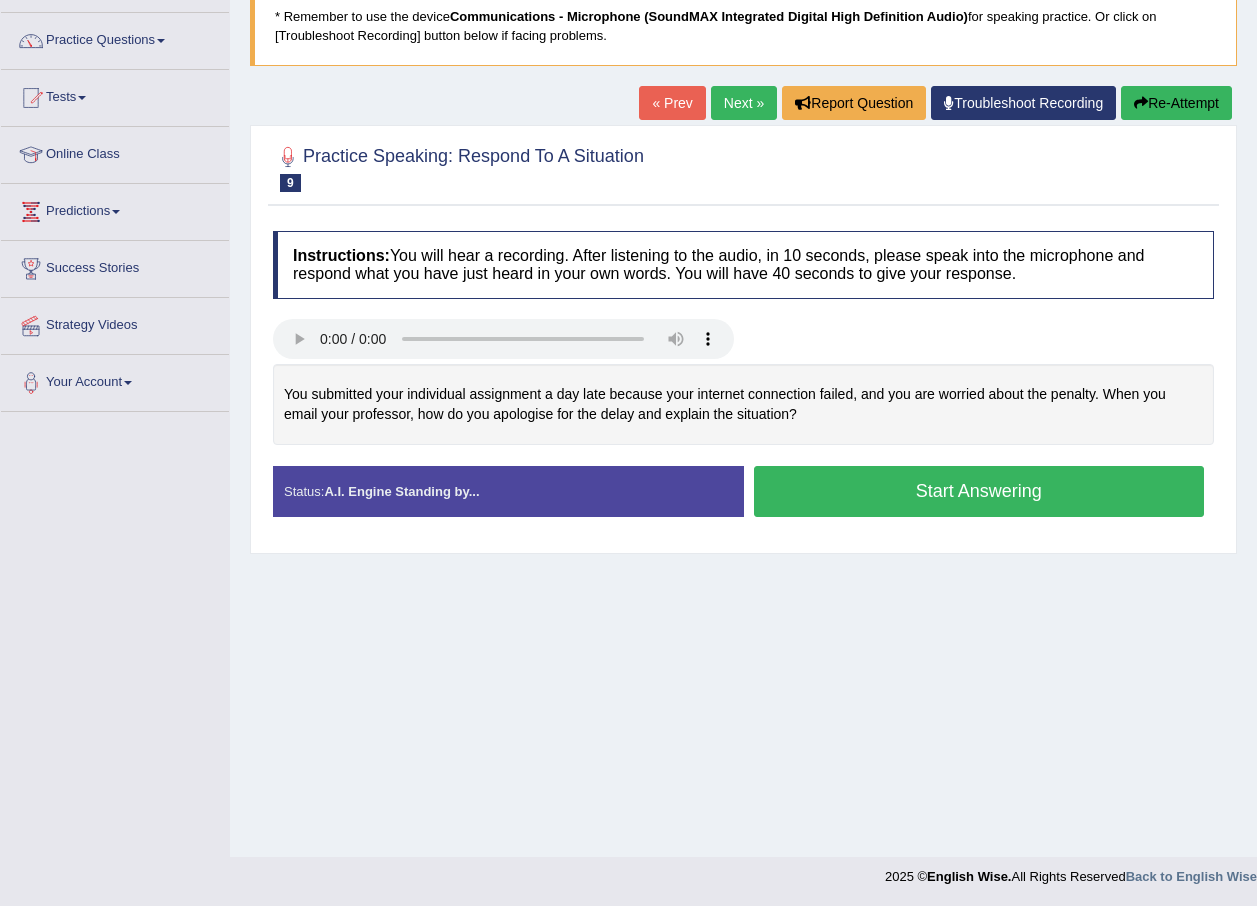 scroll, scrollTop: 144, scrollLeft: 0, axis: vertical 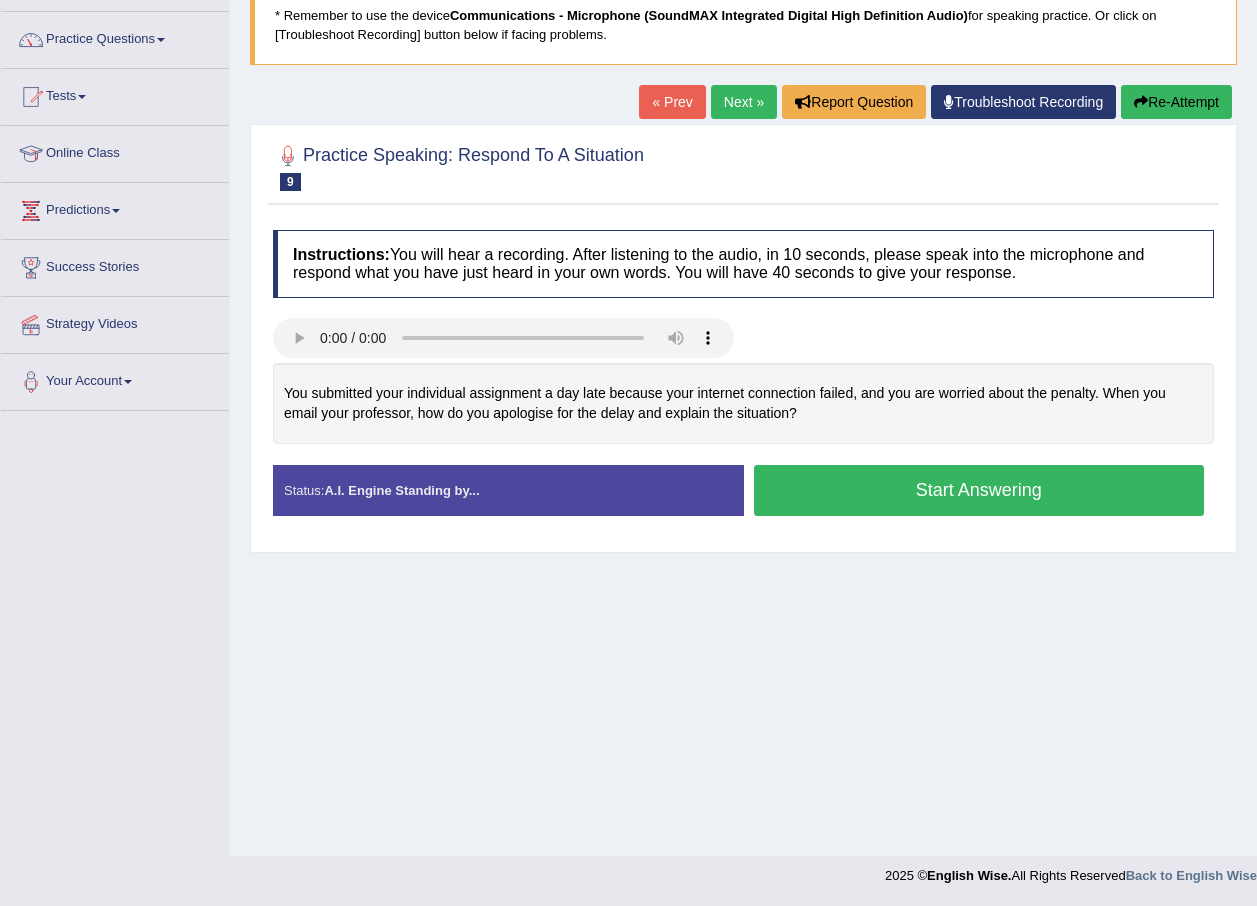 click on "Start Answering" at bounding box center [979, 490] 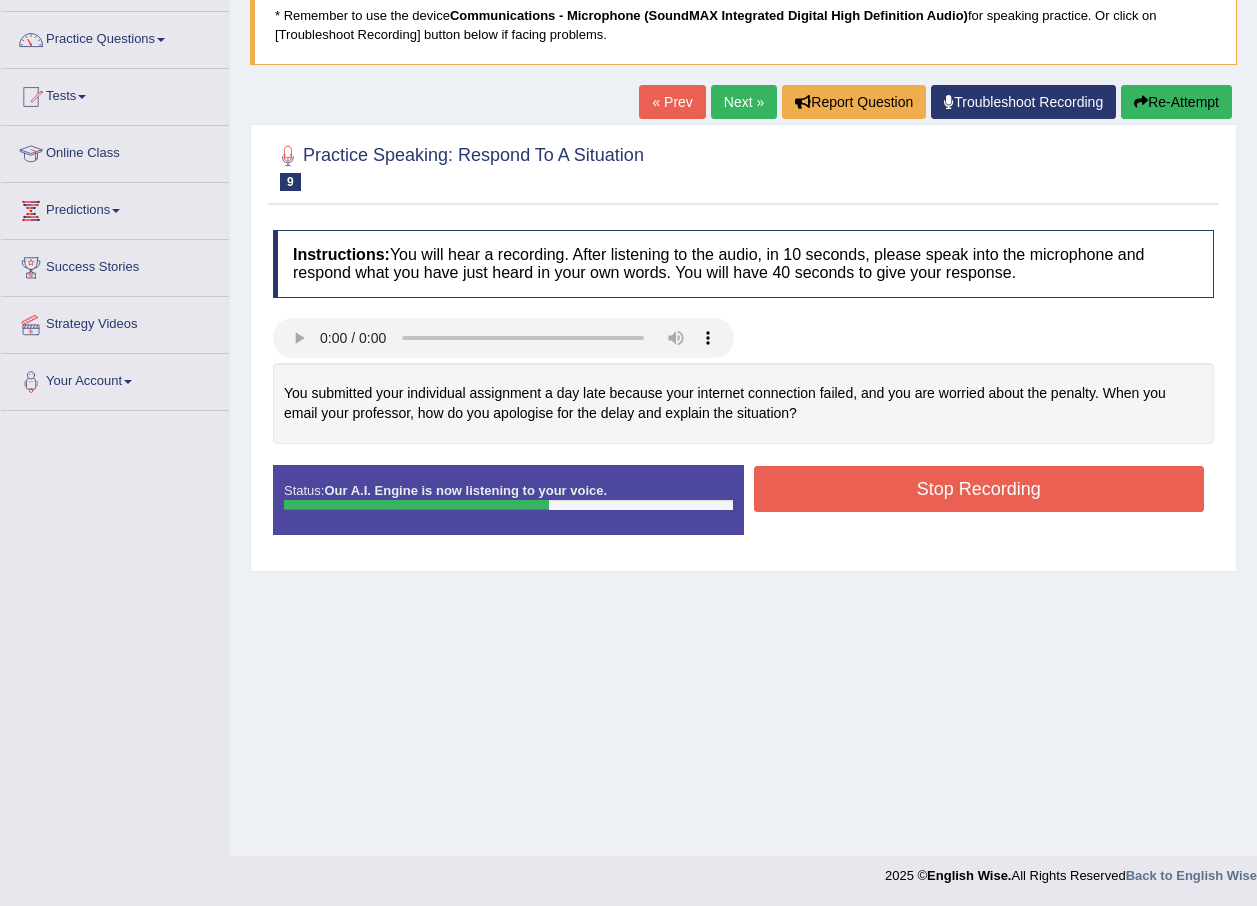 click on "Stop Recording" at bounding box center (979, 489) 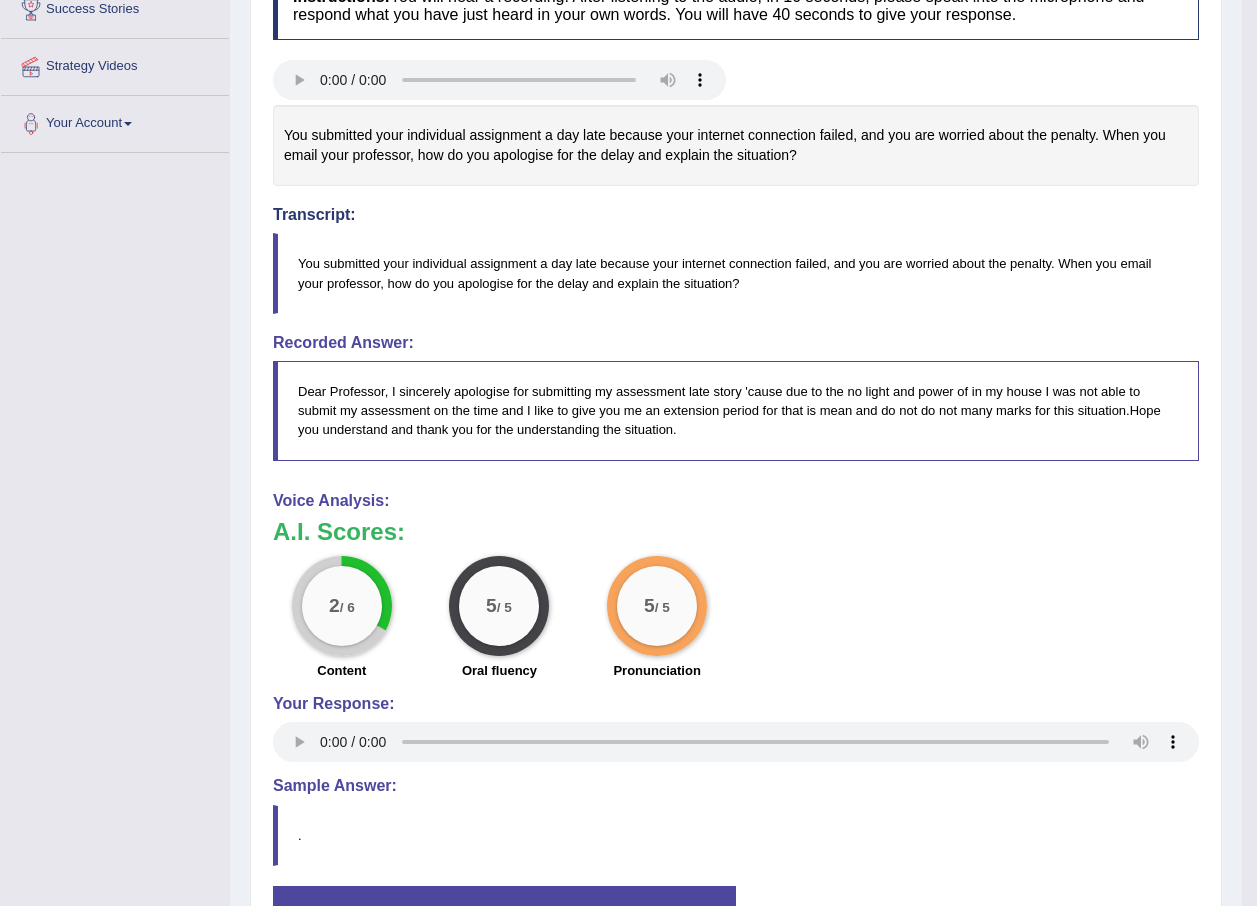 scroll, scrollTop: 554, scrollLeft: 0, axis: vertical 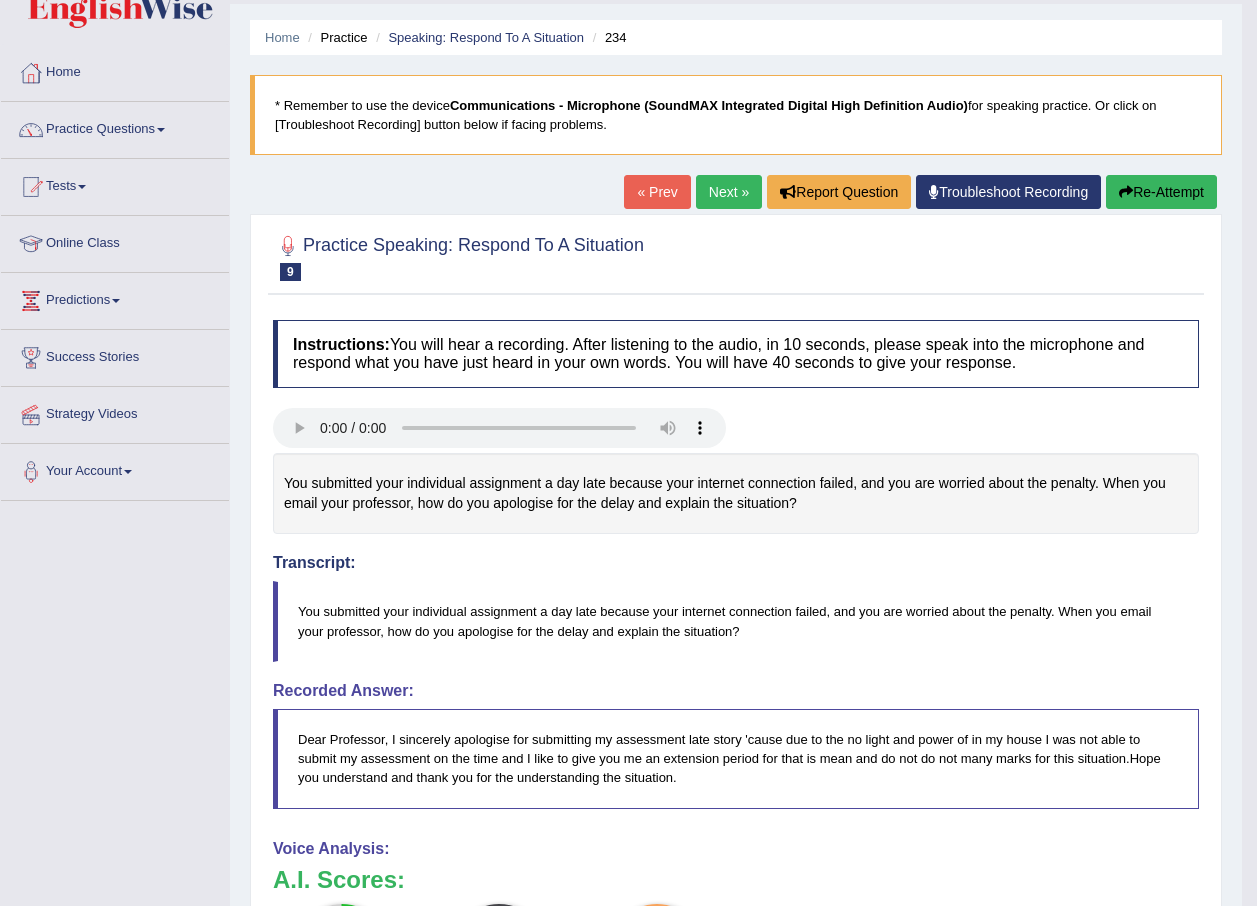 click on "Re-Attempt" at bounding box center [1161, 192] 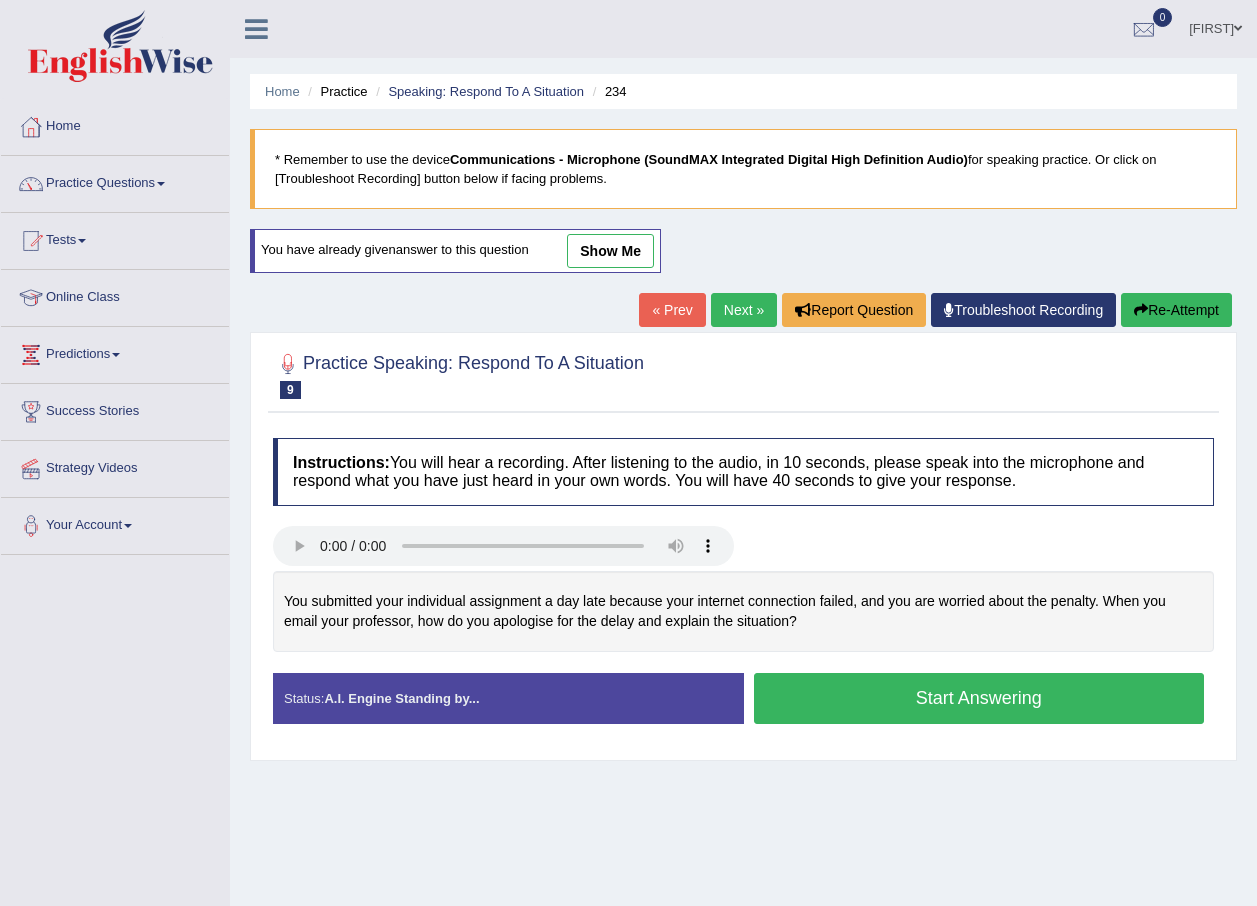 scroll, scrollTop: 54, scrollLeft: 0, axis: vertical 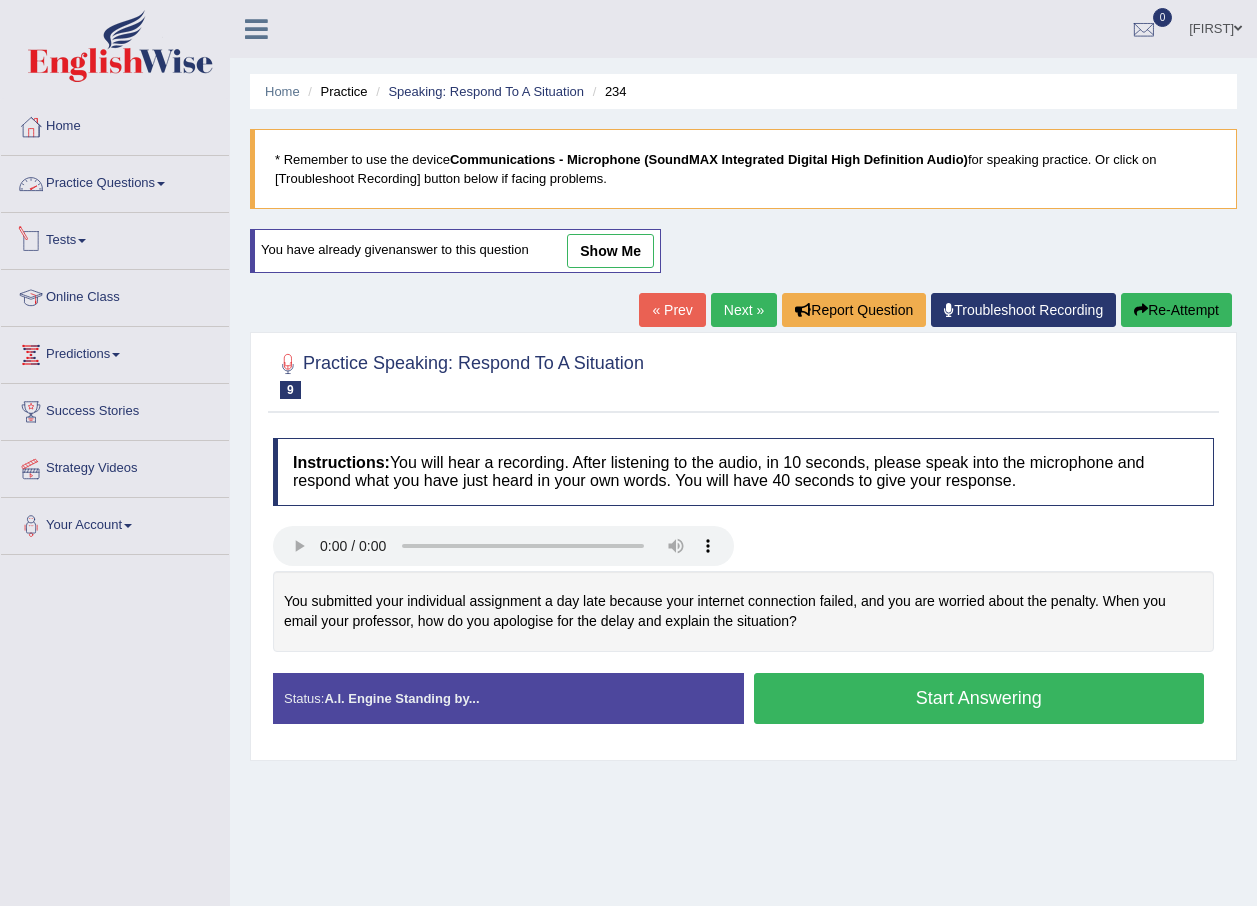 click on "Practice Questions" at bounding box center (115, 181) 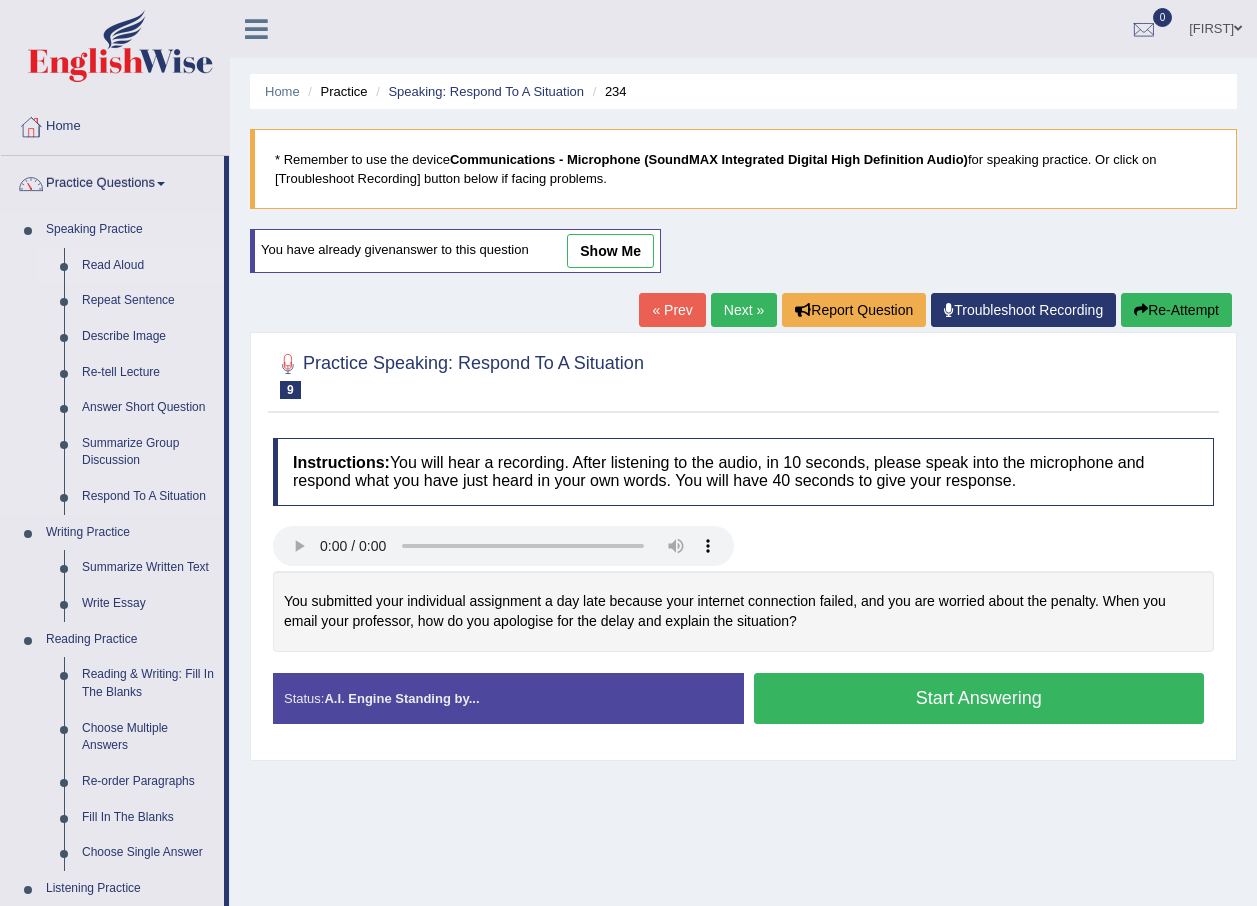 click on "Read Aloud" at bounding box center [148, 266] 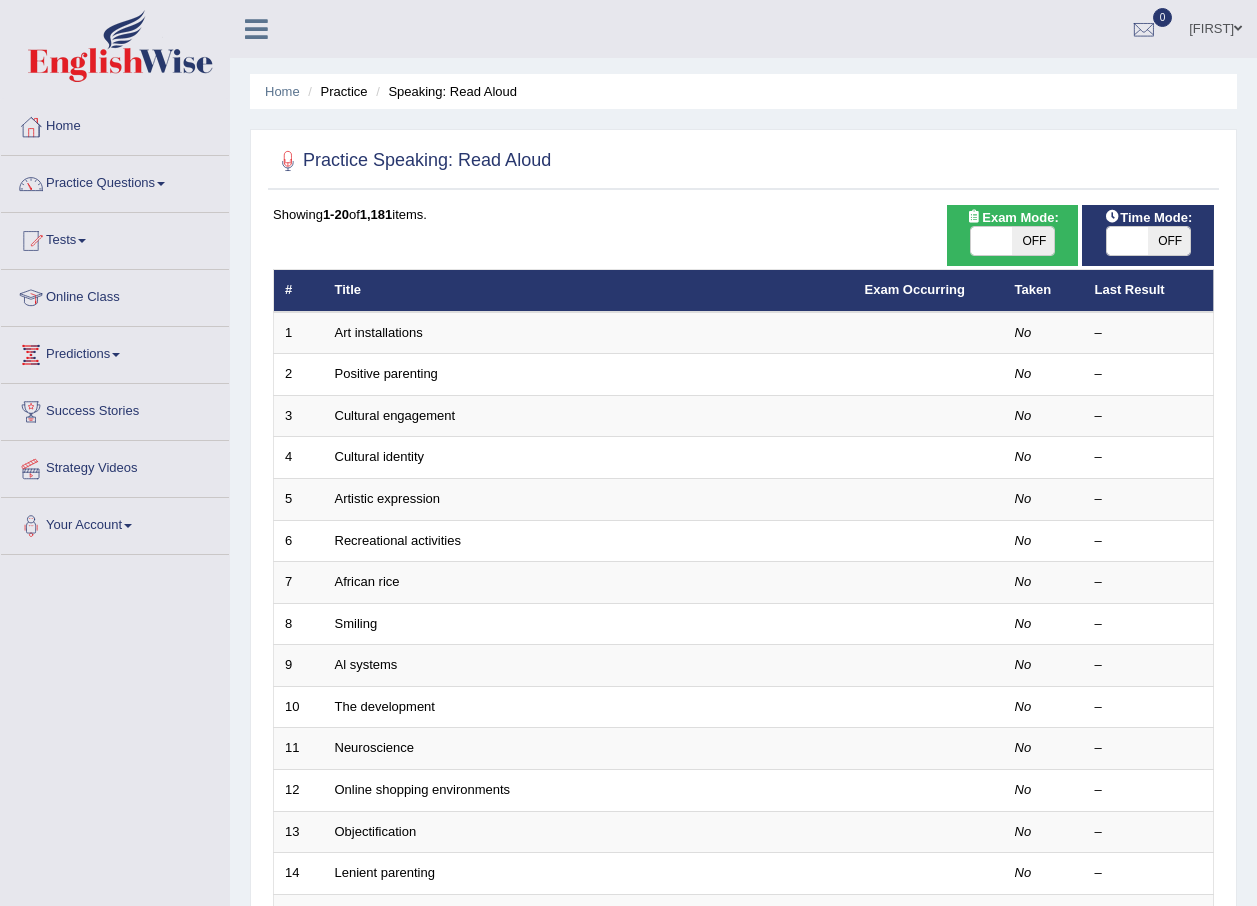 click on "Positive parenting" at bounding box center (386, 373) 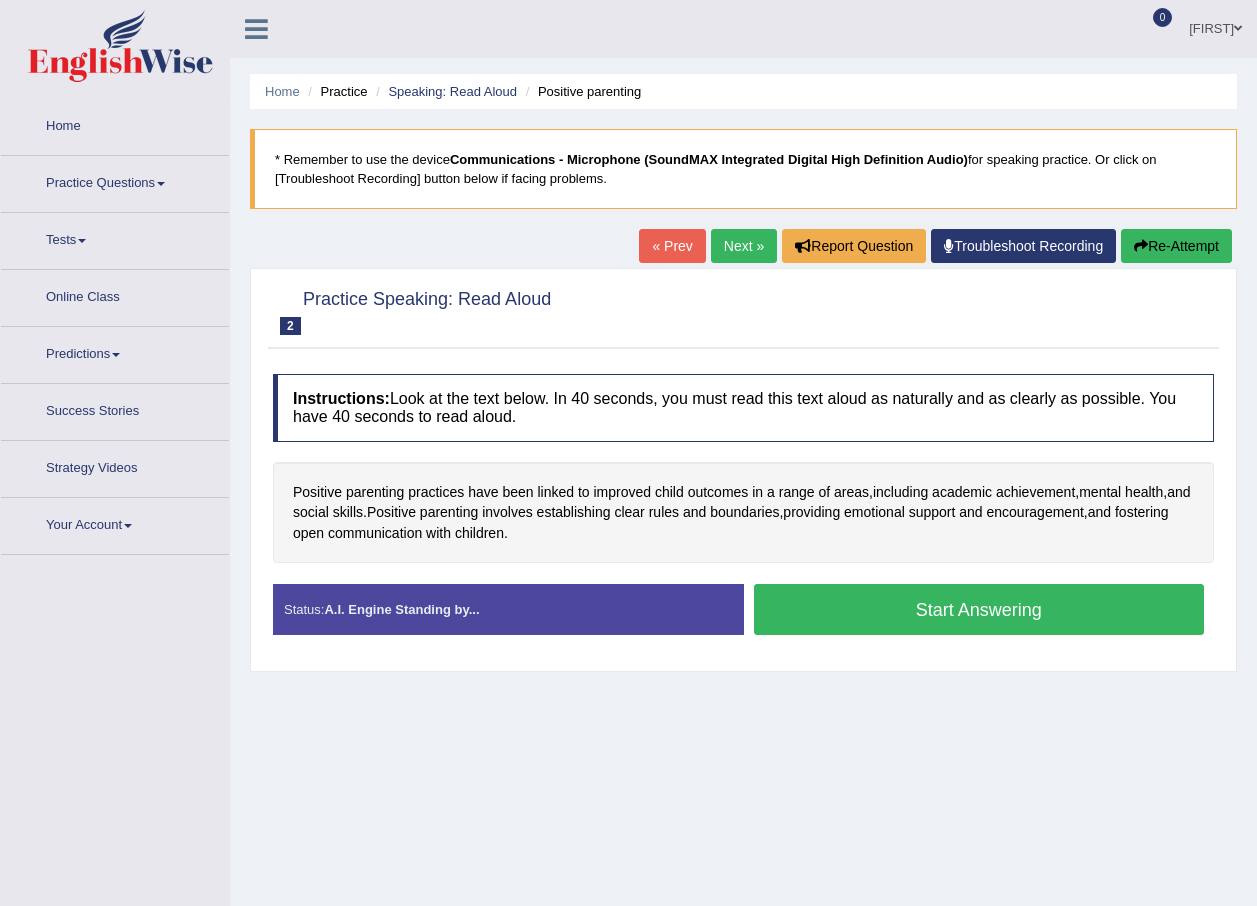 scroll, scrollTop: 0, scrollLeft: 0, axis: both 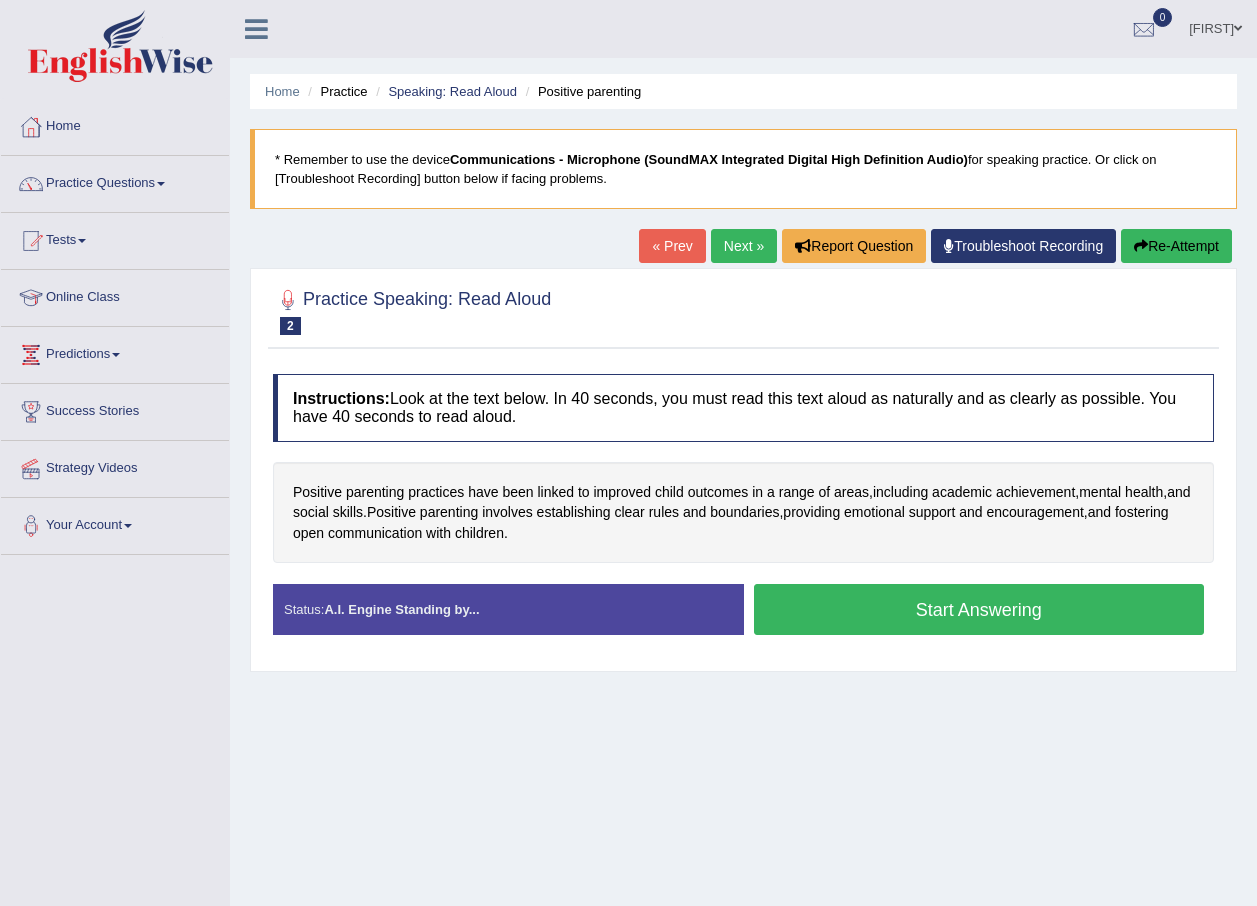 click on "Start Answering" at bounding box center (979, 609) 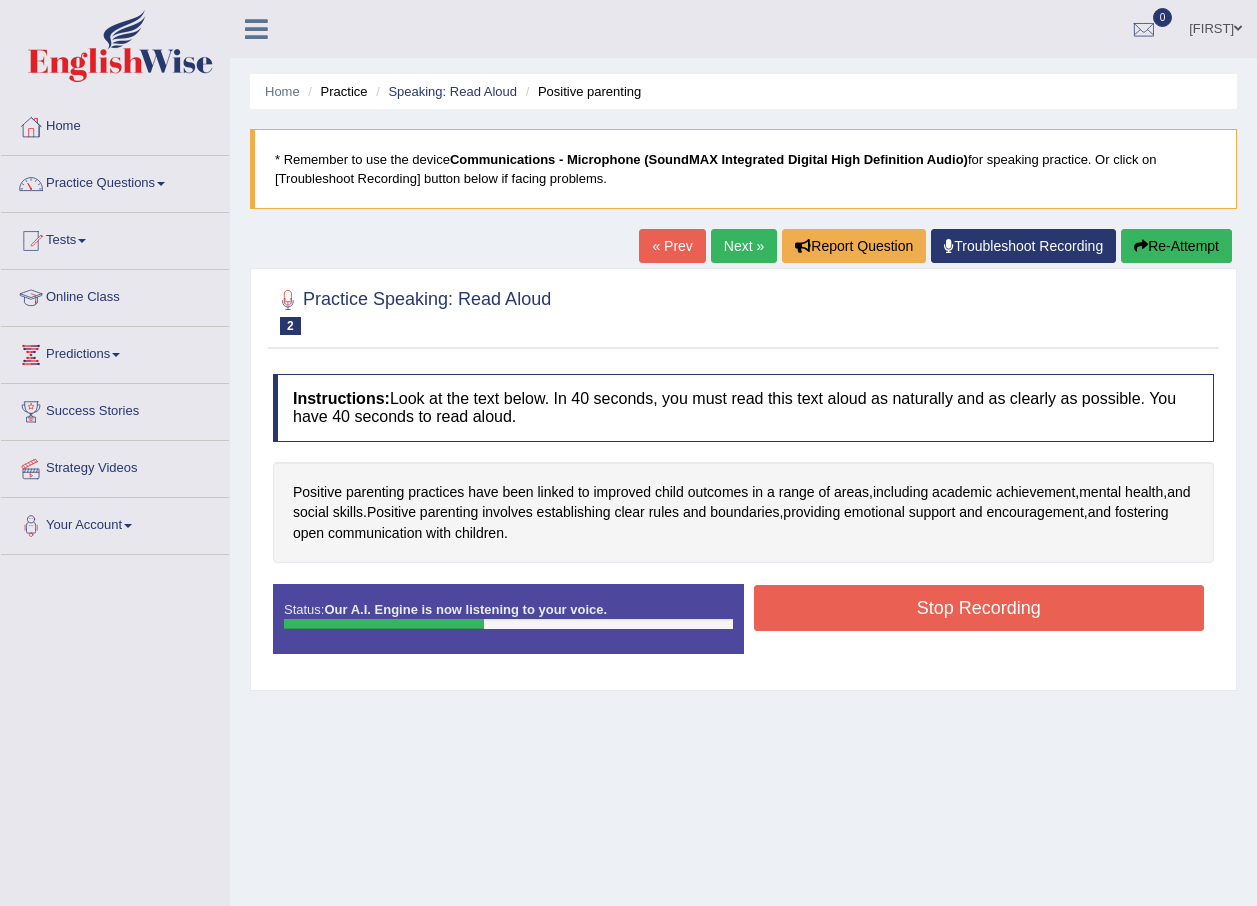 click on "Stop Recording" at bounding box center [979, 608] 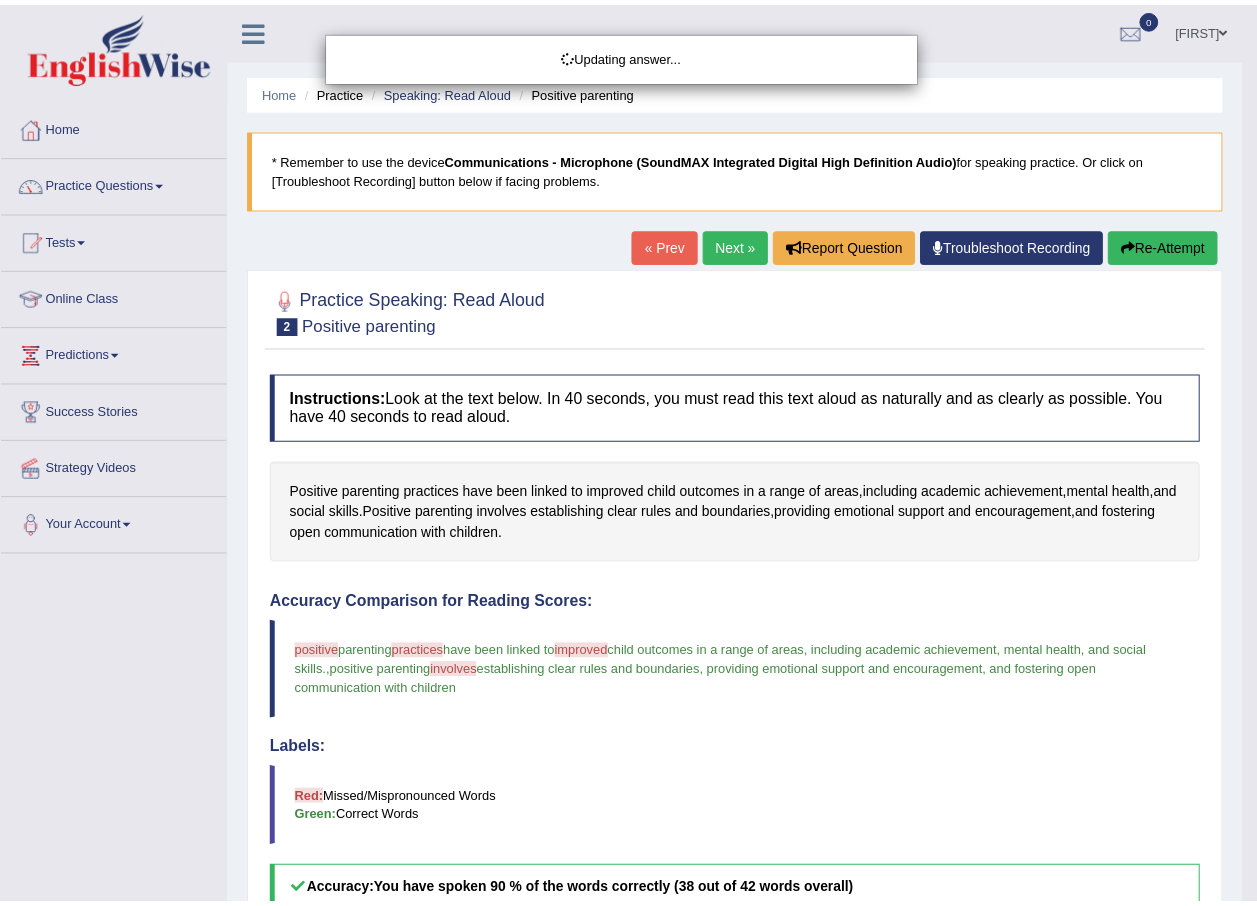 scroll, scrollTop: 479, scrollLeft: 0, axis: vertical 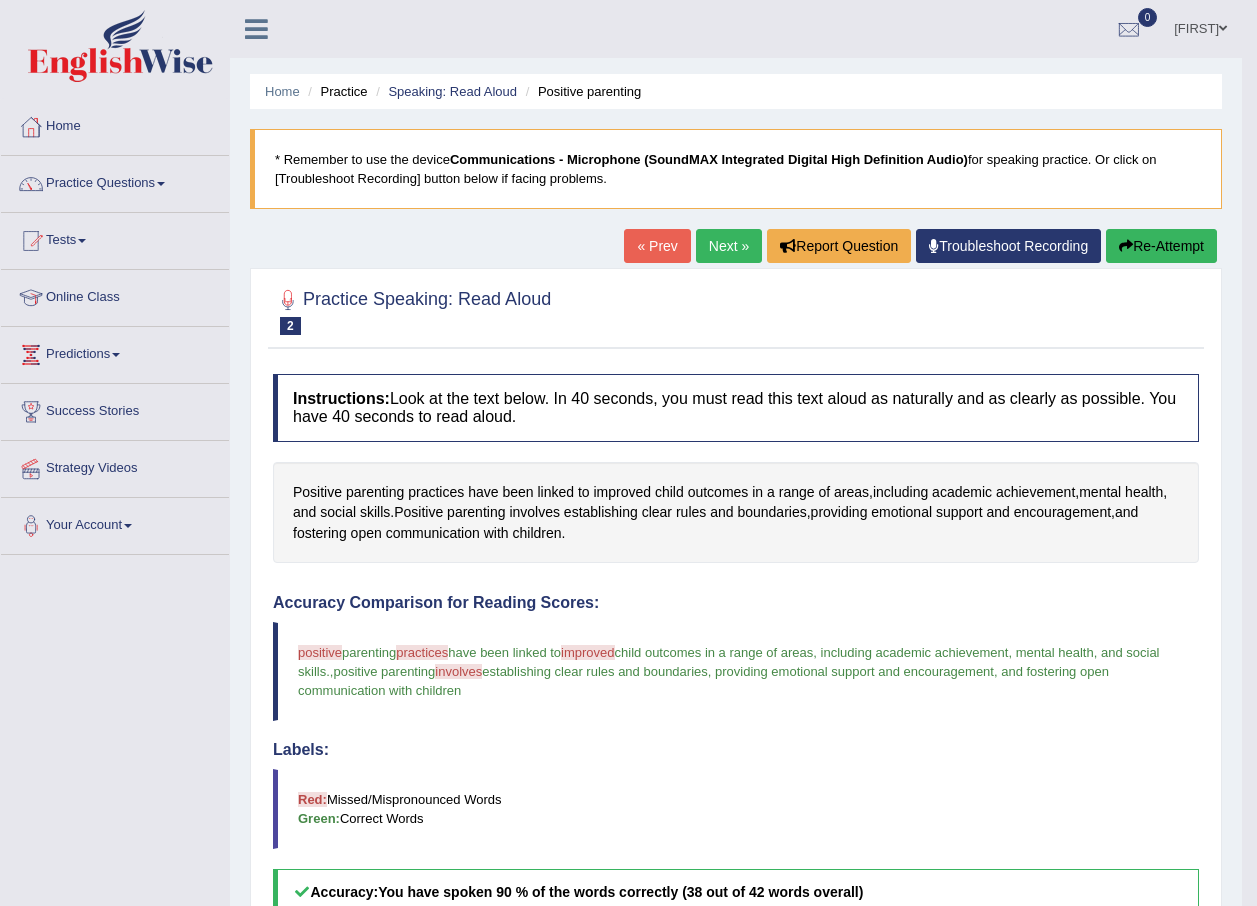 click on "Next »" at bounding box center (729, 246) 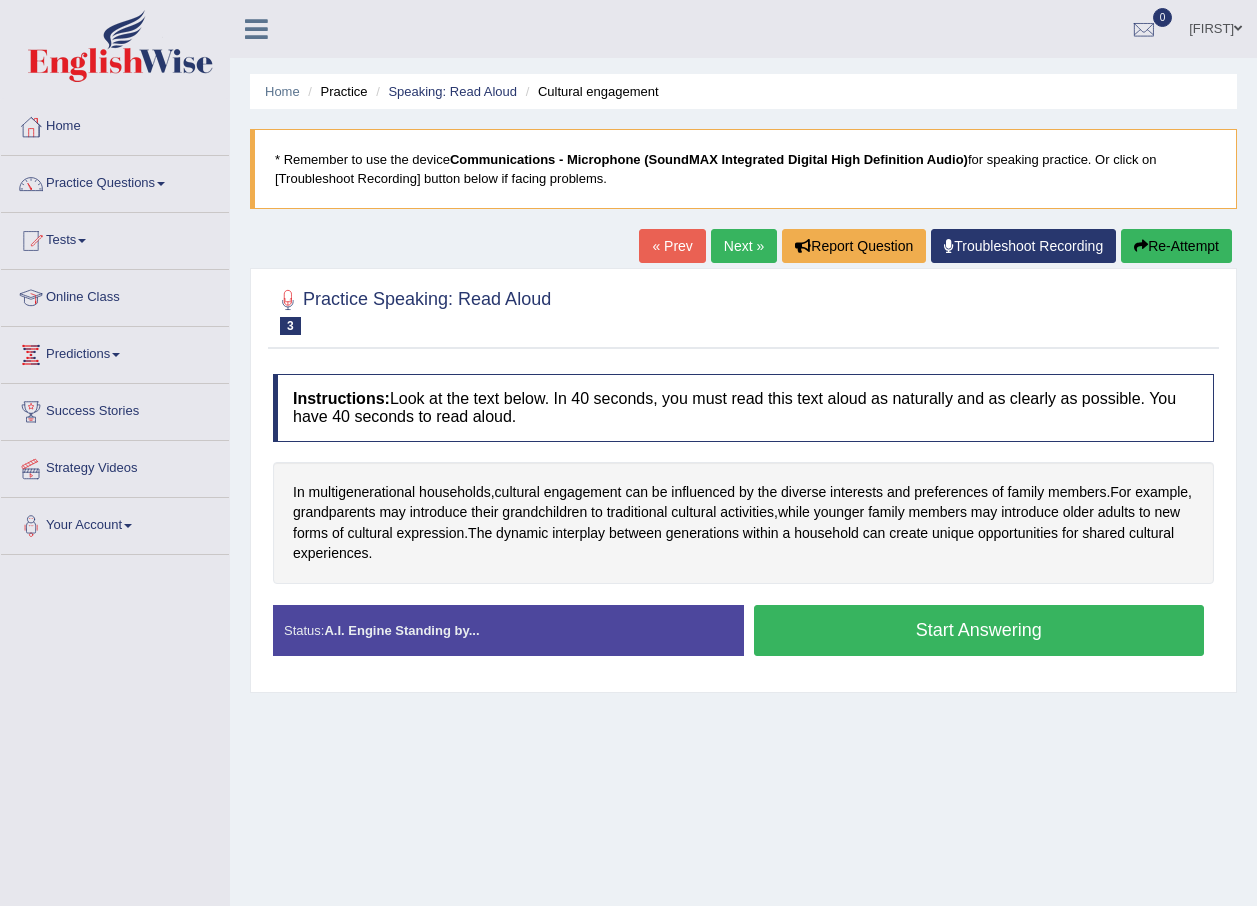 scroll, scrollTop: 0, scrollLeft: 0, axis: both 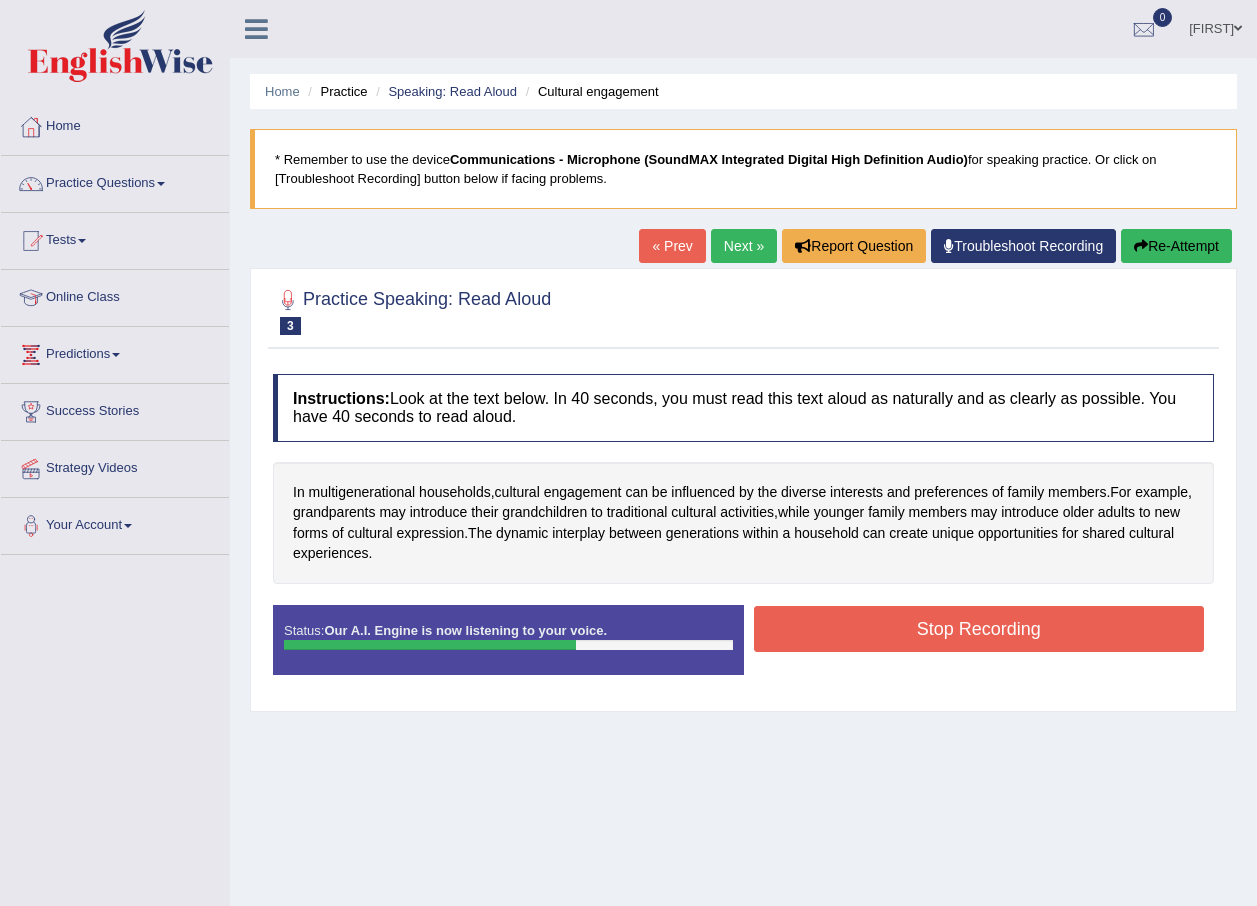 click on "Stop Recording" at bounding box center (979, 629) 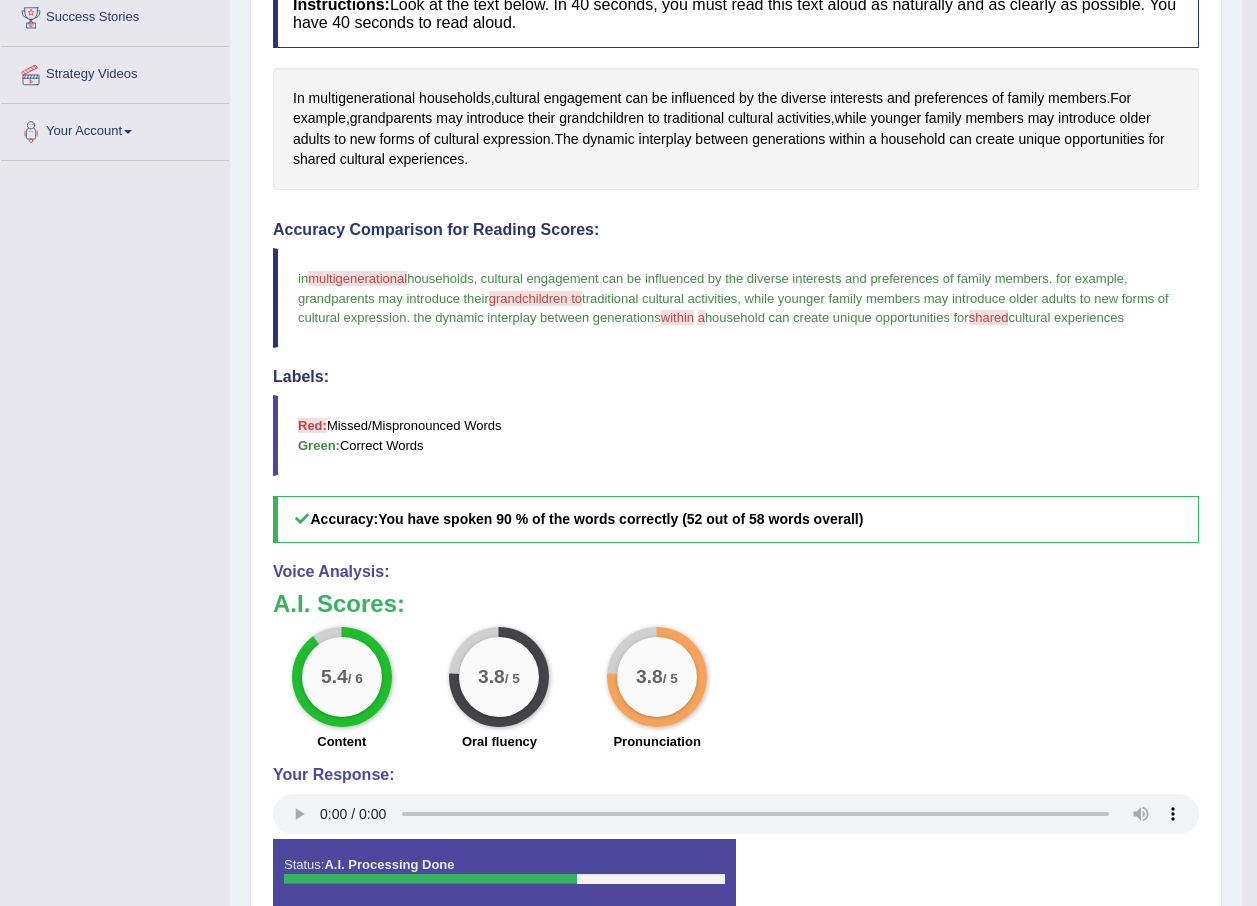 scroll, scrollTop: 499, scrollLeft: 0, axis: vertical 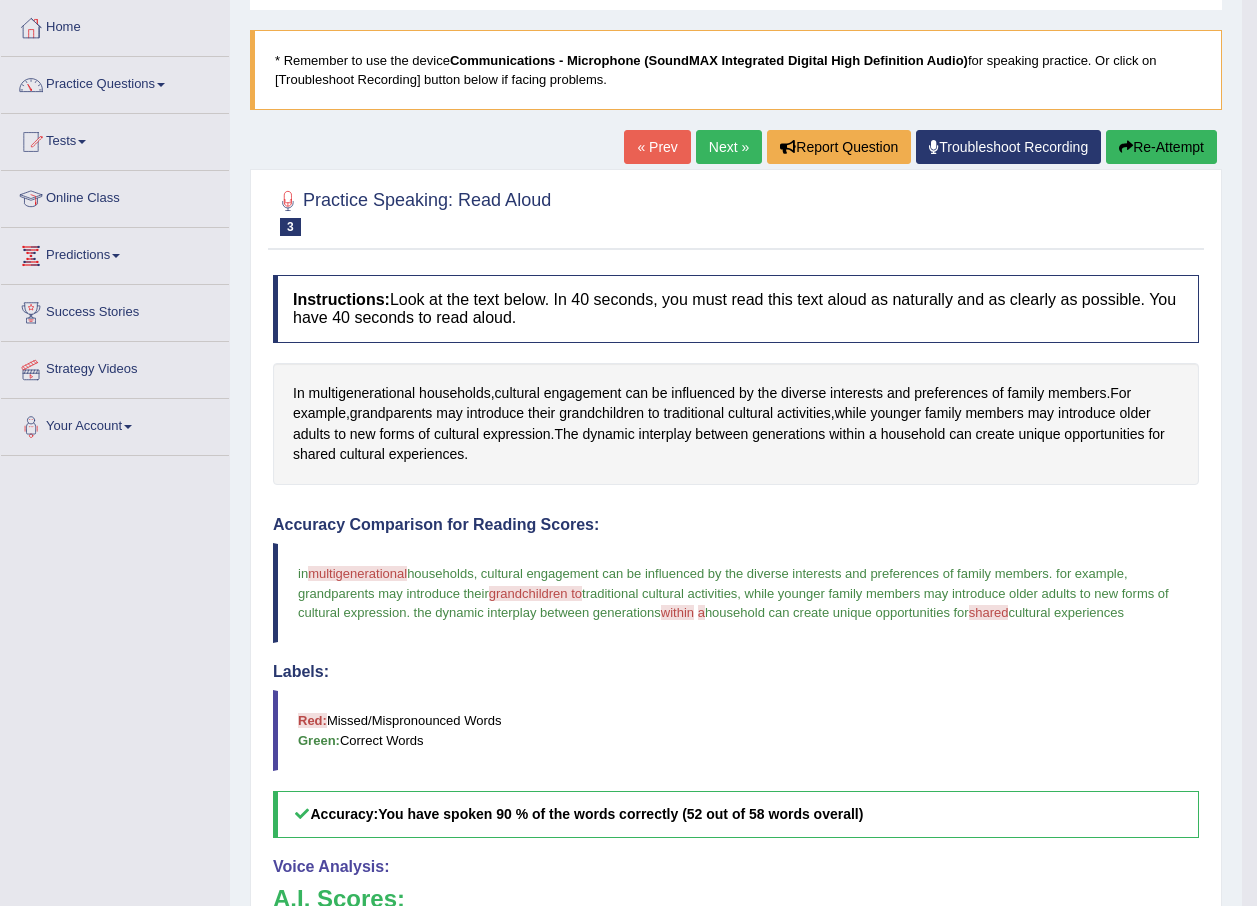 click on "« Prev" at bounding box center [657, 147] 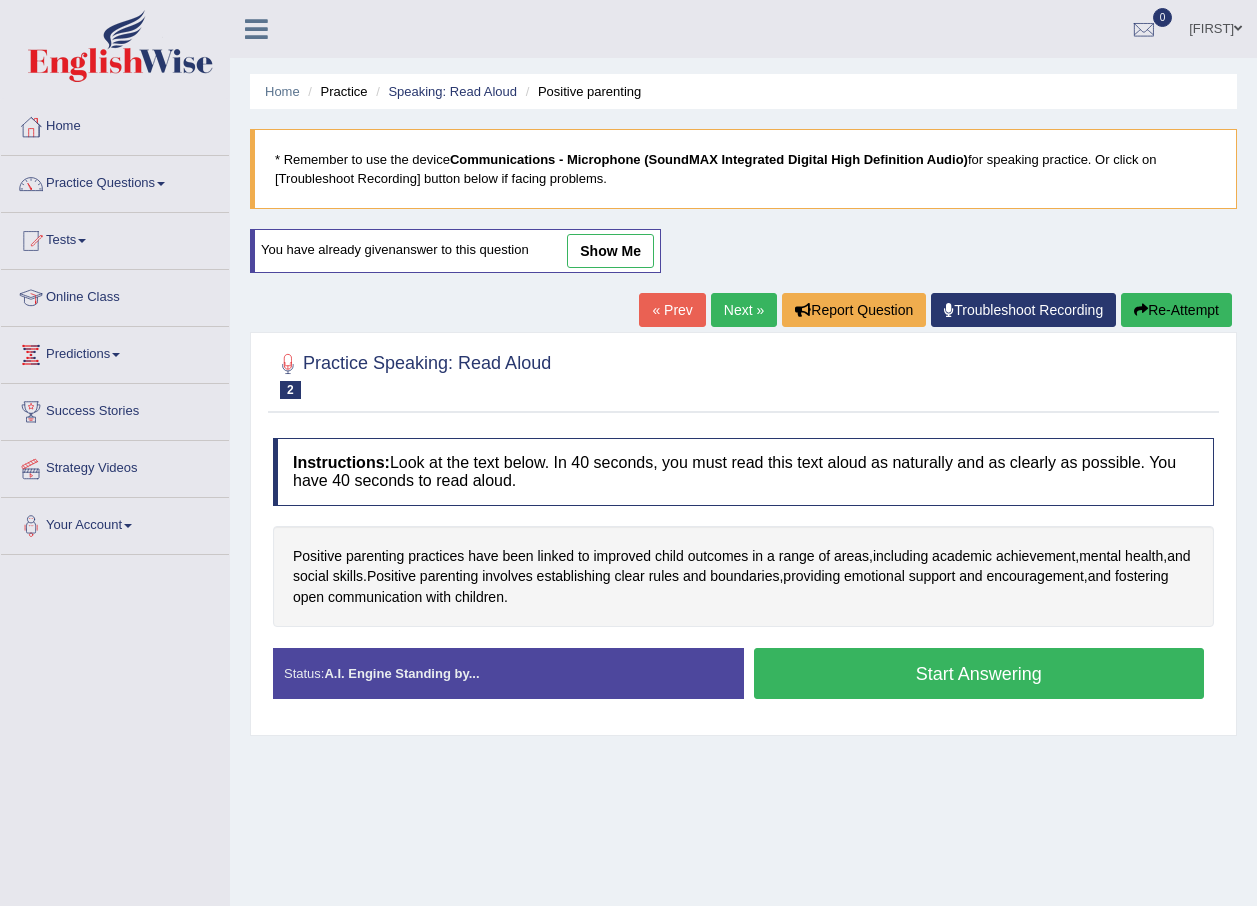 scroll, scrollTop: 0, scrollLeft: 0, axis: both 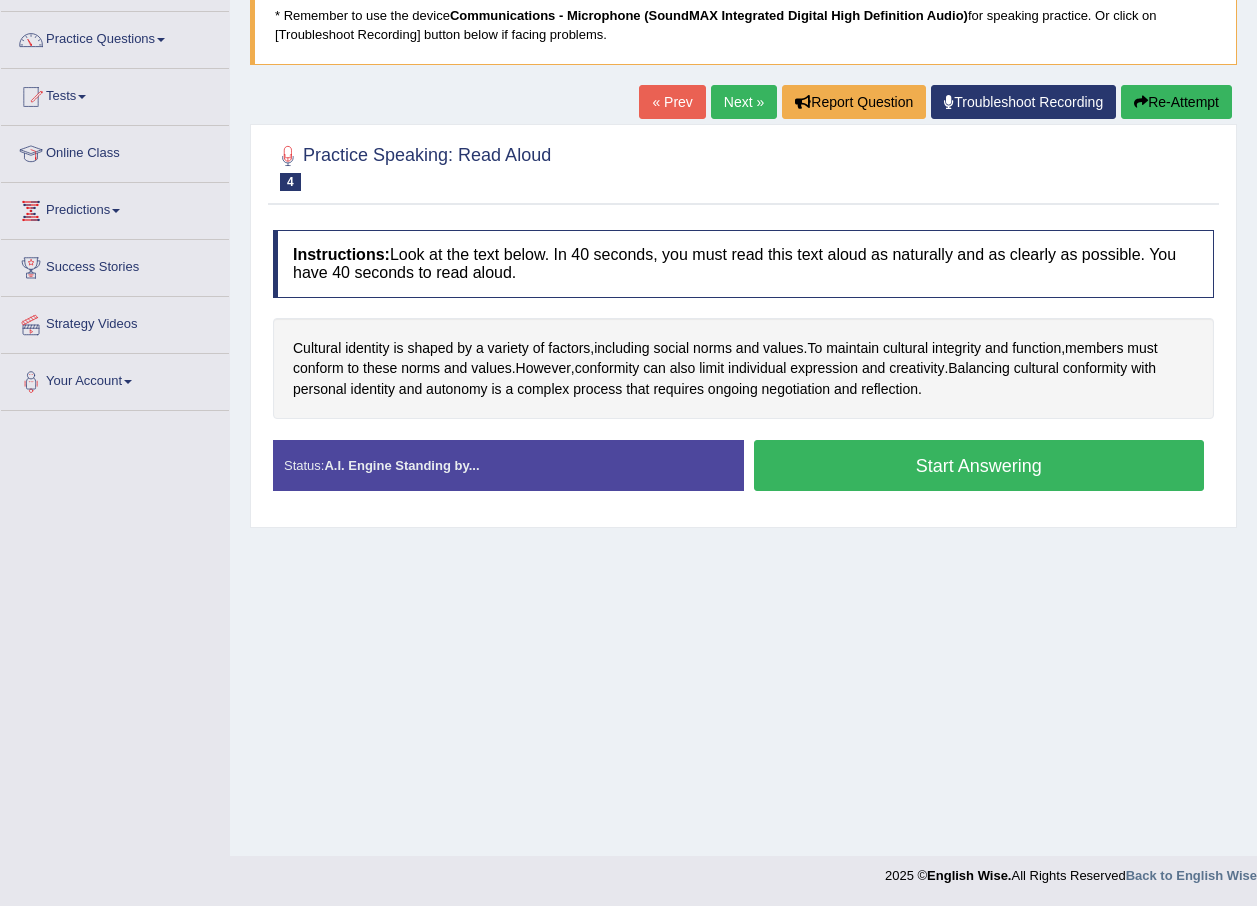click on "Next »" at bounding box center (744, 102) 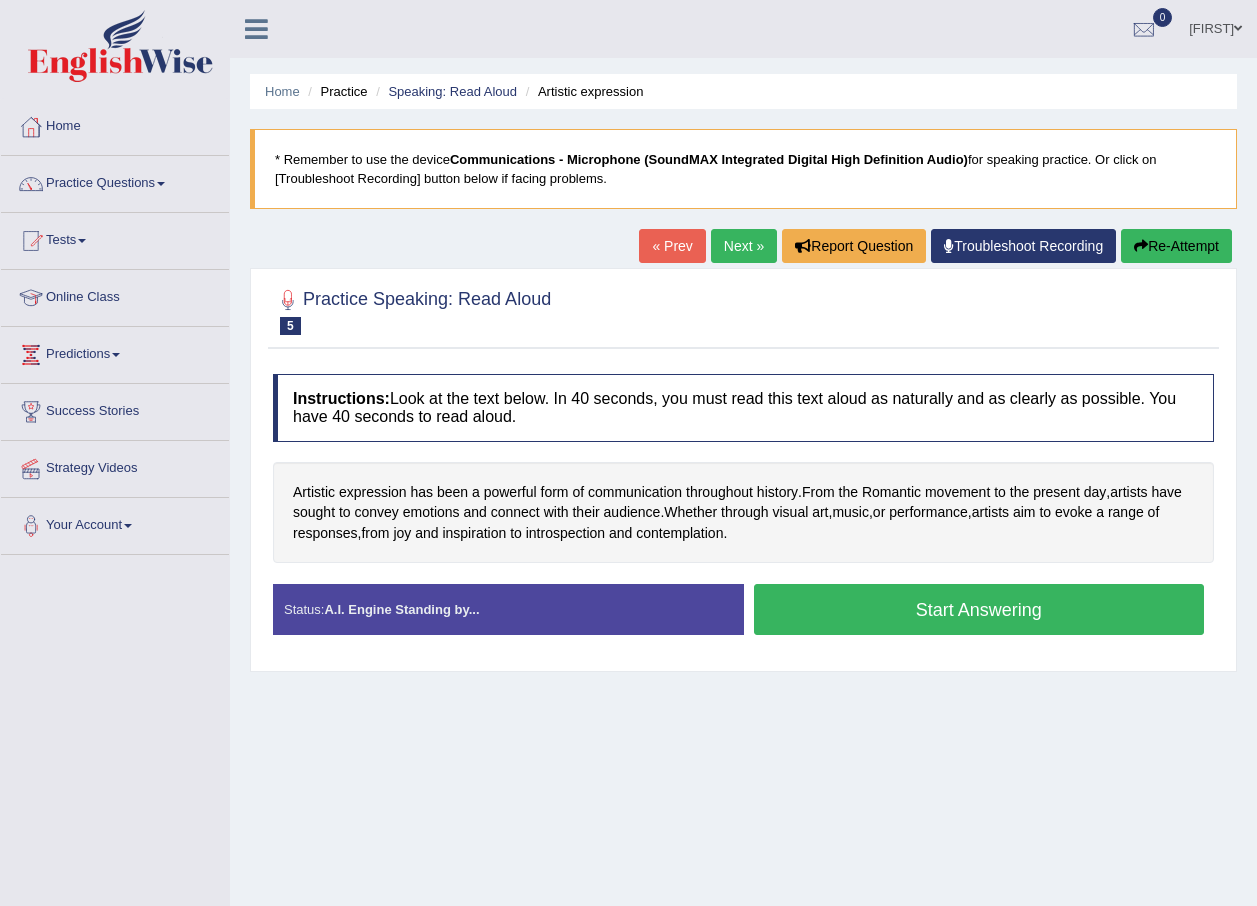 scroll, scrollTop: 0, scrollLeft: 0, axis: both 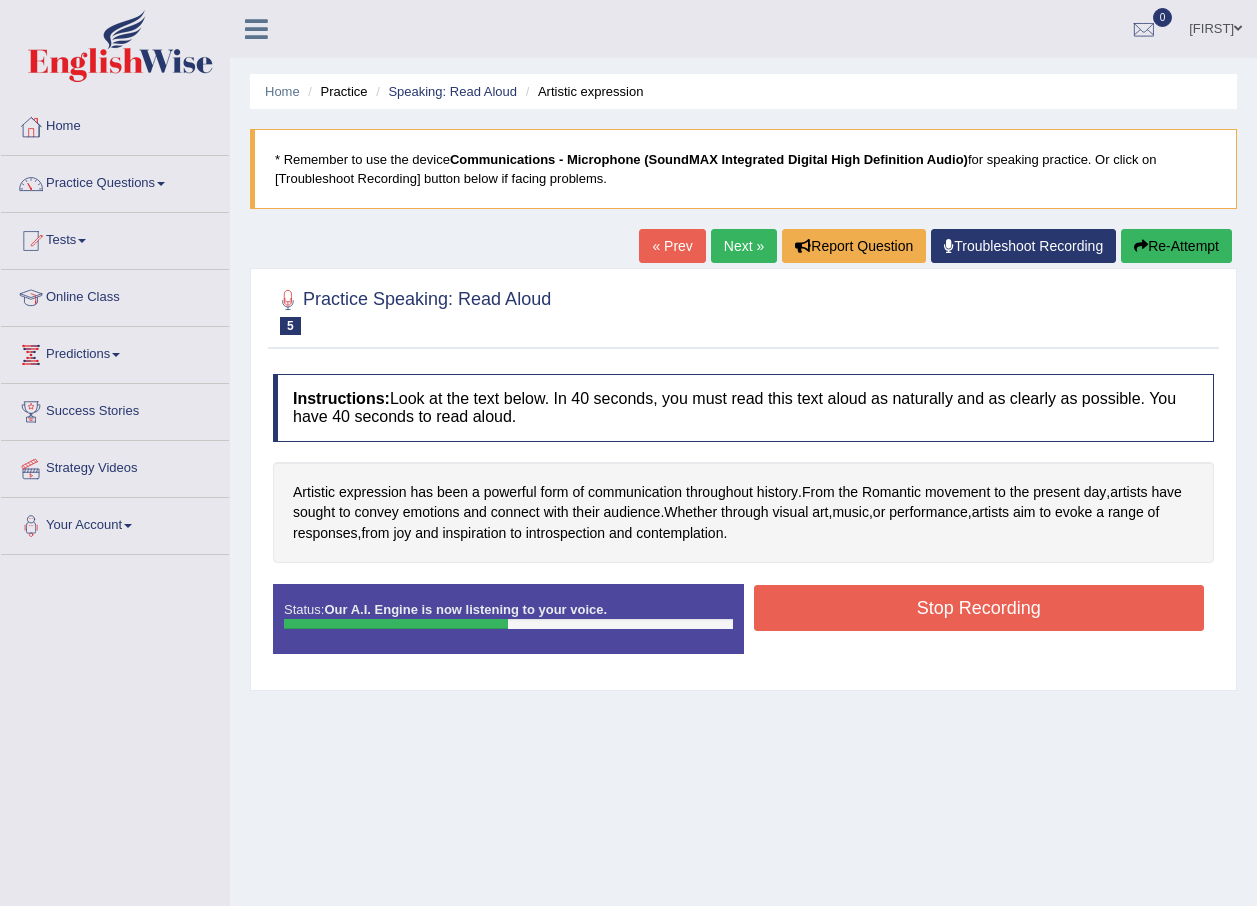 click on "Stop Recording" at bounding box center (979, 608) 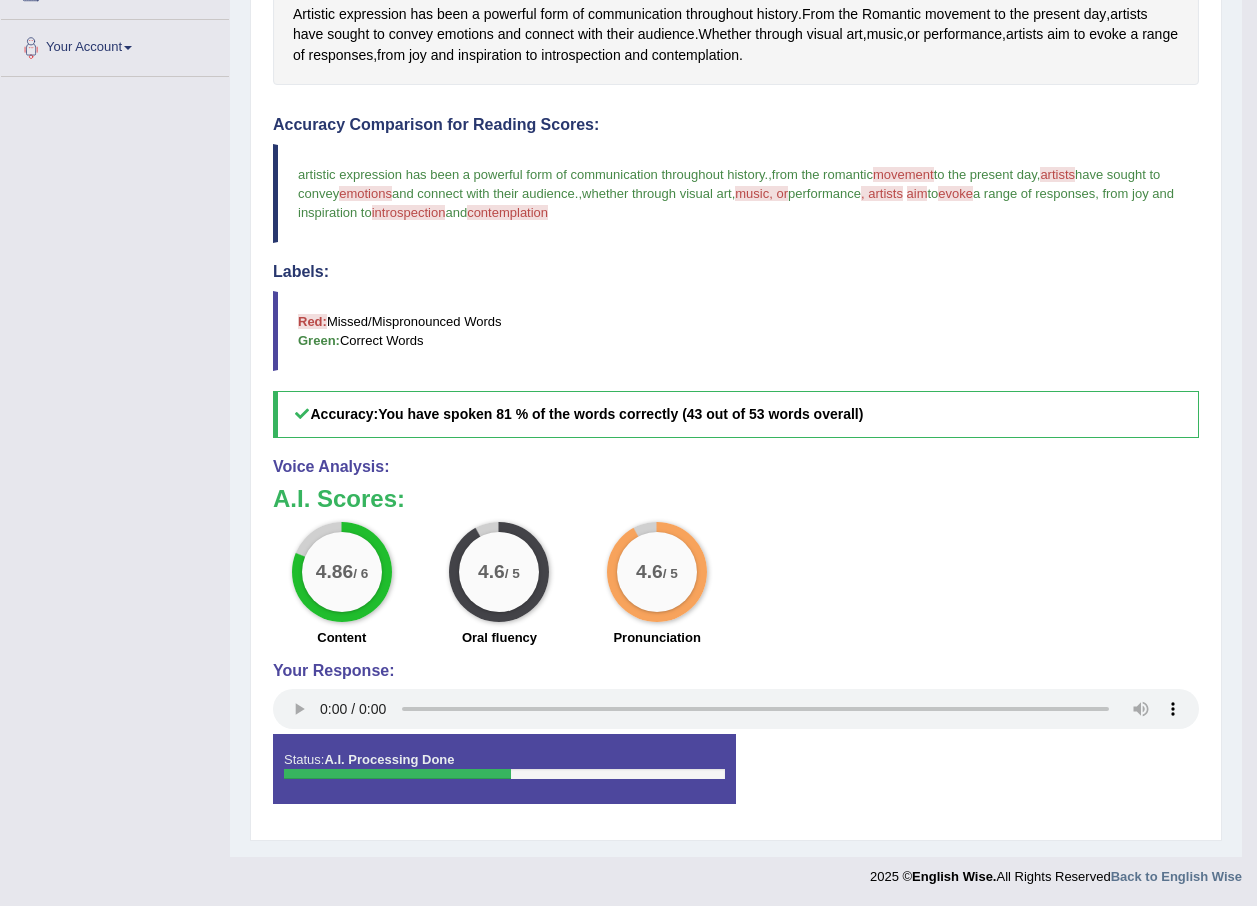 scroll, scrollTop: 0, scrollLeft: 0, axis: both 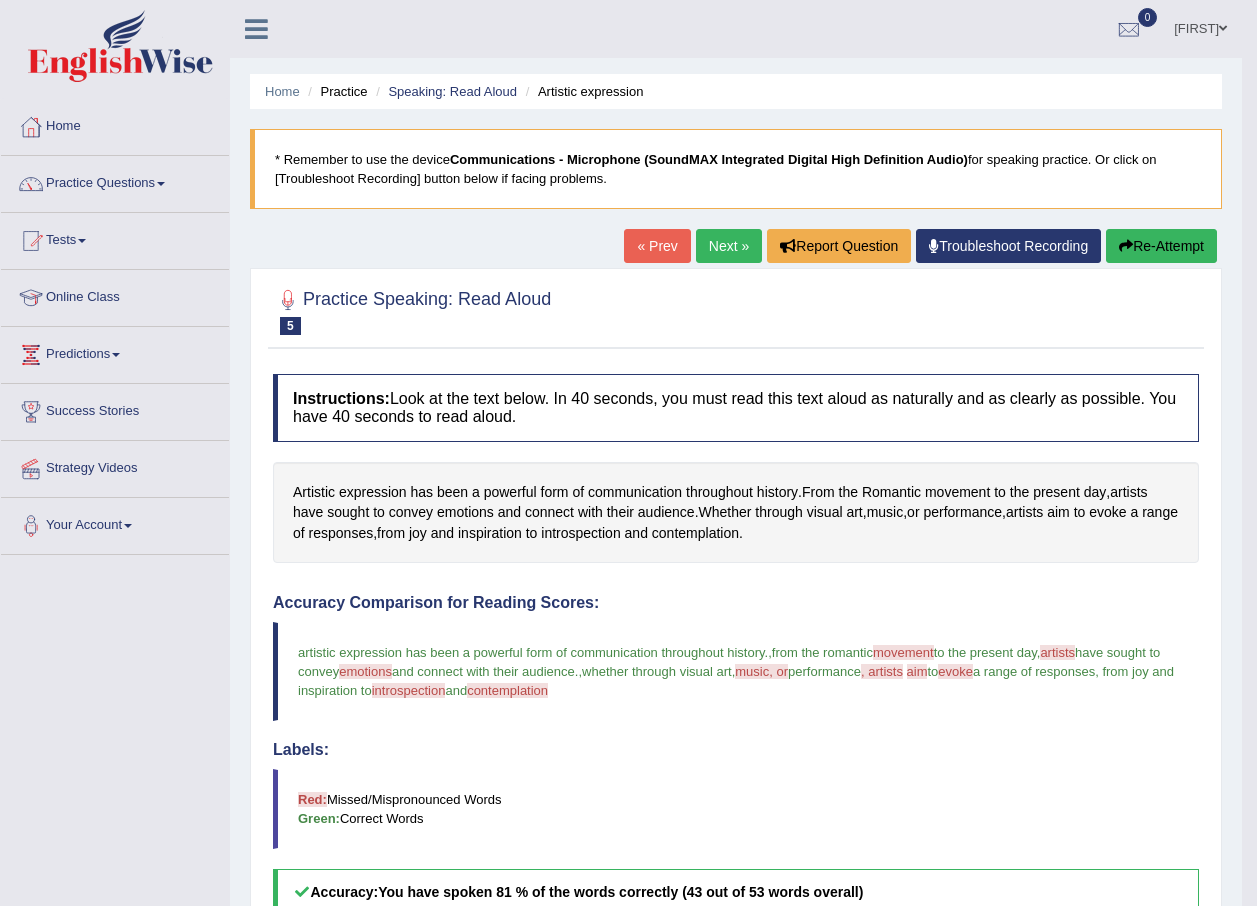 click on "Home
Practice
Speaking: Read Aloud
Artistic expression
* Remember to use the device  Communications - Microphone (SoundMAX Integrated Digital High Definition Audio)  for speaking practice. Or click on [Troubleshoot Recording] button below if facing problems.
« Prev Next »  Report Question  Troubleshoot Recording  Re-Attempt
Practice Speaking: Read Aloud
5
Artistic expression
Instructions:  Look at the text below. In 40 seconds, you must read this text aloud as naturally and as clearly as possible. You have 40 seconds to read aloud.
Artistic   expression   has   been   a   powerful   form   of   communication   throughout   history .  From   the   Romantic   movement   to   the   present   day ,  artists   have   sought   to   convey   emotions   and   connect   with   their   audience .  Whether   through     art" at bounding box center [736, 667] 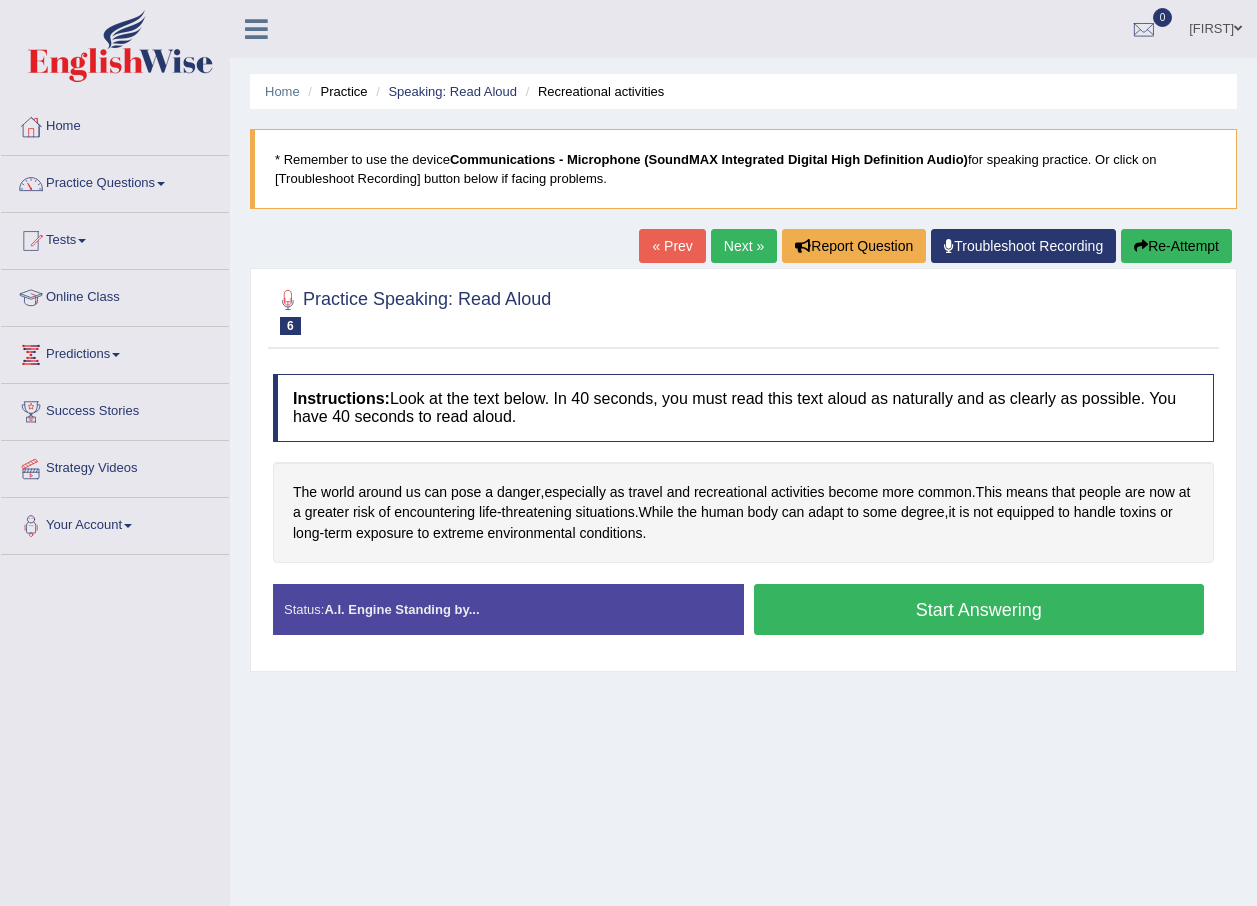scroll, scrollTop: 0, scrollLeft: 0, axis: both 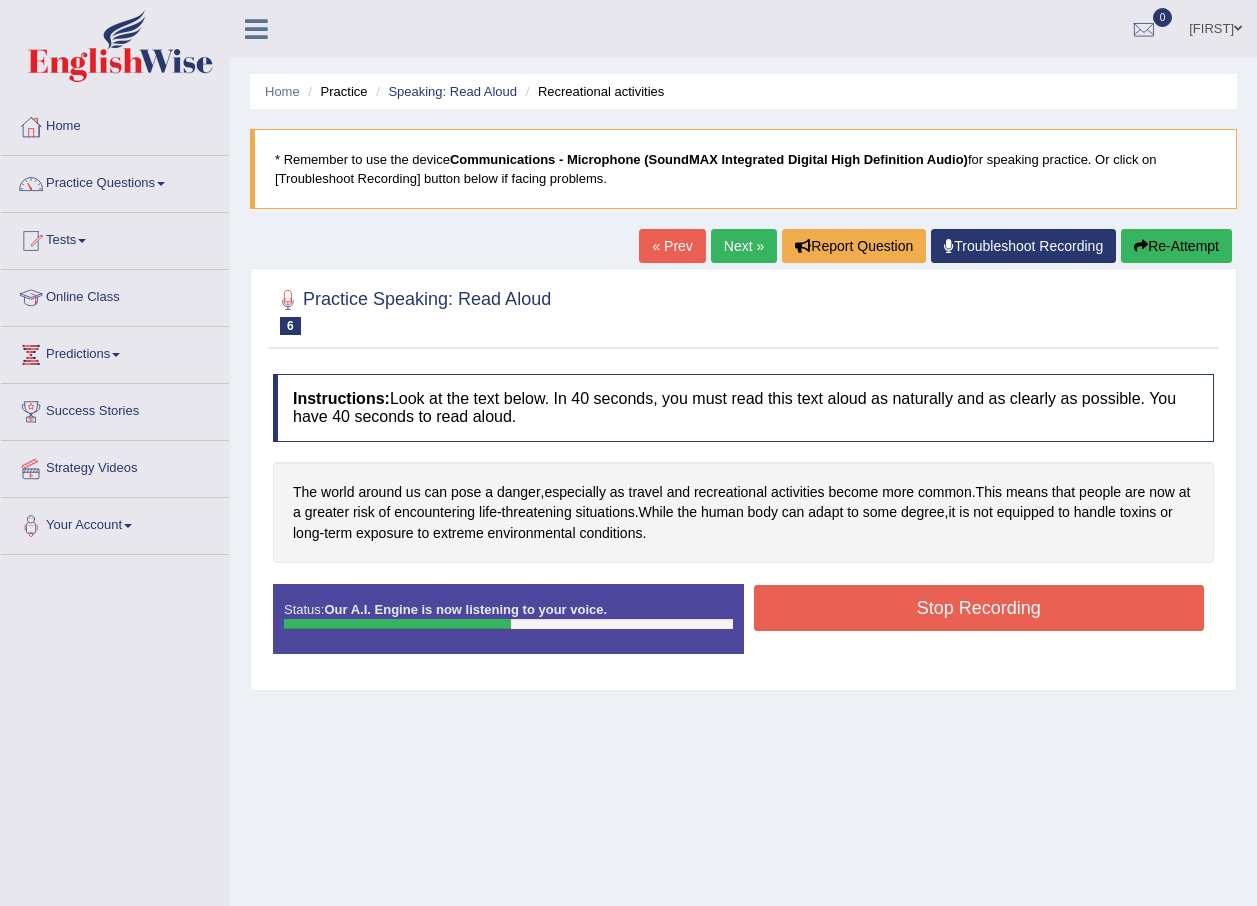 click on "Stop Recording" at bounding box center (979, 608) 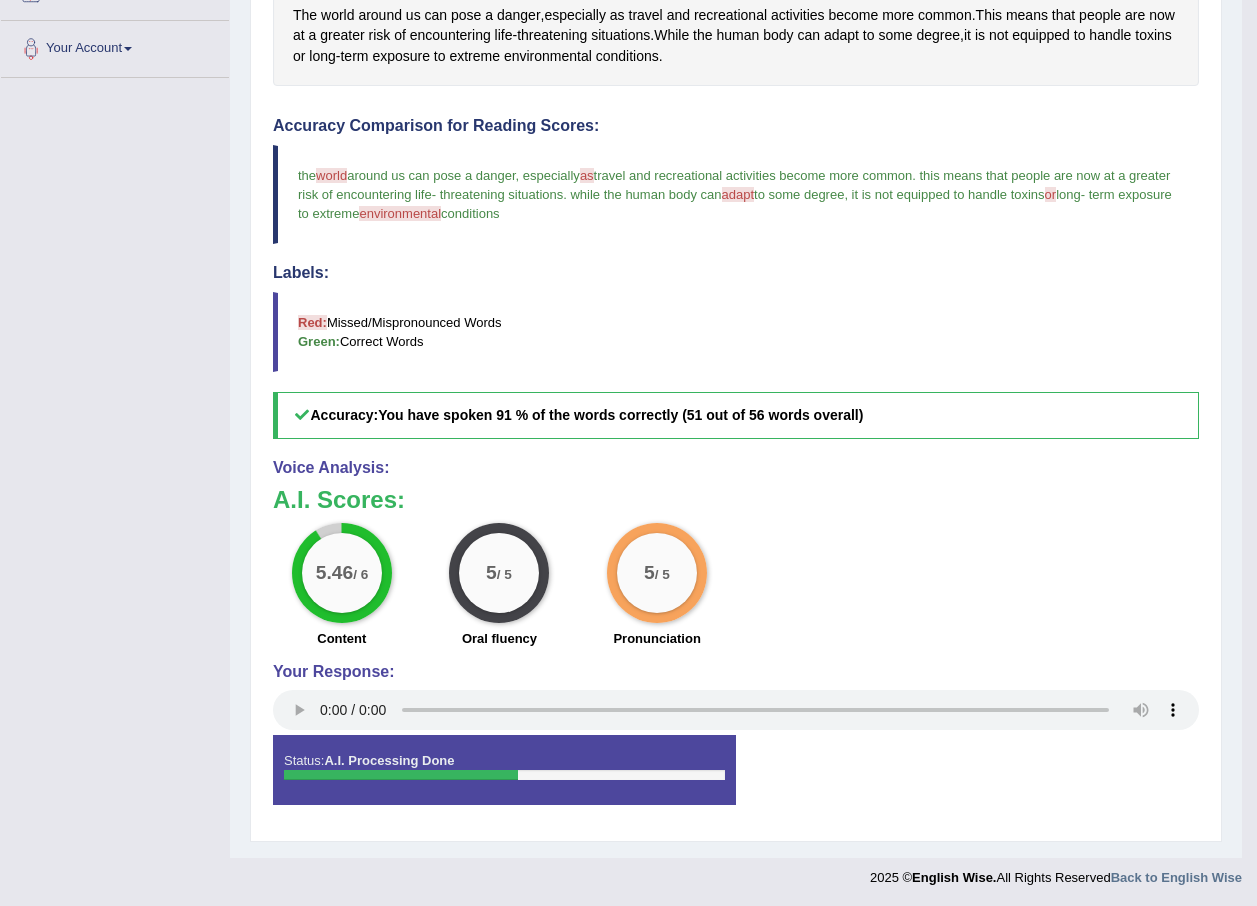 scroll, scrollTop: 479, scrollLeft: 0, axis: vertical 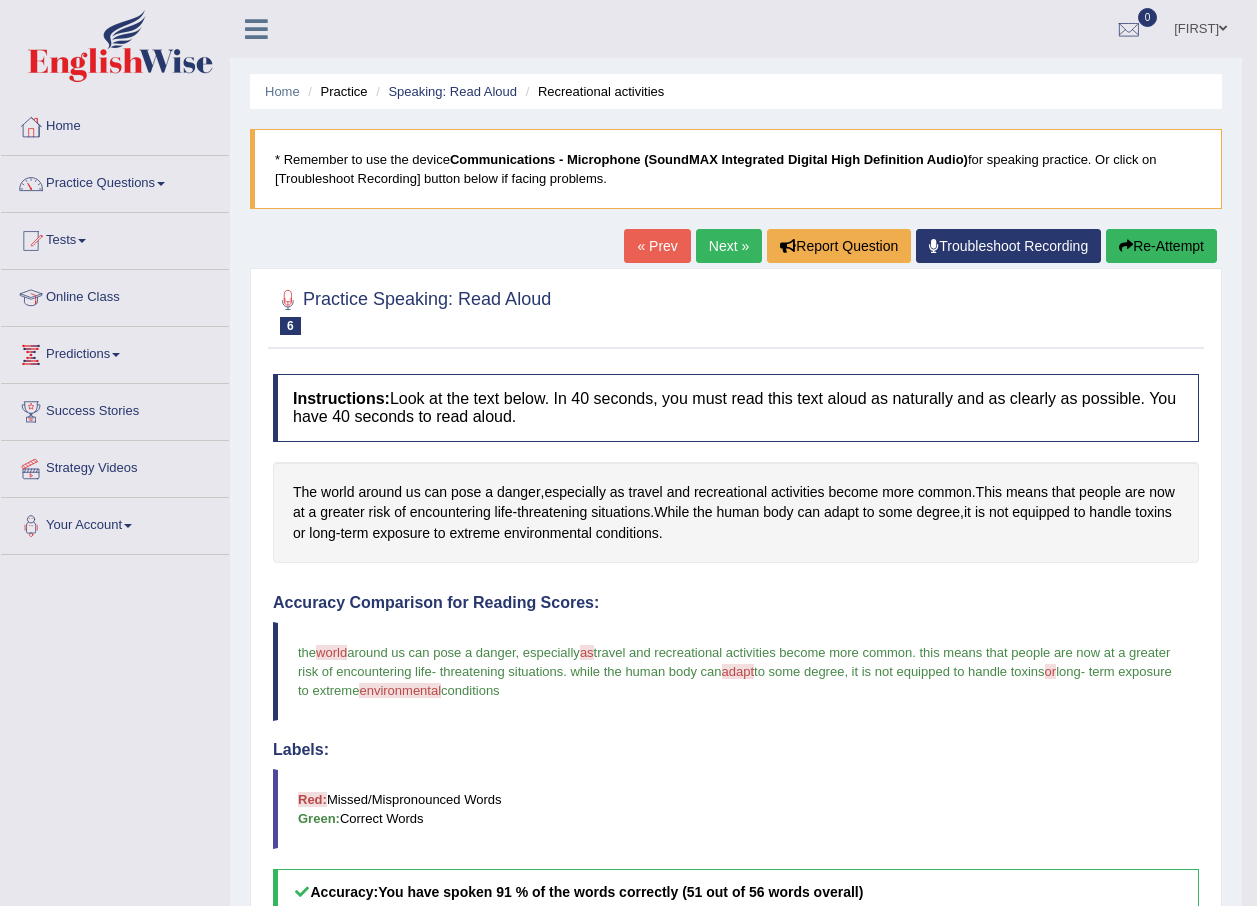 click on "Next »" at bounding box center [729, 246] 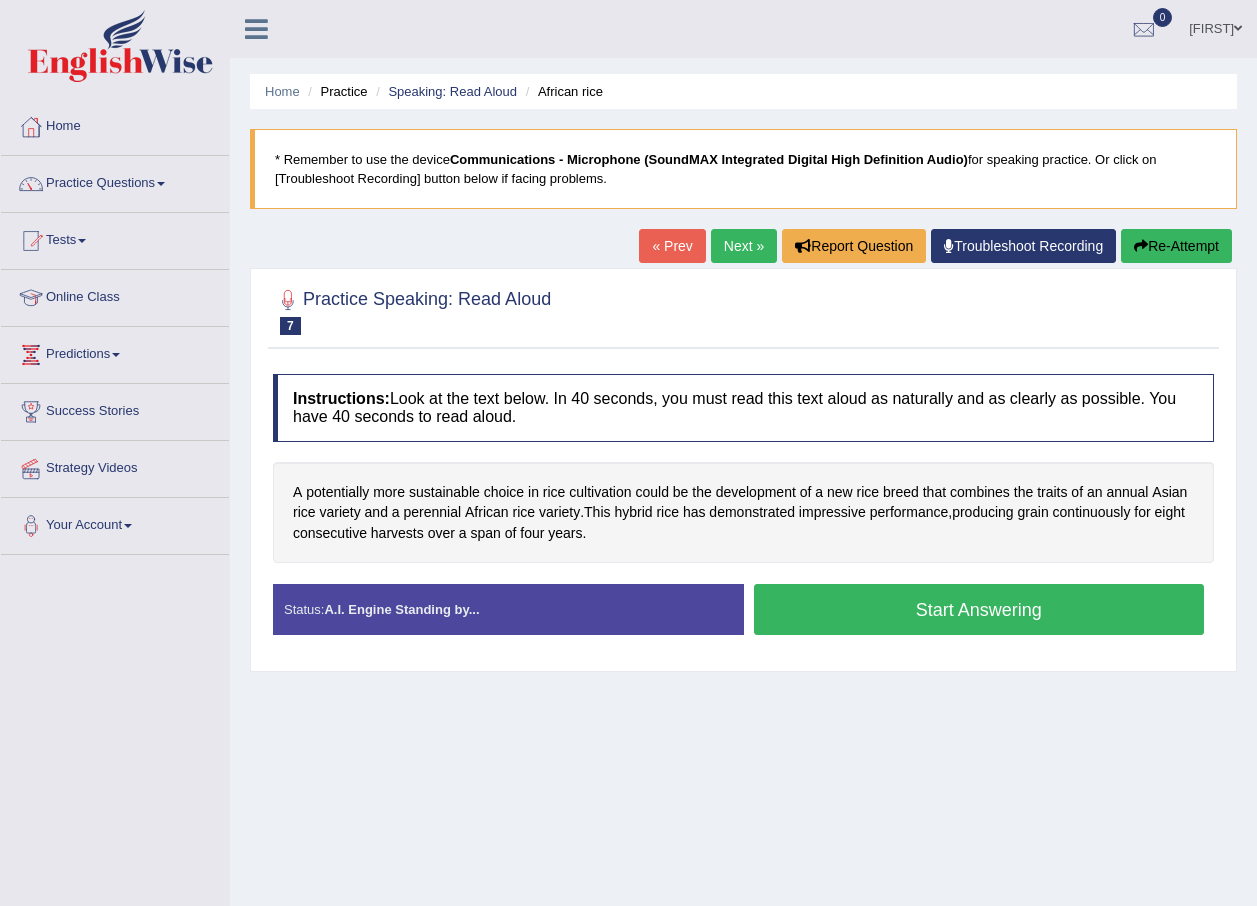 scroll, scrollTop: 100, scrollLeft: 0, axis: vertical 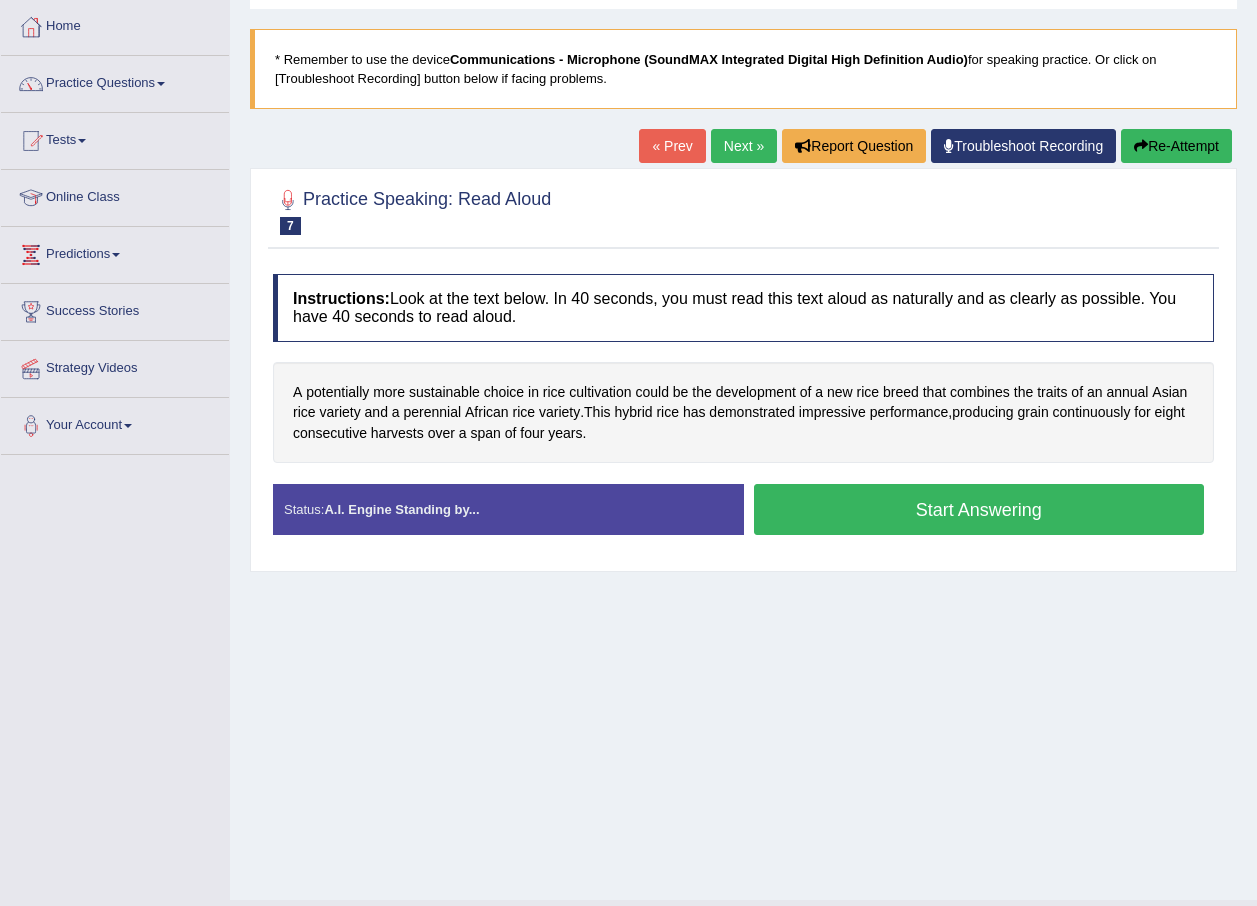 click on "Start Answering" at bounding box center [979, 509] 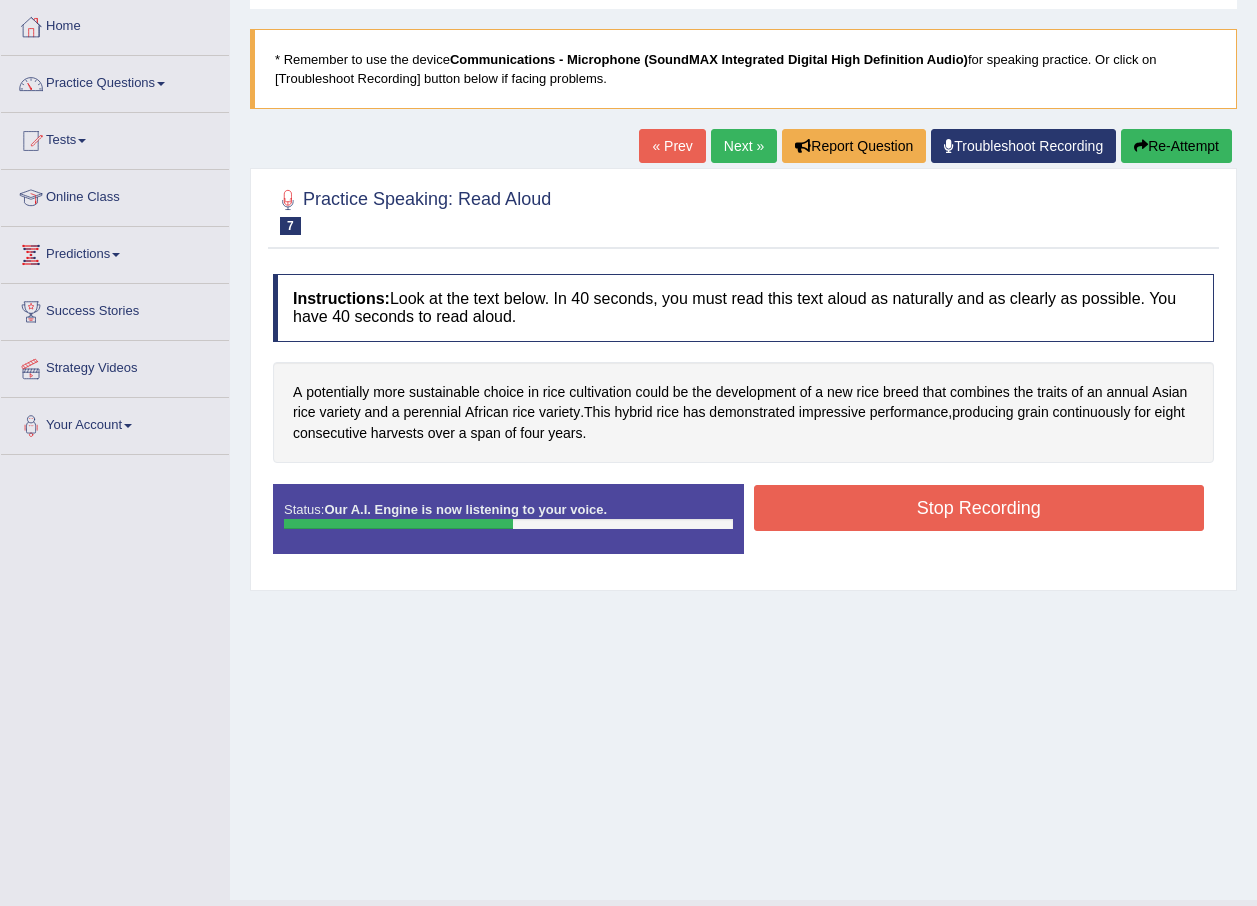 click on "Stop Recording" at bounding box center [979, 508] 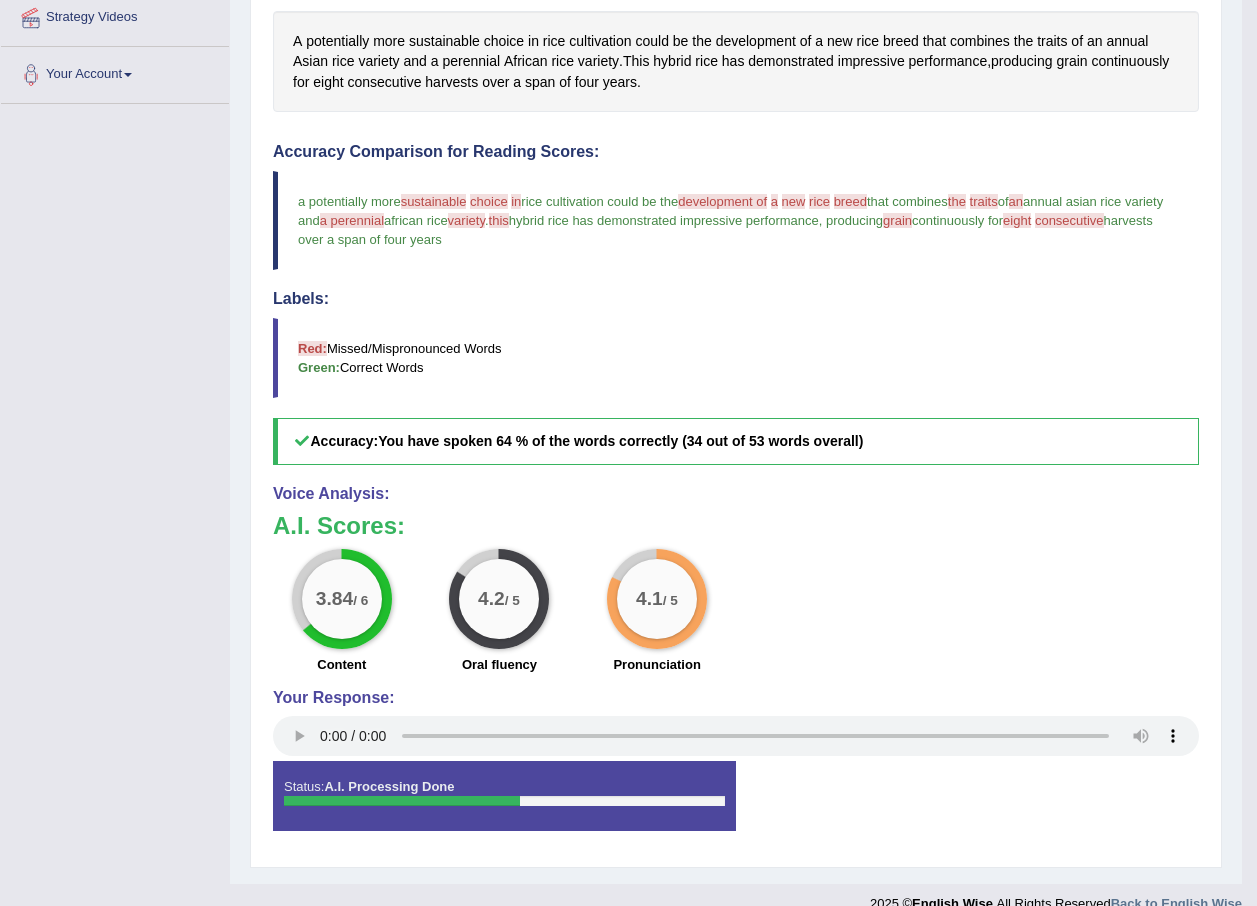 scroll, scrollTop: 479, scrollLeft: 0, axis: vertical 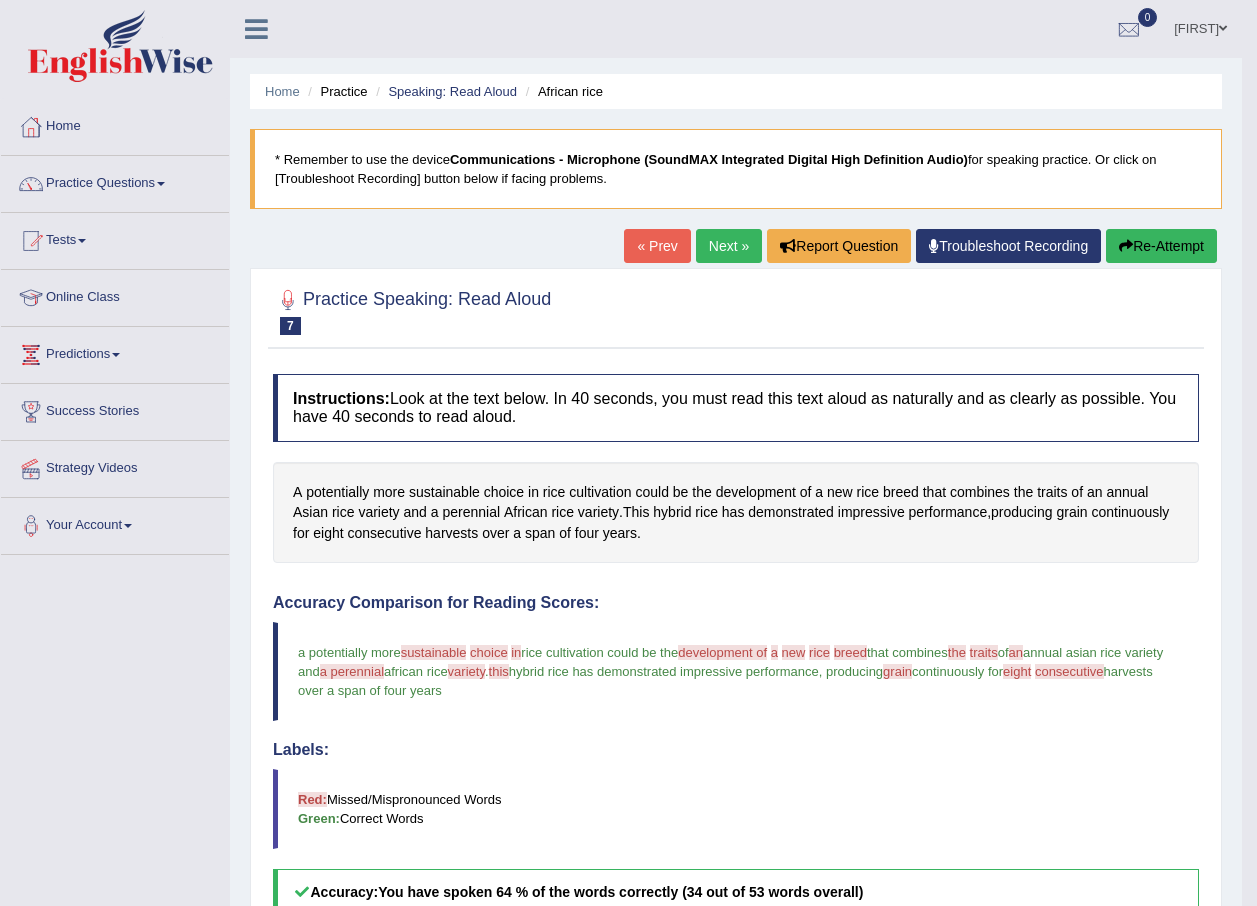 click on "Next »" at bounding box center [729, 246] 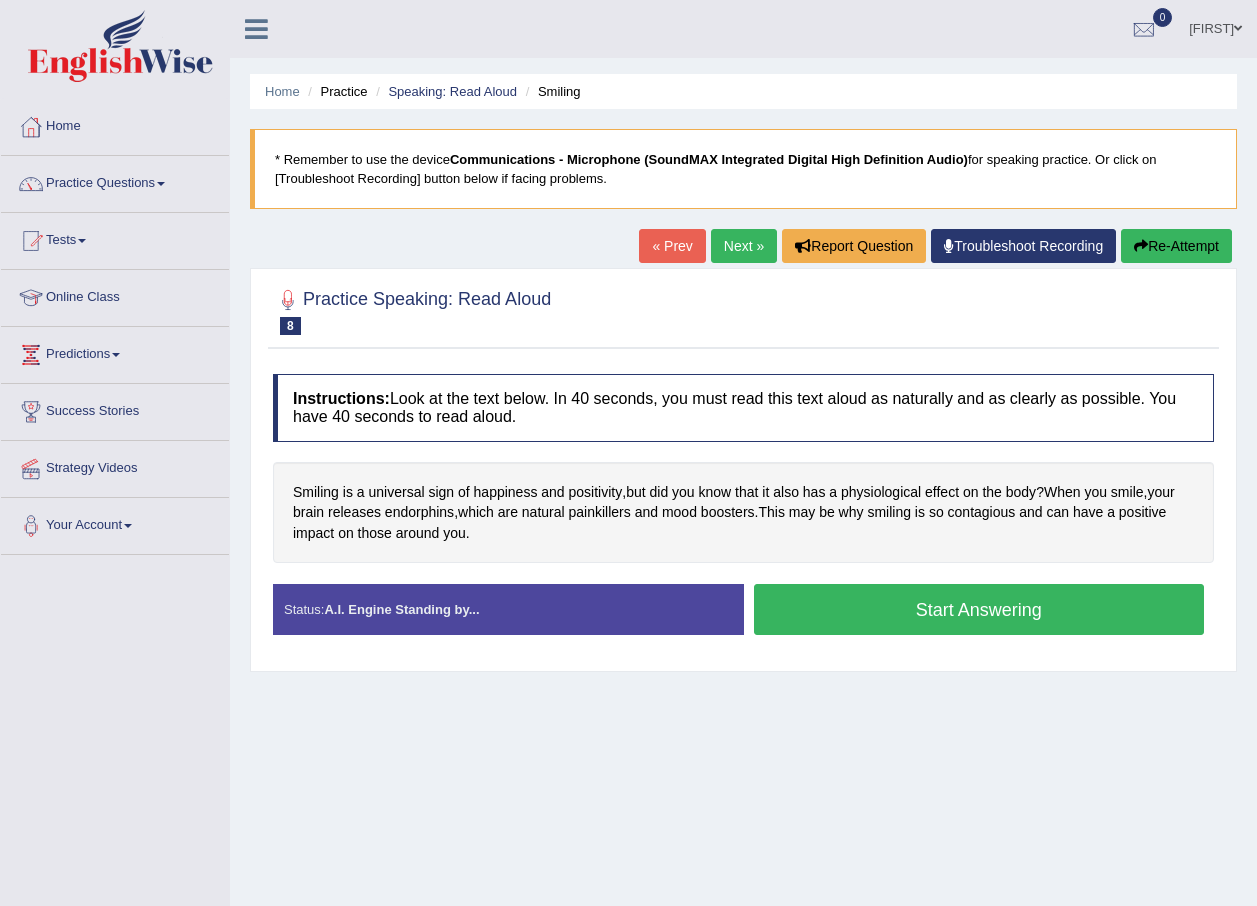scroll, scrollTop: 0, scrollLeft: 0, axis: both 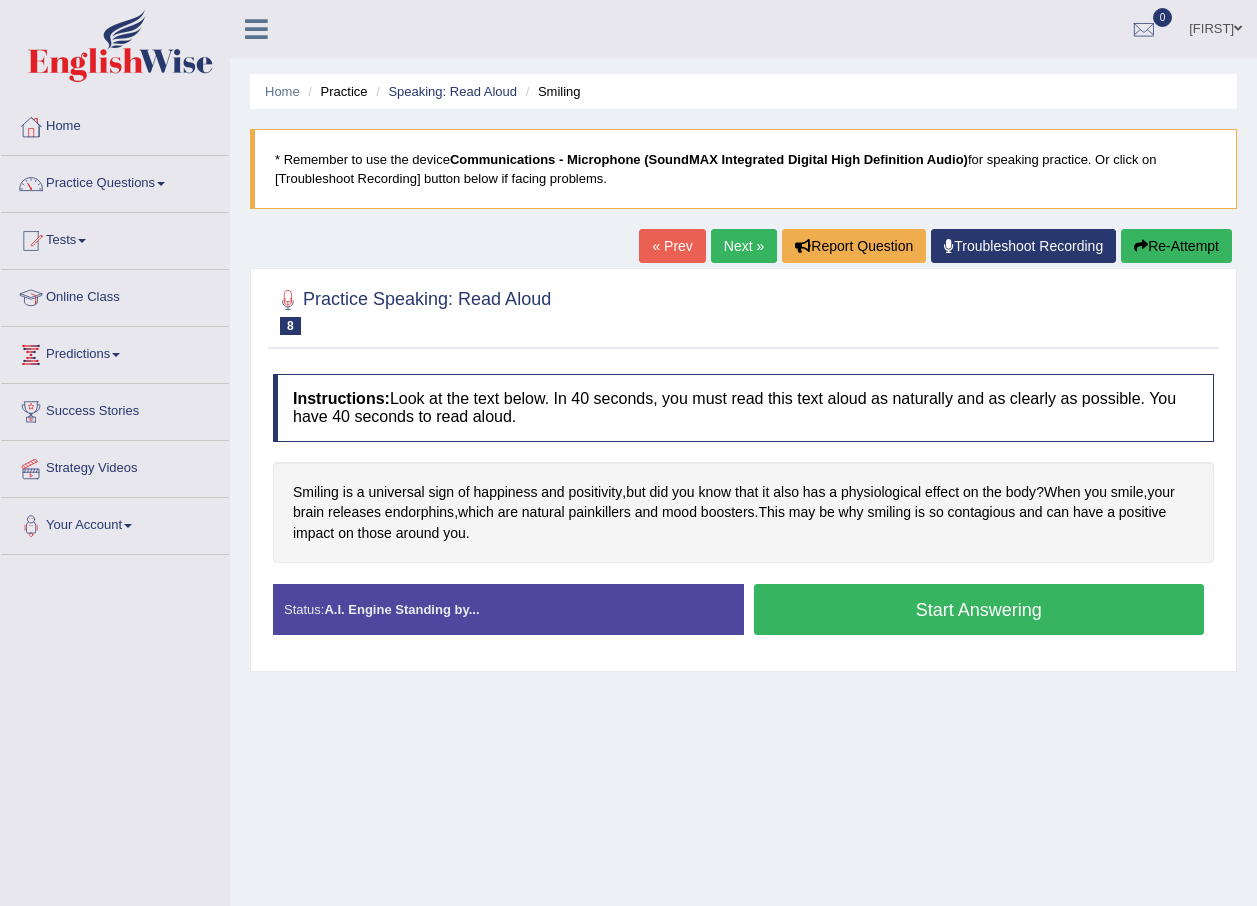 click on "Start Answering" at bounding box center (979, 609) 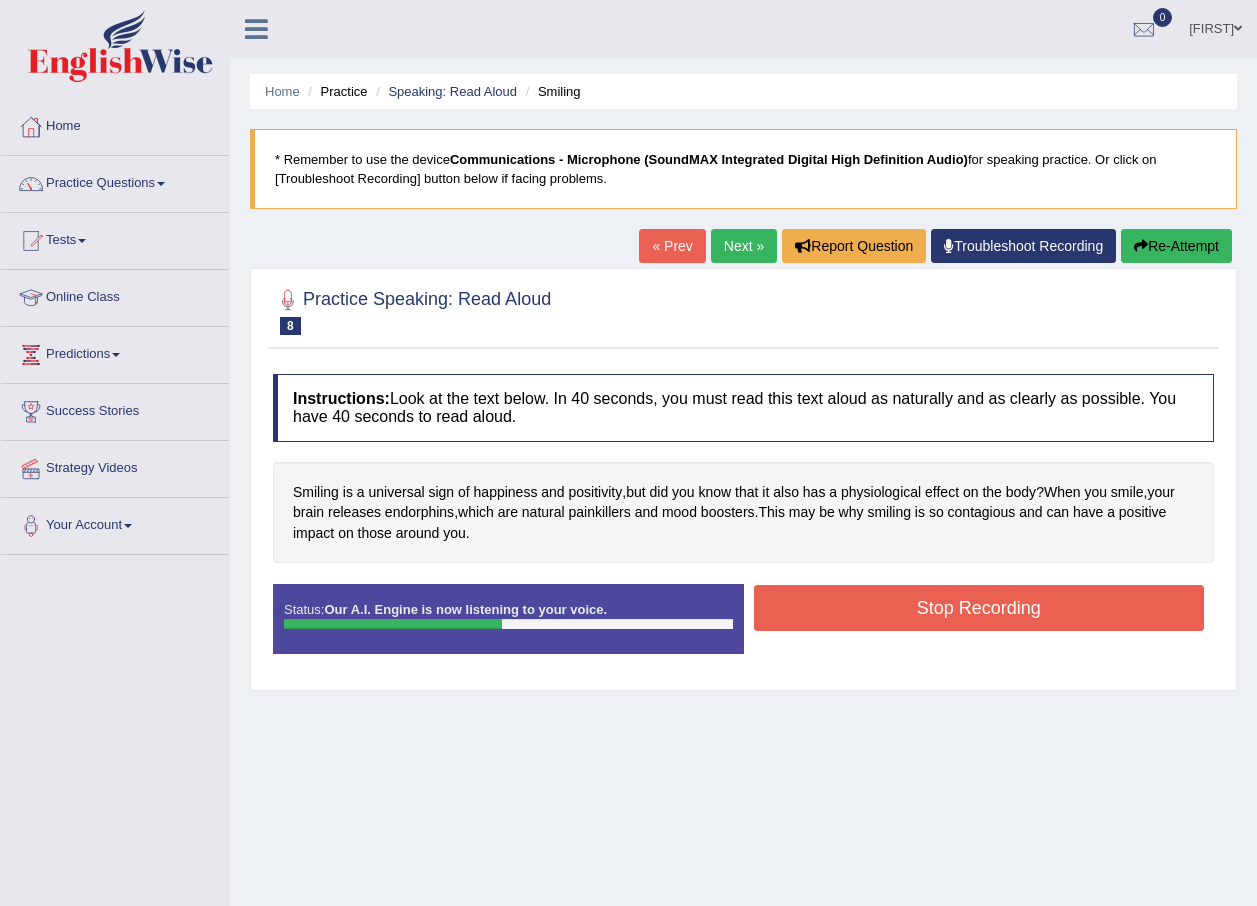 click on "Stop Recording" at bounding box center (979, 608) 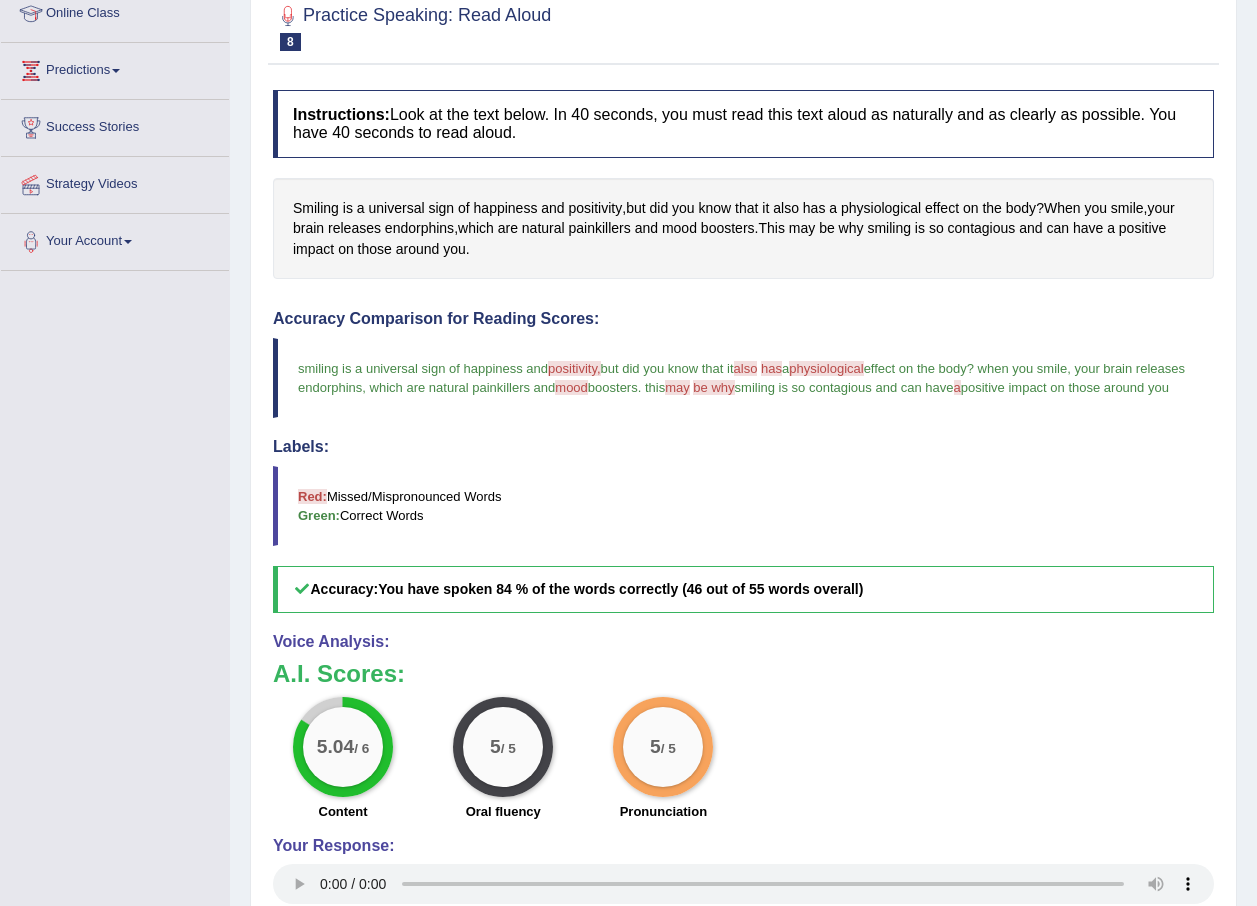scroll, scrollTop: 479, scrollLeft: 0, axis: vertical 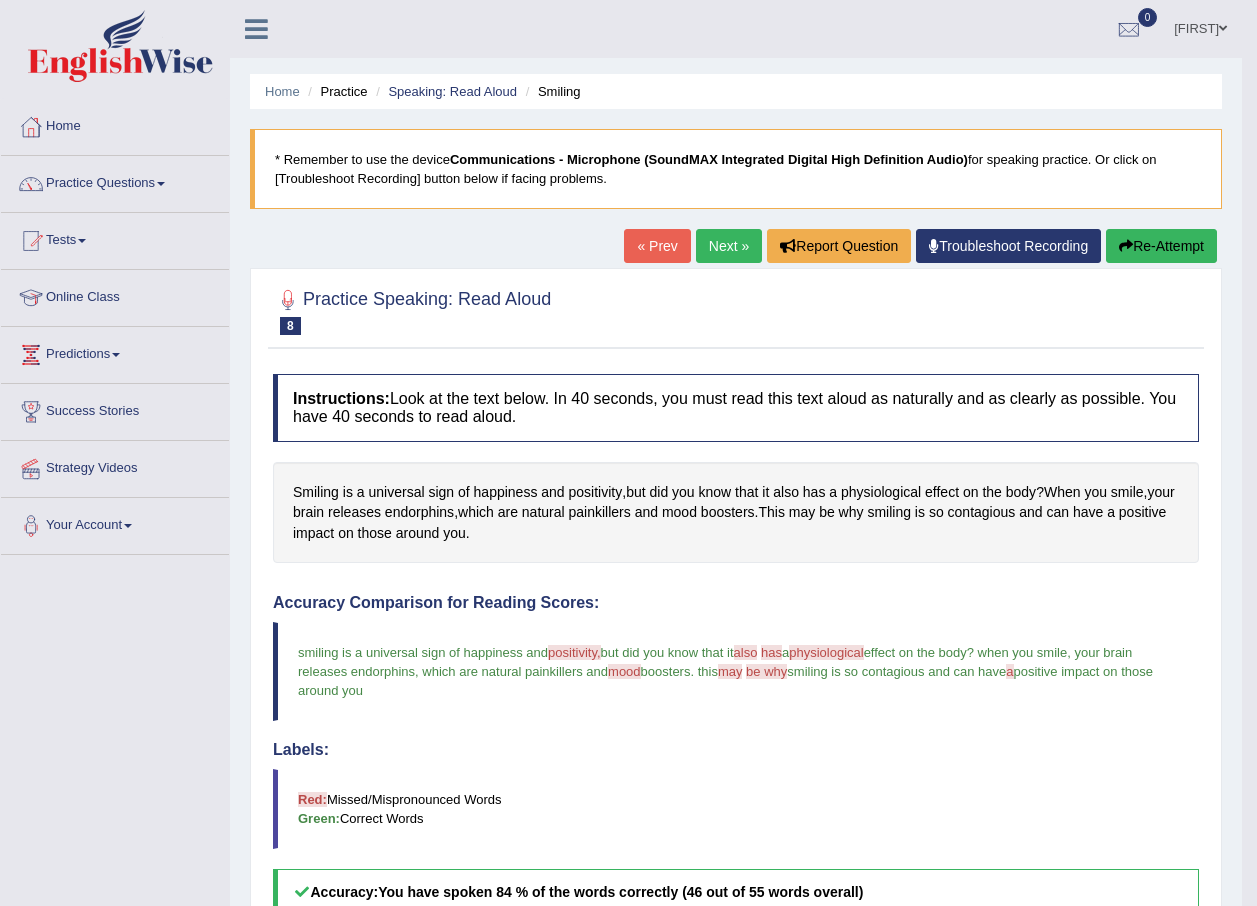 click on "Next »" at bounding box center [729, 246] 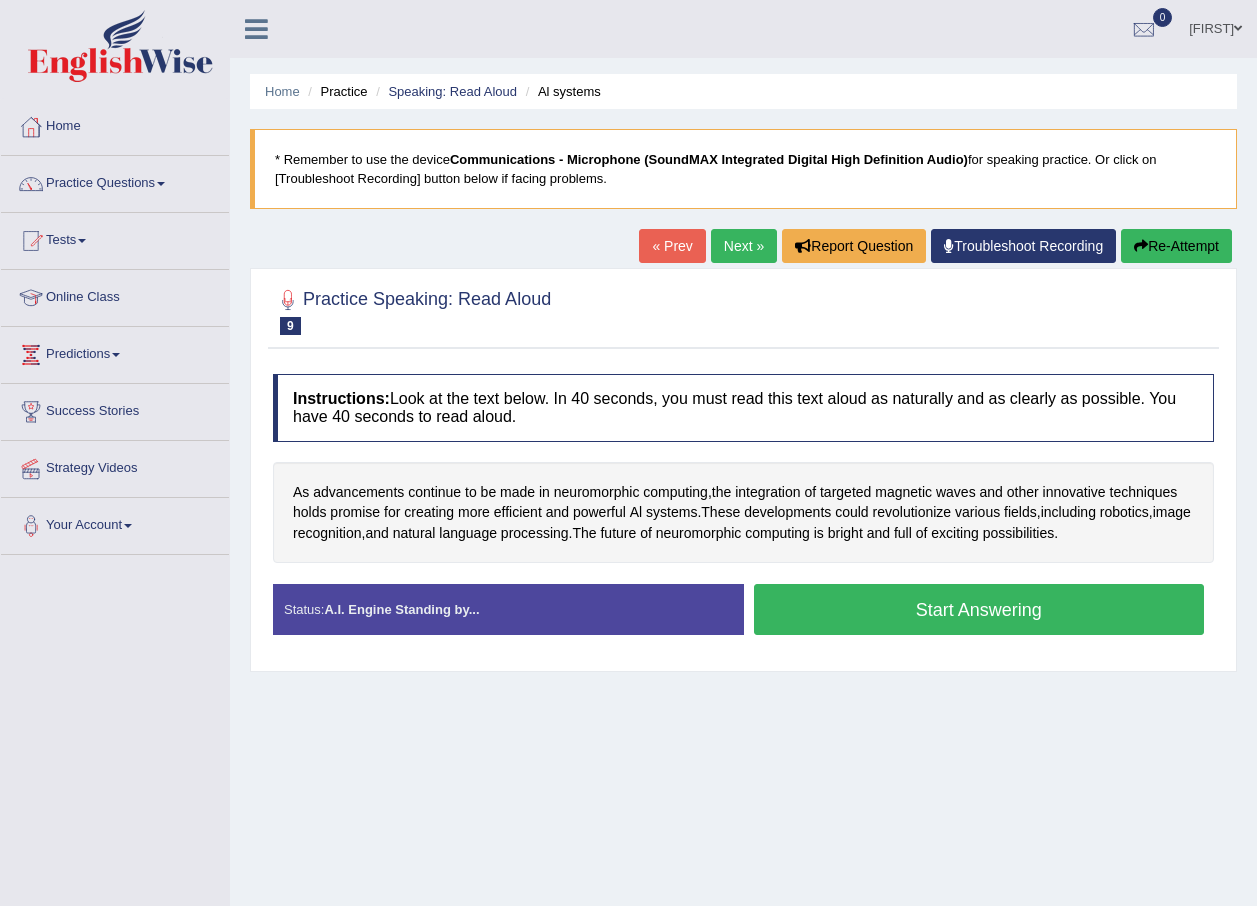 scroll, scrollTop: 0, scrollLeft: 0, axis: both 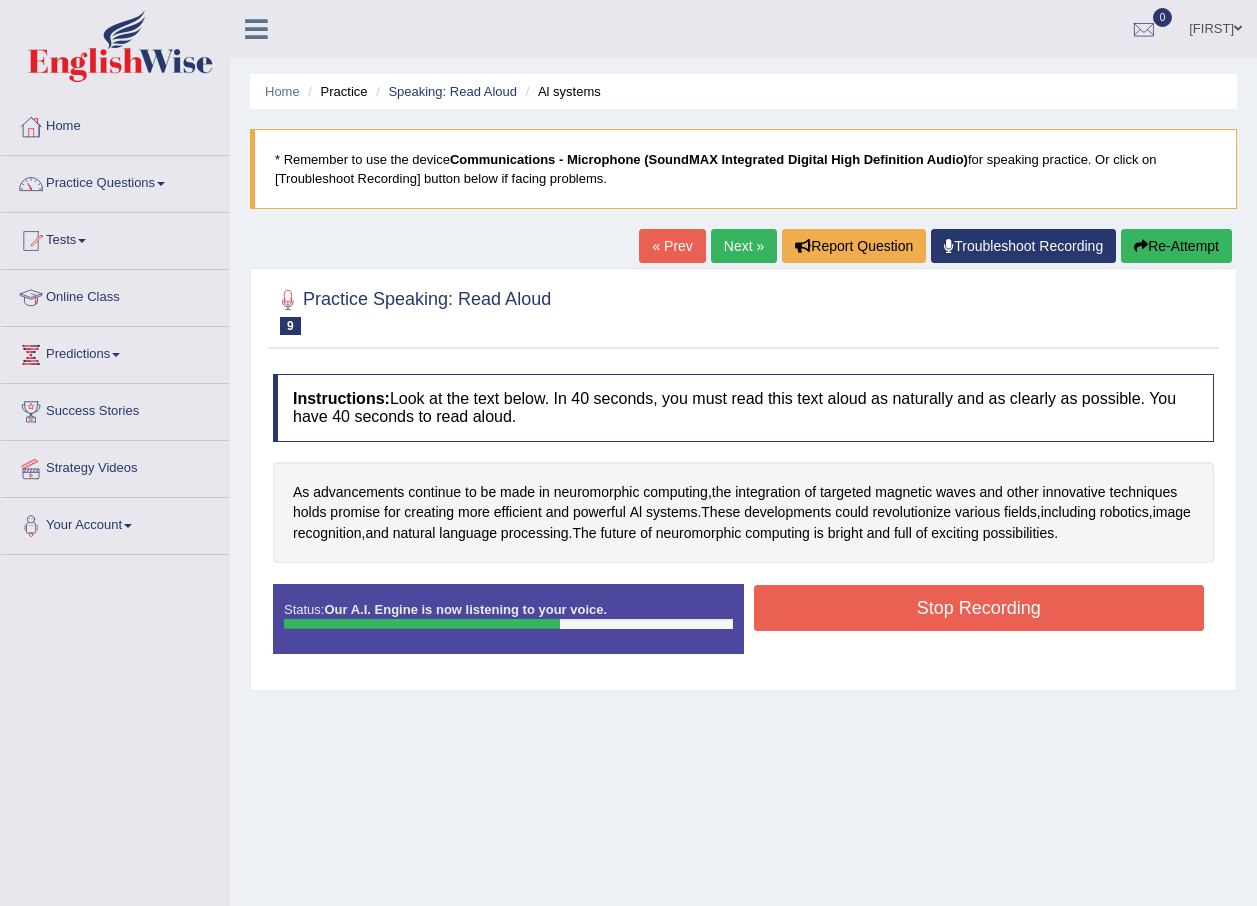 click on "Stop Recording" at bounding box center [979, 608] 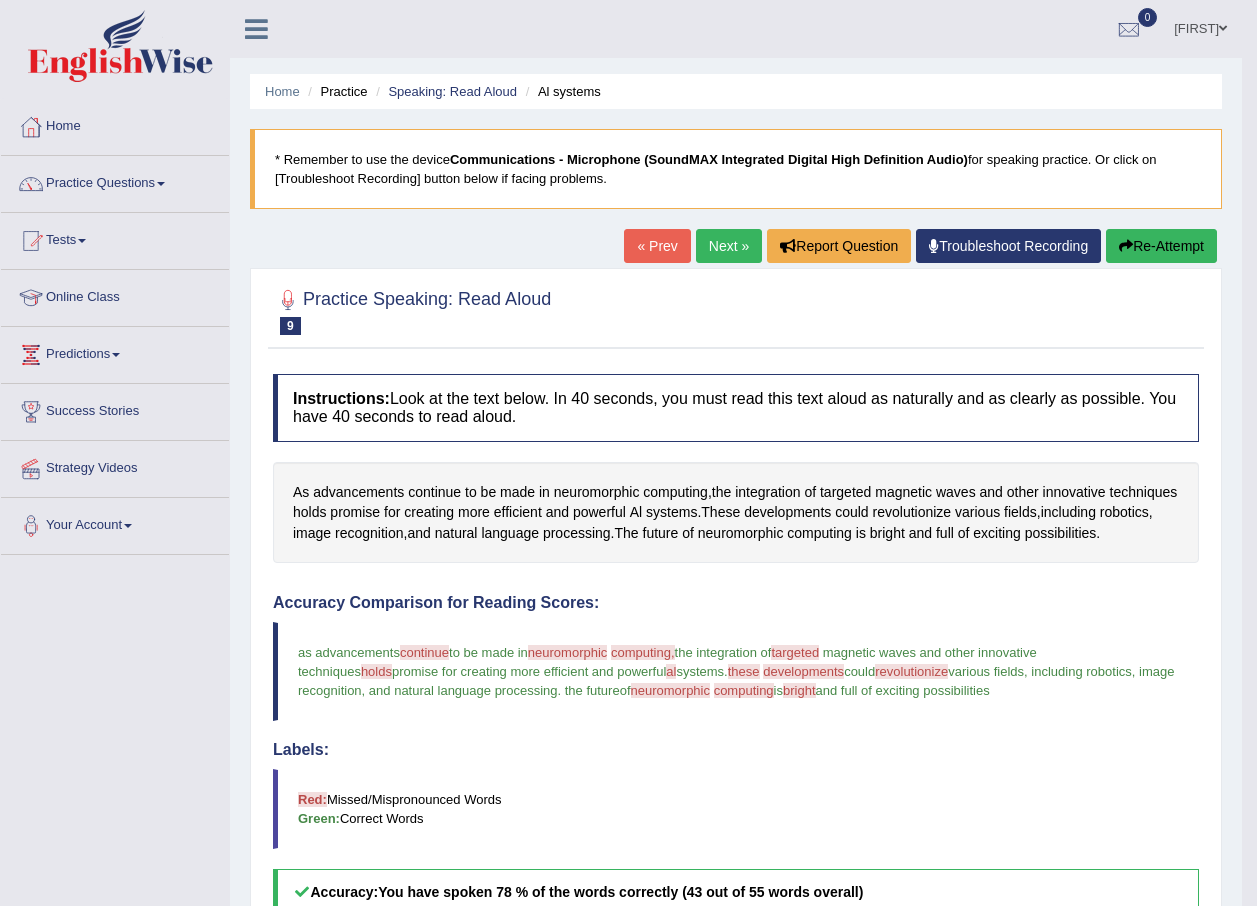 scroll, scrollTop: 499, scrollLeft: 0, axis: vertical 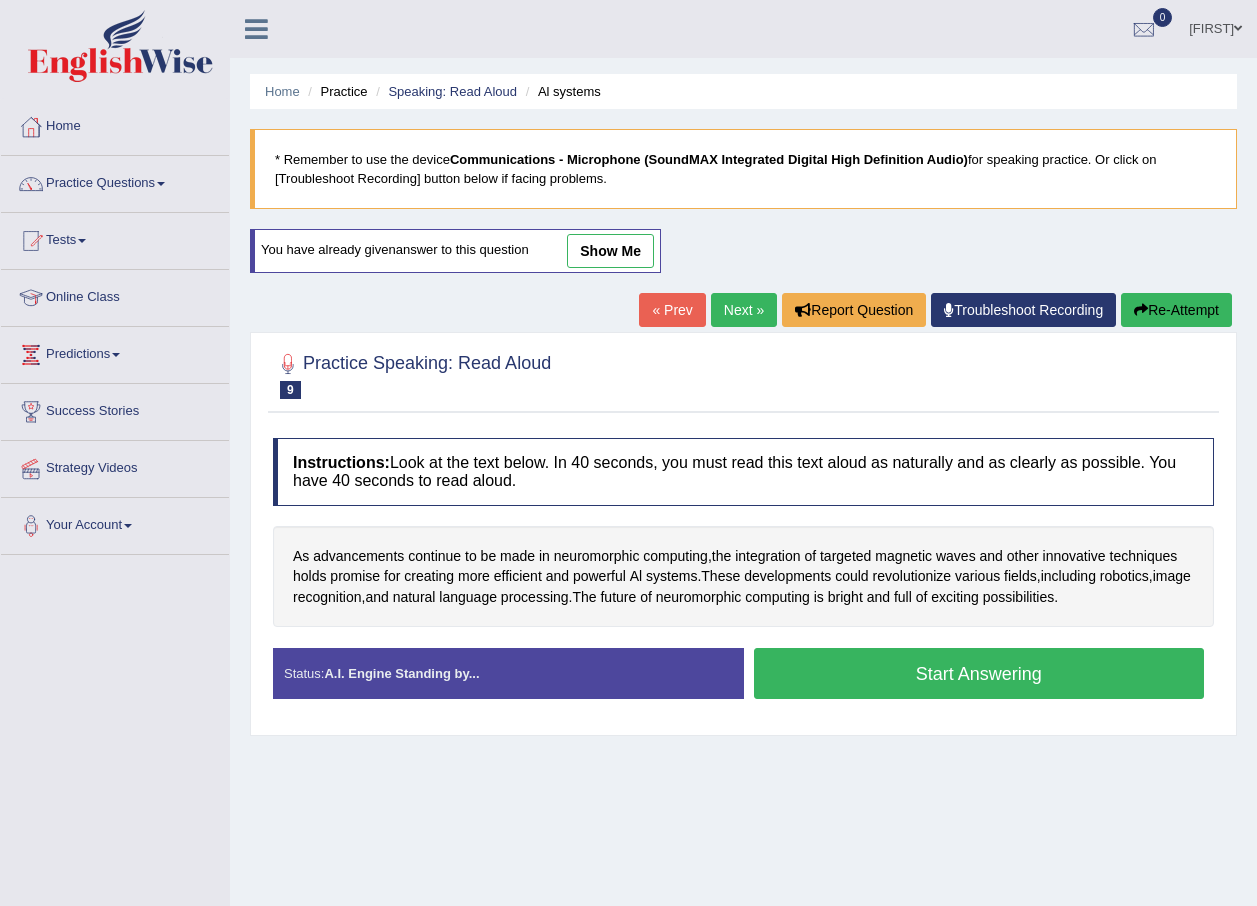 click on "Start Answering" at bounding box center [979, 673] 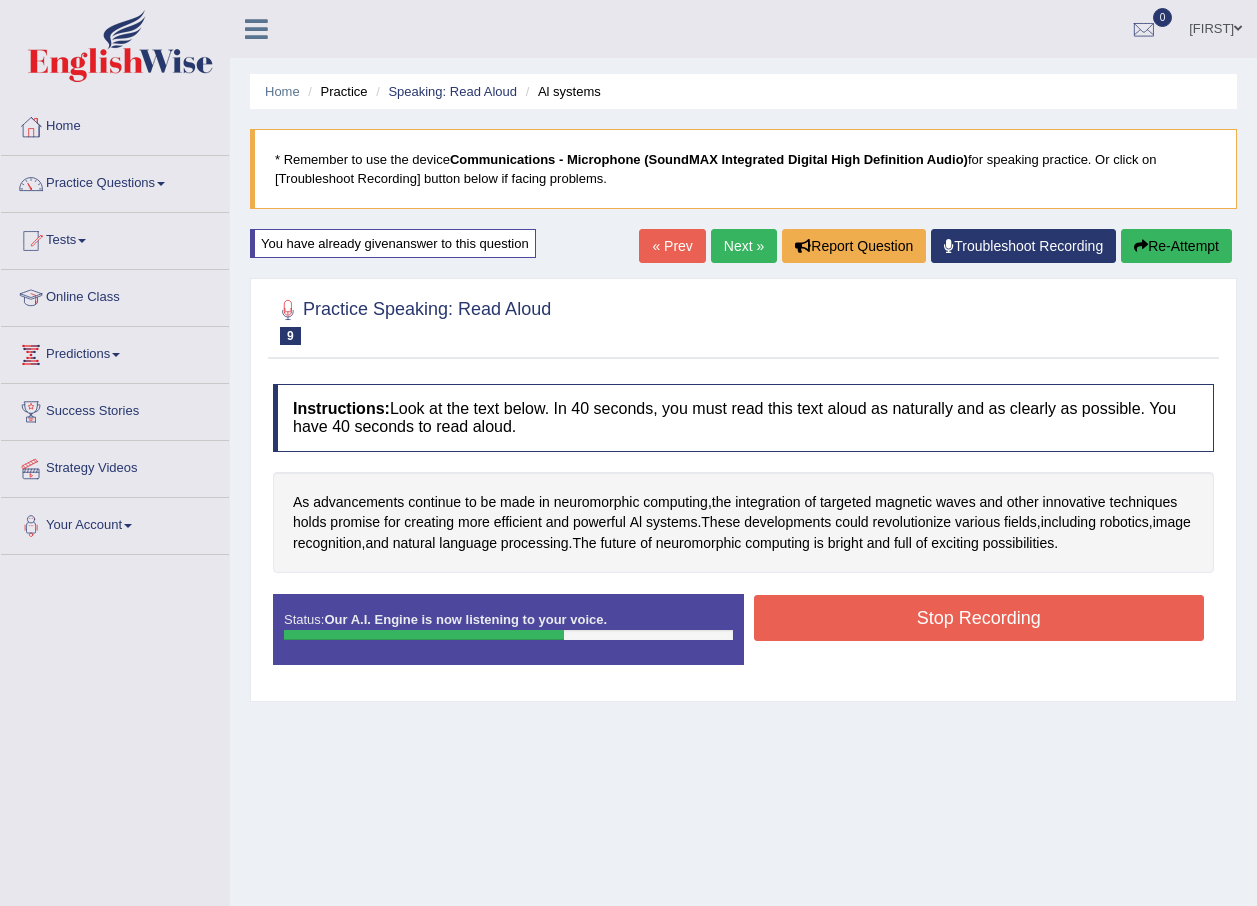 click on "Stop Recording" at bounding box center [979, 620] 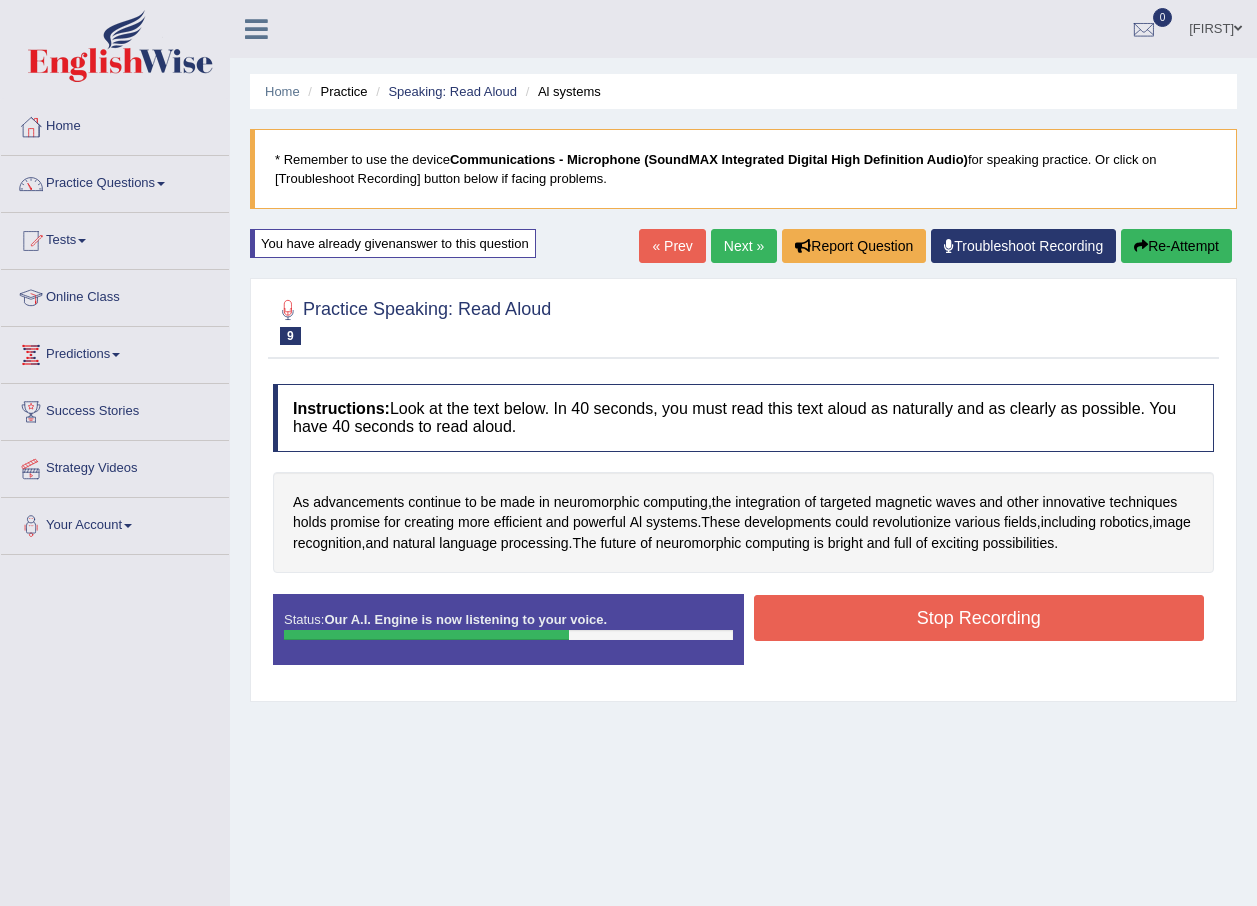 click on "Stop Recording" at bounding box center (979, 618) 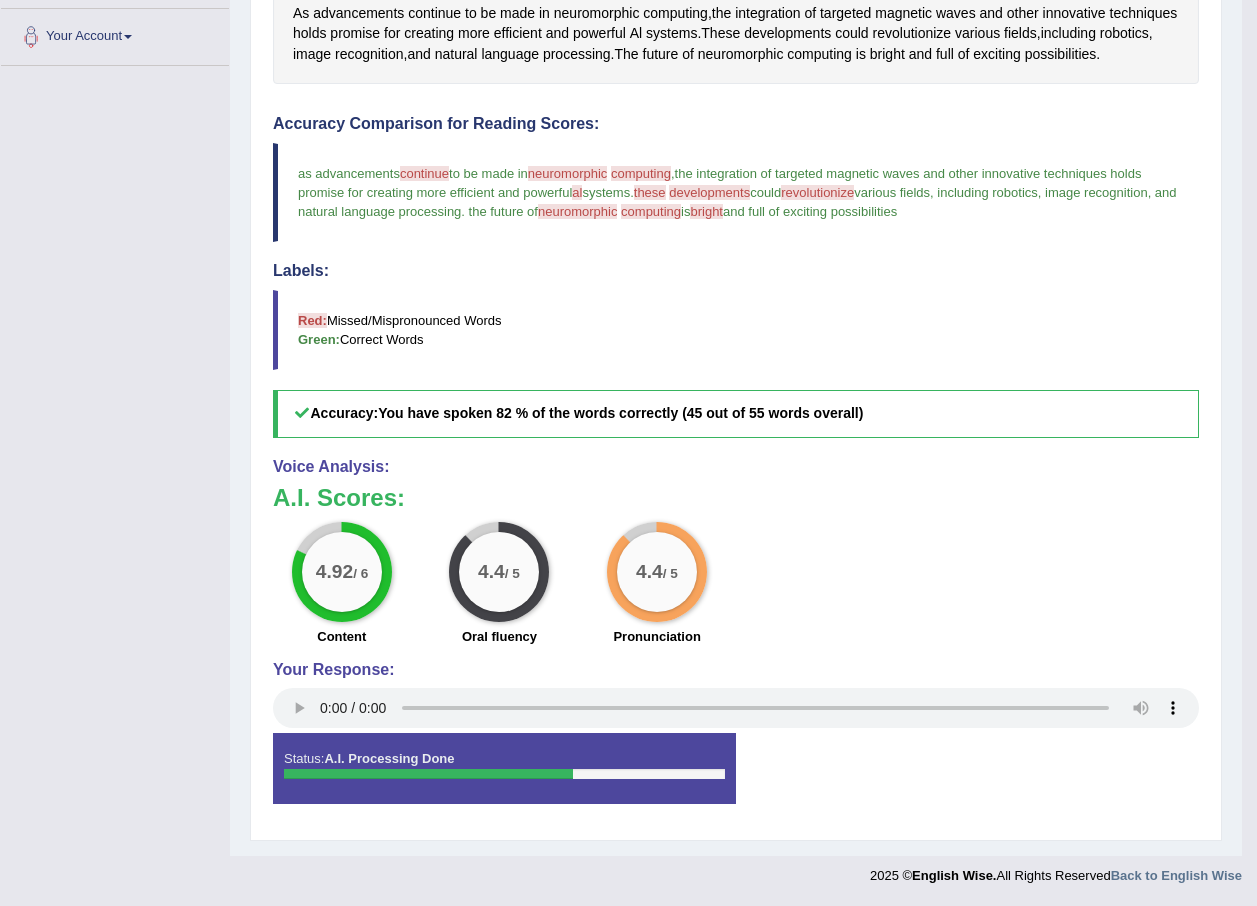 scroll, scrollTop: 509, scrollLeft: 0, axis: vertical 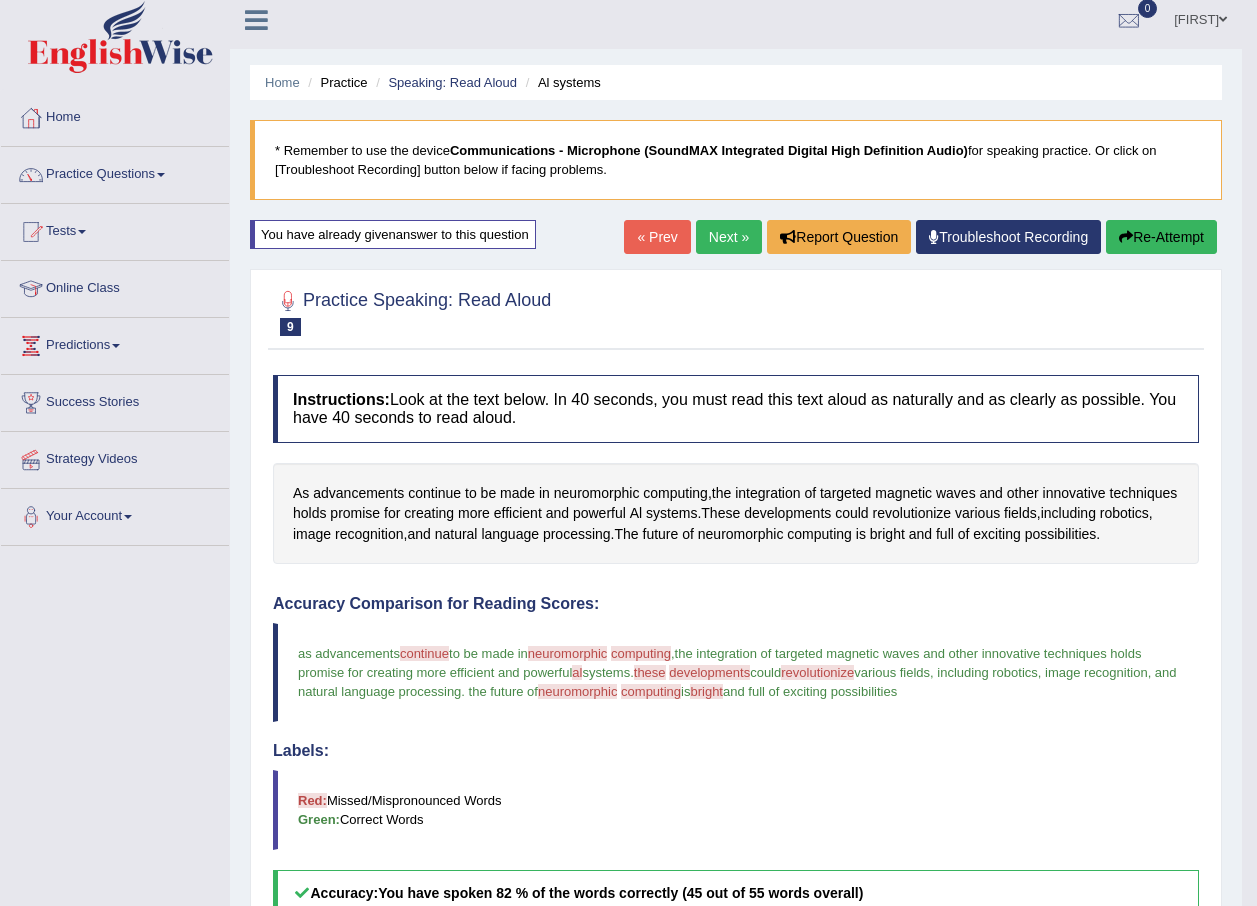 click on "Next »" at bounding box center [729, 237] 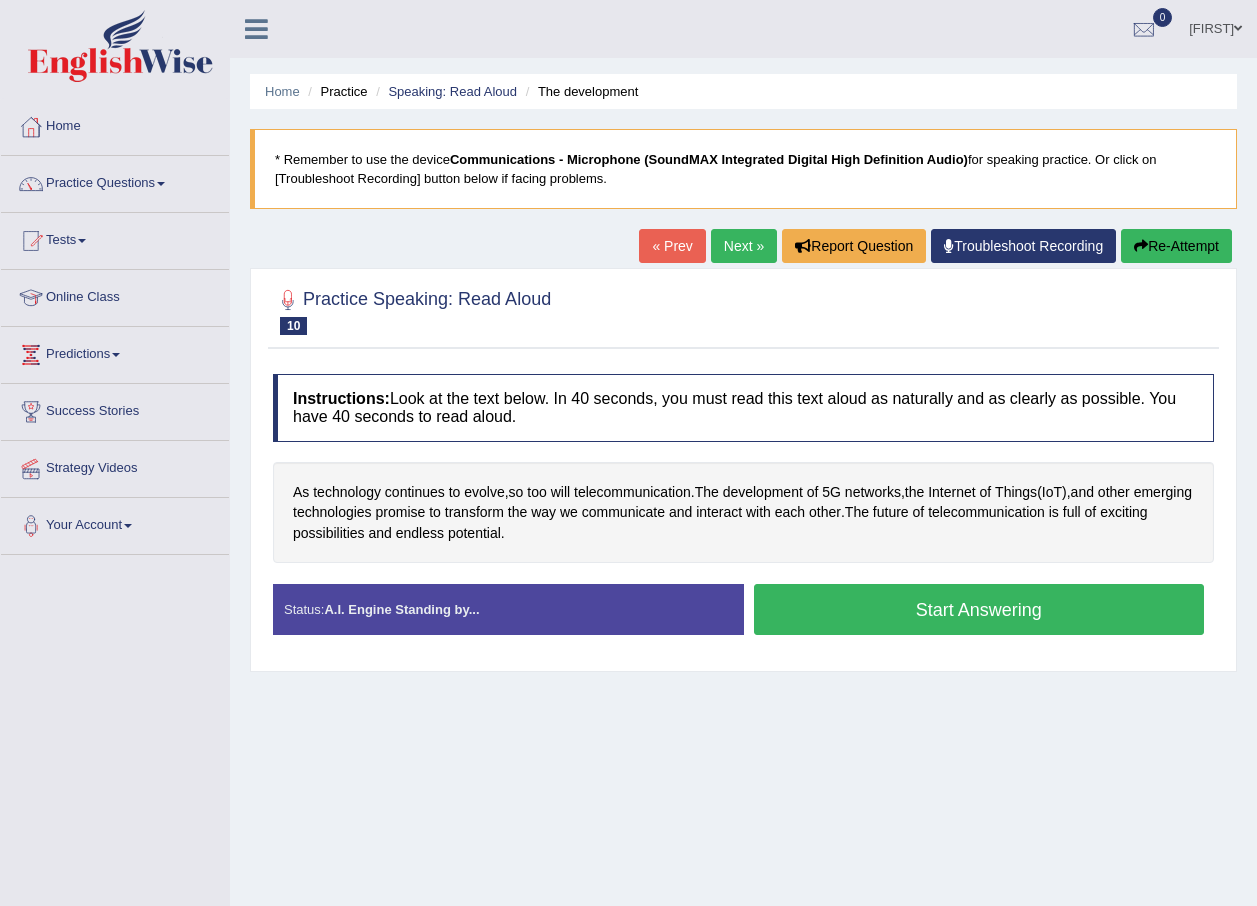 scroll, scrollTop: 0, scrollLeft: 0, axis: both 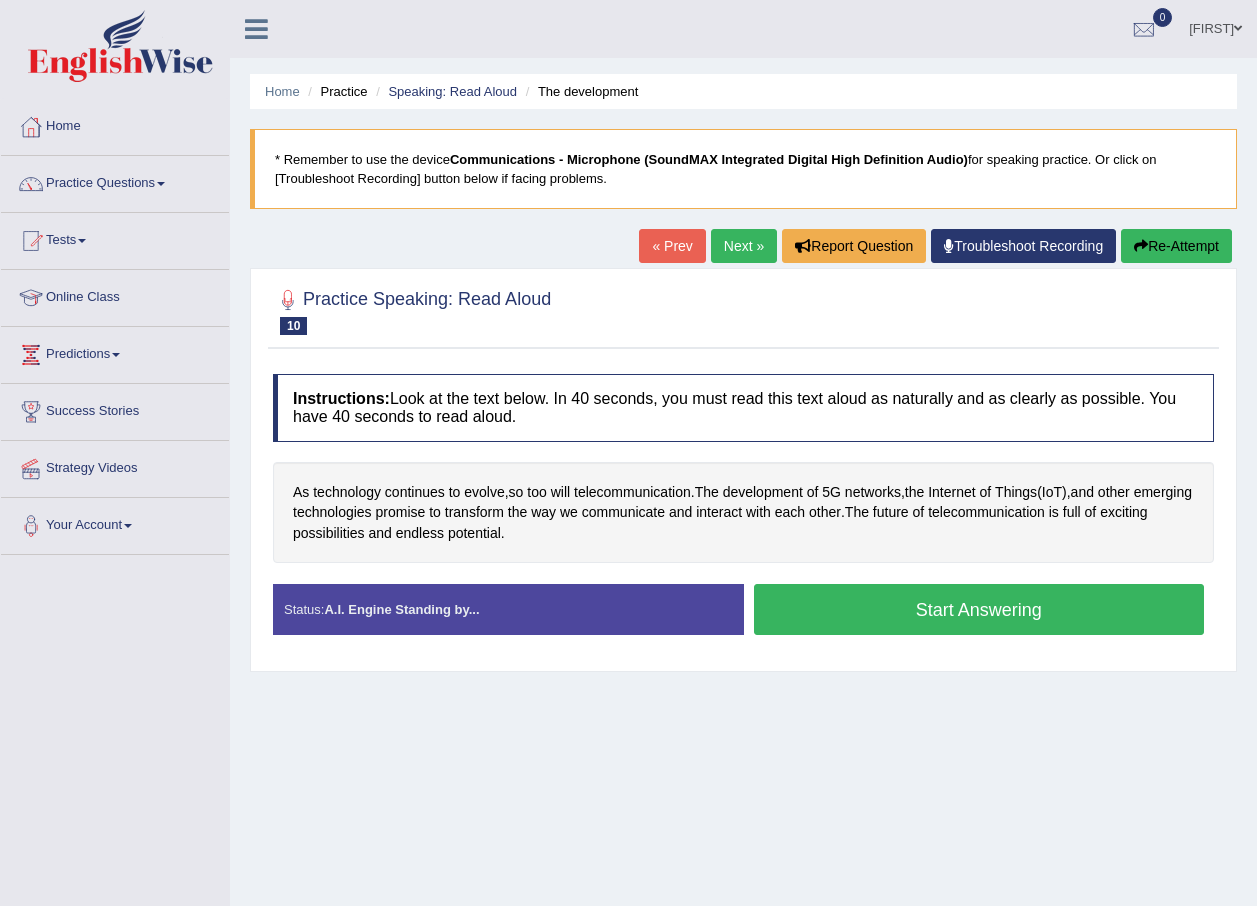 click on "Start Answering" at bounding box center [979, 609] 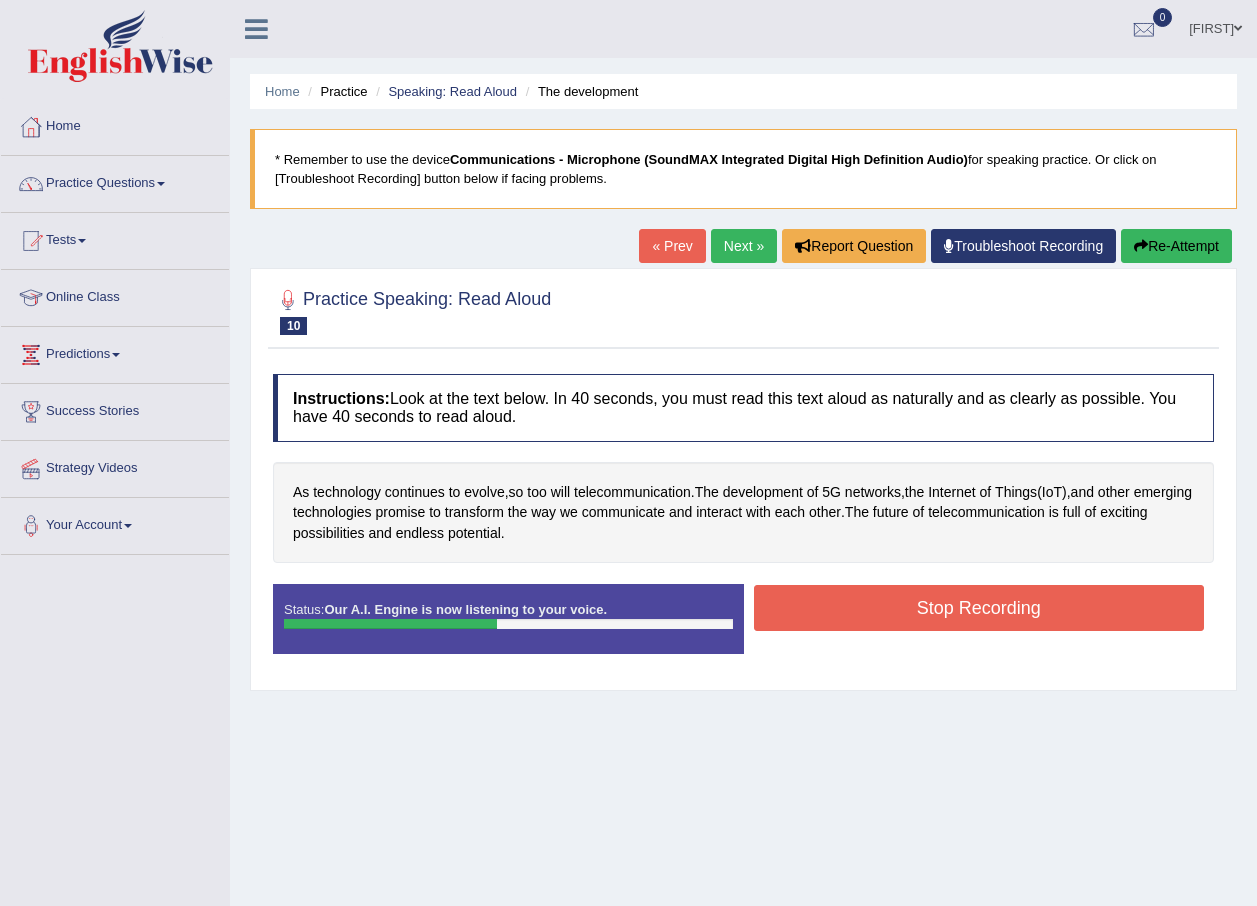 click on "Stop Recording" at bounding box center (979, 608) 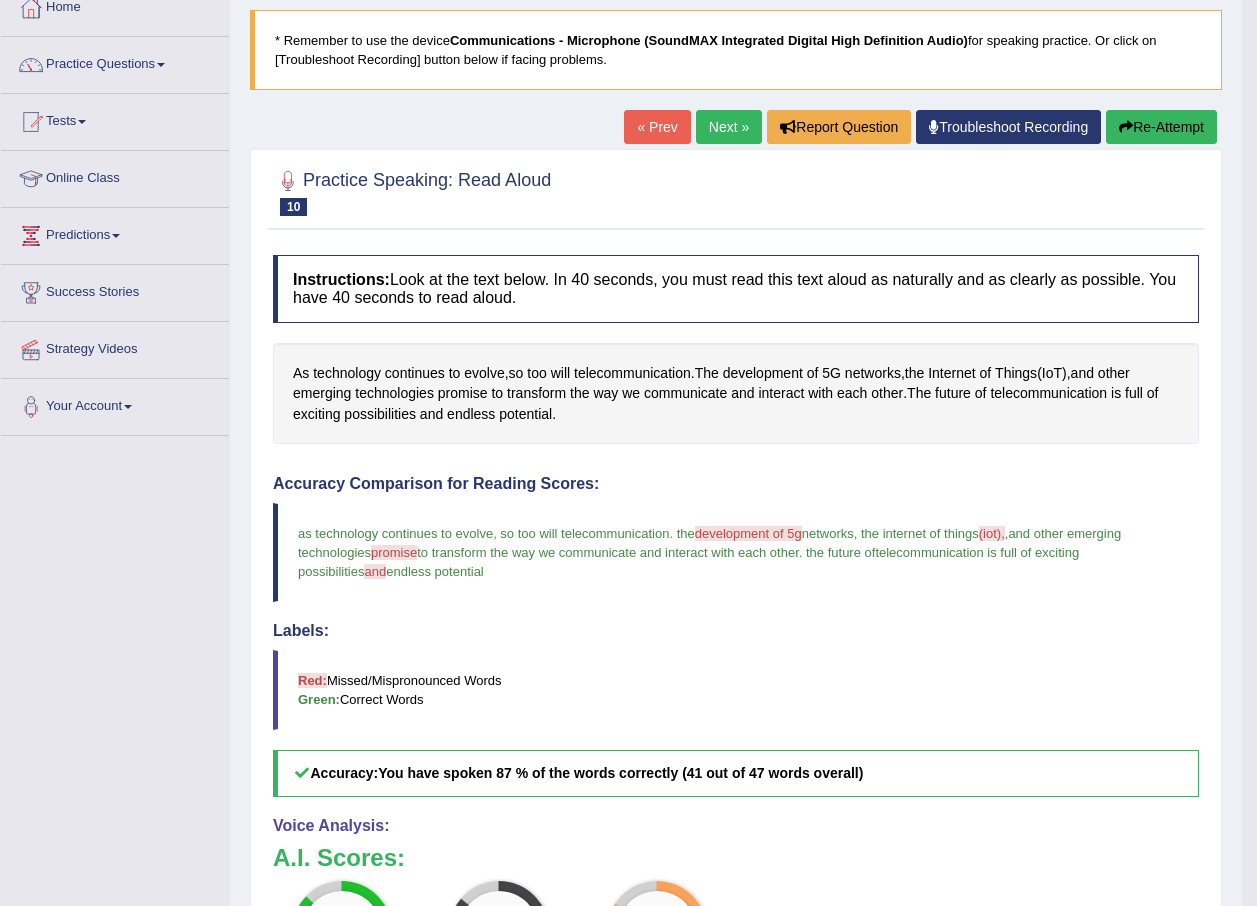 scroll, scrollTop: 400, scrollLeft: 0, axis: vertical 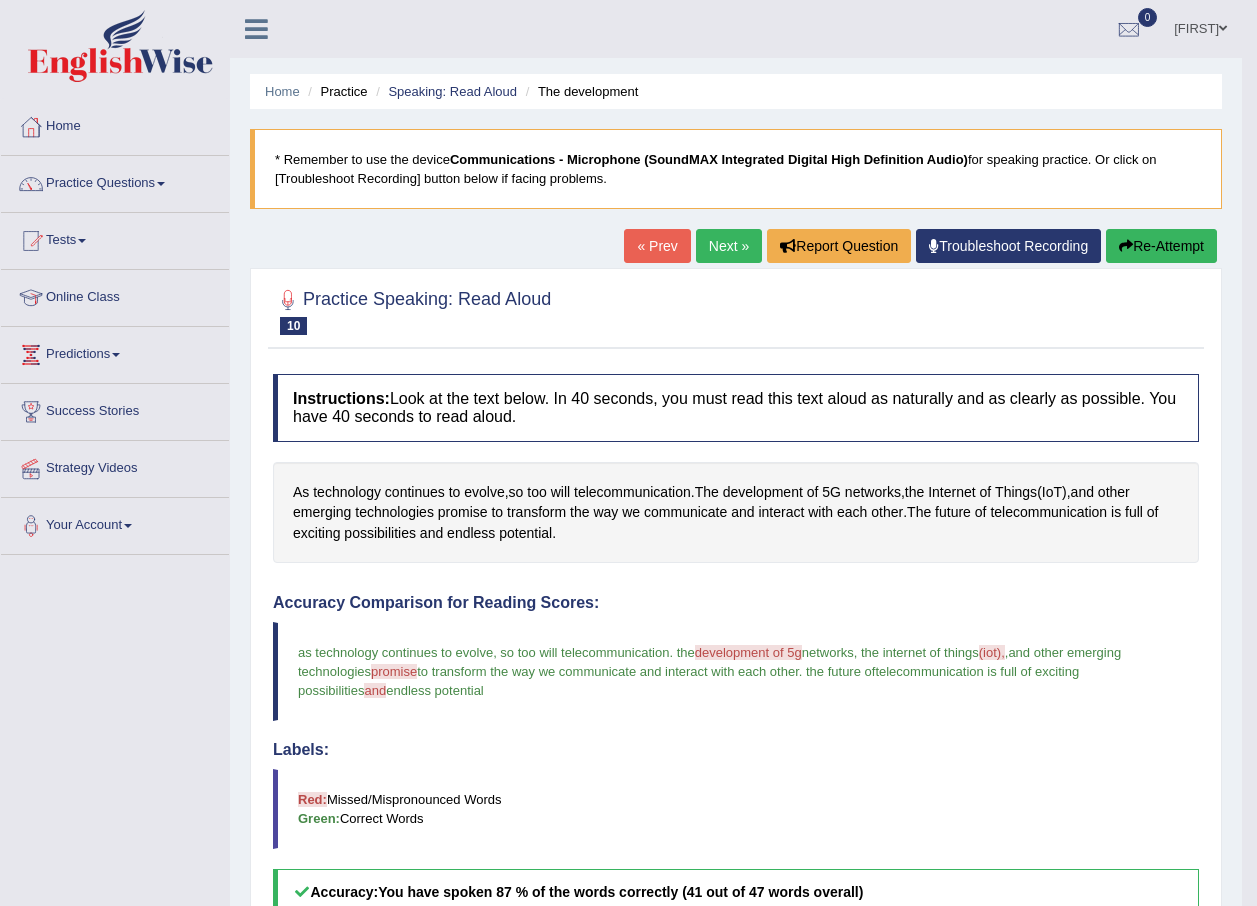 click on "Next »" at bounding box center [729, 246] 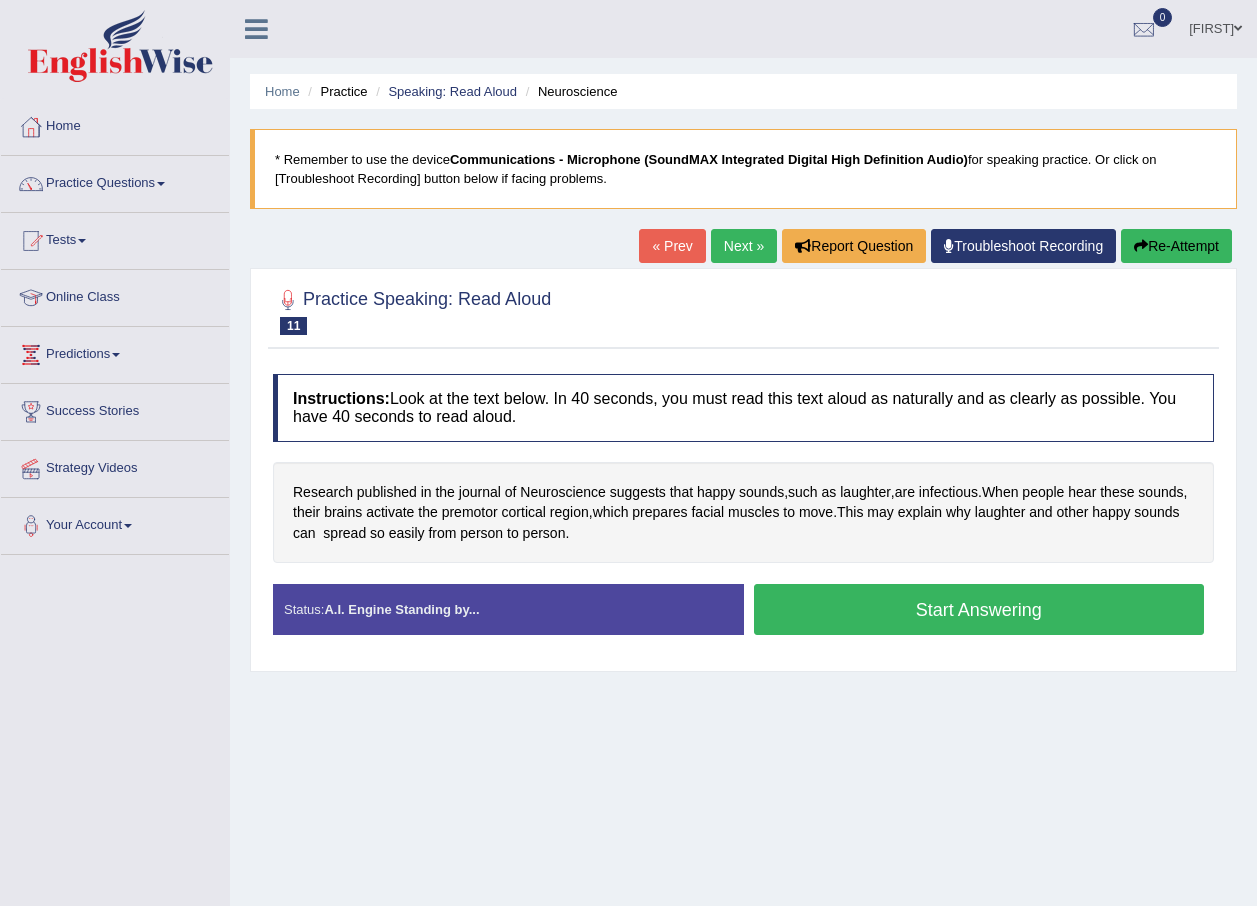 scroll, scrollTop: 0, scrollLeft: 0, axis: both 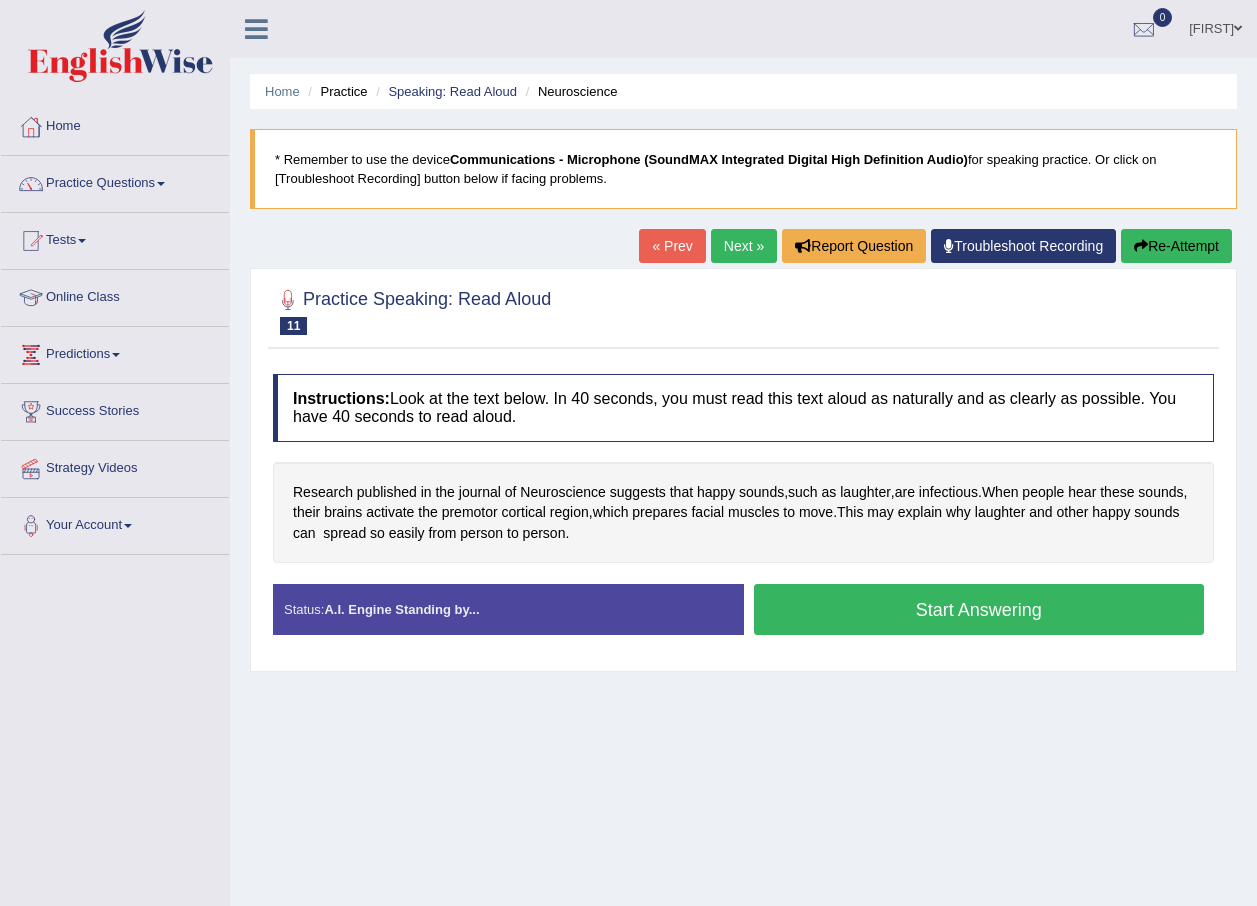 click on "Start Answering" at bounding box center (979, 609) 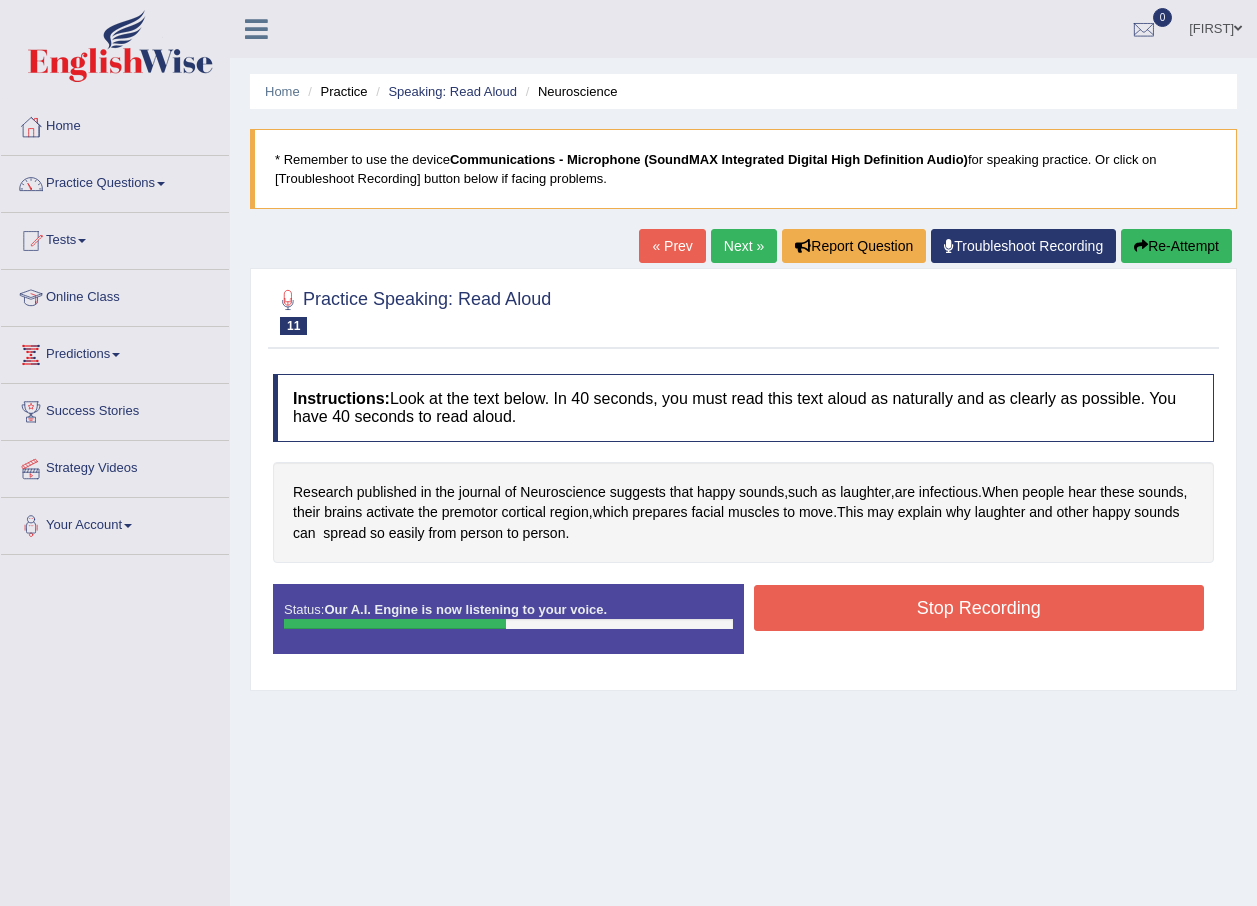 click on "Stop Recording" at bounding box center [979, 608] 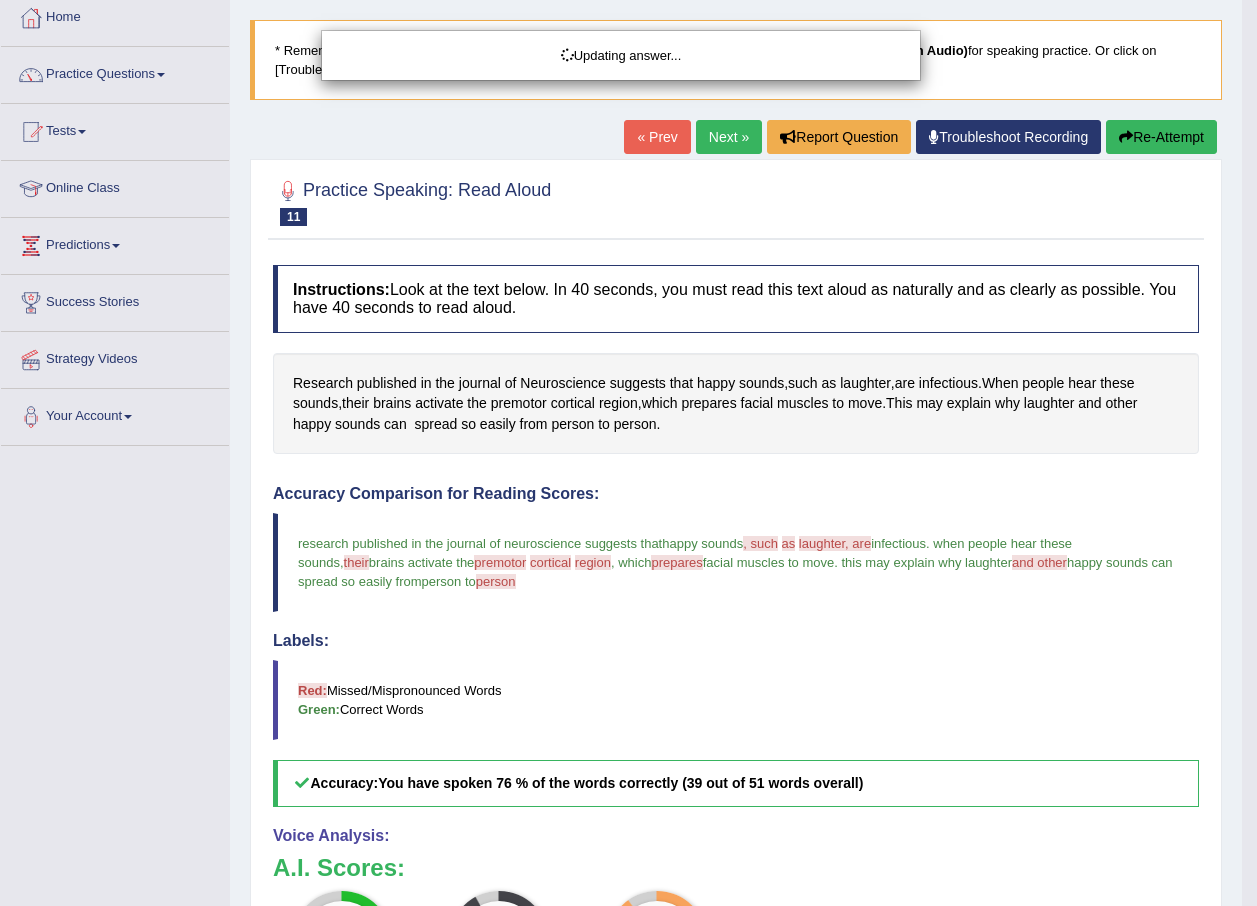 scroll, scrollTop: 479, scrollLeft: 0, axis: vertical 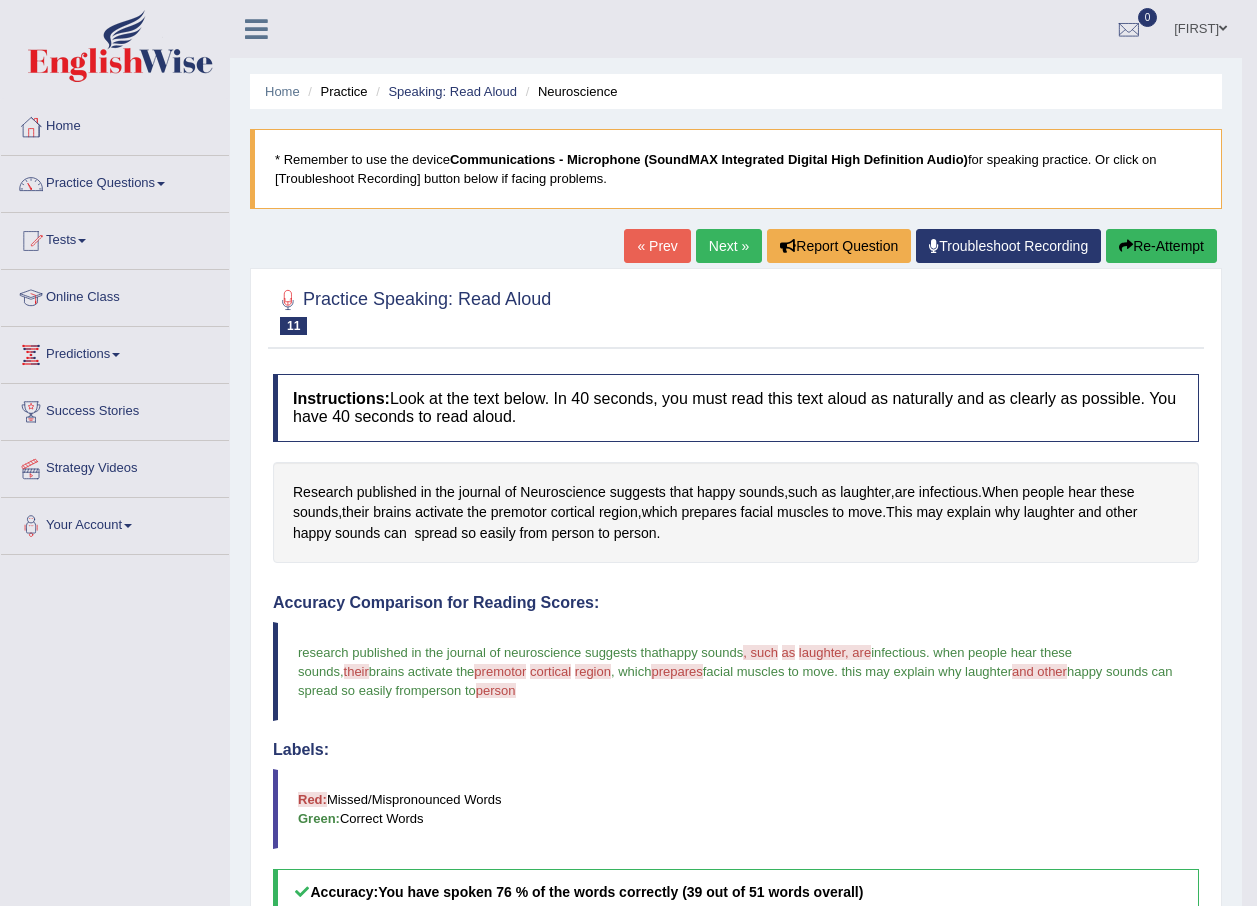 click on "Next »" at bounding box center [729, 246] 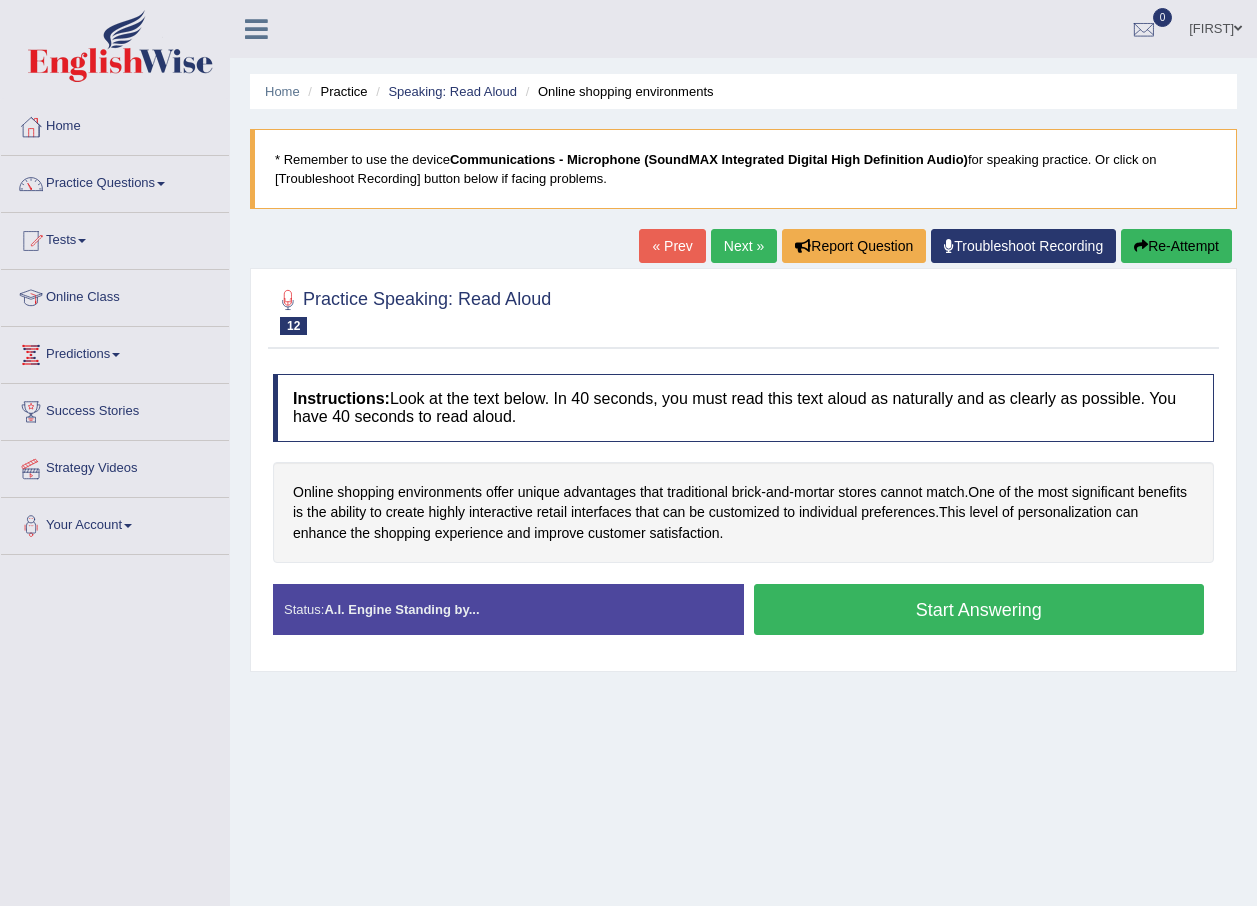 scroll, scrollTop: 0, scrollLeft: 0, axis: both 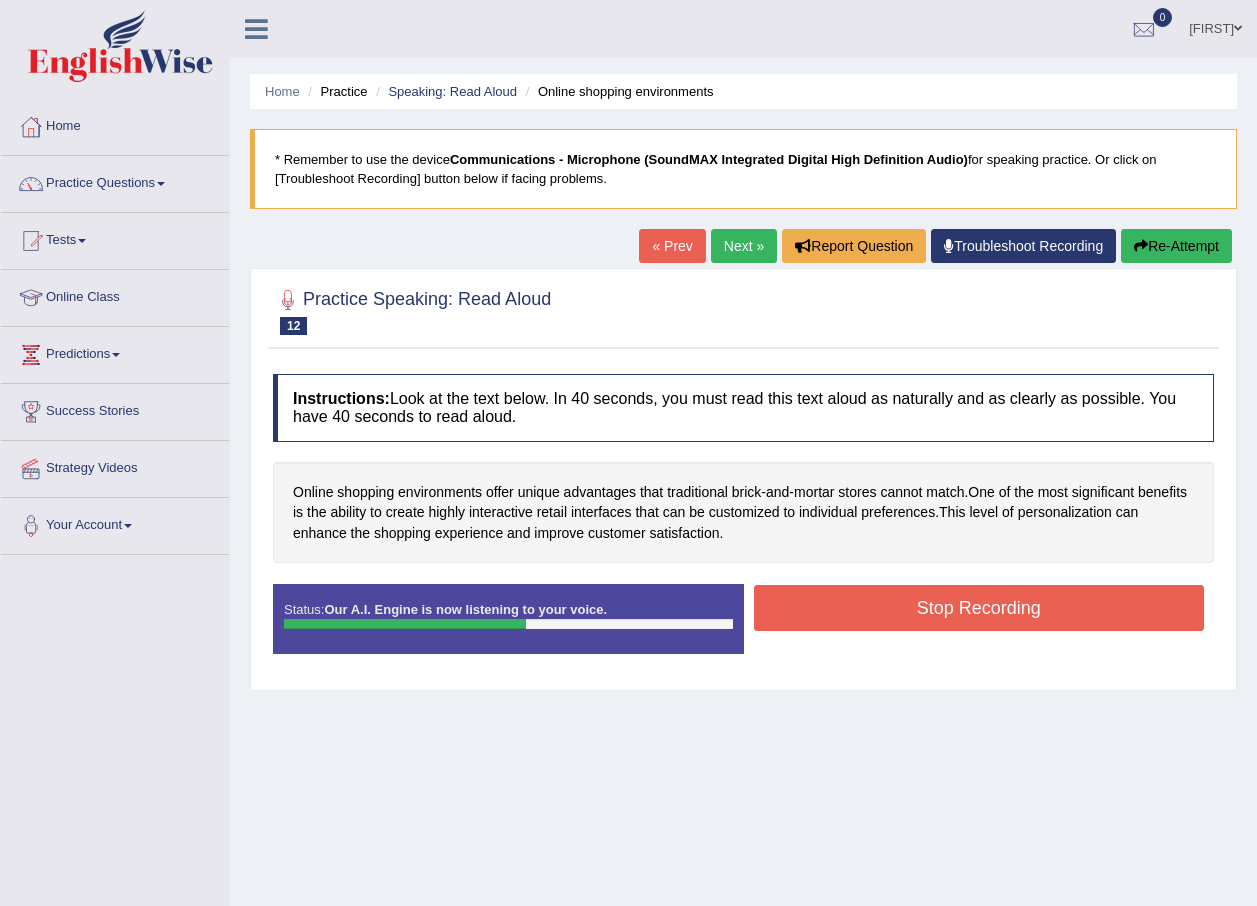 click on "Stop Recording" at bounding box center [979, 608] 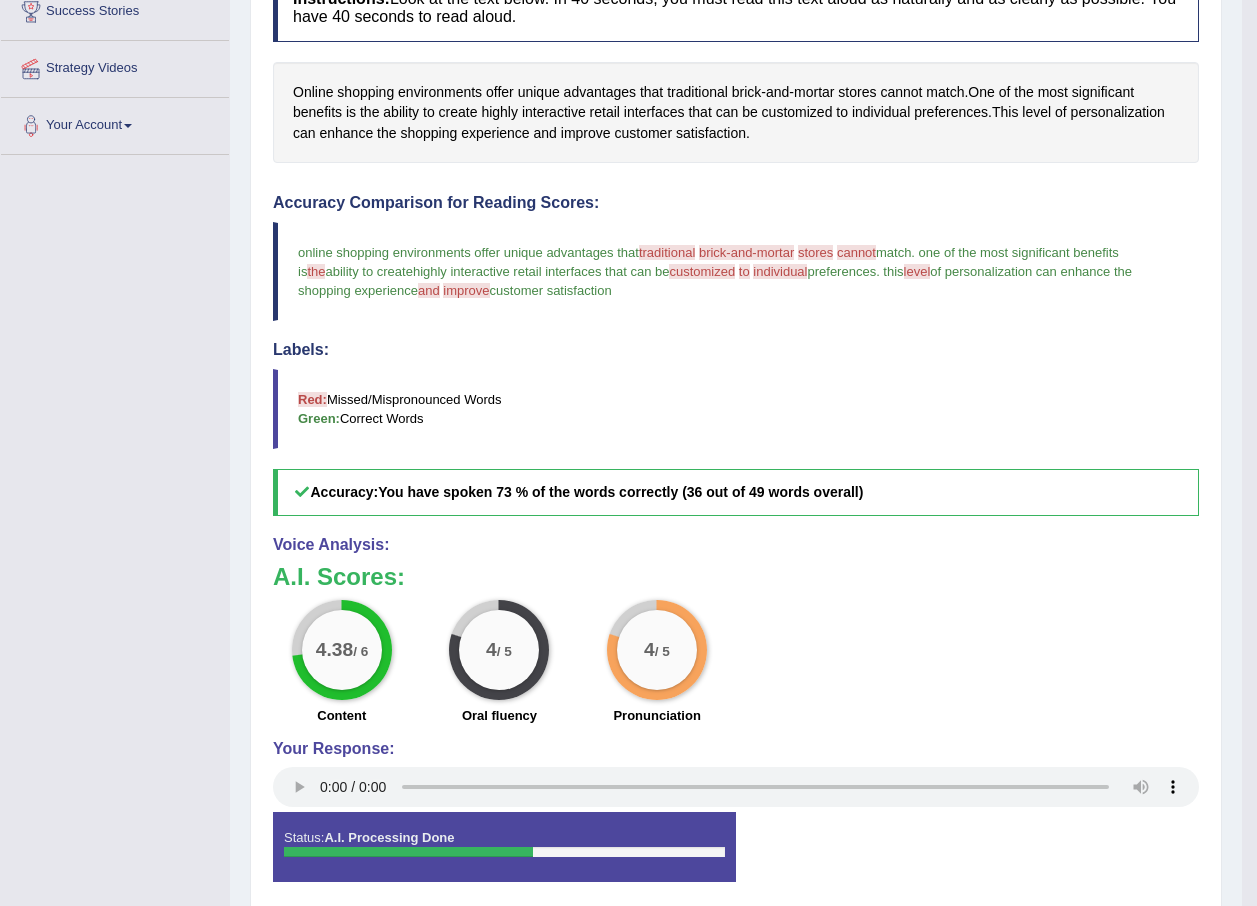 scroll, scrollTop: 479, scrollLeft: 0, axis: vertical 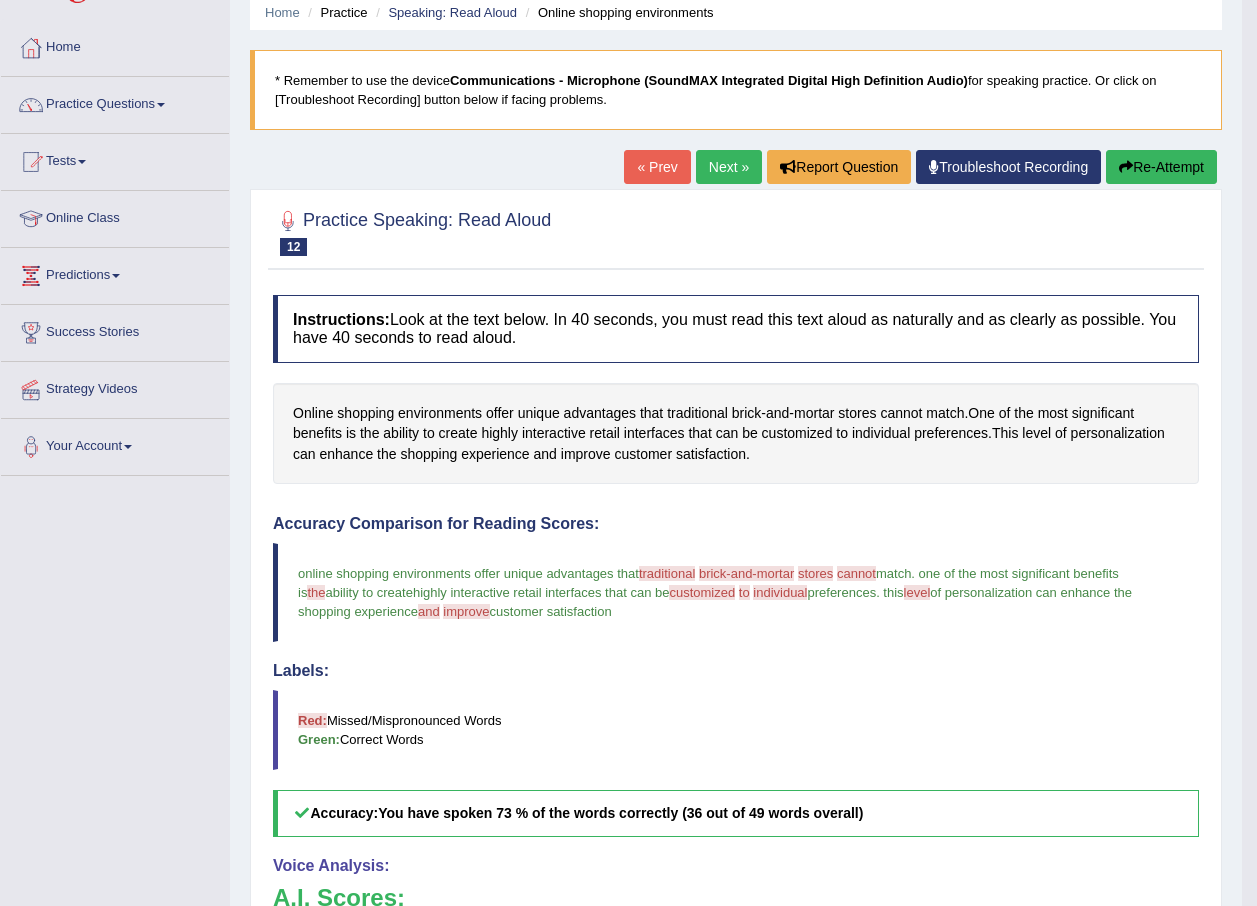 click on "Next »" at bounding box center (729, 167) 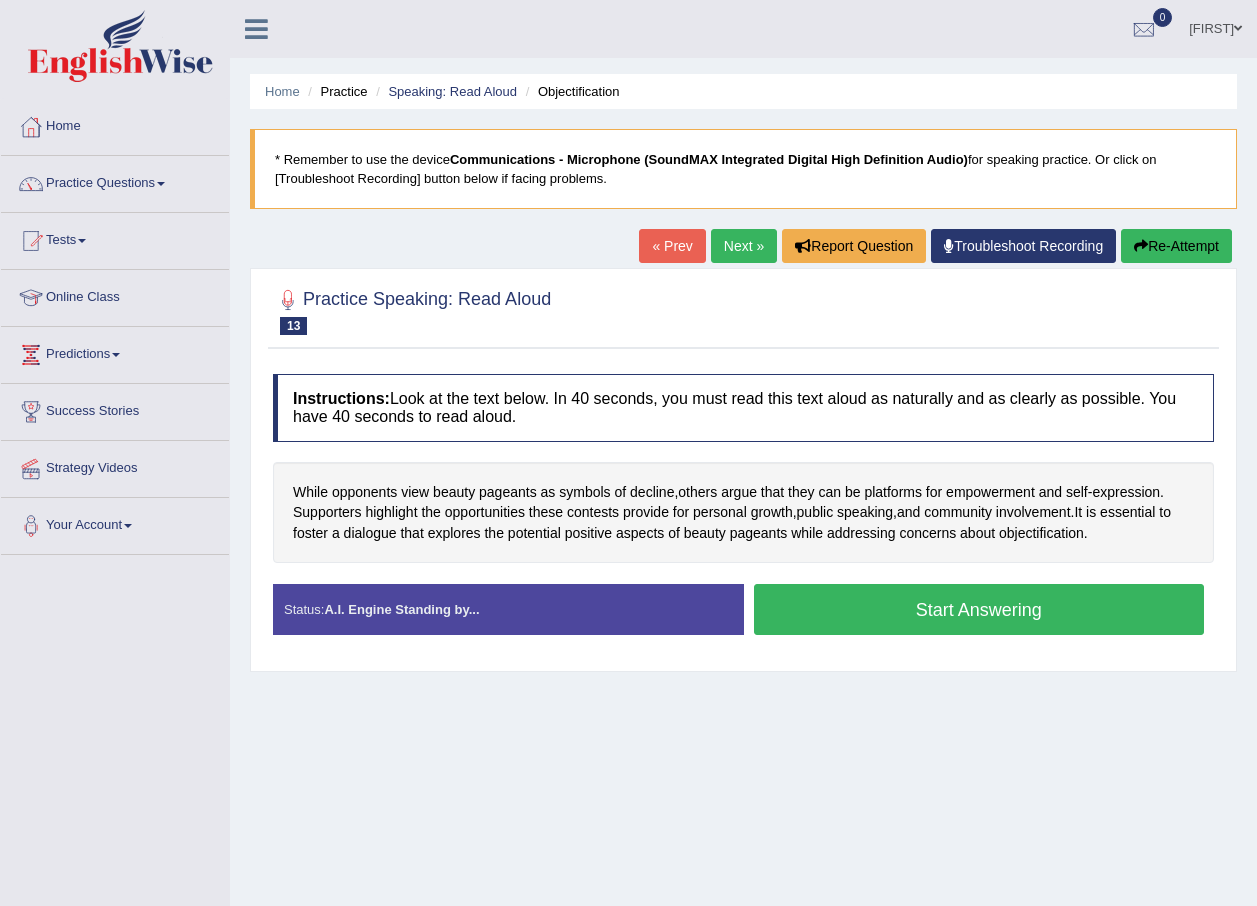 scroll, scrollTop: 0, scrollLeft: 0, axis: both 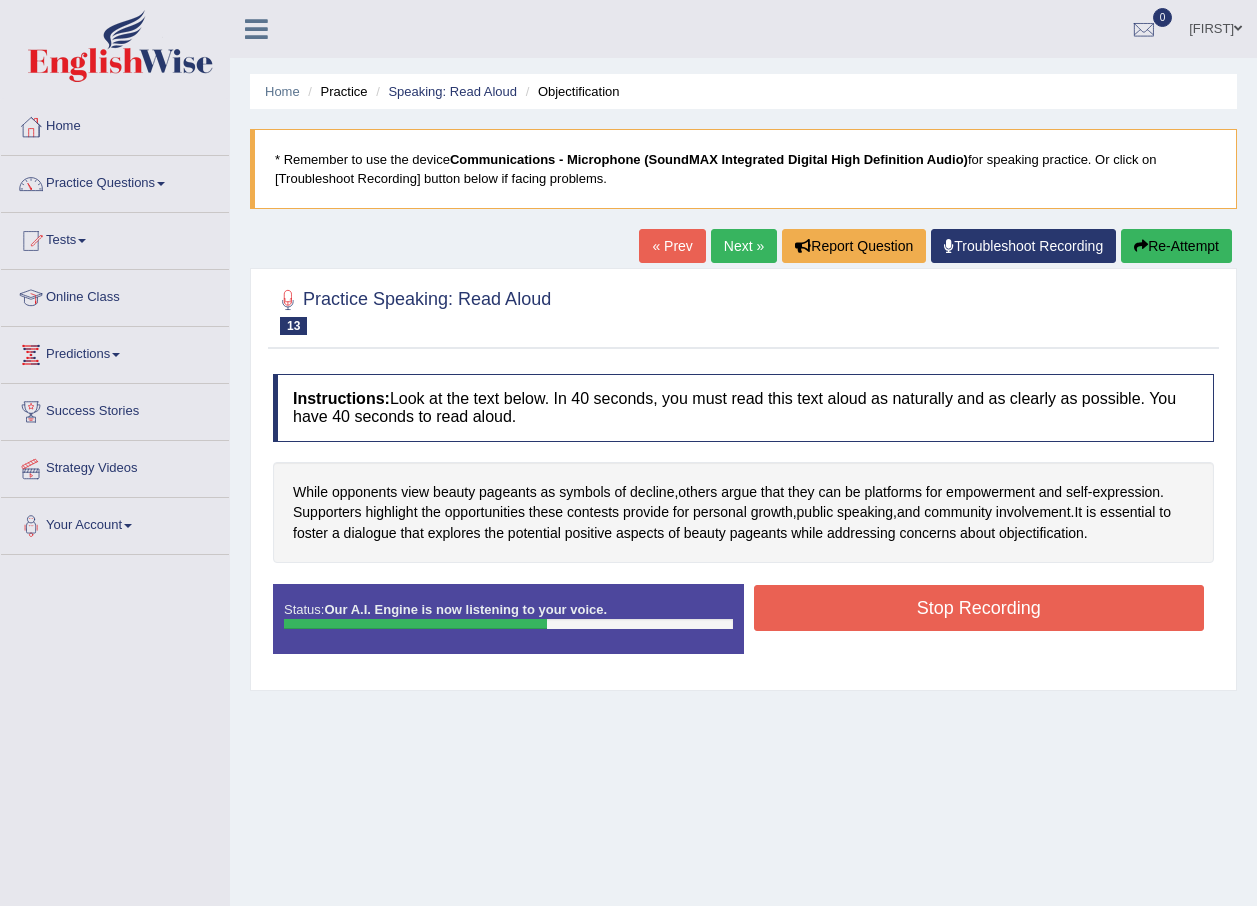 click on "Stop Recording" at bounding box center (979, 608) 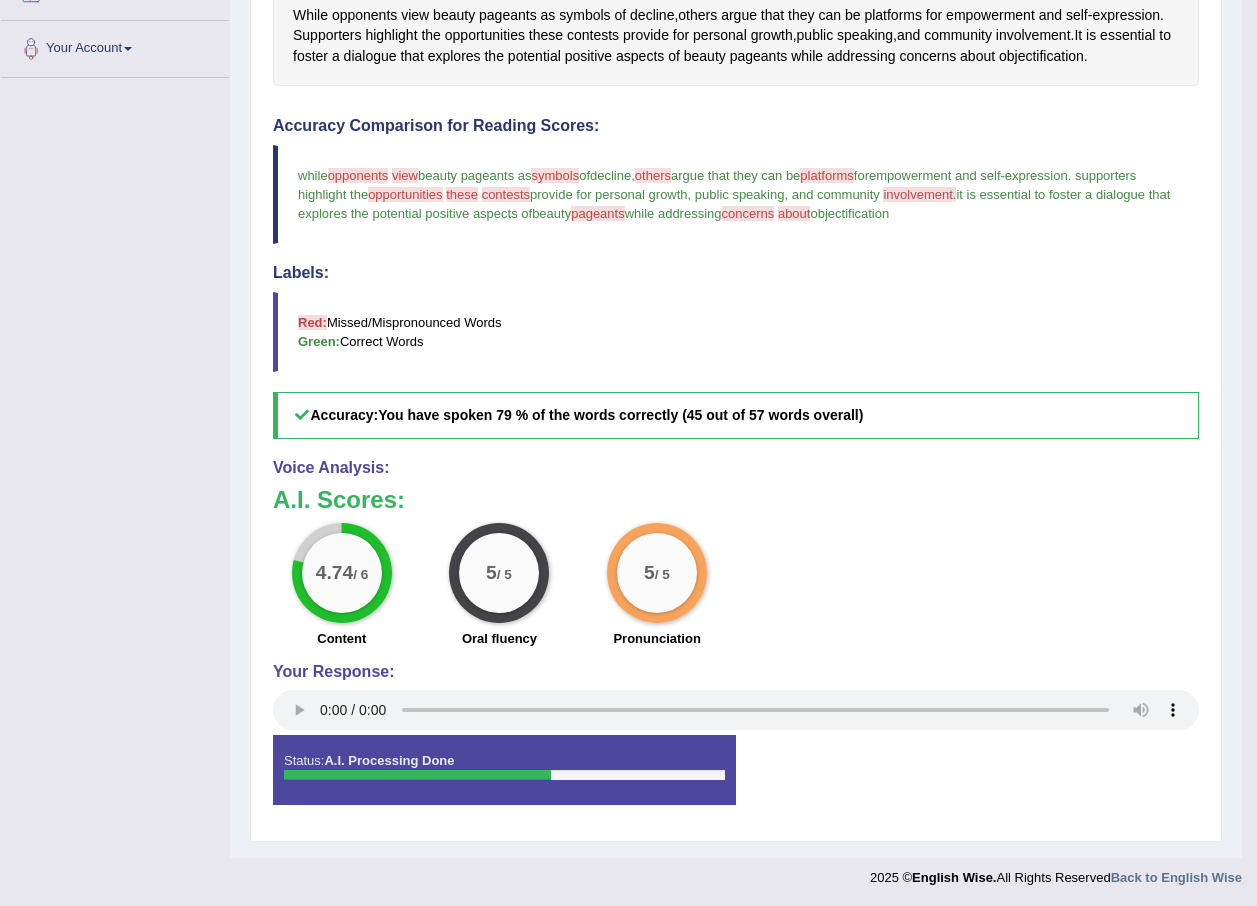 scroll, scrollTop: 479, scrollLeft: 0, axis: vertical 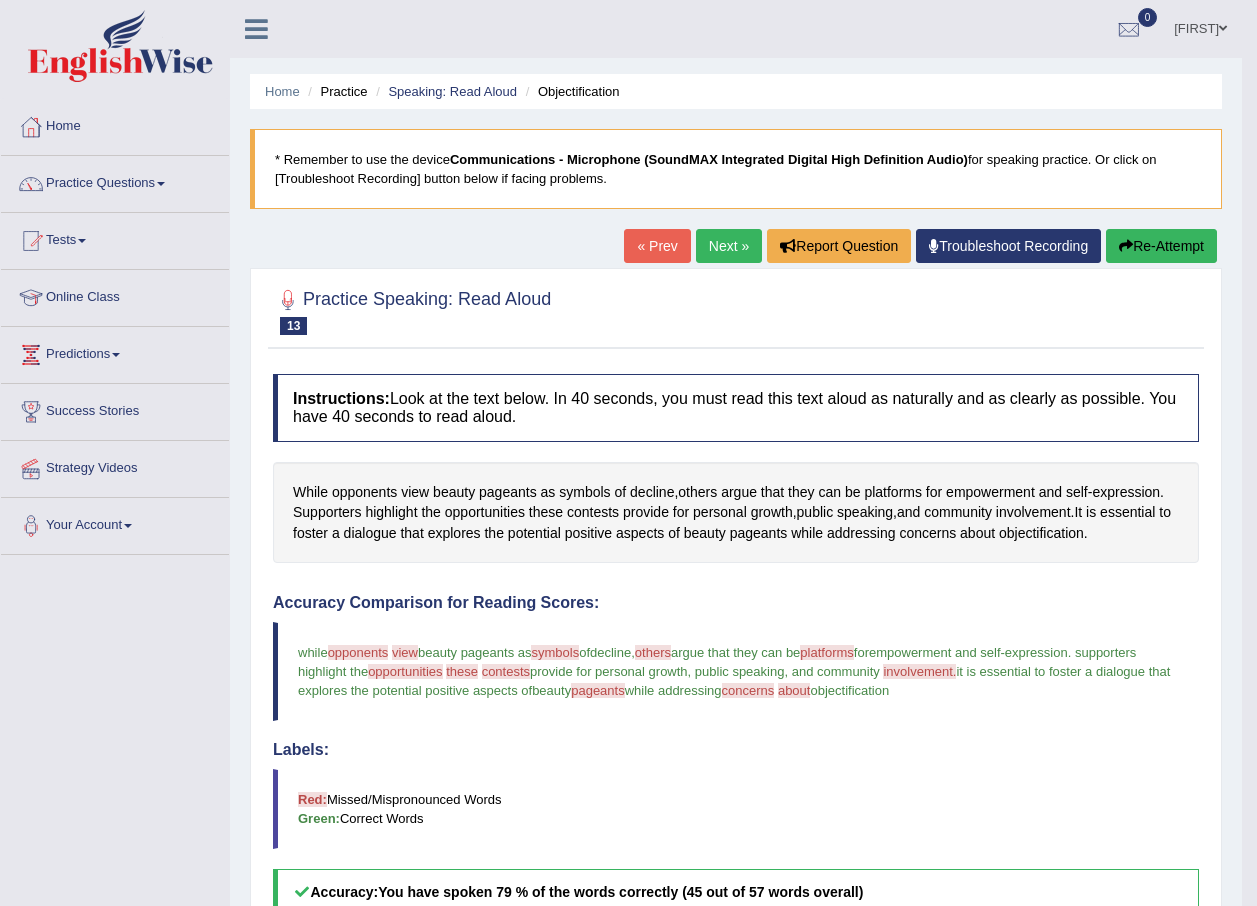 click on "Next »" at bounding box center (729, 246) 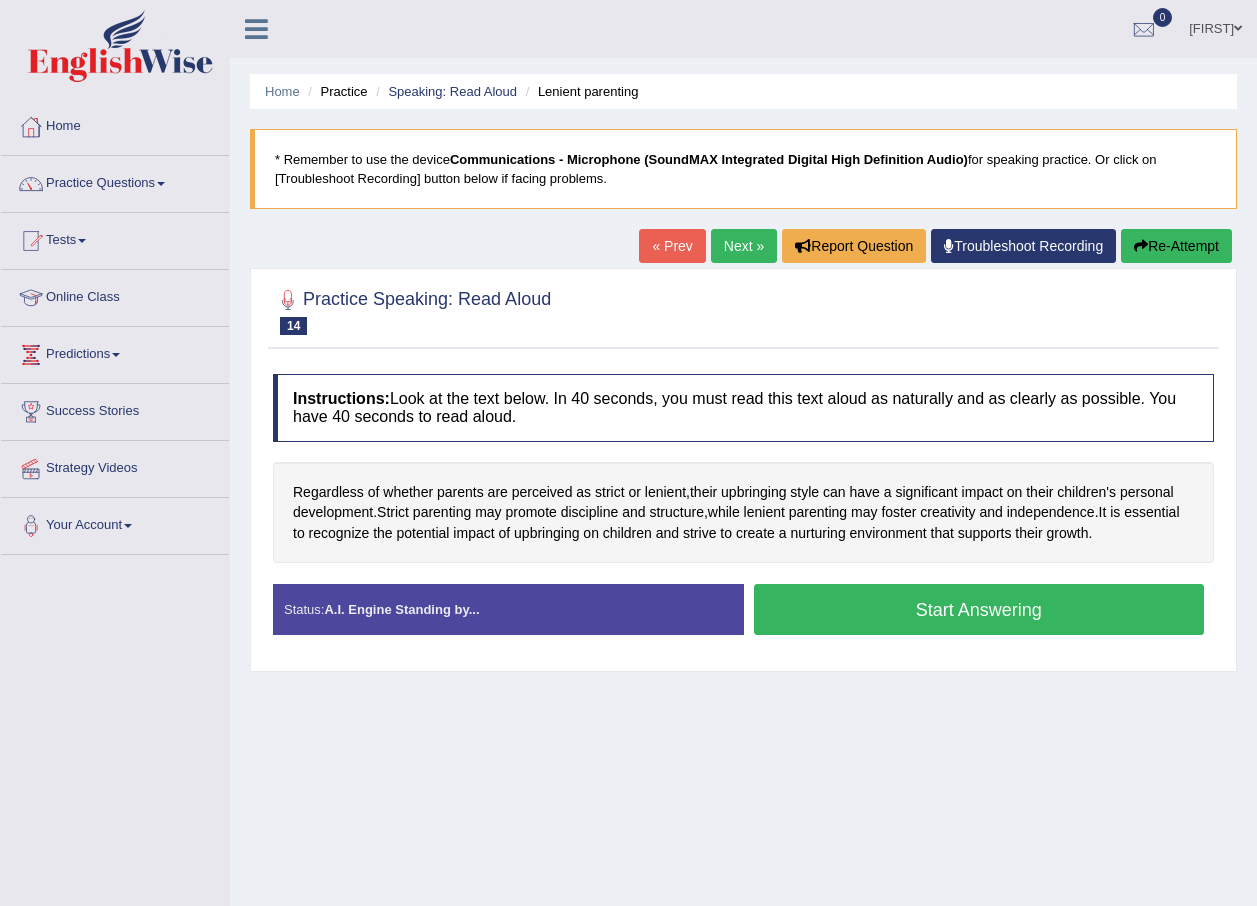scroll, scrollTop: 0, scrollLeft: 0, axis: both 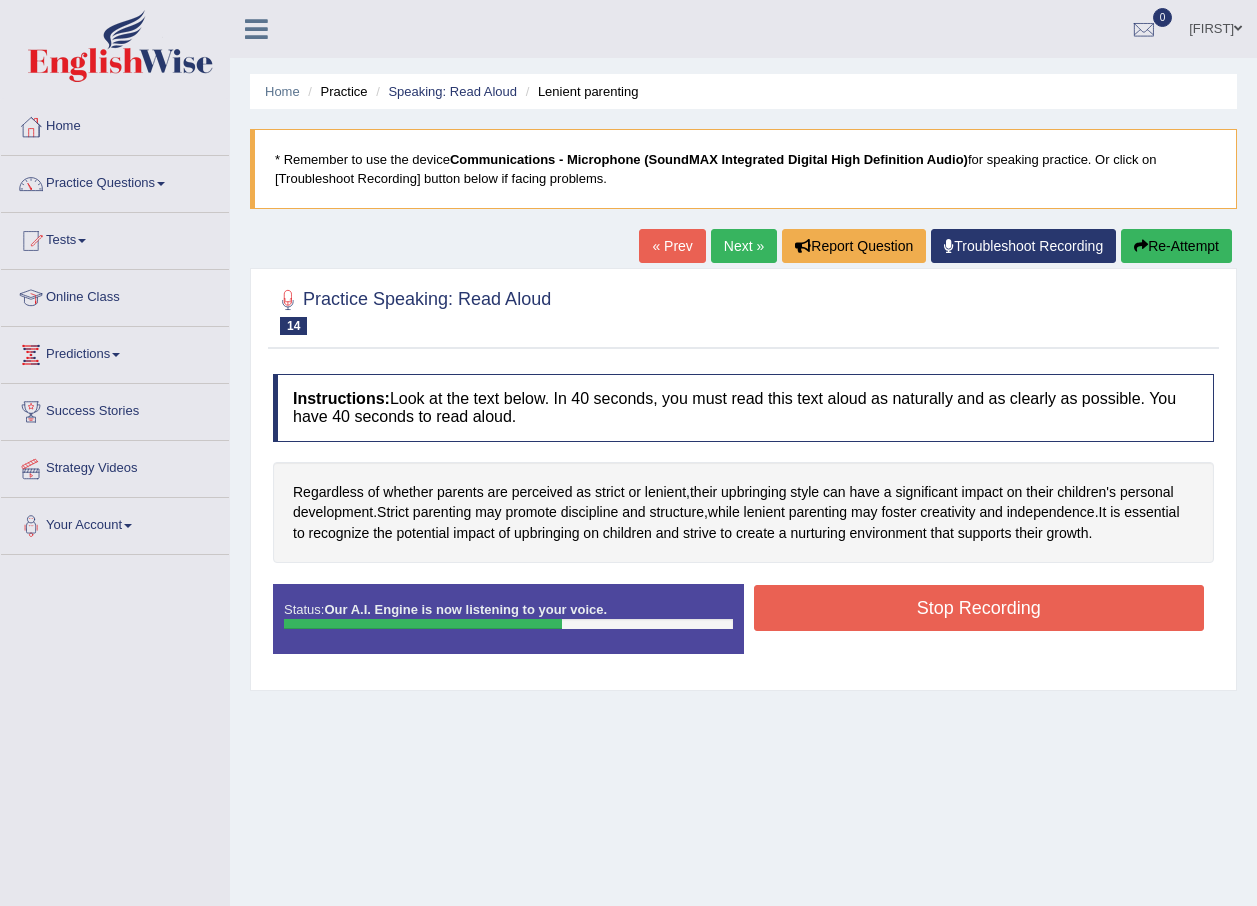 click on "Stop Recording" at bounding box center (979, 608) 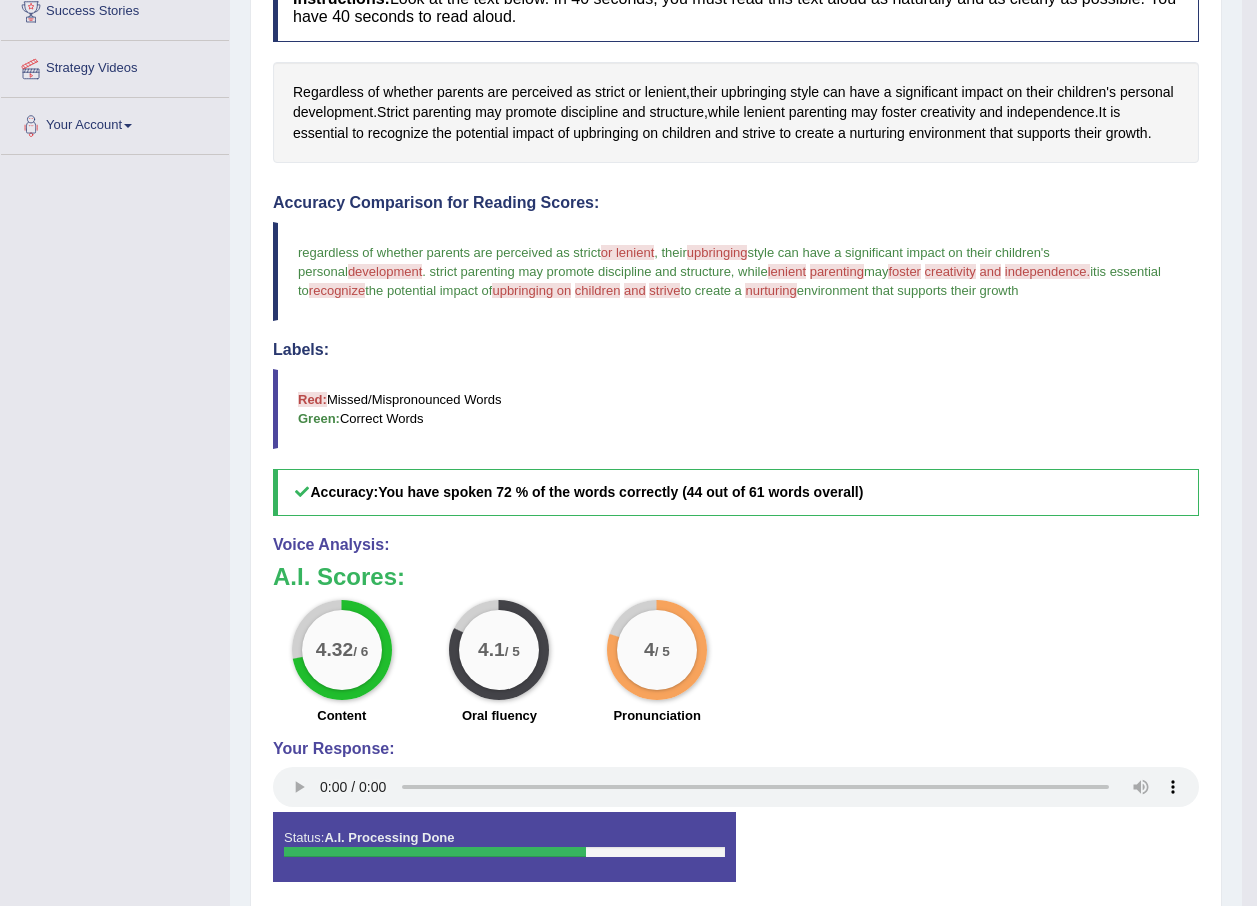 scroll, scrollTop: 479, scrollLeft: 0, axis: vertical 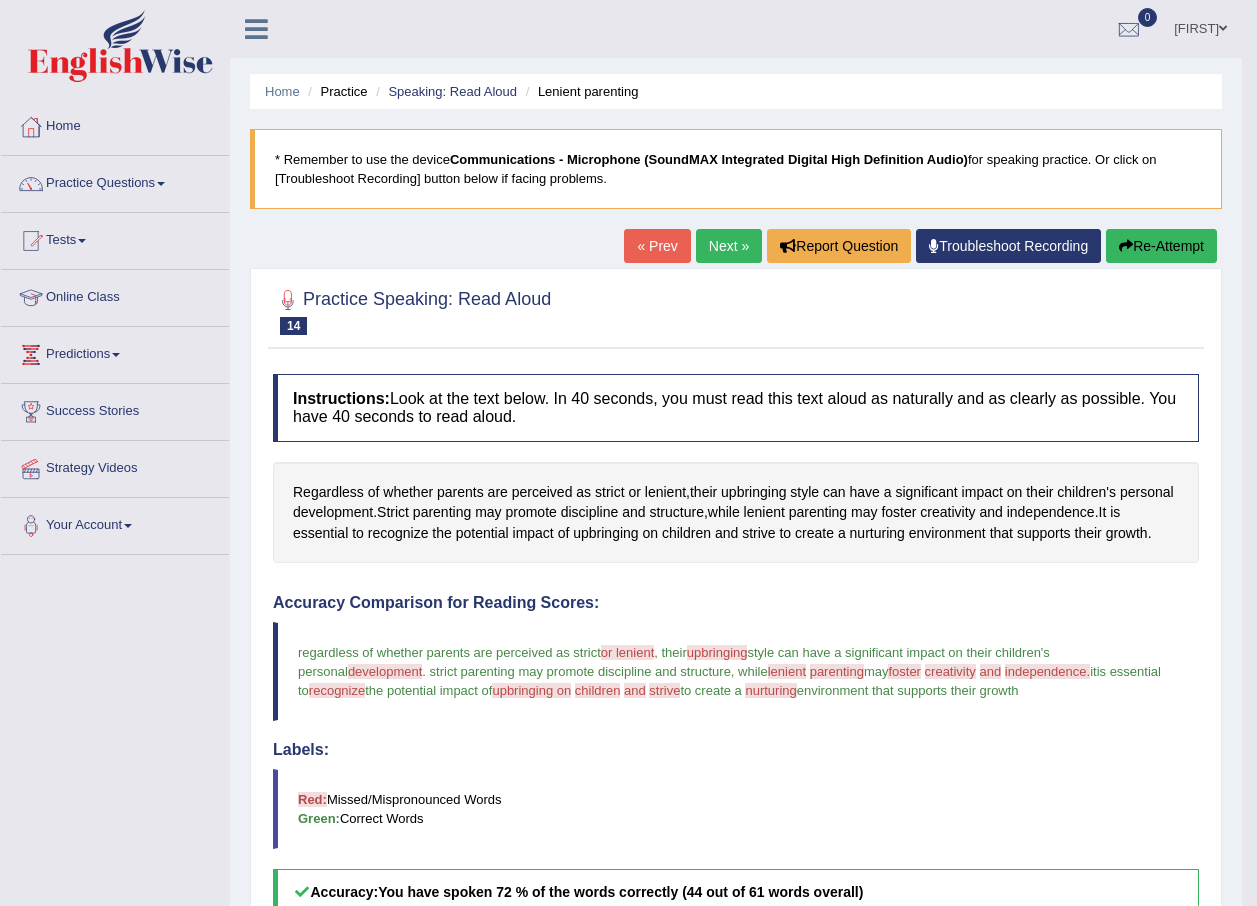 click on "Next »" at bounding box center (729, 246) 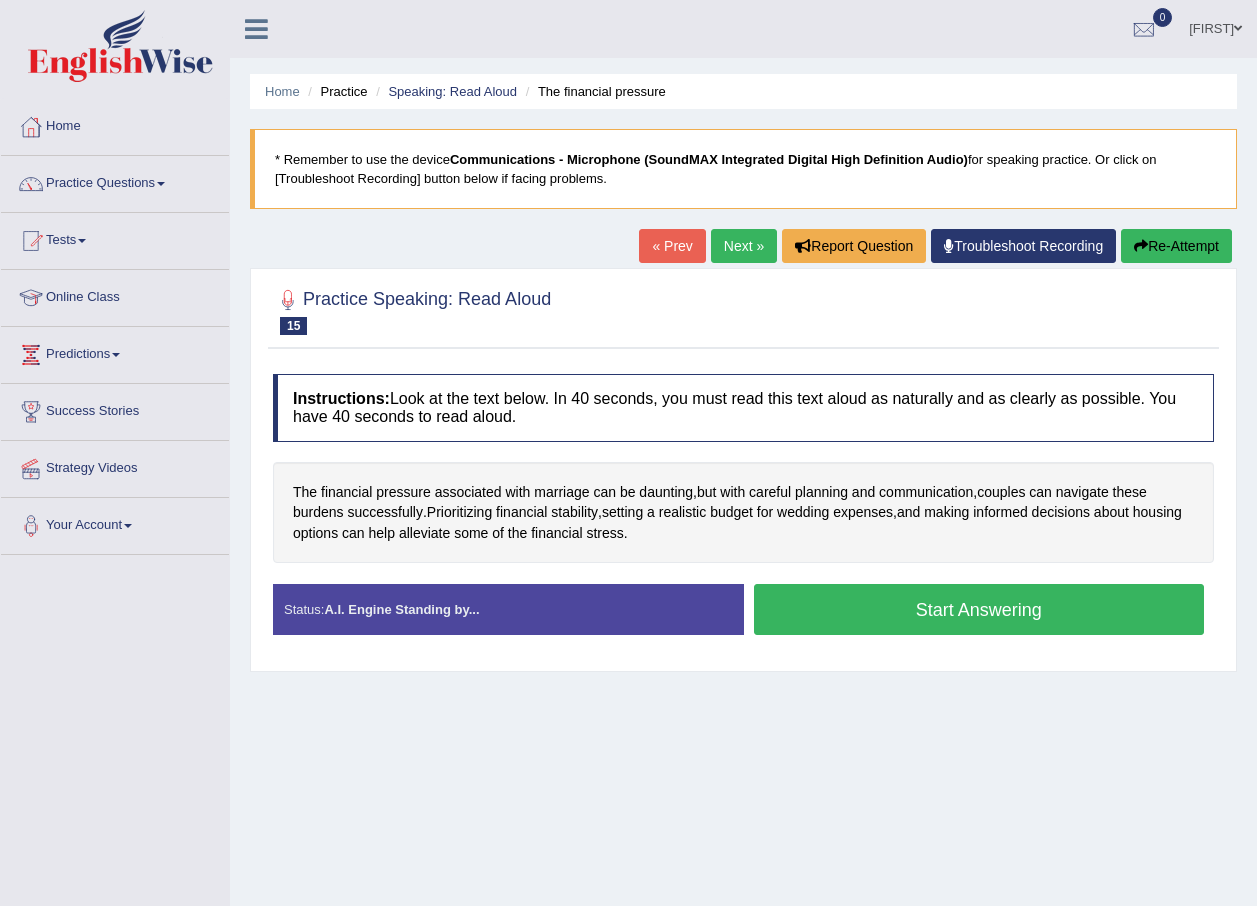 scroll, scrollTop: 0, scrollLeft: 0, axis: both 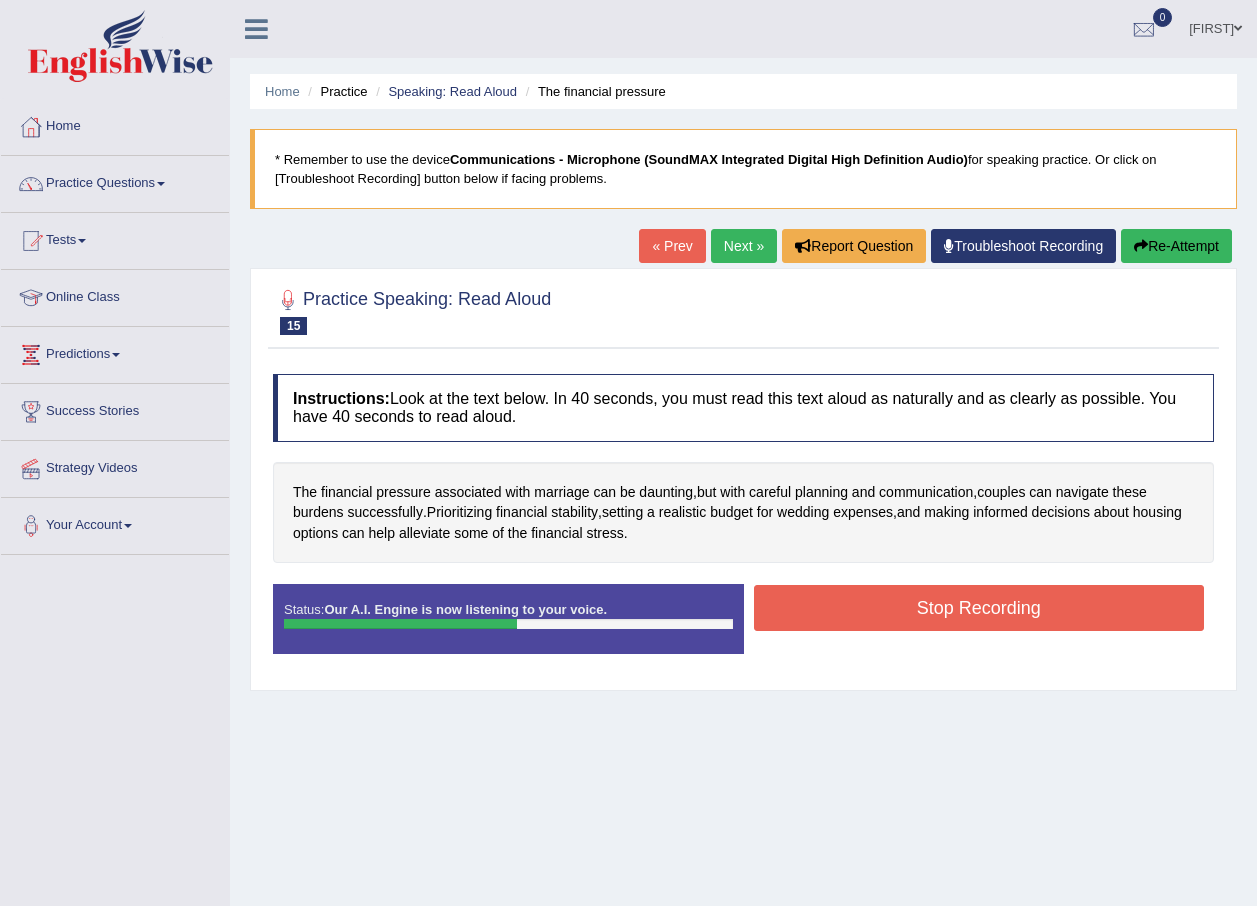 click on "Stop Recording" at bounding box center [979, 608] 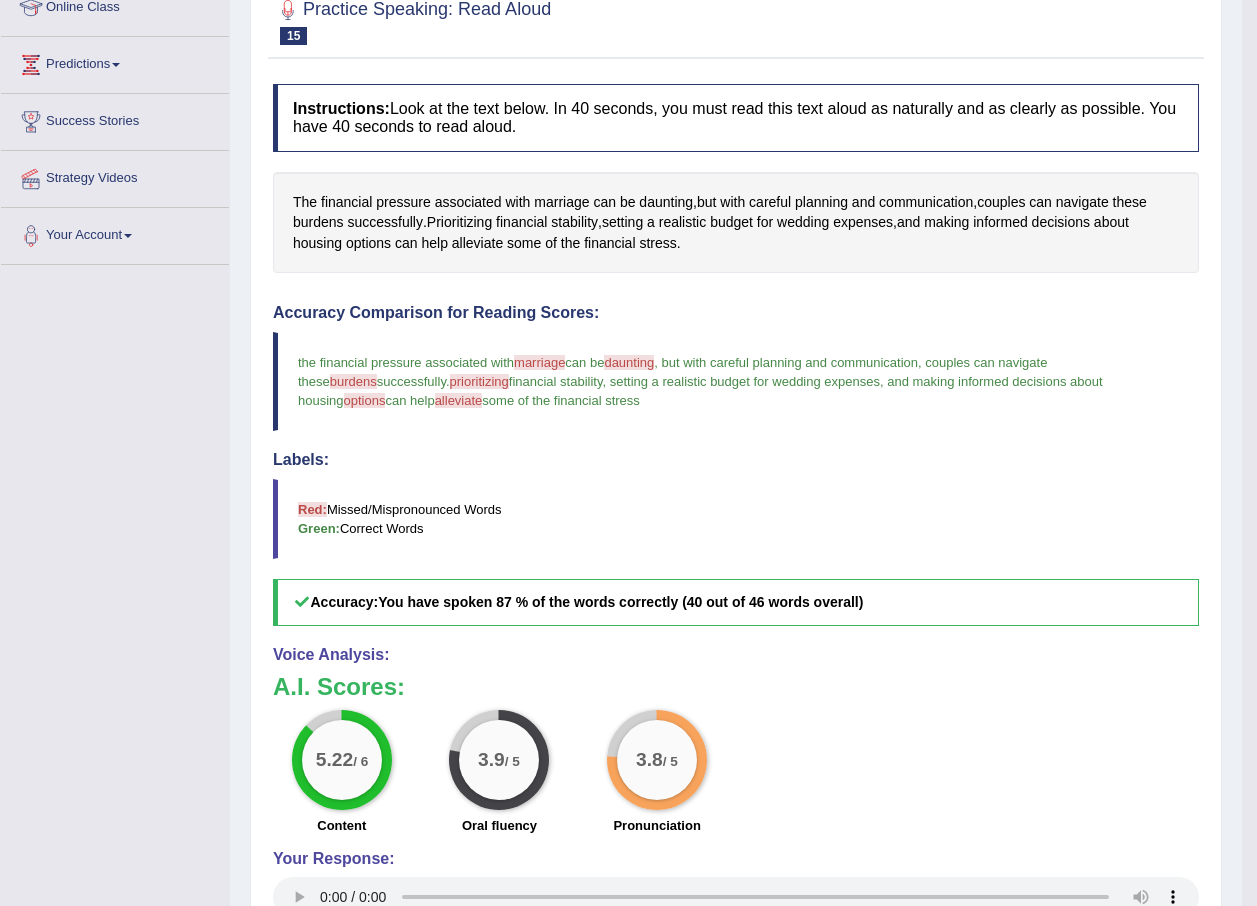 scroll, scrollTop: 479, scrollLeft: 0, axis: vertical 